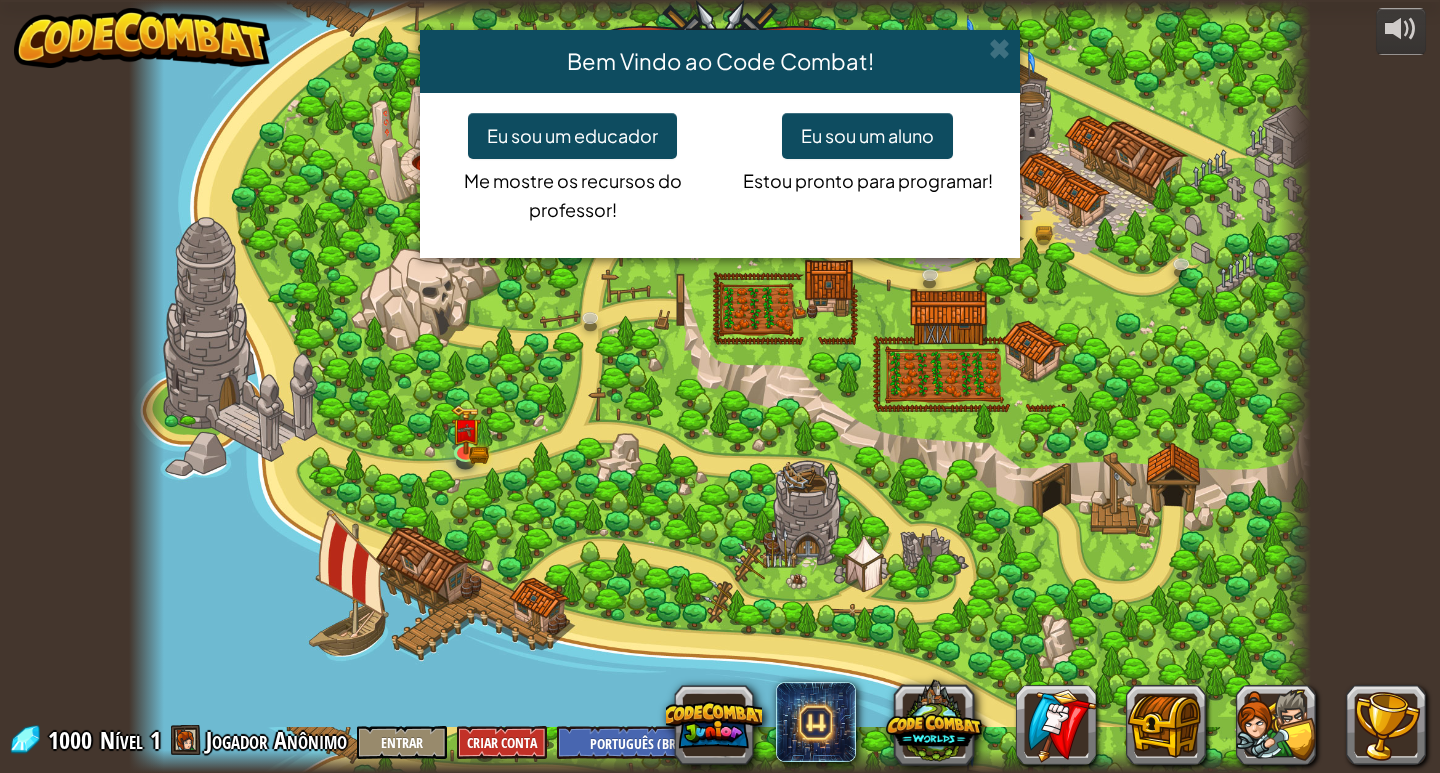 select on "pt-BR" 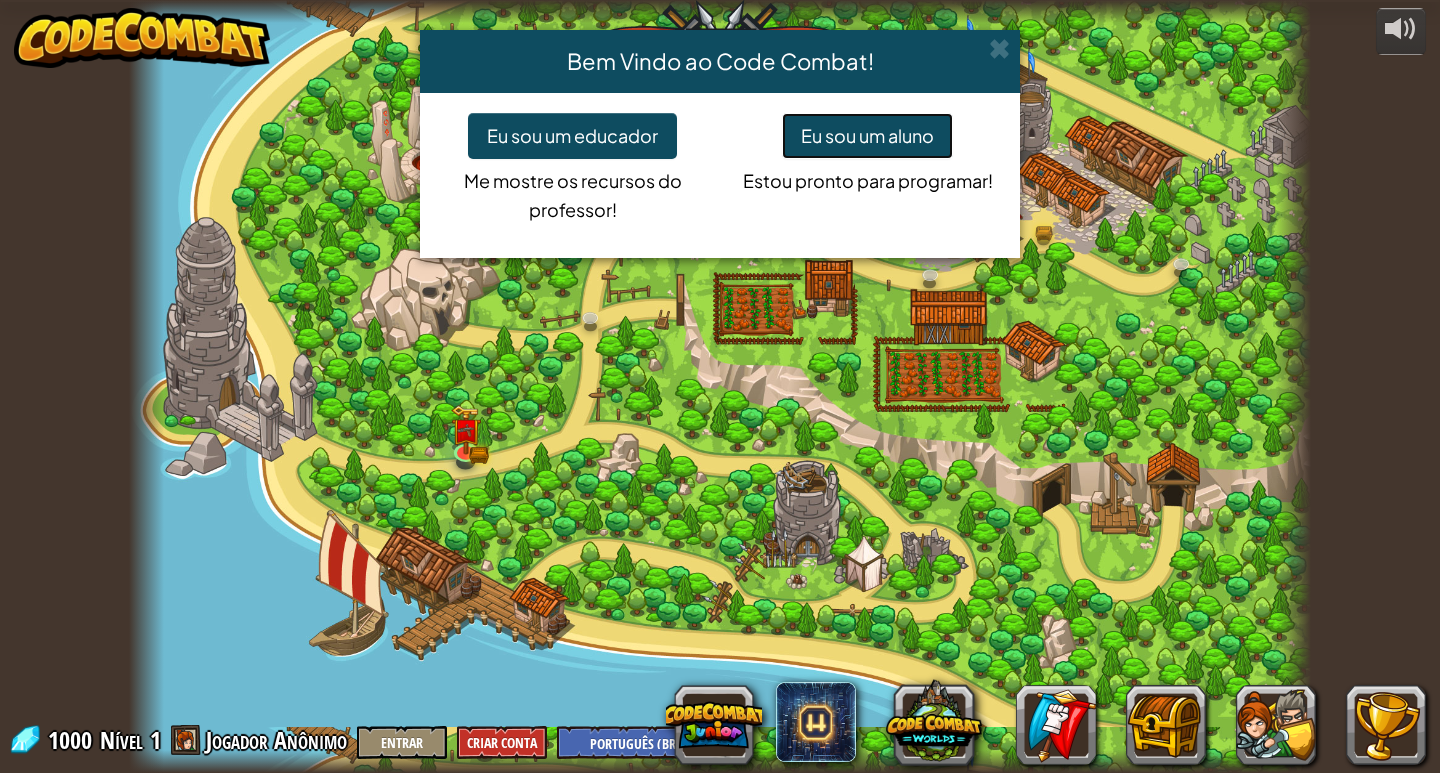 click on "Eu sou um aluno" at bounding box center [867, 136] 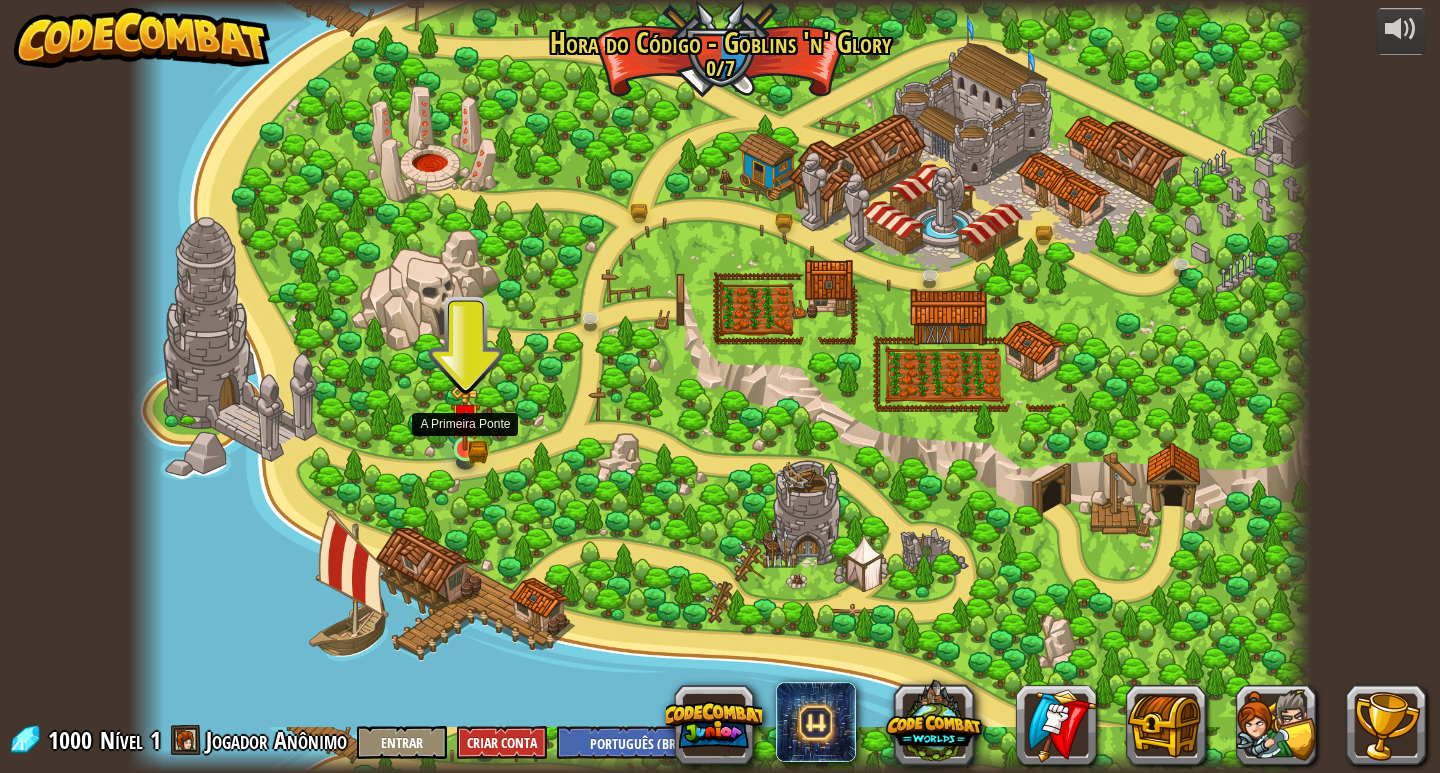 click at bounding box center (466, 449) 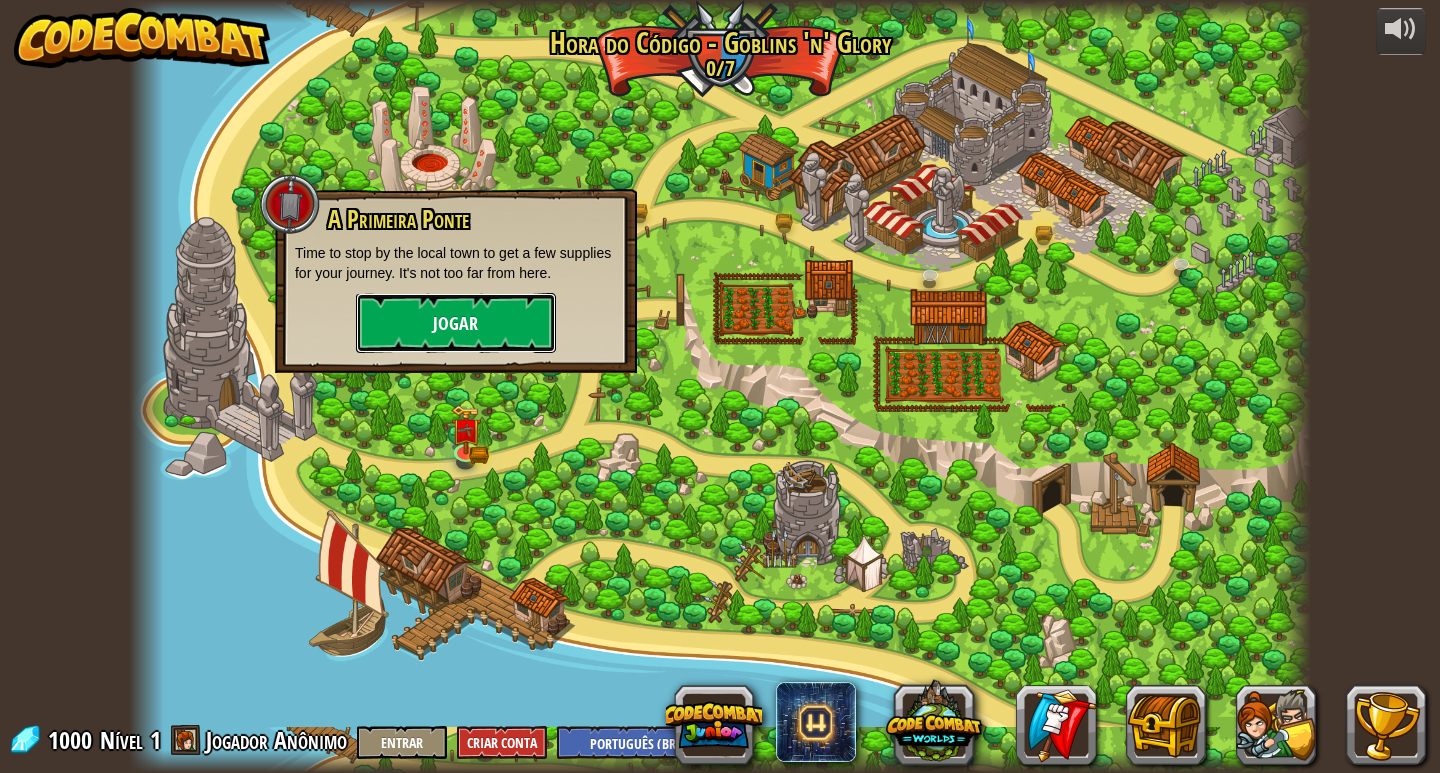 click on "Jogar" at bounding box center (456, 323) 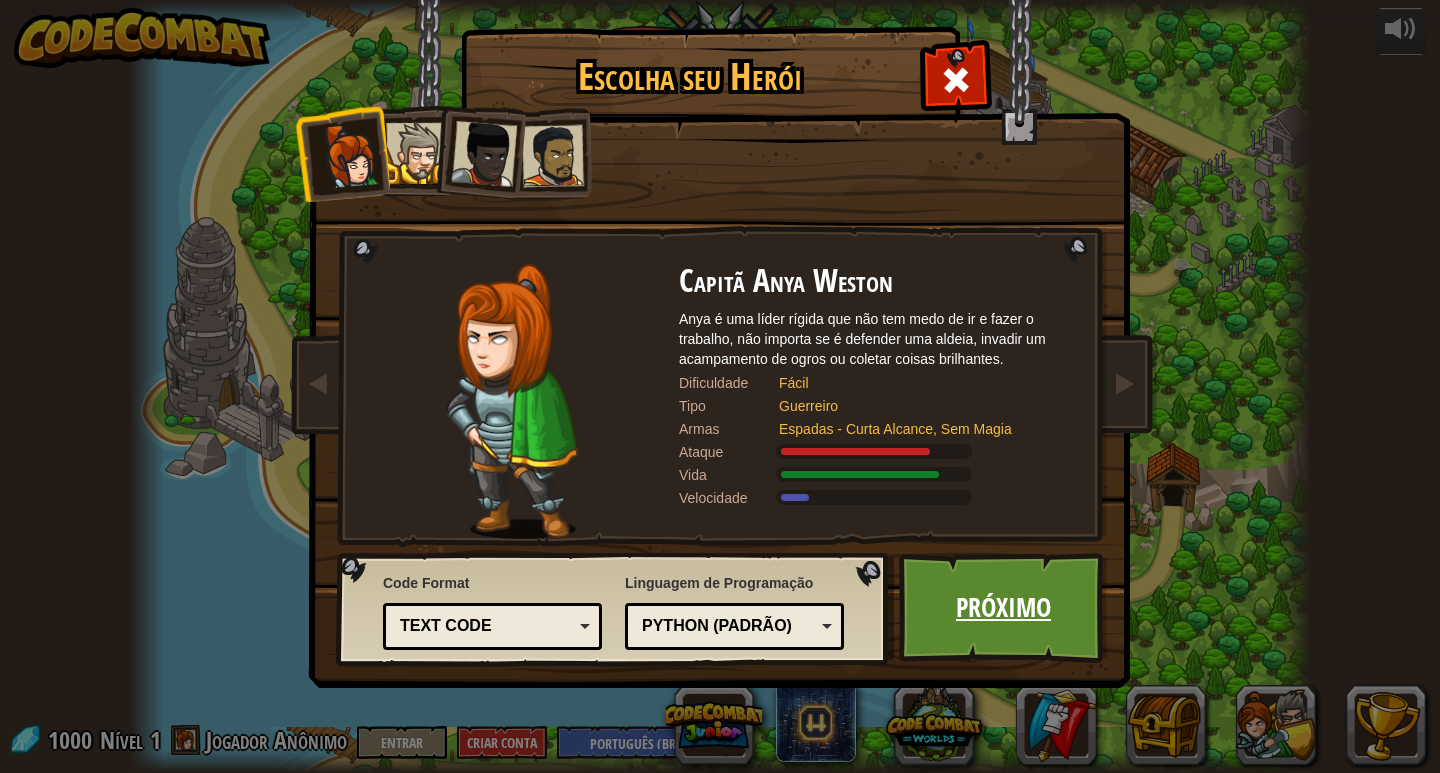 click on "Próximo" at bounding box center (1003, 608) 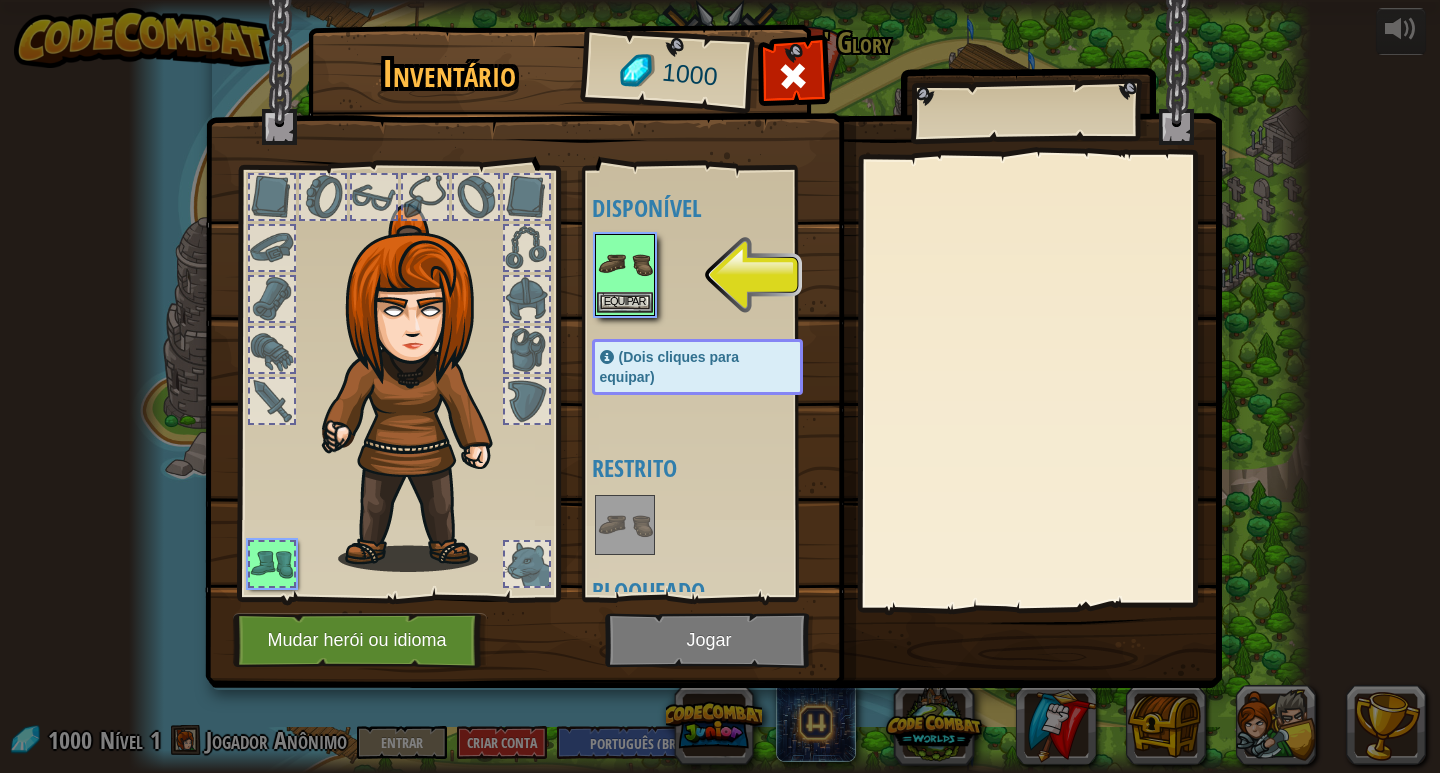 click at bounding box center (625, 264) 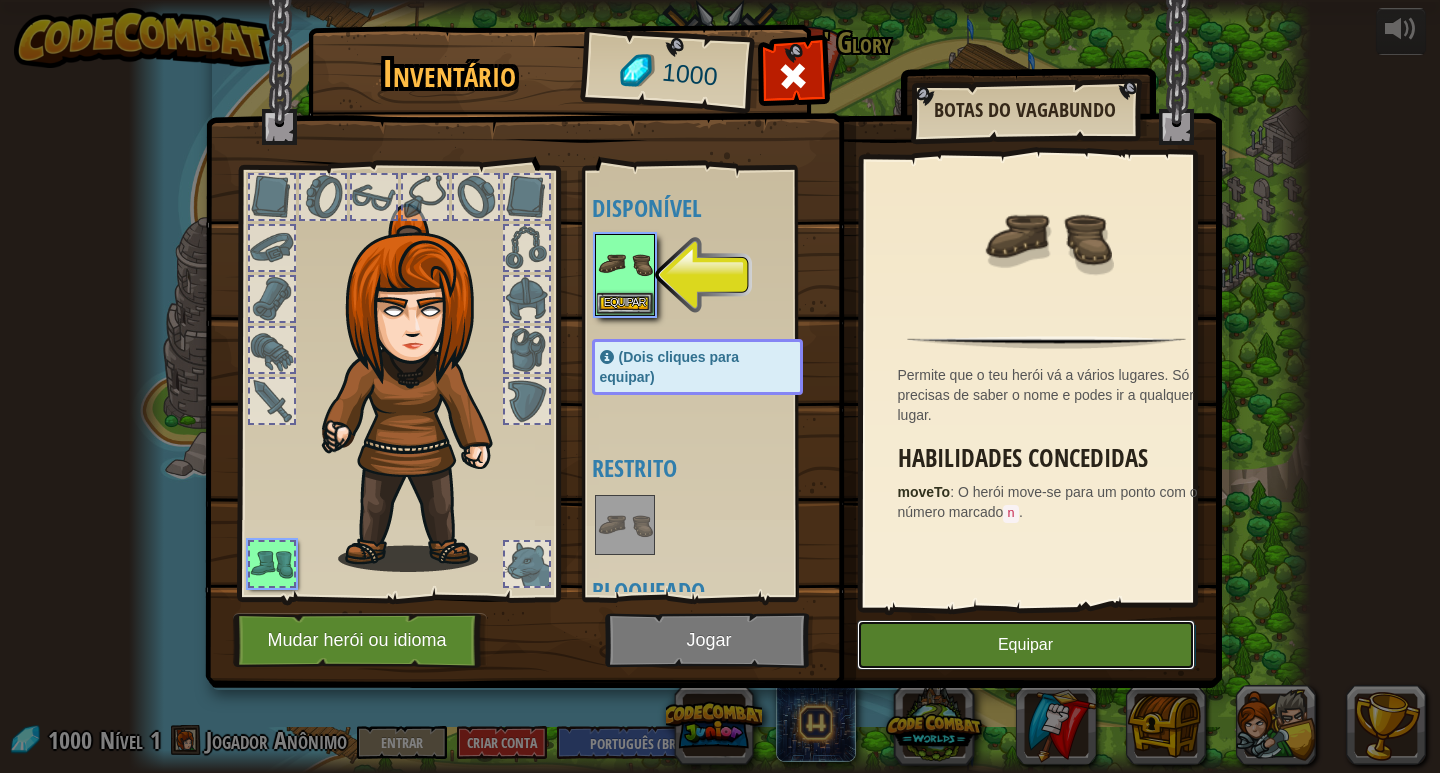 click on "Equipar" at bounding box center (1026, 645) 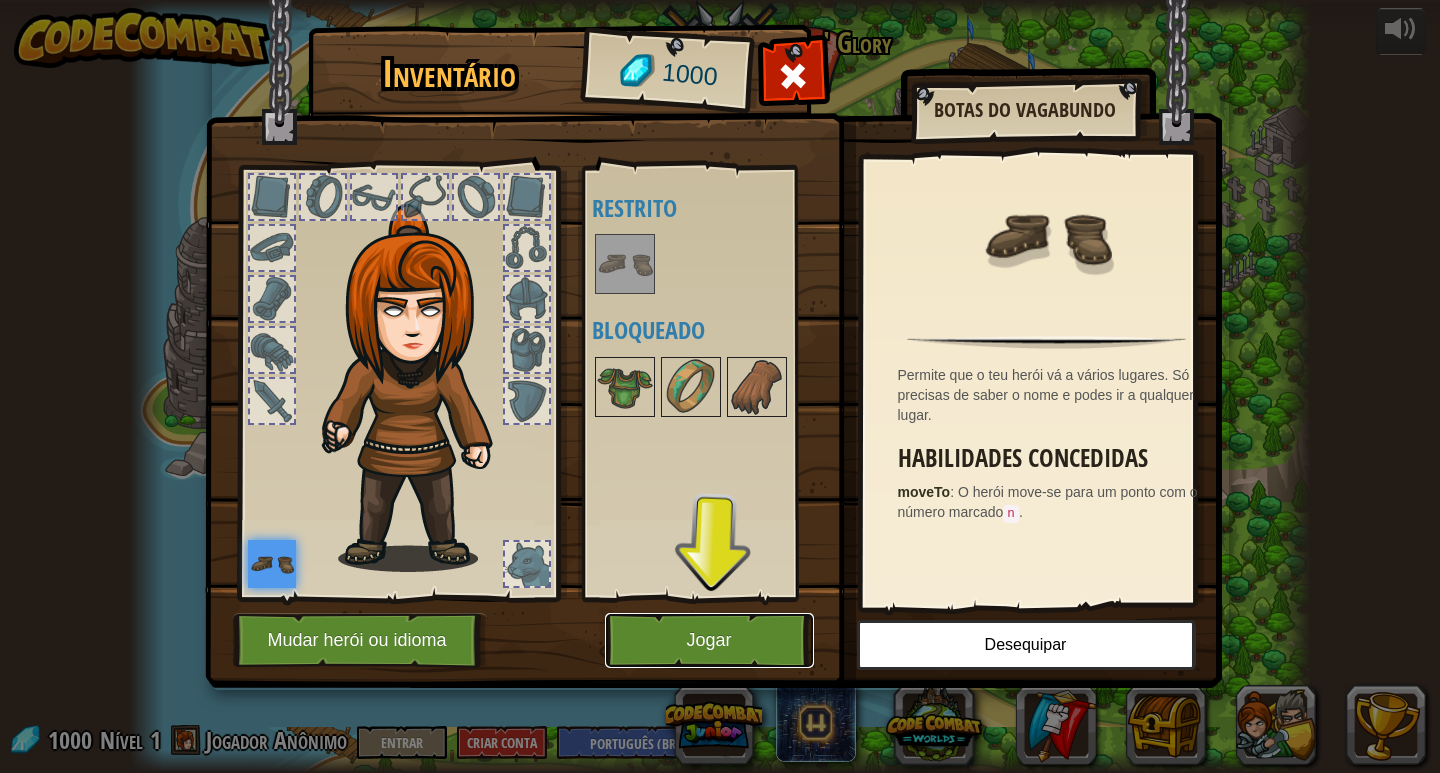click on "Jogar" at bounding box center (709, 640) 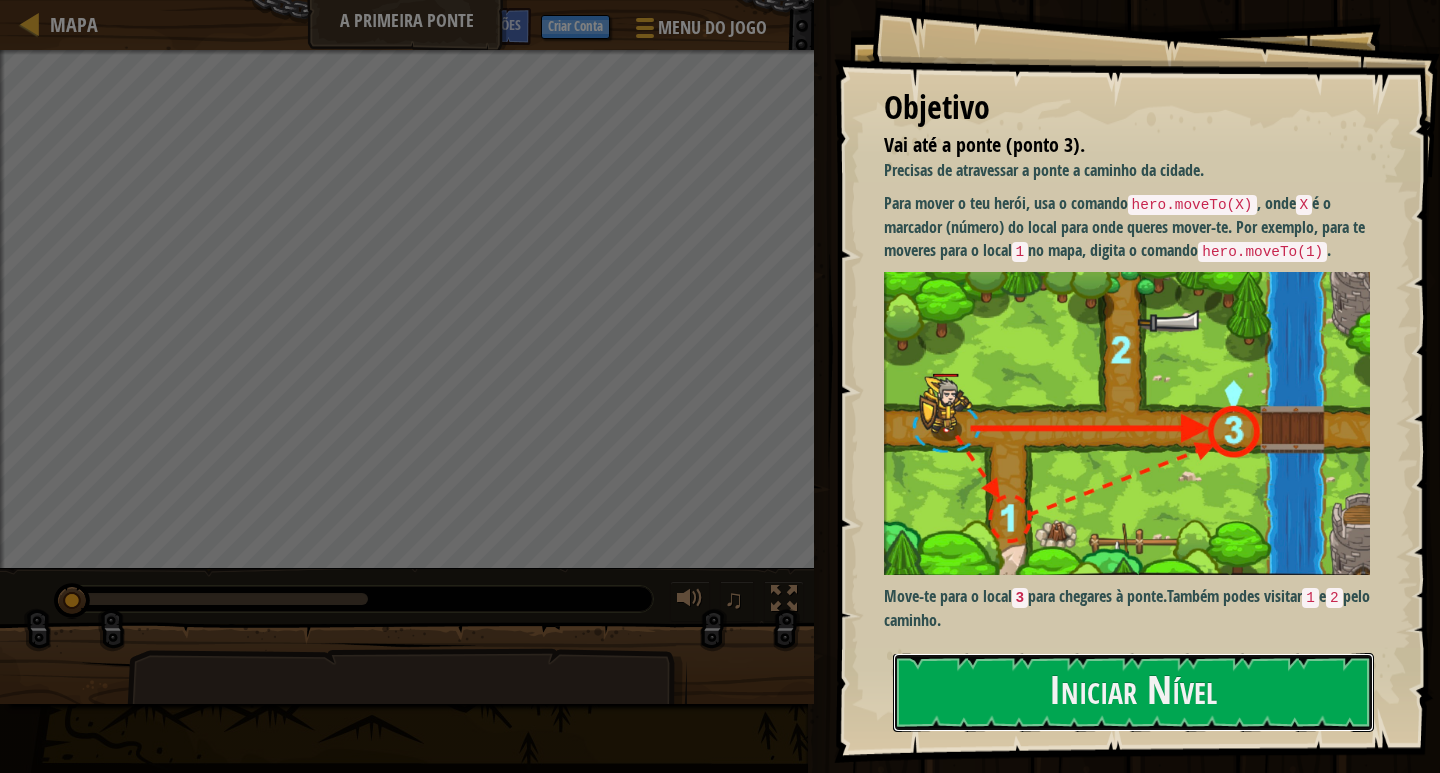 click on "Iniciar Nível" at bounding box center (1133, 692) 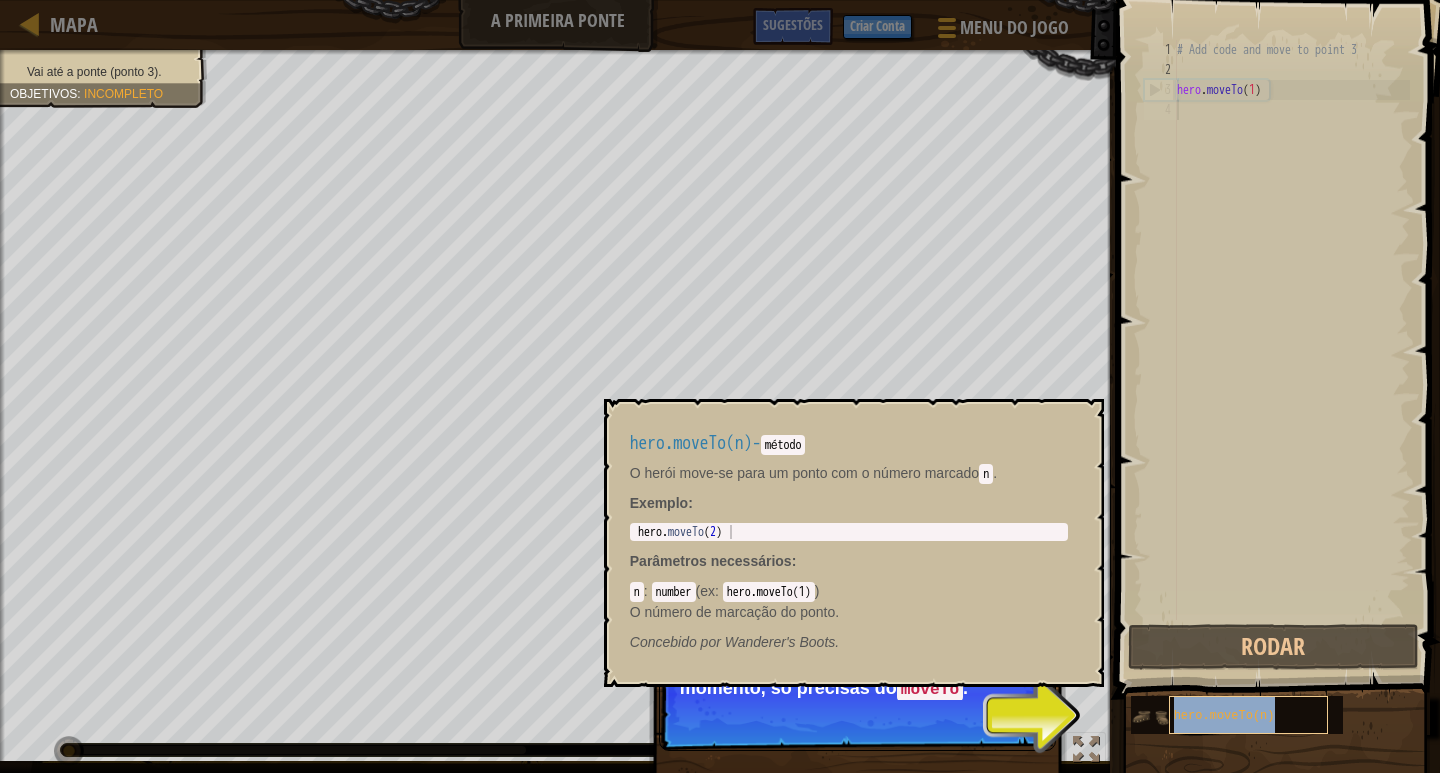 click on "hero.moveTo(n)" at bounding box center (1249, 715) 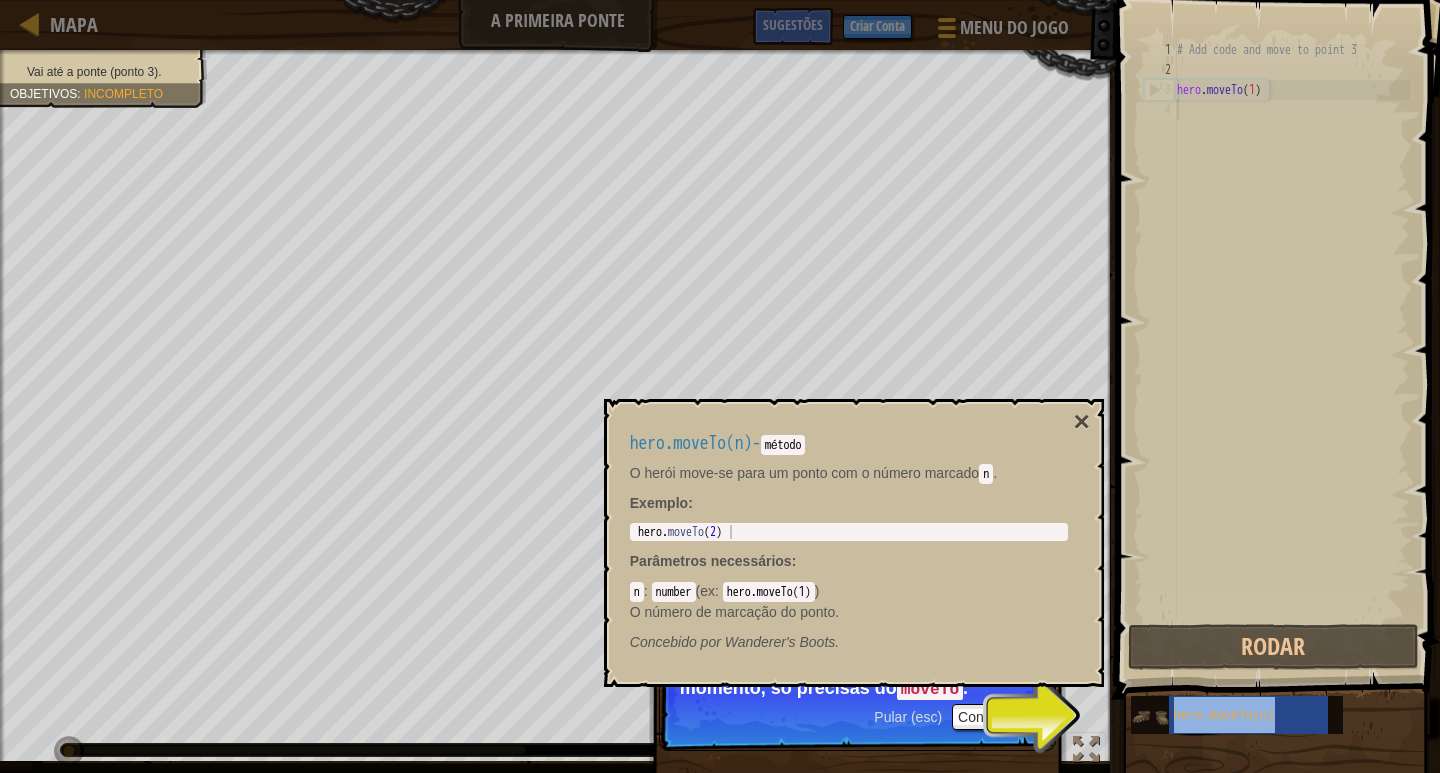 click at bounding box center [1150, 717] 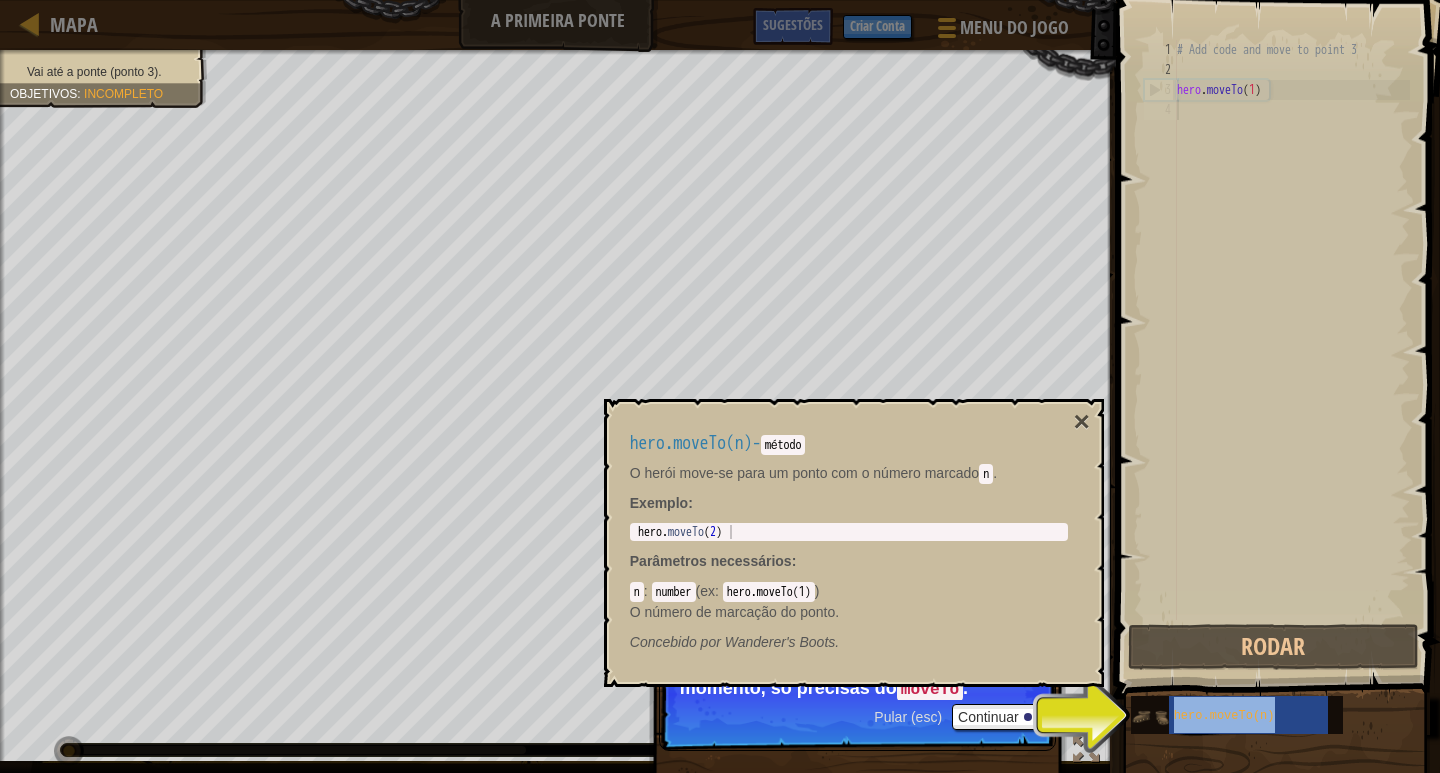 click at bounding box center [1150, 717] 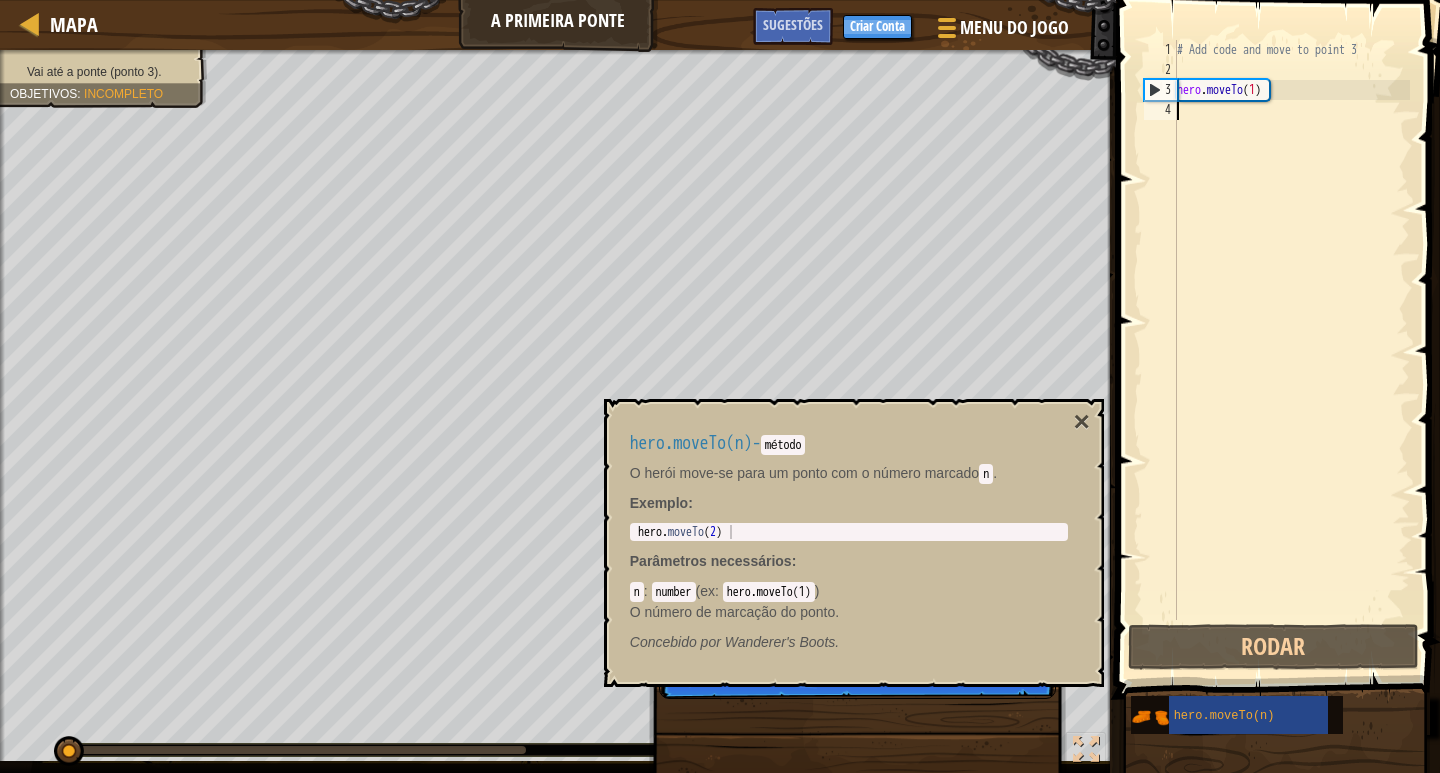 scroll, scrollTop: 9, scrollLeft: 0, axis: vertical 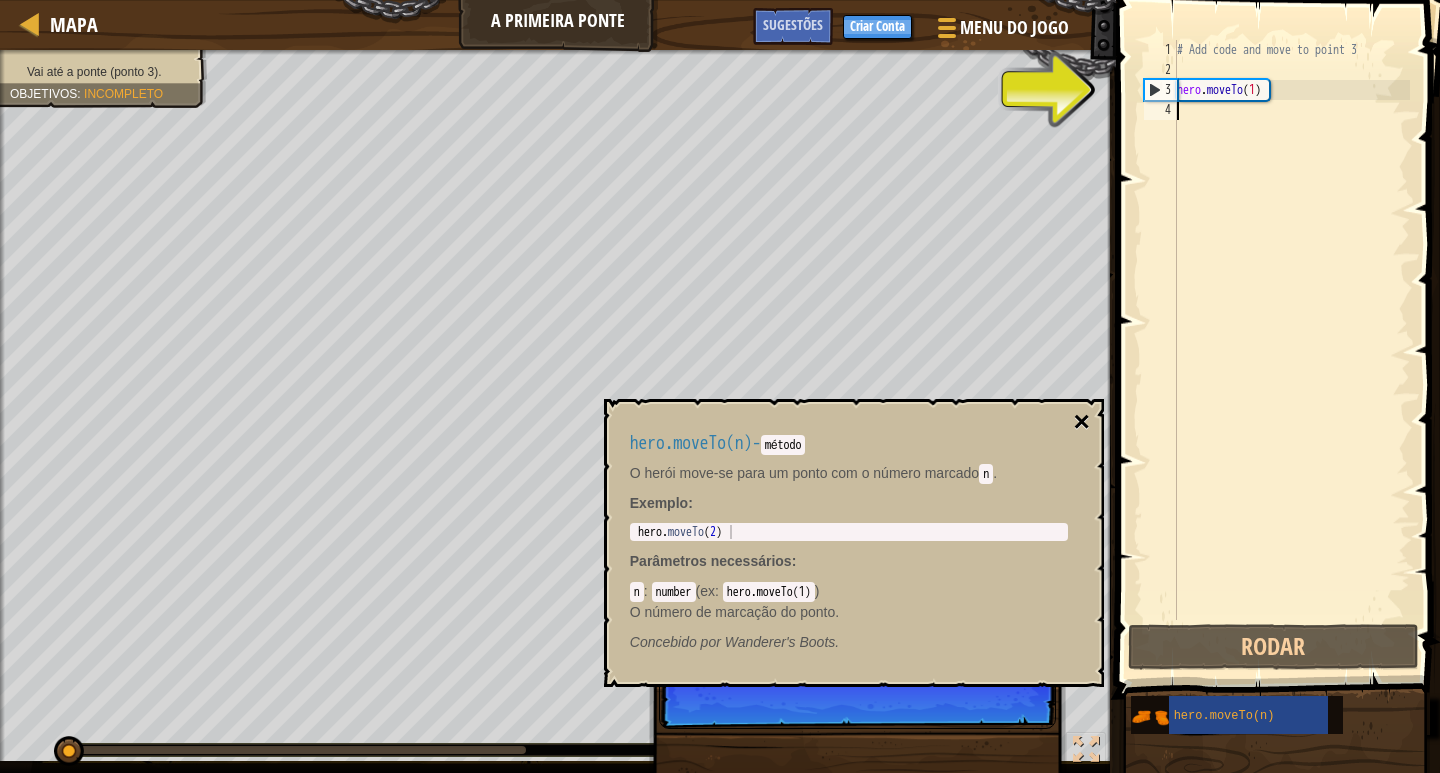 click on "×" at bounding box center (1081, 422) 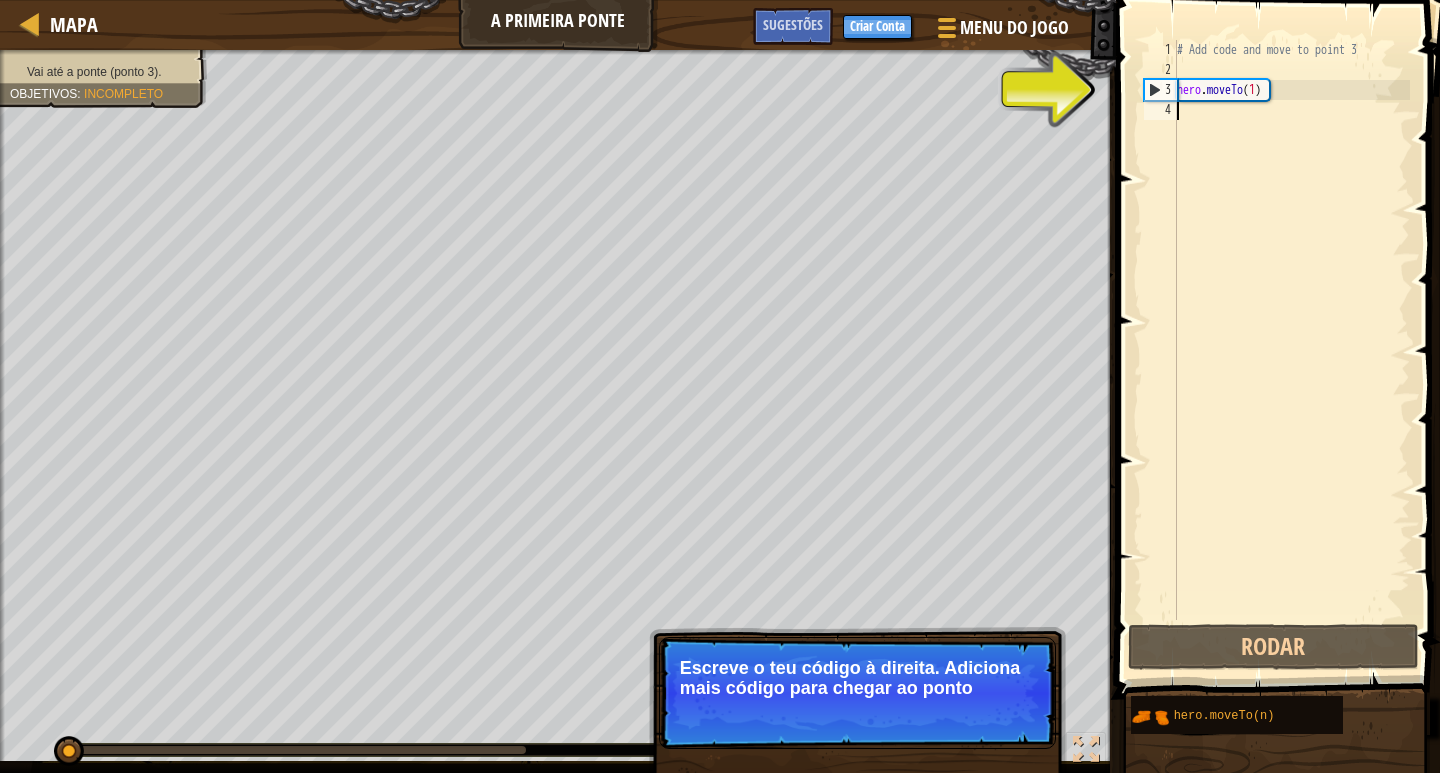 click on "3" at bounding box center [1161, 90] 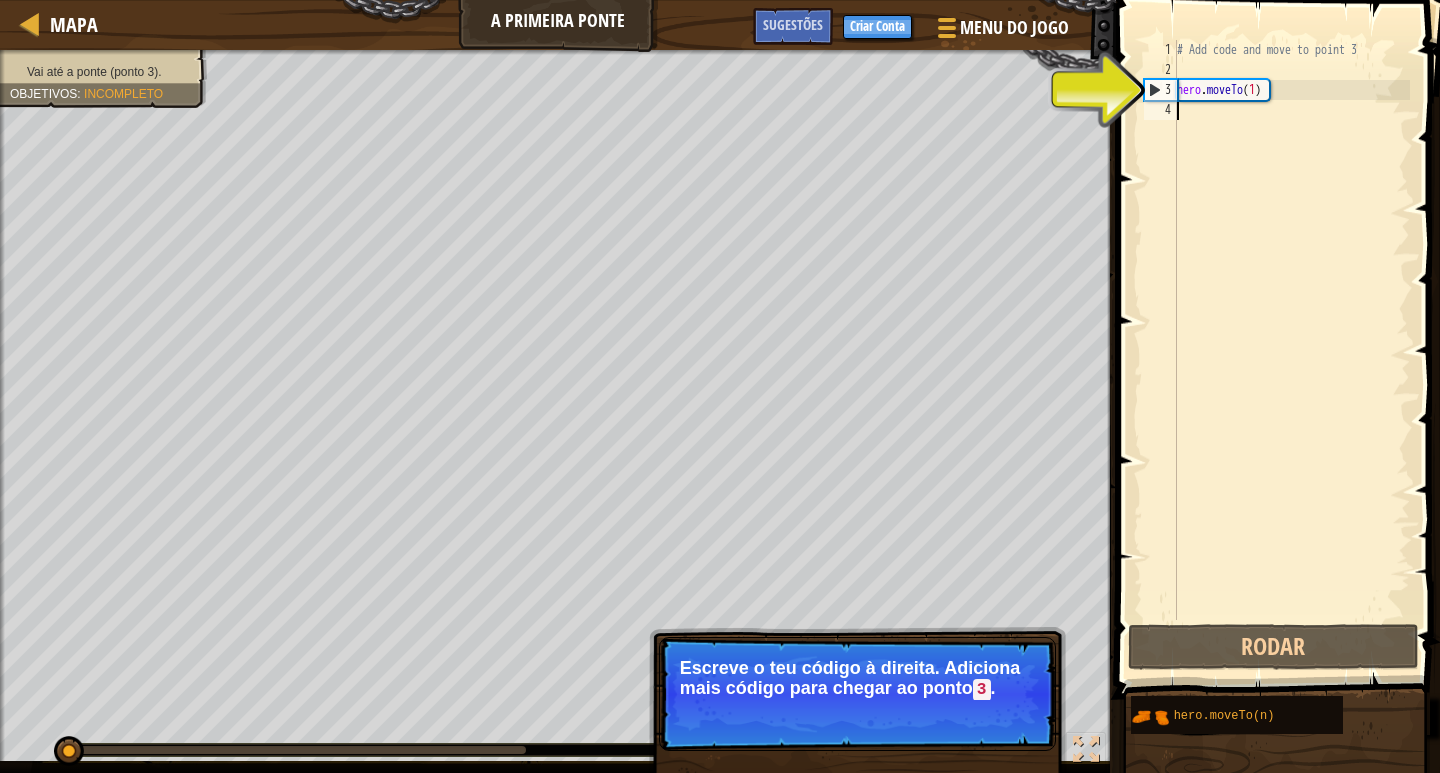 click on "3" at bounding box center (1161, 90) 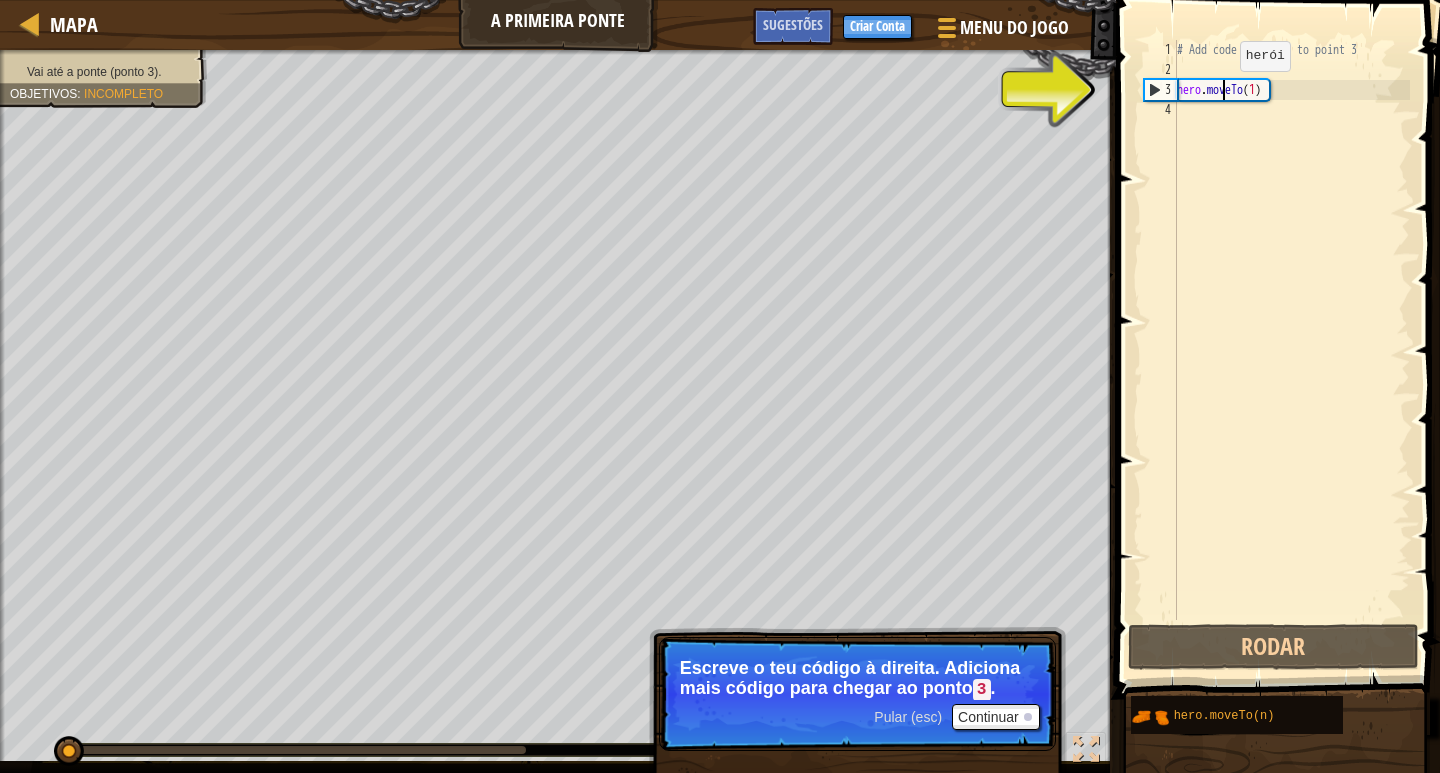 click on "# Add code and move to point 3 hero . moveTo ( 1 )" at bounding box center (1291, 350) 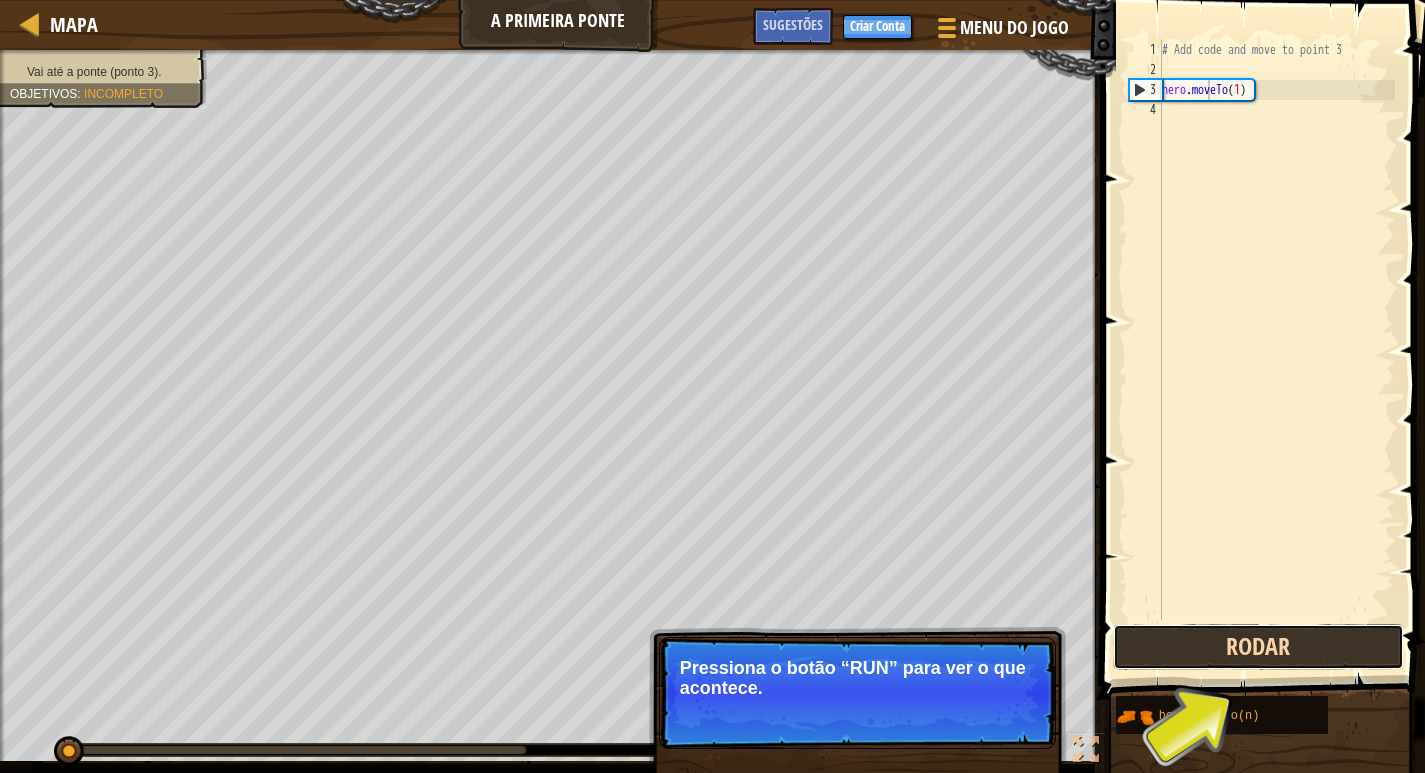 click on "Rodar" at bounding box center [1258, 647] 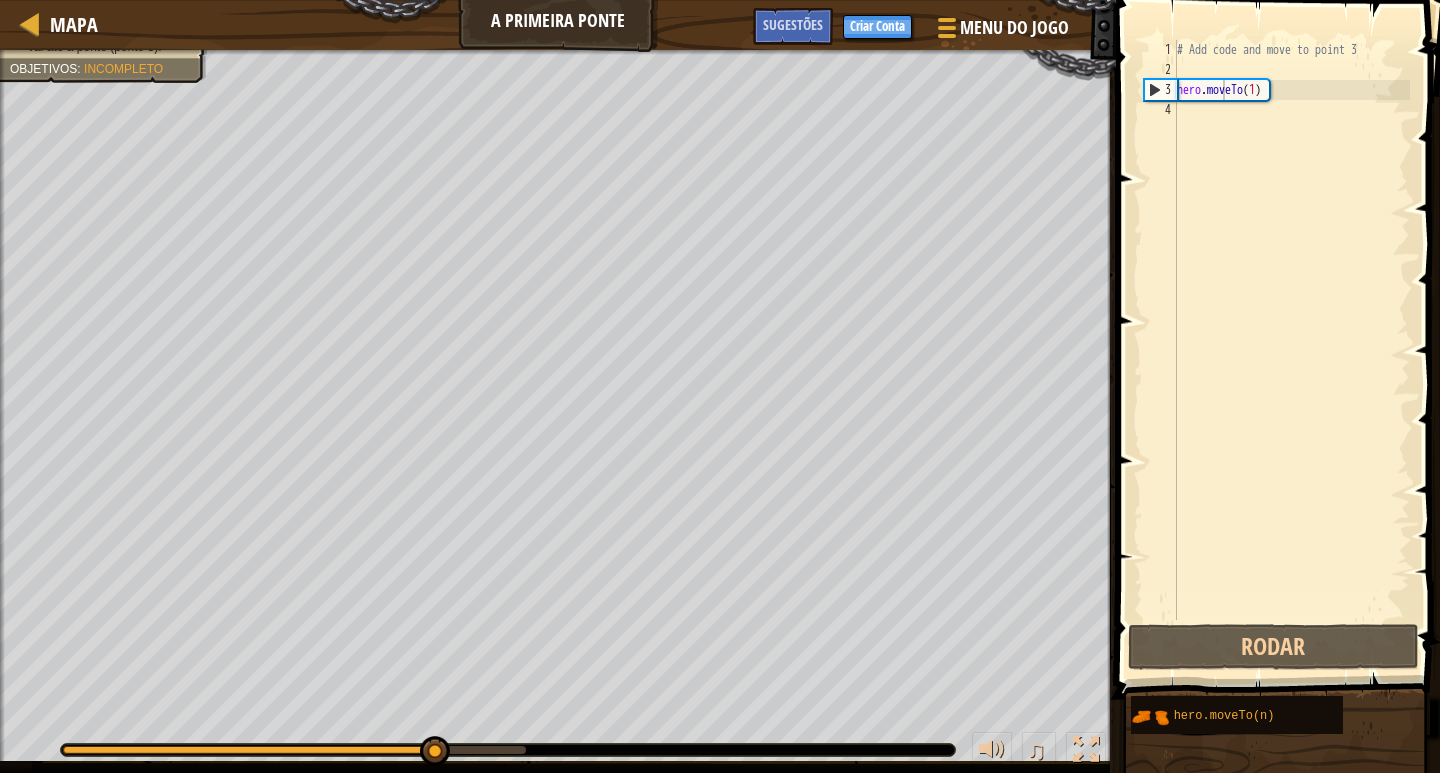drag, startPoint x: 597, startPoint y: 741, endPoint x: 632, endPoint y: 755, distance: 37.696156 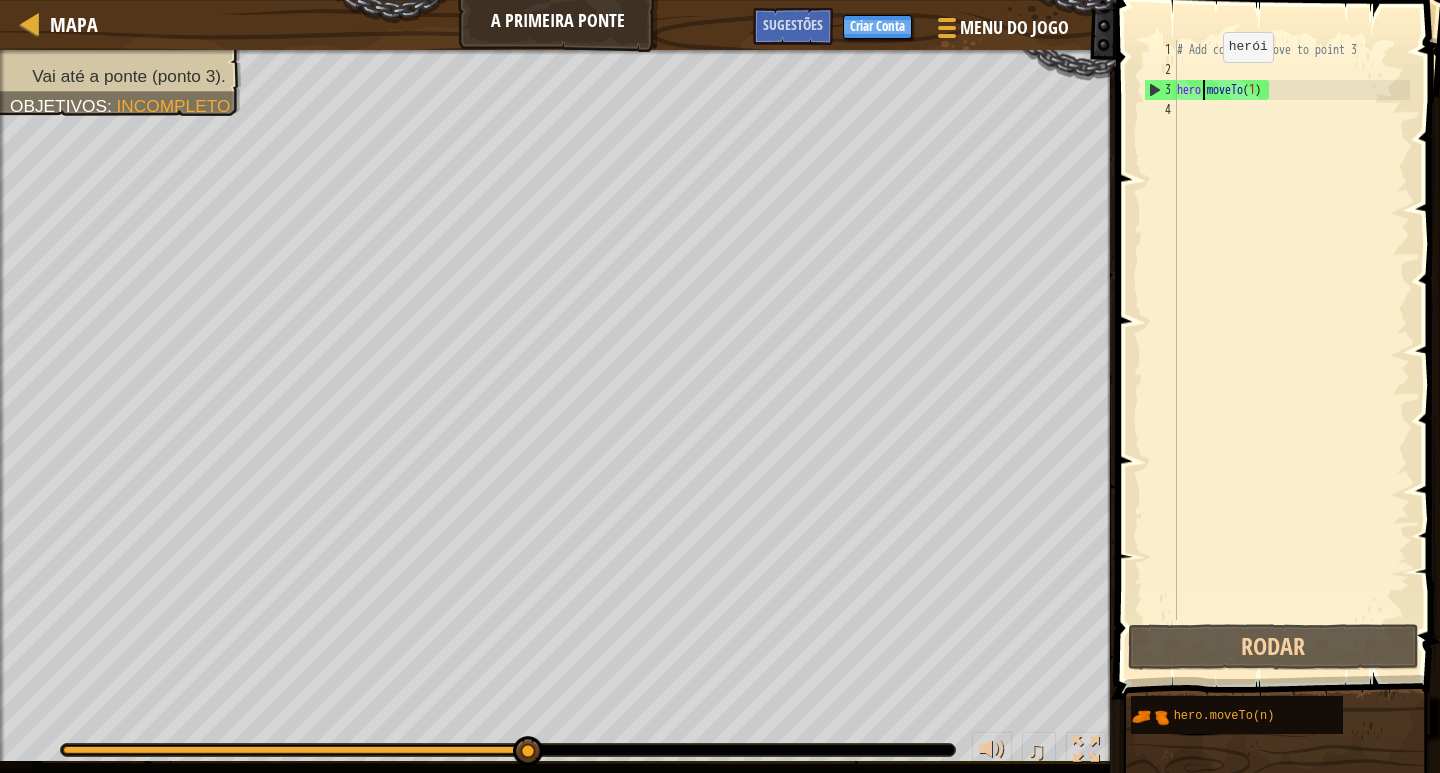 drag, startPoint x: 1206, startPoint y: 82, endPoint x: 1225, endPoint y: 88, distance: 19.924858 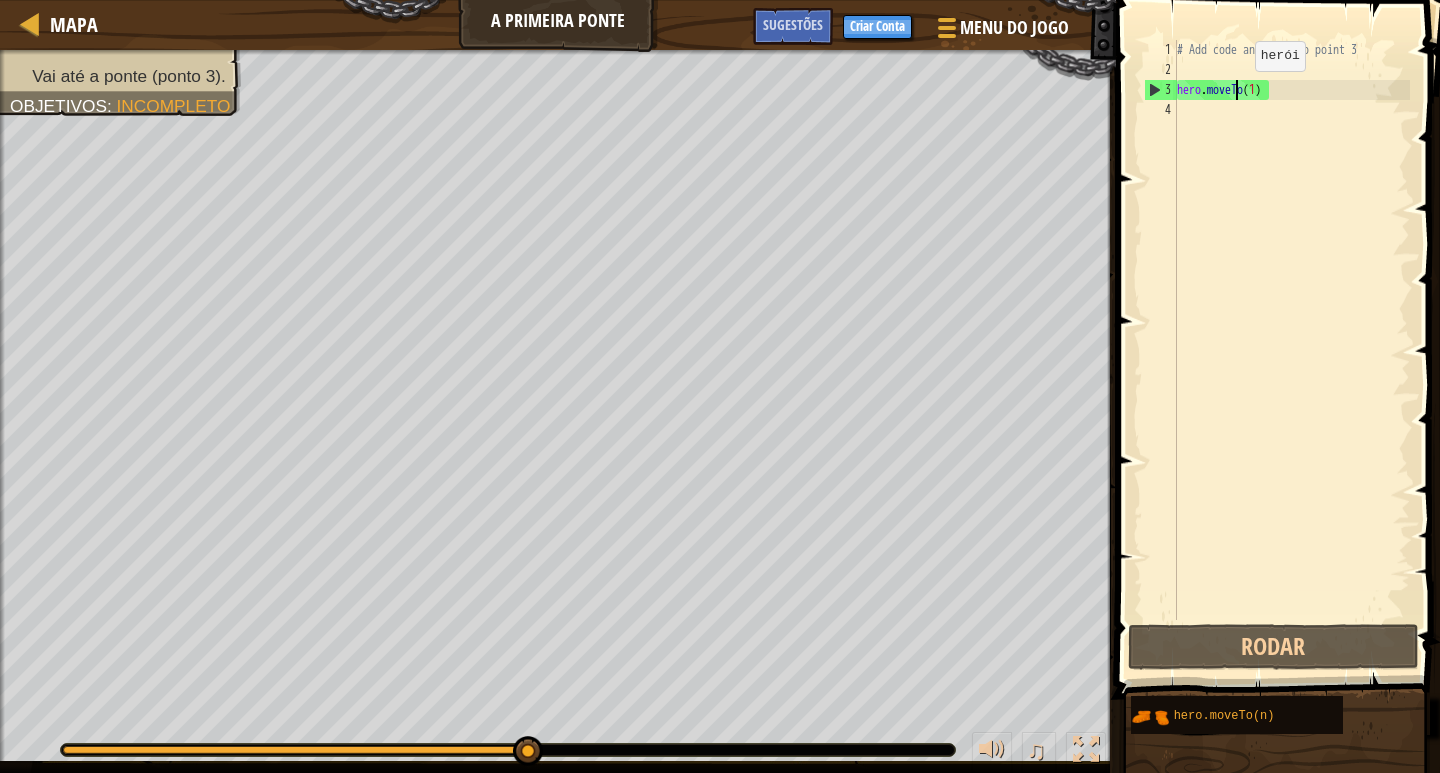 click on "# Add code and move to point 3 hero . moveTo ( 1 )" at bounding box center (1291, 350) 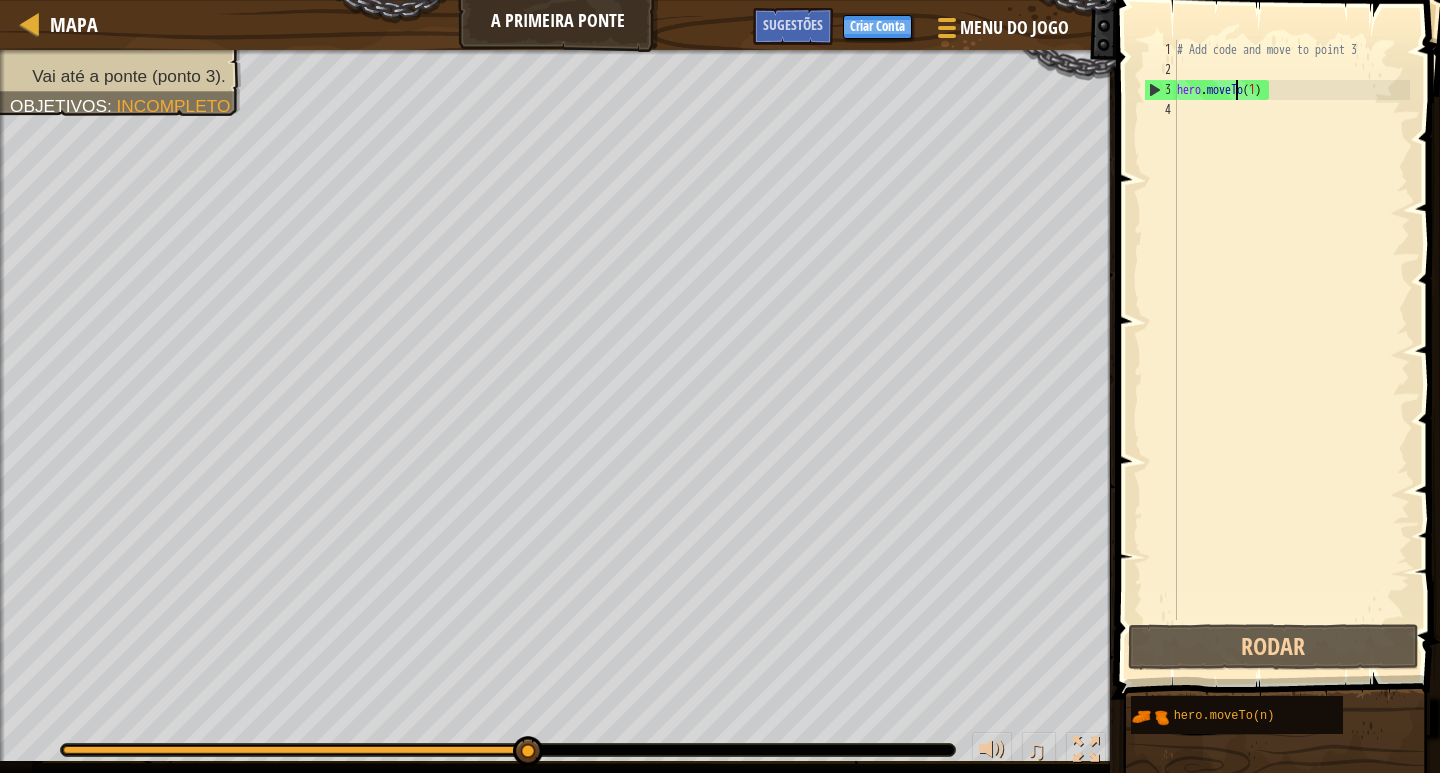 drag, startPoint x: 1207, startPoint y: 53, endPoint x: 1219, endPoint y: 53, distance: 12 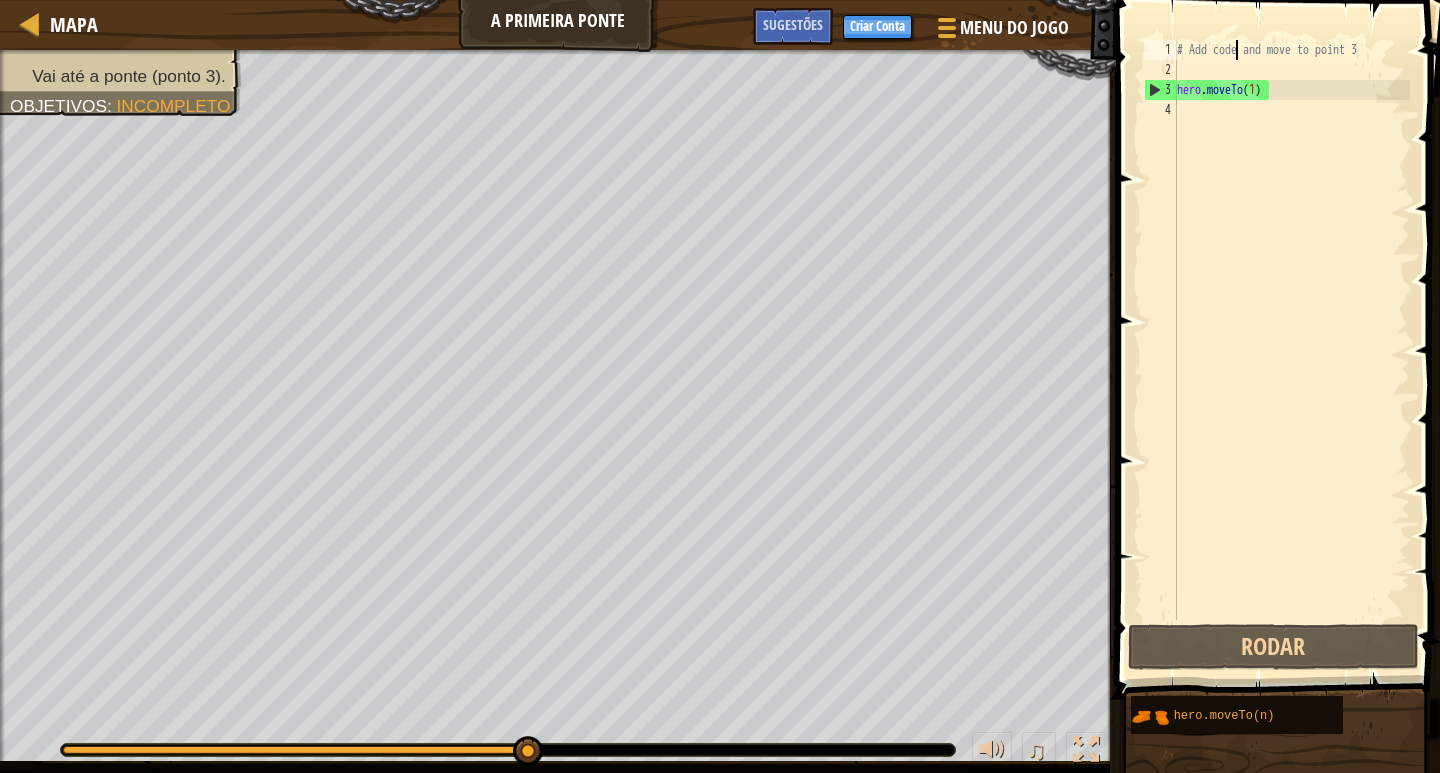 click on "# Add code and move to point 3 hero . moveTo ( 1 )" at bounding box center [1291, 350] 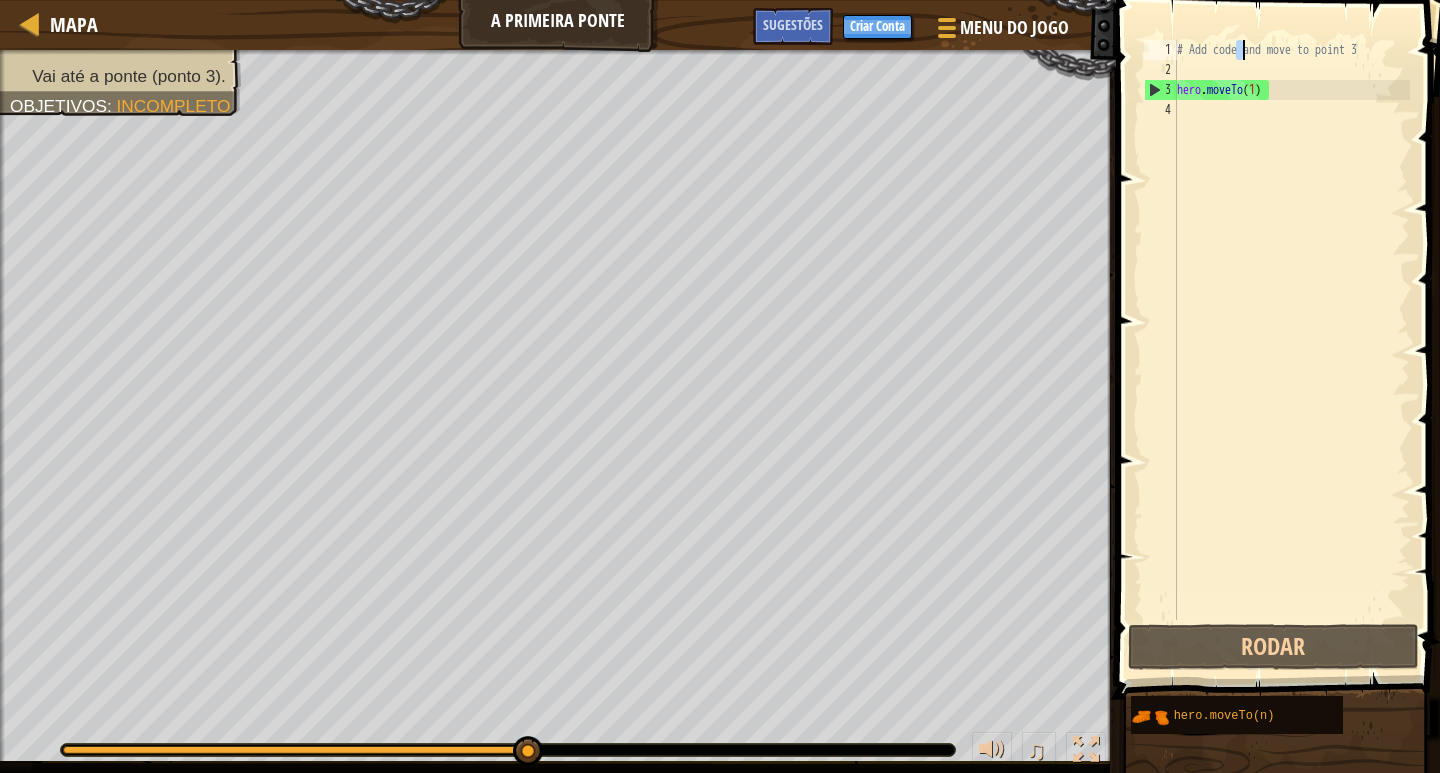 drag, startPoint x: 1153, startPoint y: 71, endPoint x: 1165, endPoint y: 66, distance: 13 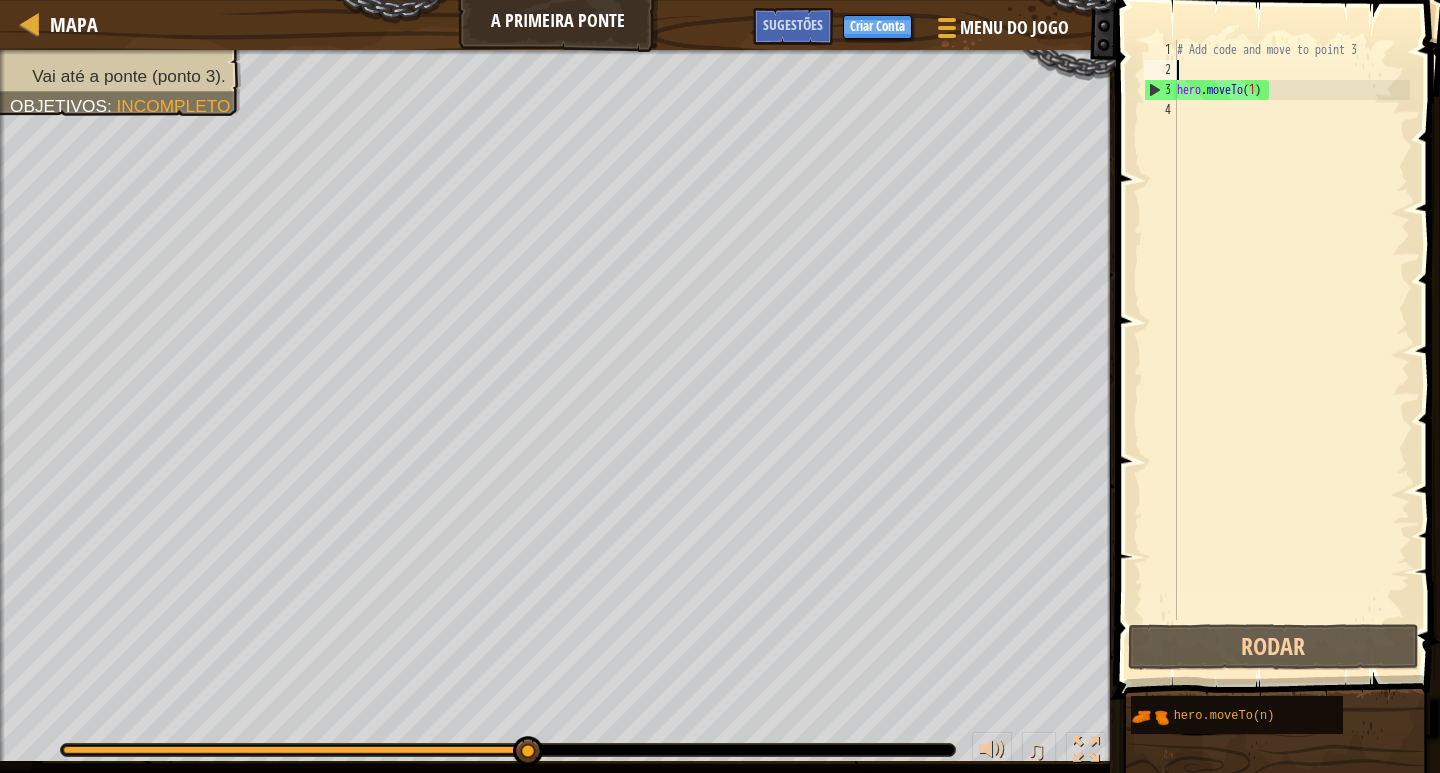 click on "2" at bounding box center (1160, 70) 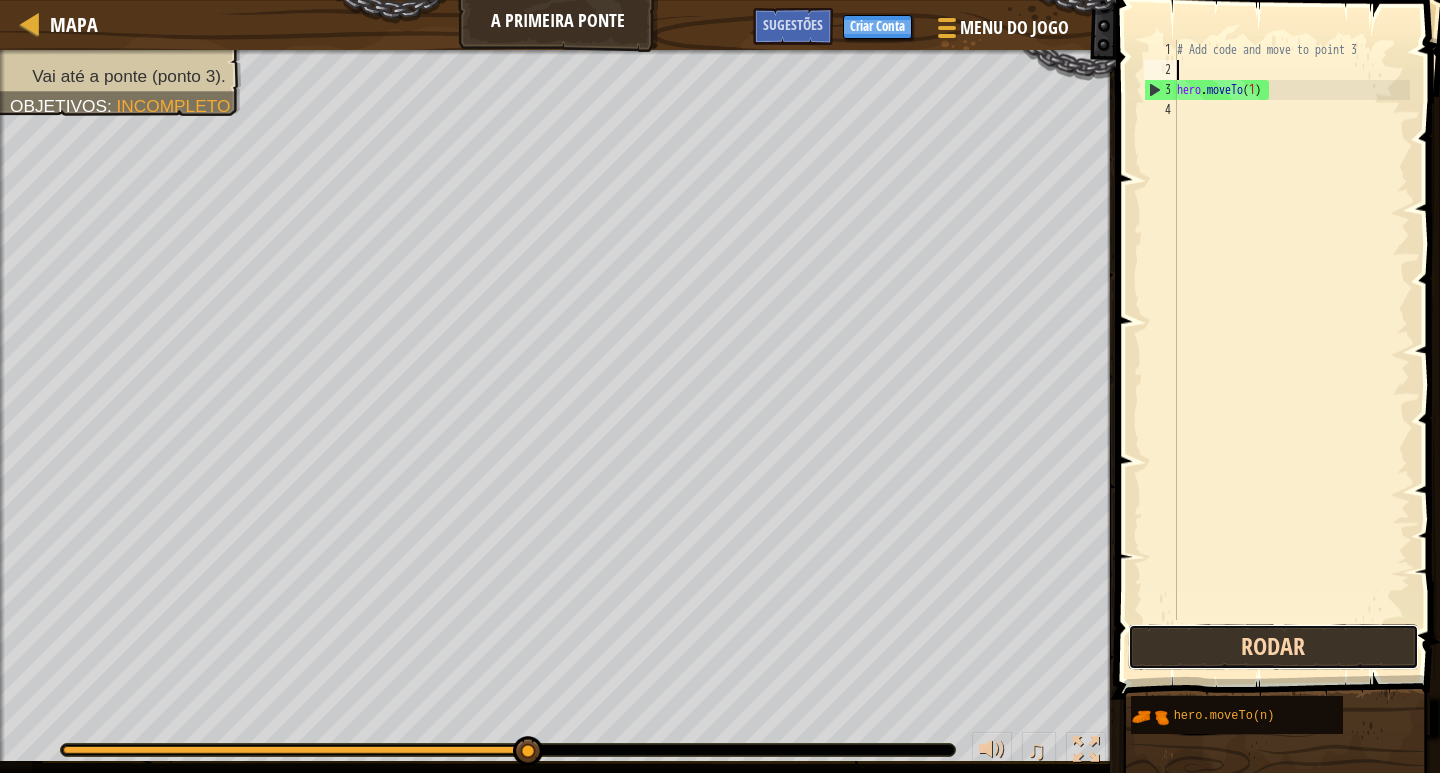 click on "Rodar" at bounding box center [1273, 647] 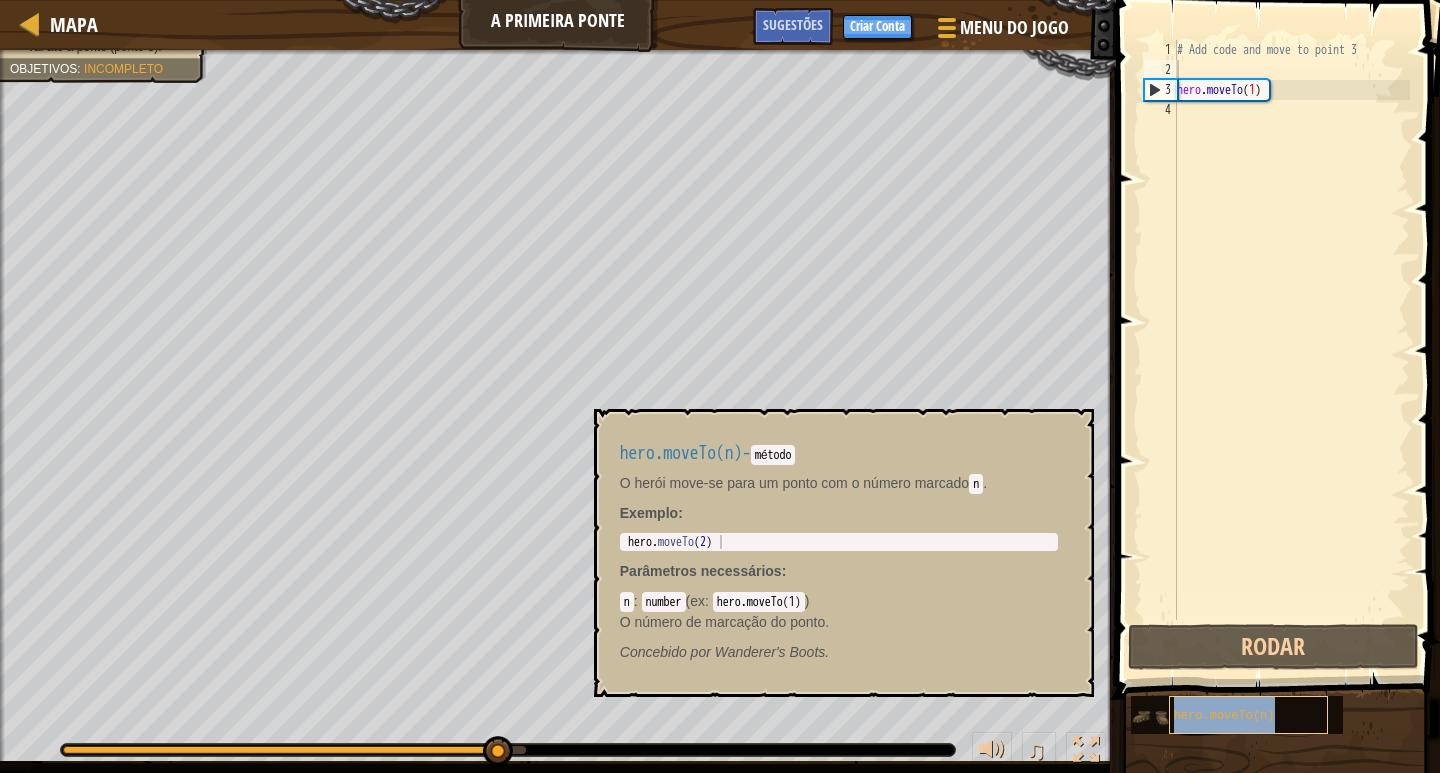 click on "hero.moveTo(n)" at bounding box center (1249, 715) 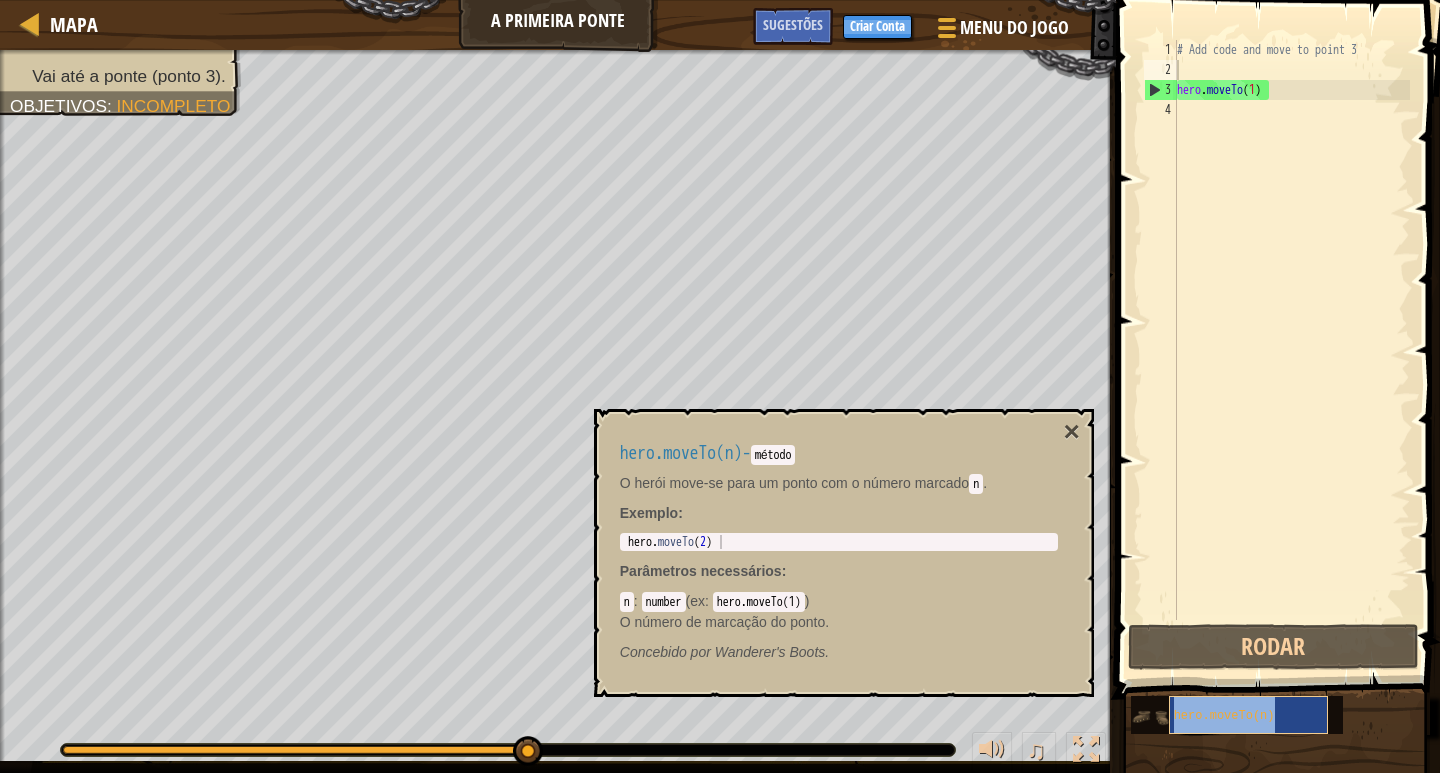 click on "hero.moveTo(n)" at bounding box center [1249, 715] 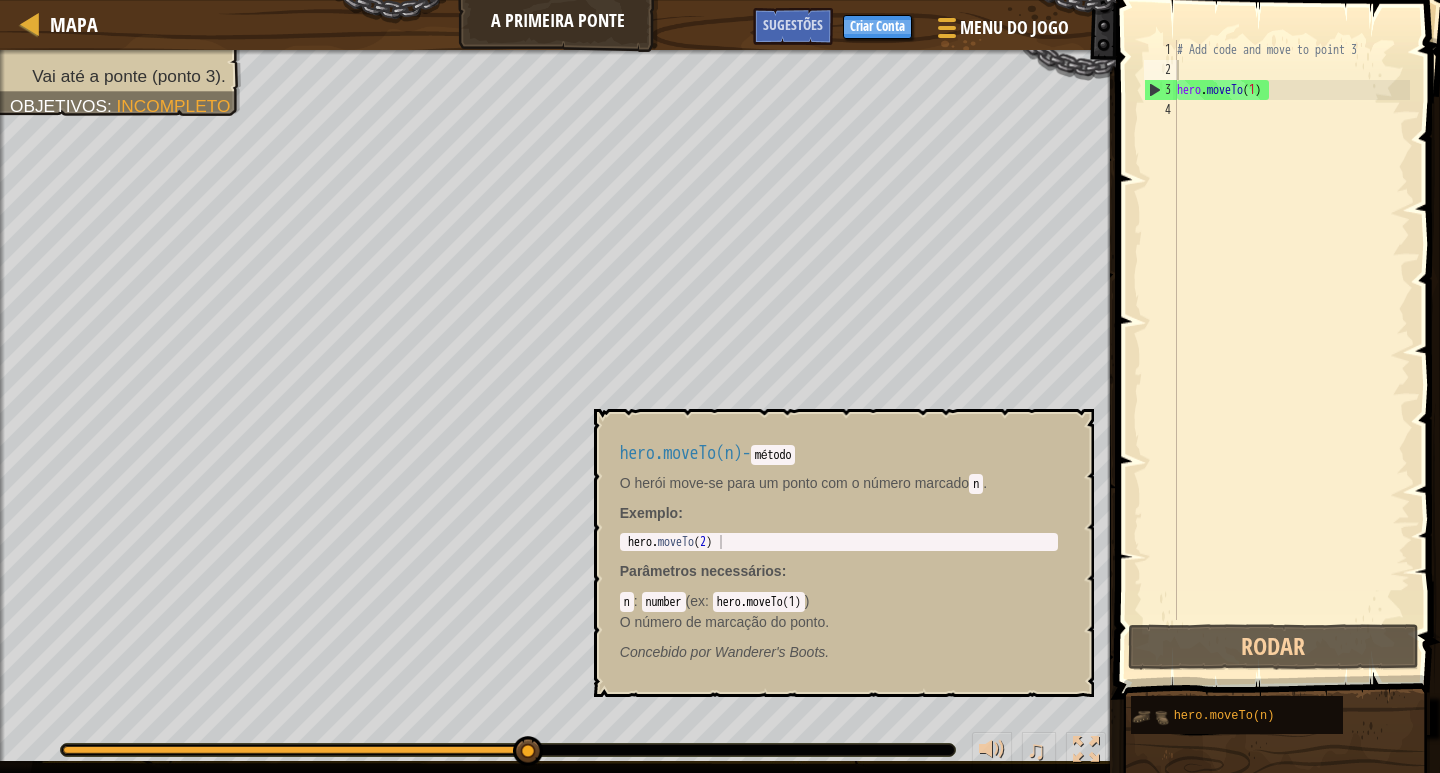 click at bounding box center [1150, 717] 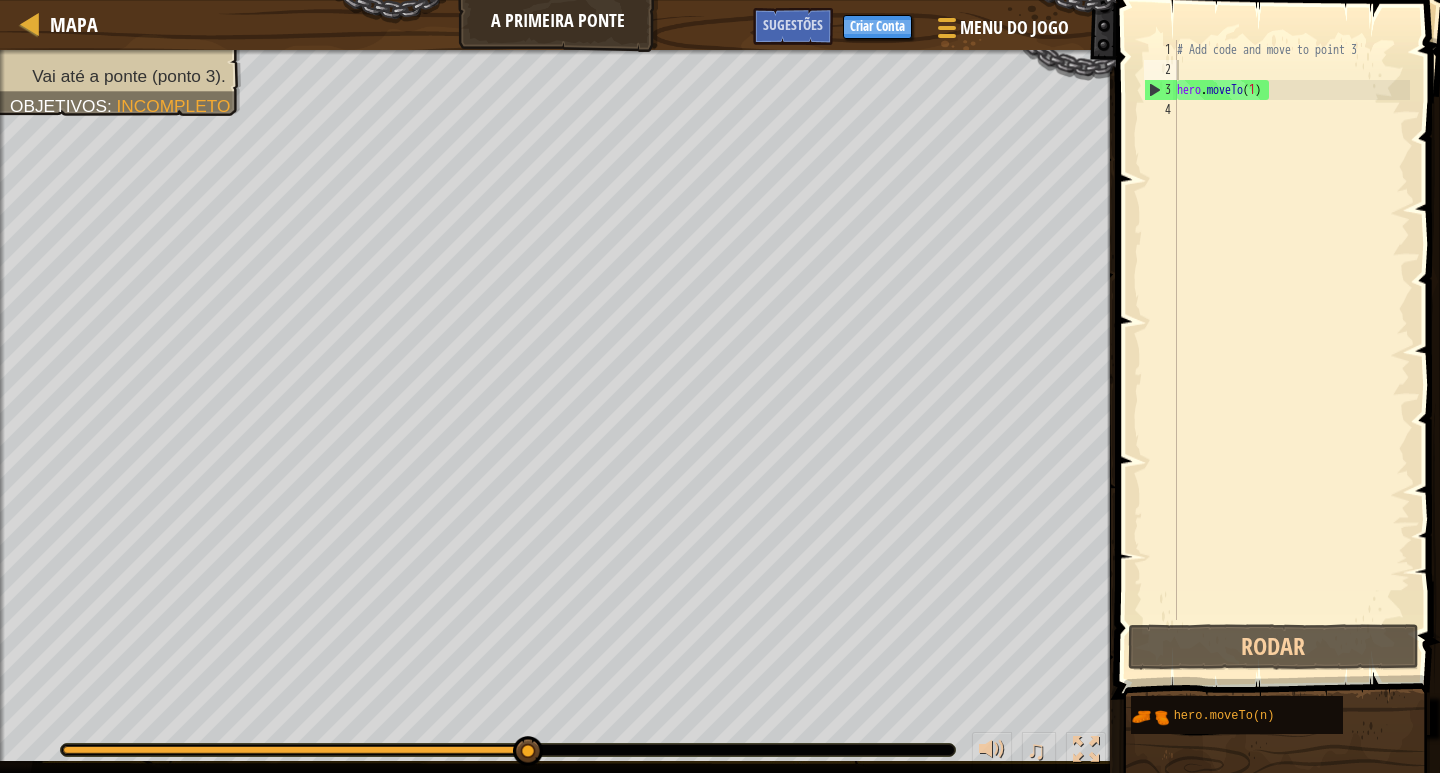 click at bounding box center (1275, 971) 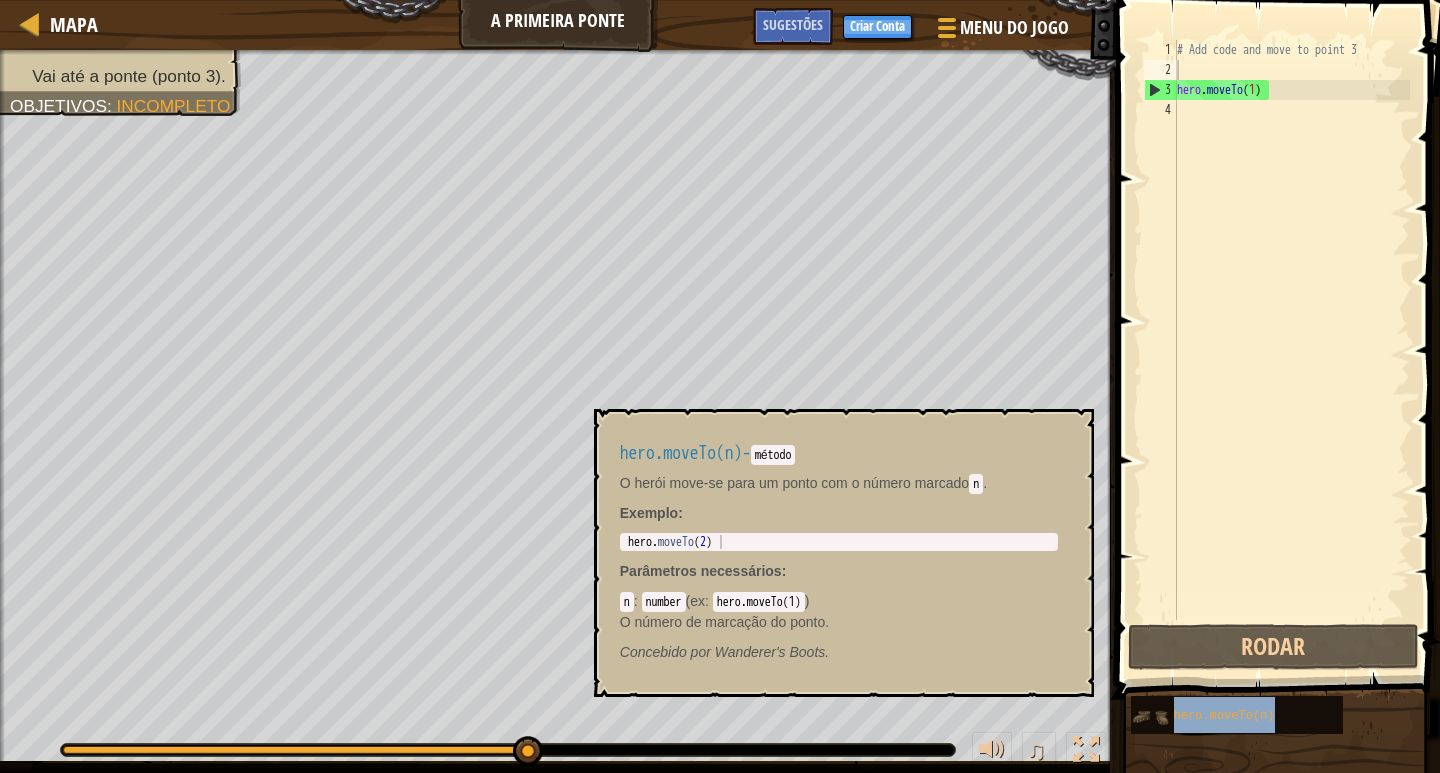 click at bounding box center (1150, 717) 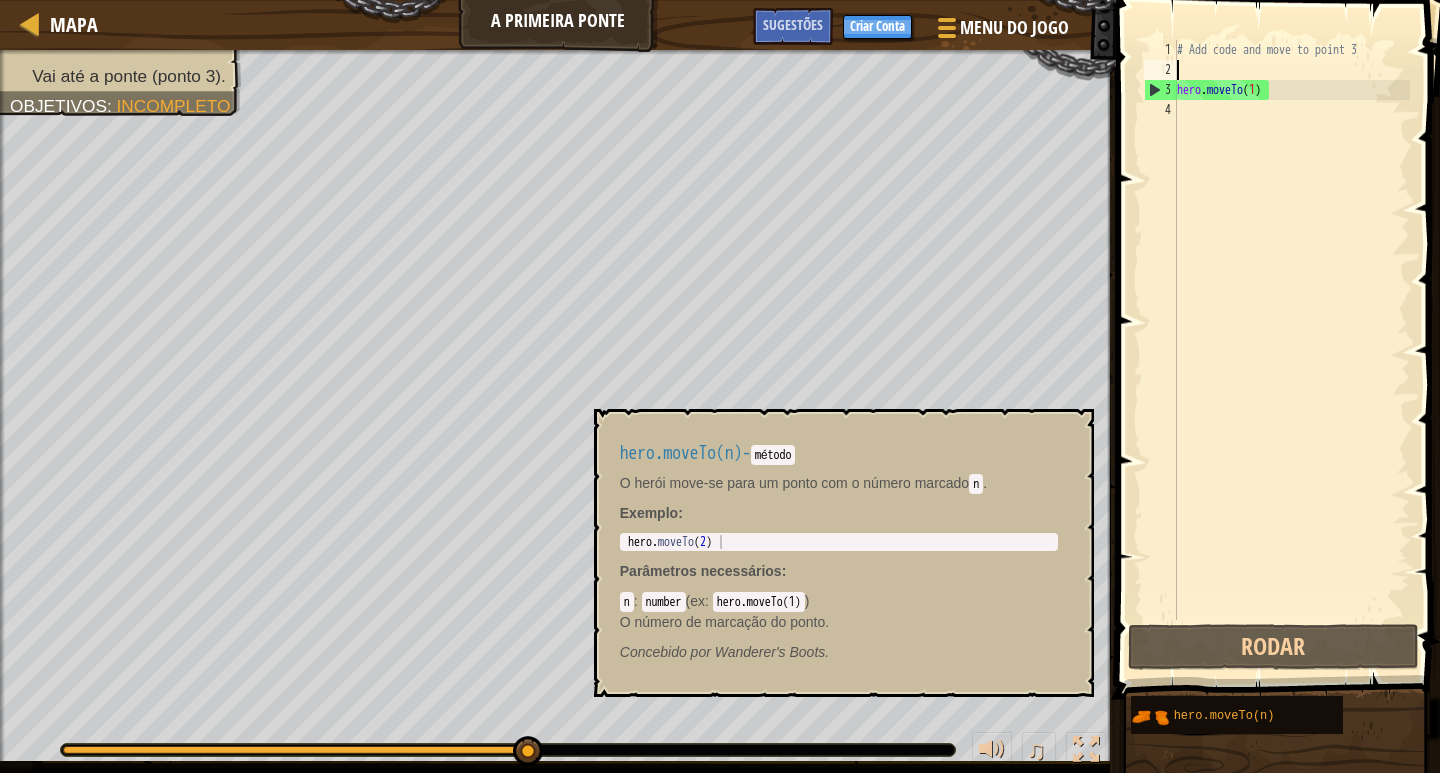 click on "Mapa A Primeira Ponte Menu do Jogo Pronto Criar Conta Sugestões 1     הההההההההההההההההההההההההההההההההההההההההההההההההההההההההההההההההההההההההההההההההההההההההההההההההההההההההההההההההההההההההההההההההההההההההההההההההההההההההההההההההההההההההההההההההההההההההההההההההההההההההההההההההההההההההההההההההההההההההההההההההההההההההההההההה XXXXXXXXXXXXXXXXXXXXXXXXXXXXXXXXXXXXXXXXXXXXXXXXXXXXXXXXXXXXXXXXXXXXXXXXXXXXXXXXXXXXXXXXXXXXXXXXXXXXXXXXXXXXXXXXXXXXXXXXXXXXXXXXXXXXXXXXXXXXXXXXXXXXXXXXXXXXXXXXXXXXXXXXXXXXXXXXXXXXXXXXXXXXXXXXXXXXXXXXXXXXXXXXXXXXXXXXXXXXXXXXXXXXXXXXXXXXXXXXXXXXXXXXXXXXXXXX Solução × Sugestões 1 2 3 4 # Add code and move to point 3 hero . moveTo ( 1 )     Código Salvo Linguagem de programação : Python Rodar Enviar Pronto Statement   /  Call  :" at bounding box center [720, 386] 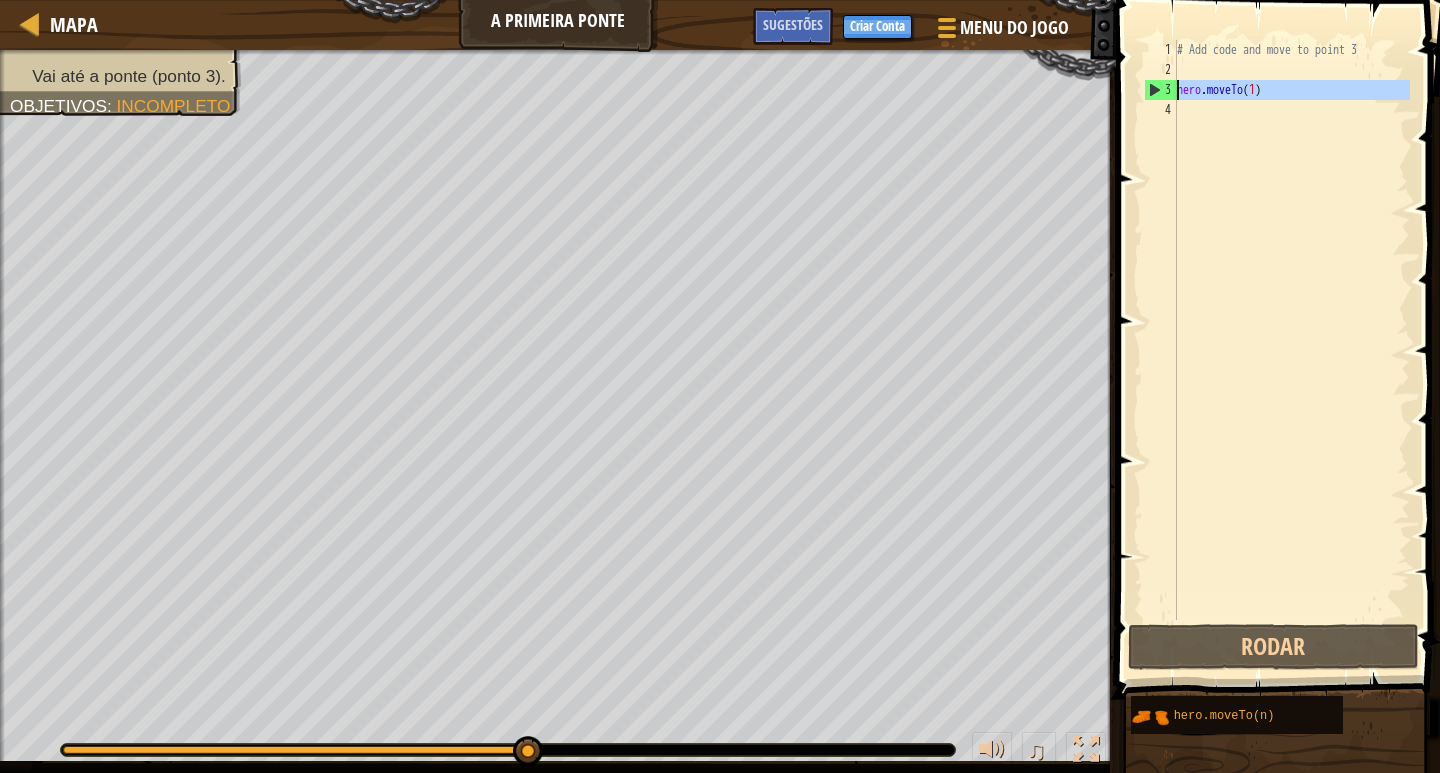 click on "3" at bounding box center (1161, 90) 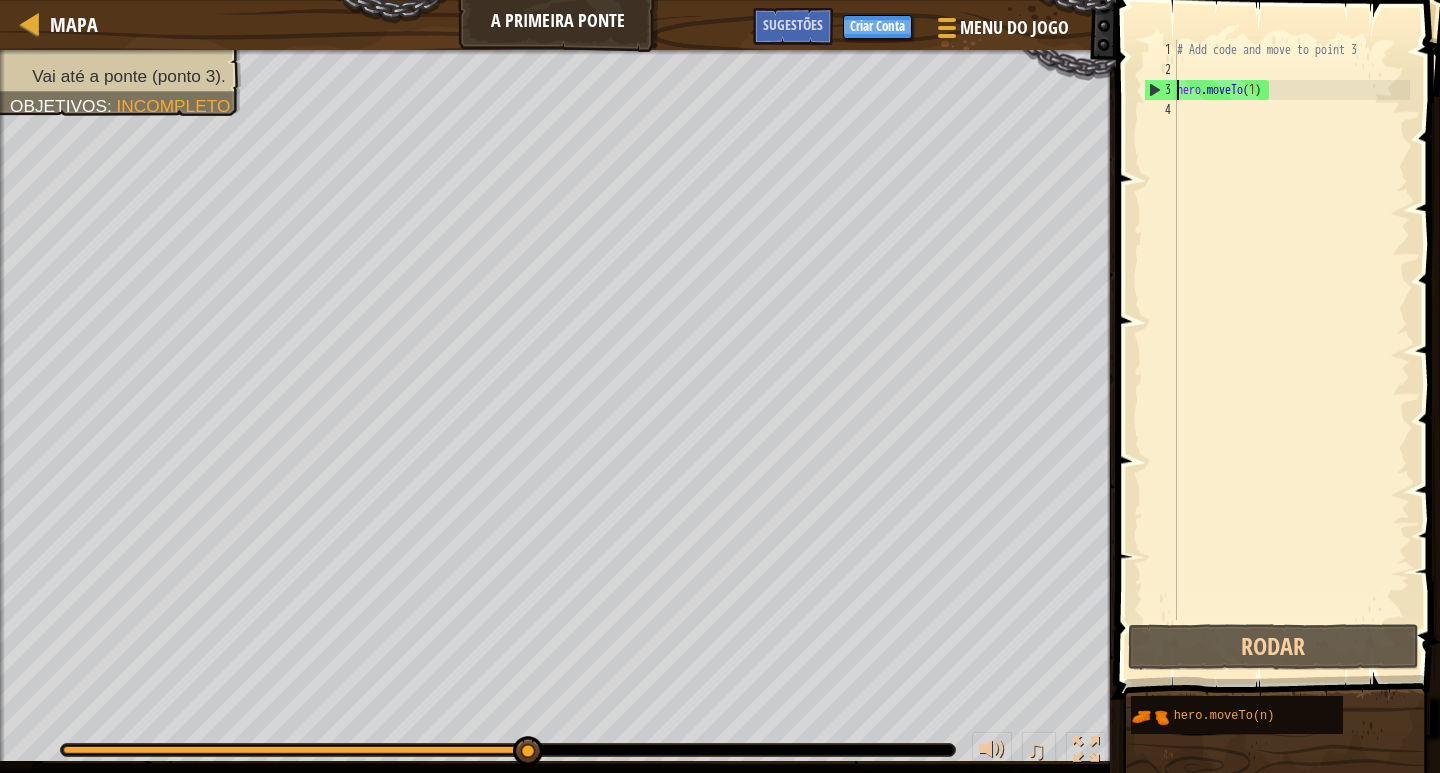 click on "3" at bounding box center [1161, 90] 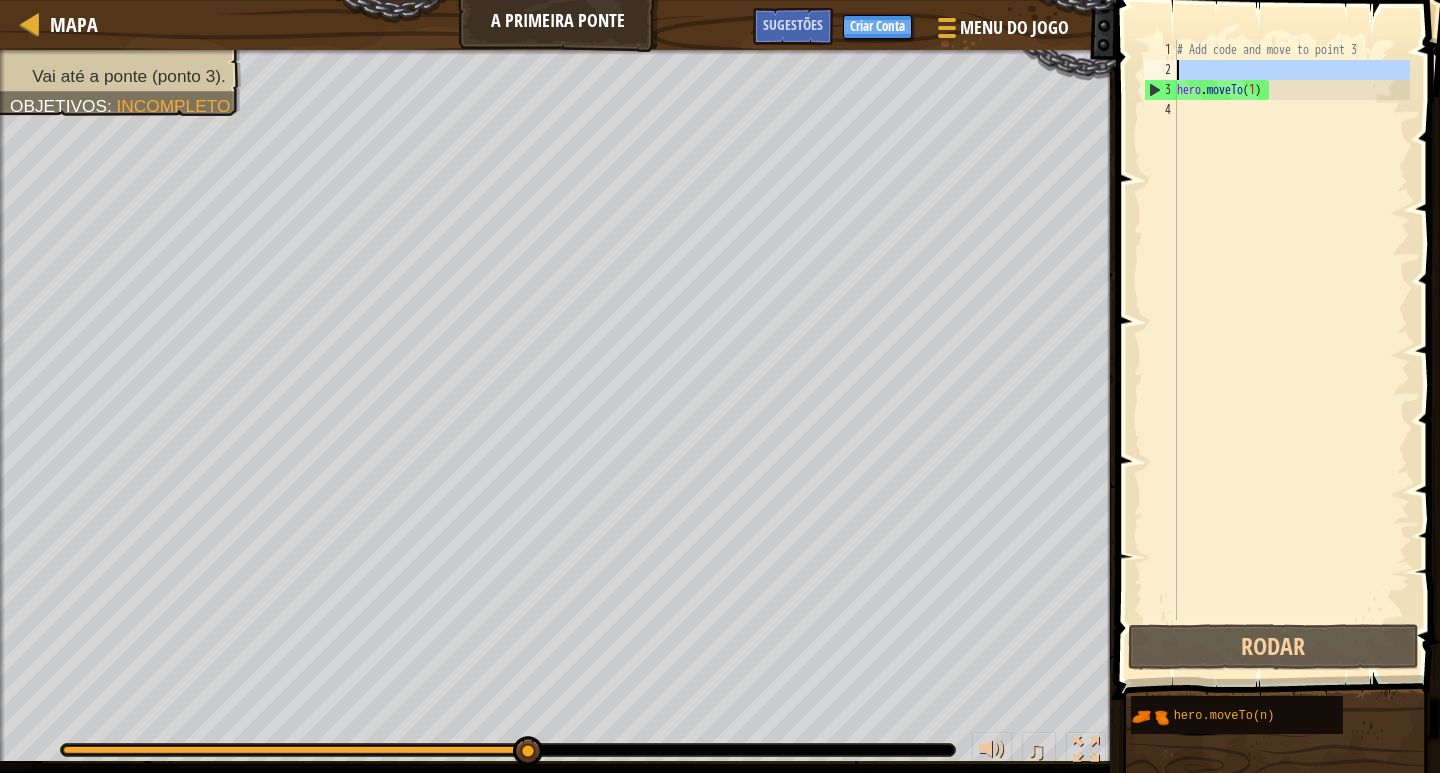 click on "2" at bounding box center (1160, 70) 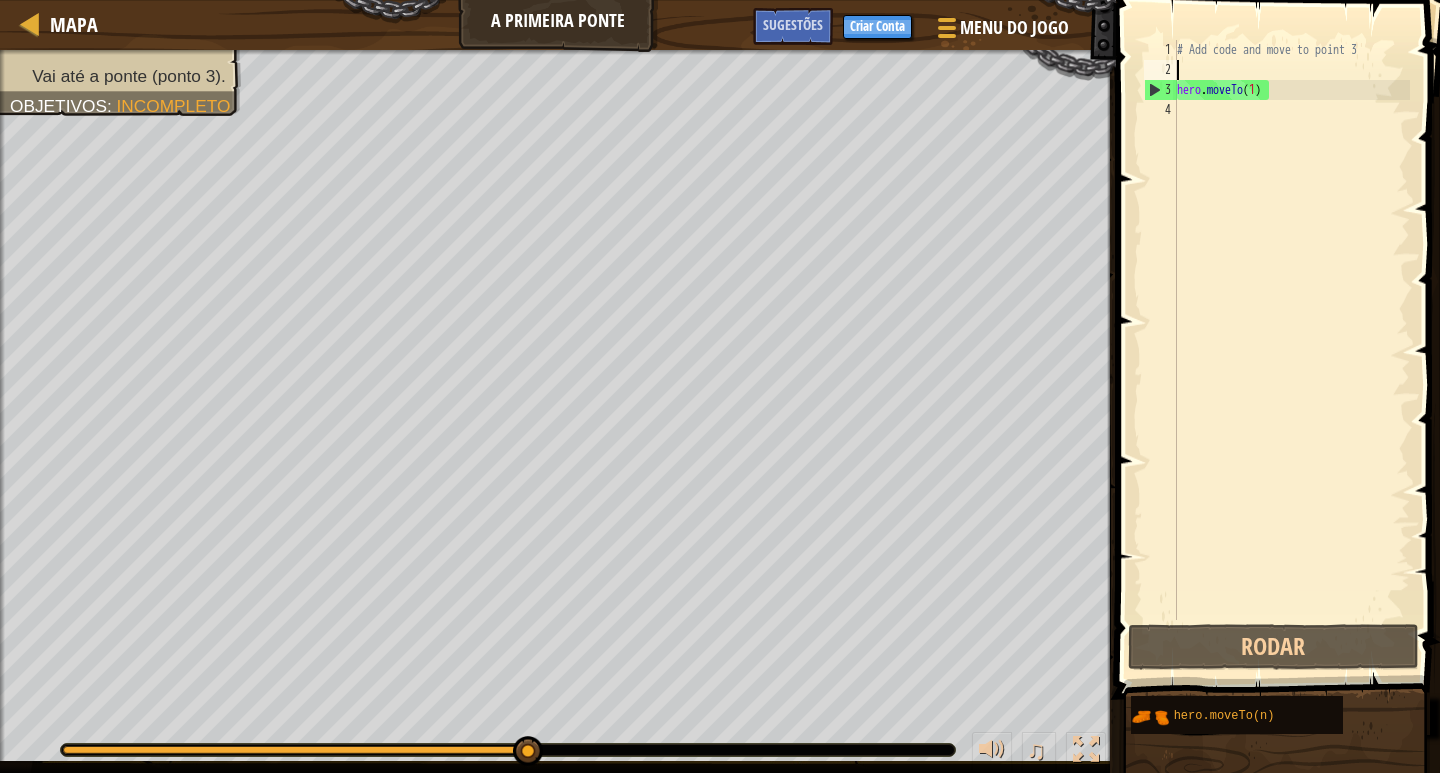 click on "3" at bounding box center [1161, 90] 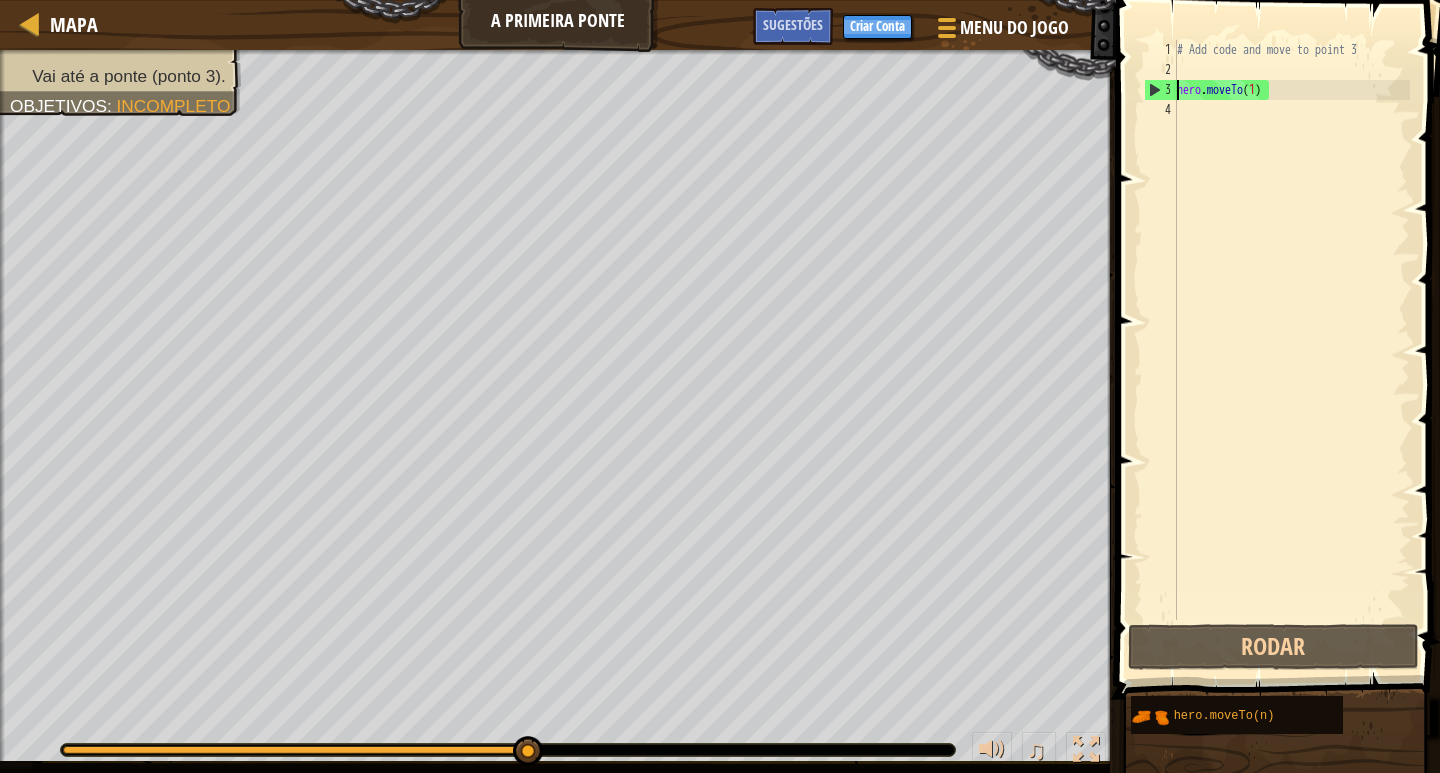 click on "2" at bounding box center (1160, 70) 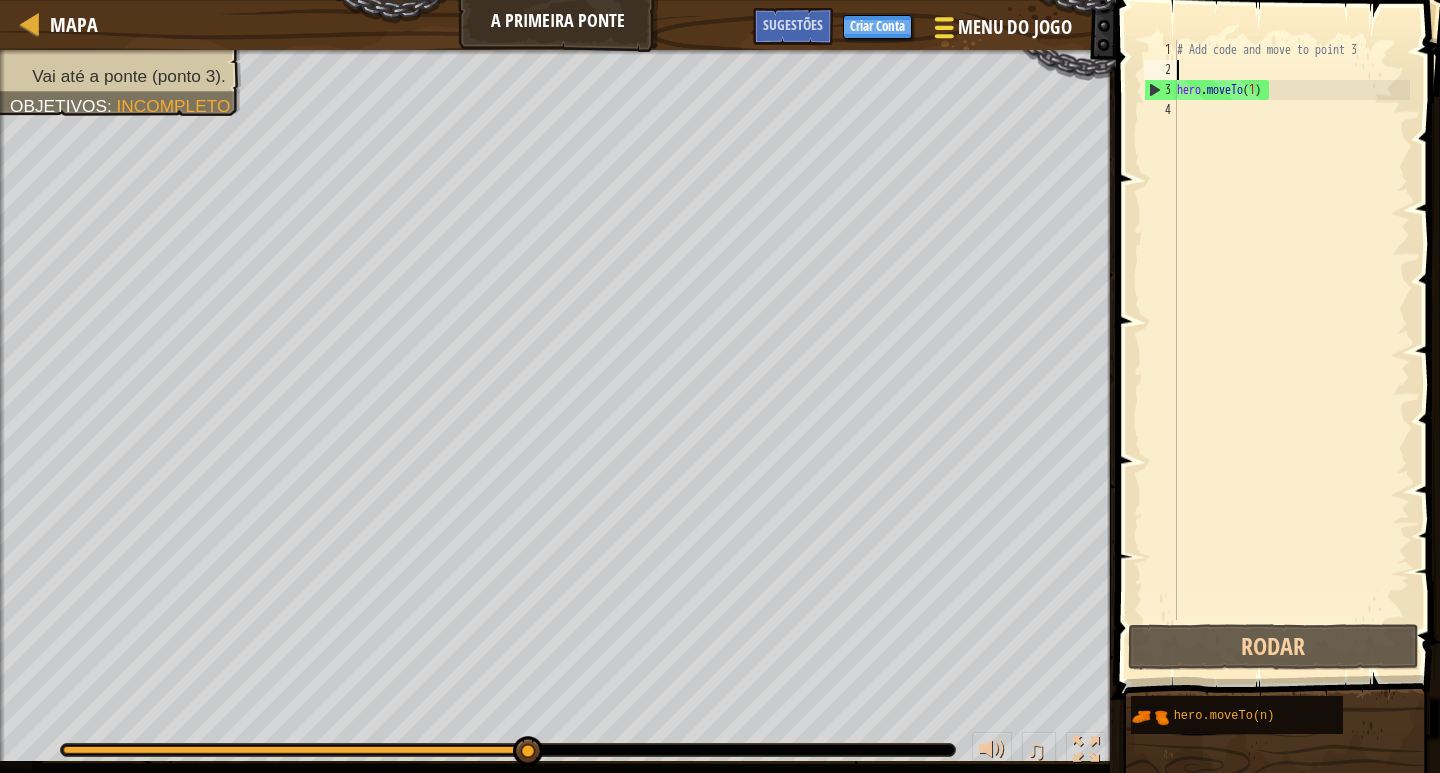 click on "Menu do Jogo" at bounding box center (1015, 27) 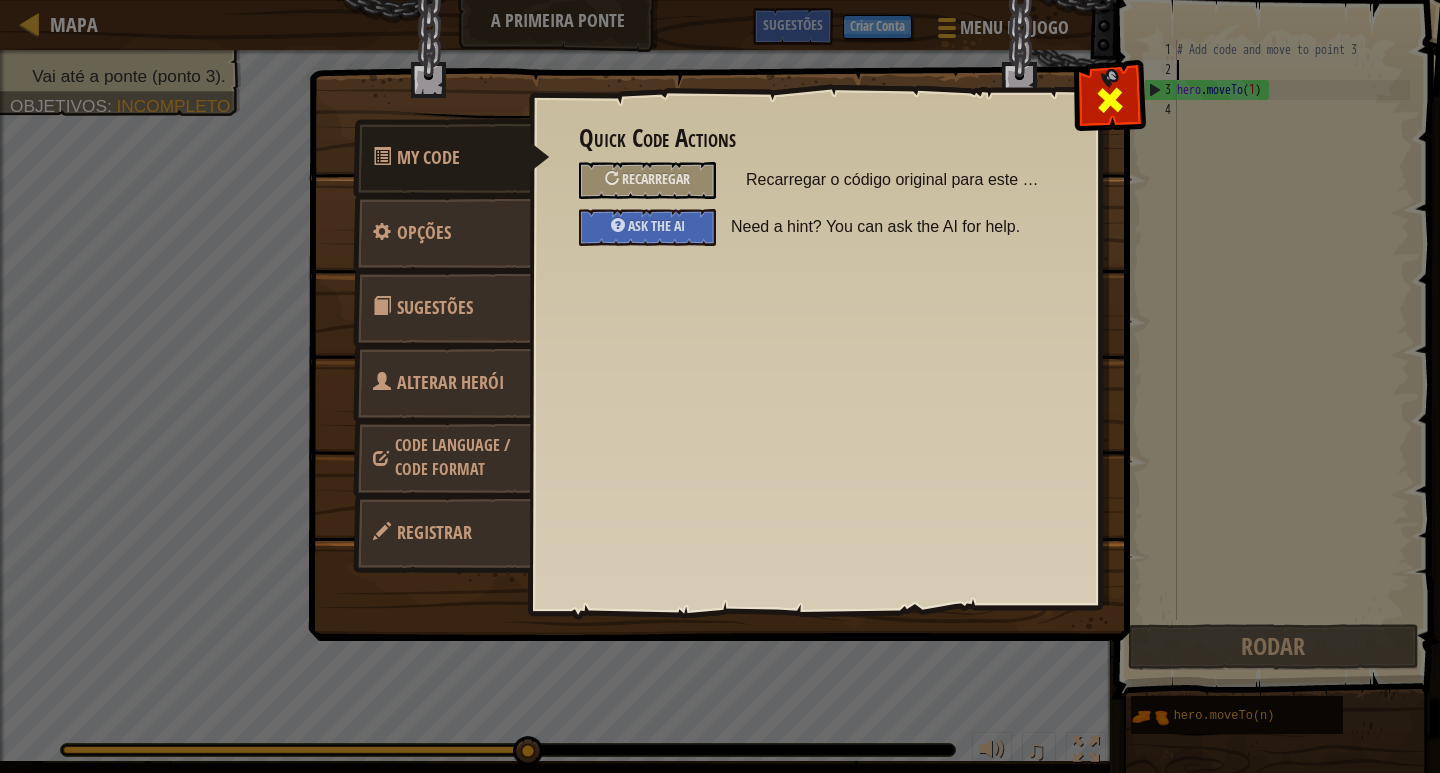 click at bounding box center [1109, 95] 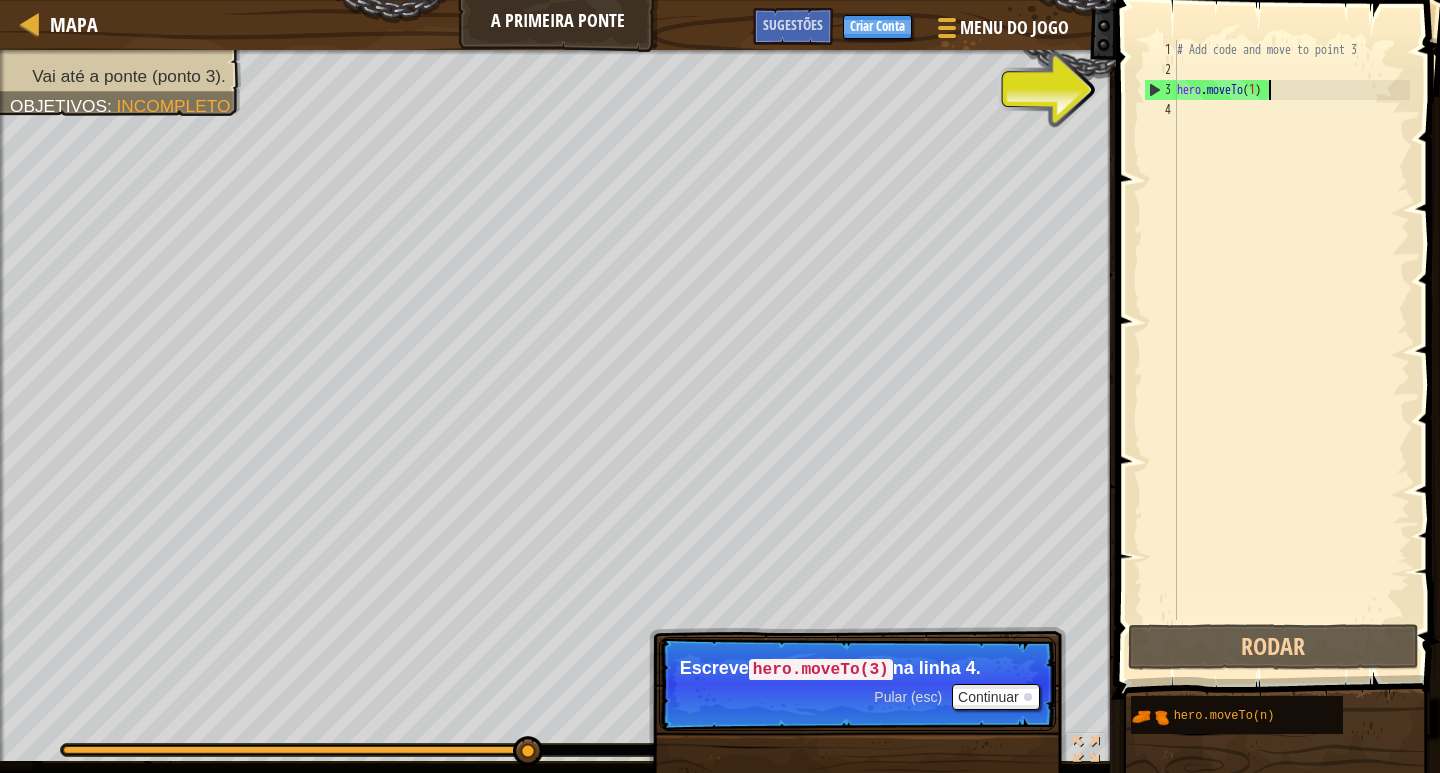 click on "# Add code and move to point 3 hero . moveTo ( 1 )" at bounding box center [1291, 350] 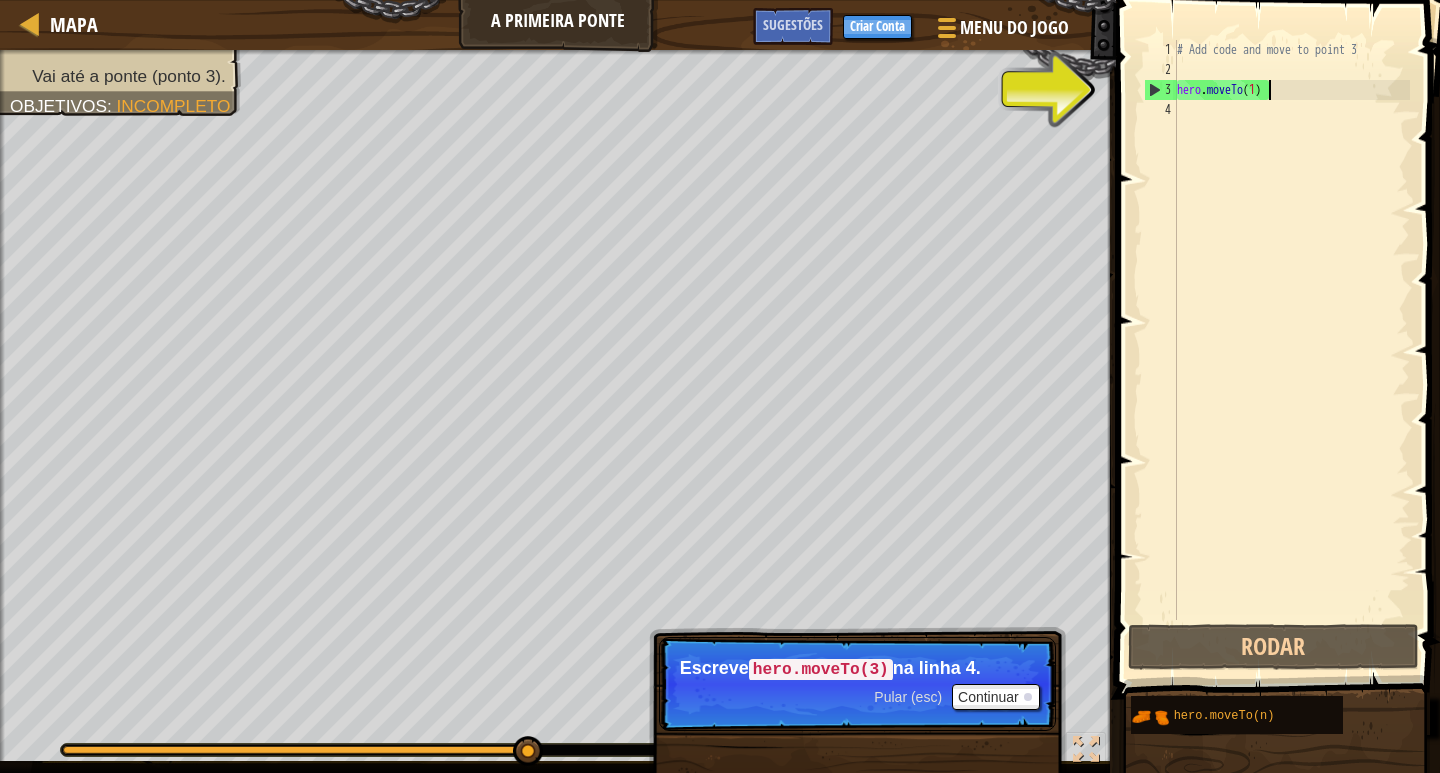 type on "hero.moveTo(1)" 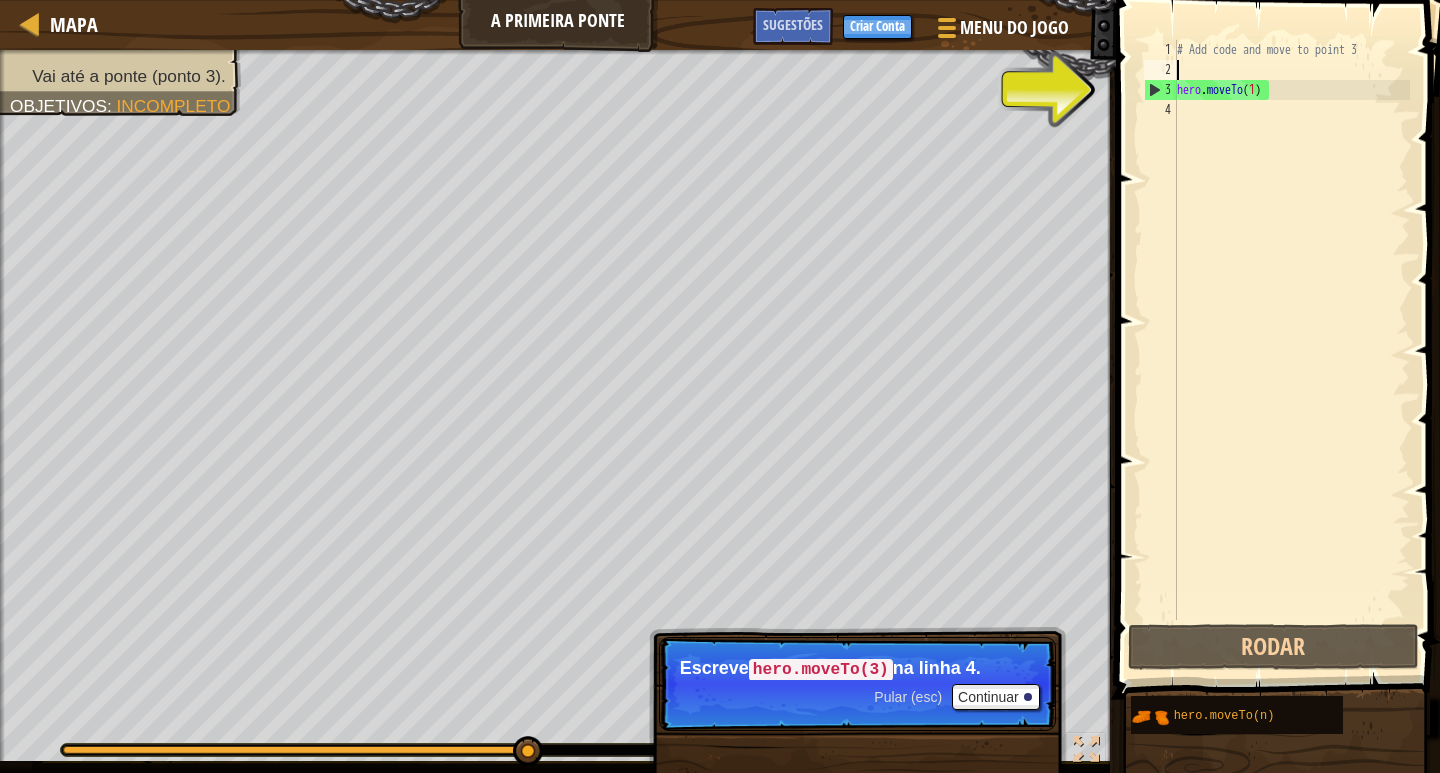 click on "# Add code and move to point 3 hero . moveTo ( 1 )" at bounding box center (1291, 350) 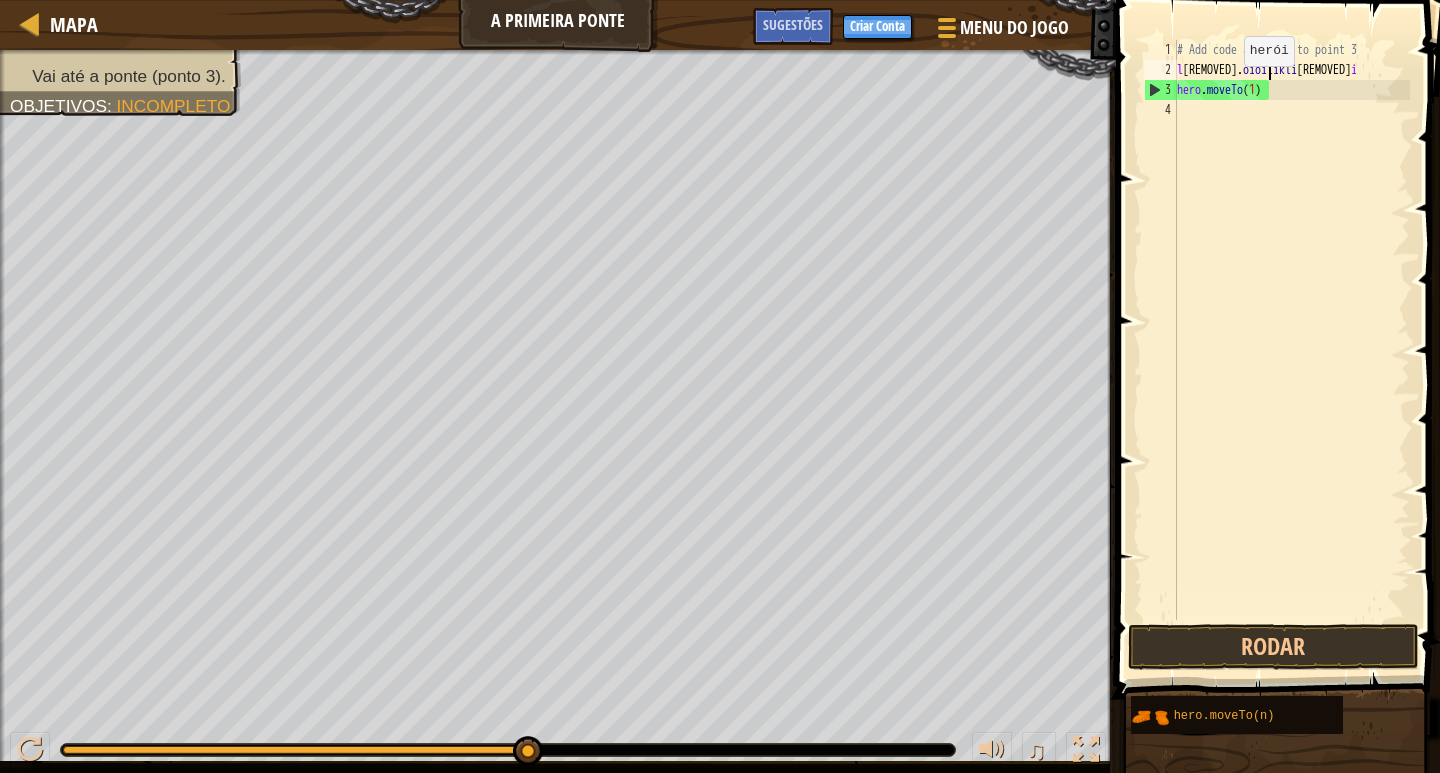 type on "[REMOVED]" 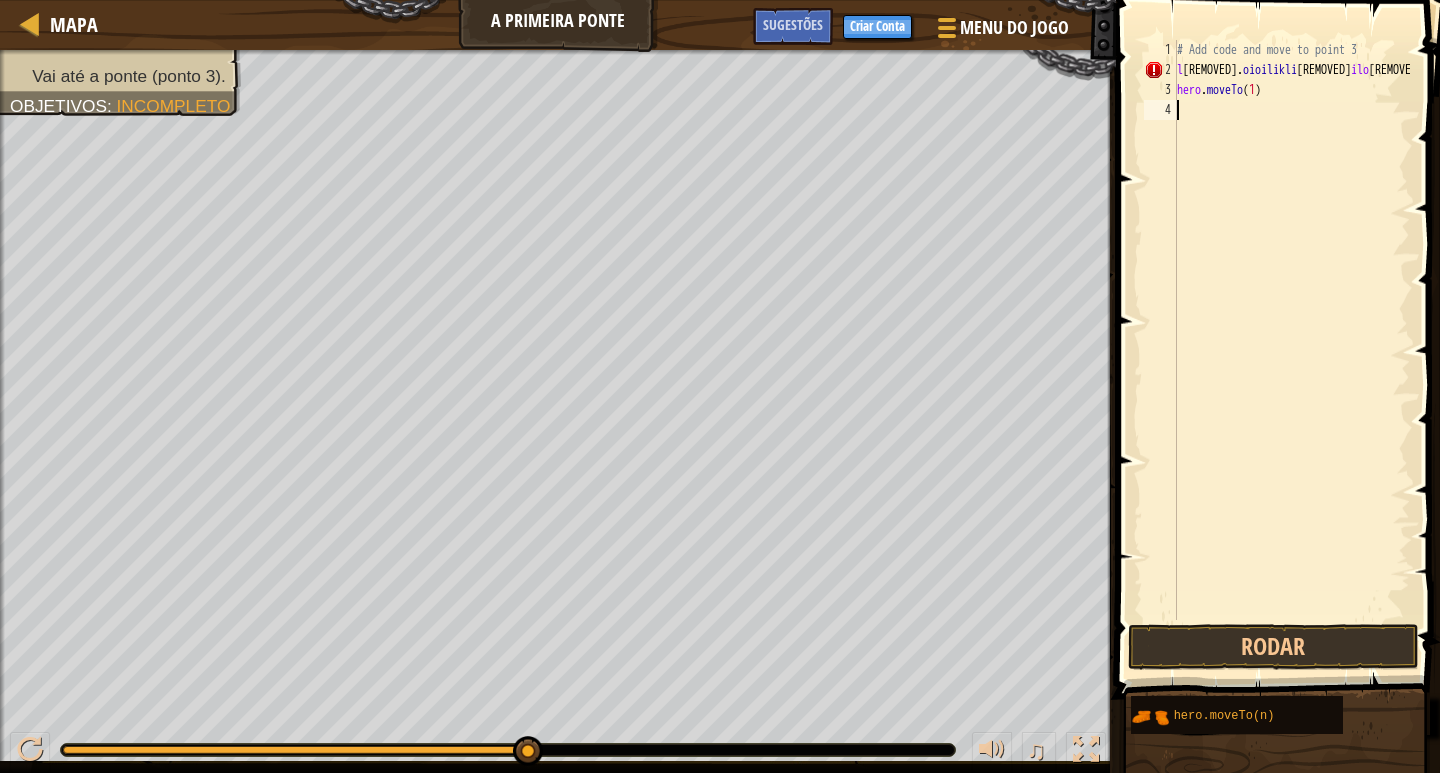 drag, startPoint x: 1190, startPoint y: 179, endPoint x: 1213, endPoint y: 142, distance: 43.56604 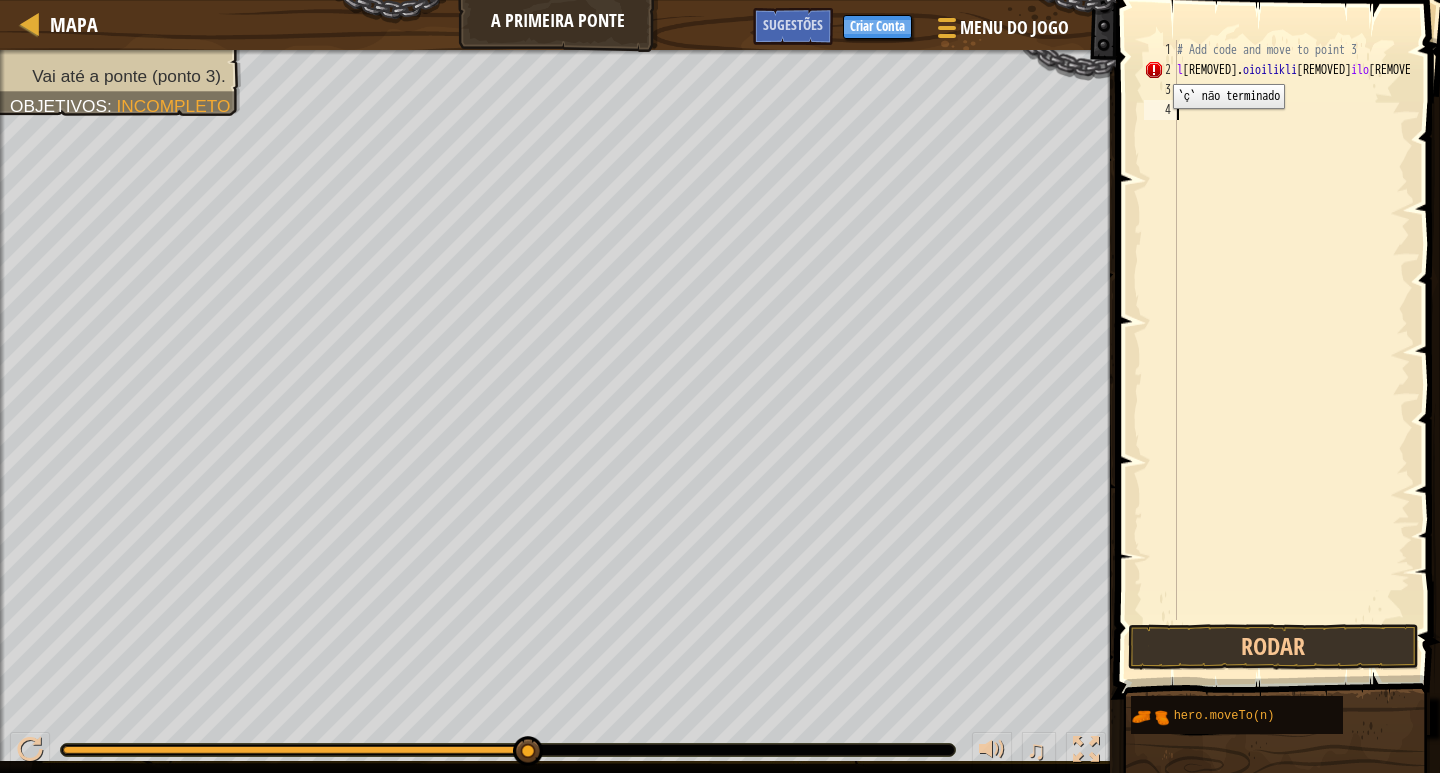 click on "2" at bounding box center [1160, 70] 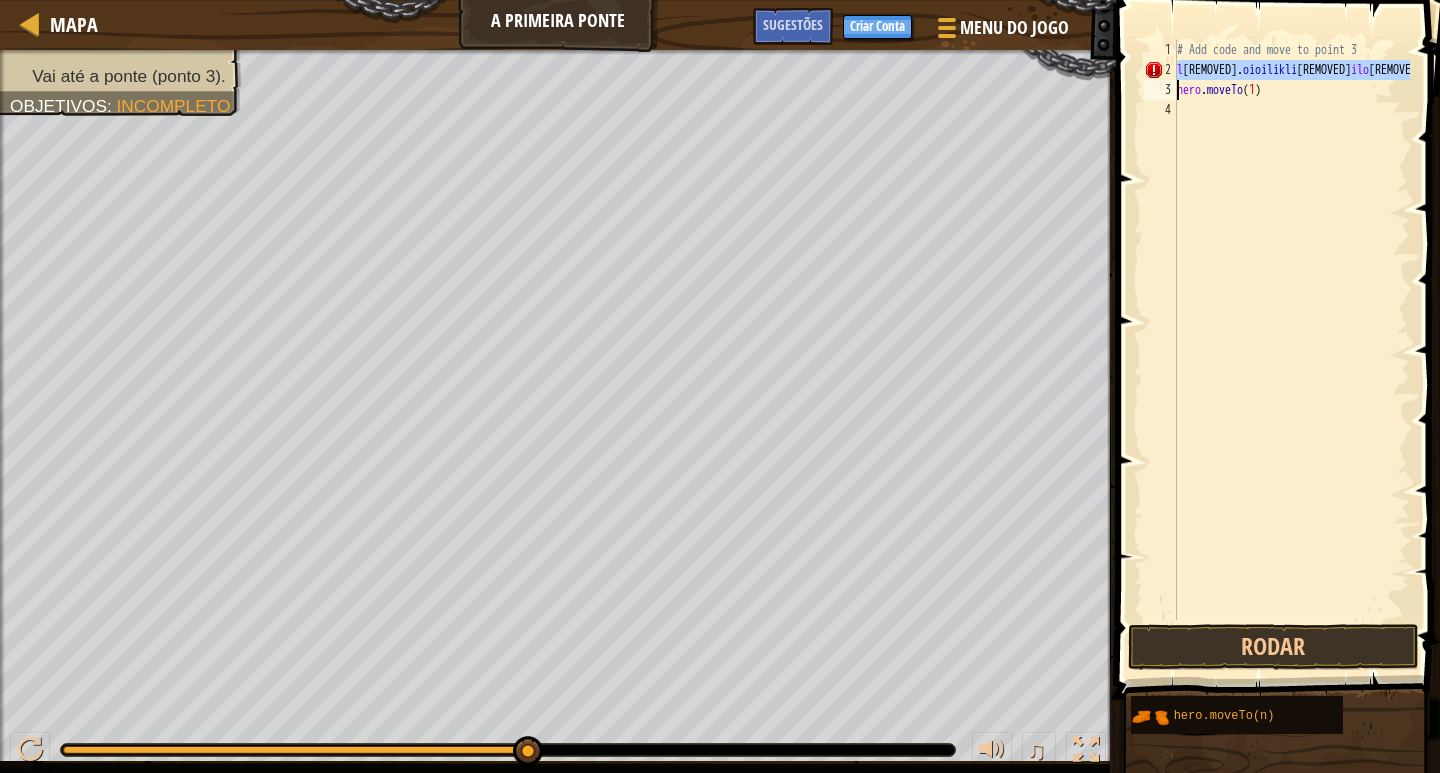drag, startPoint x: 1159, startPoint y: 64, endPoint x: 1352, endPoint y: 78, distance: 193.50711 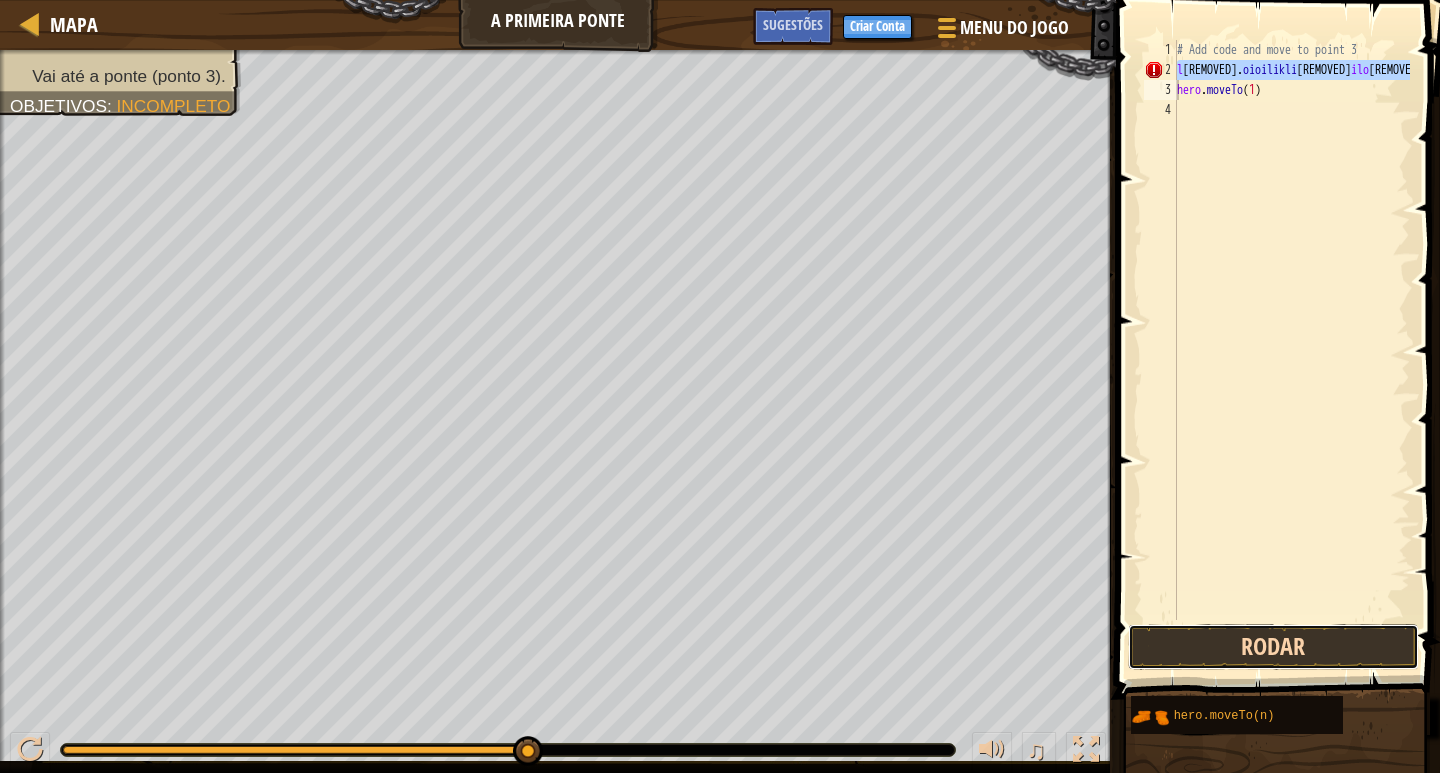 click on "Rodar" at bounding box center (1273, 647) 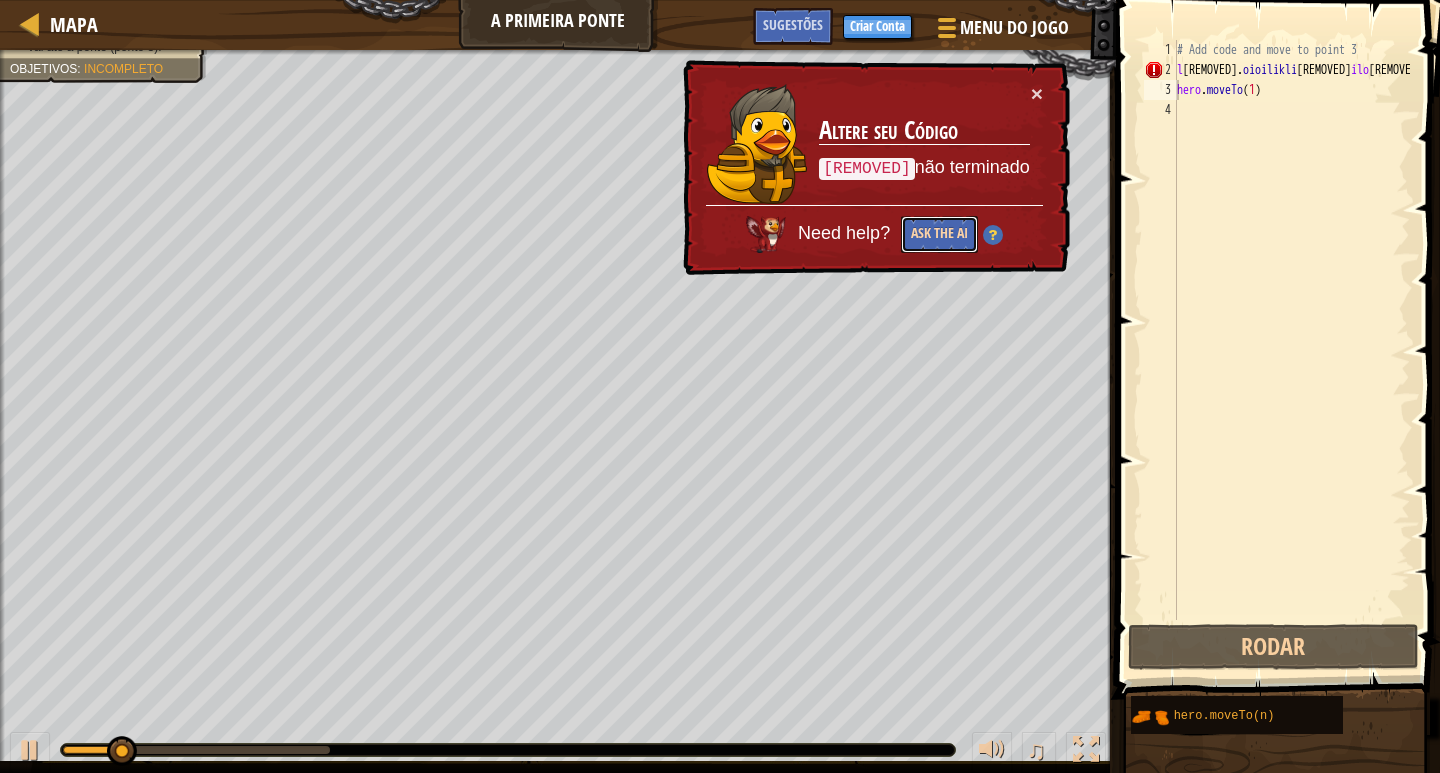 click on "Ask the AI" at bounding box center [939, 234] 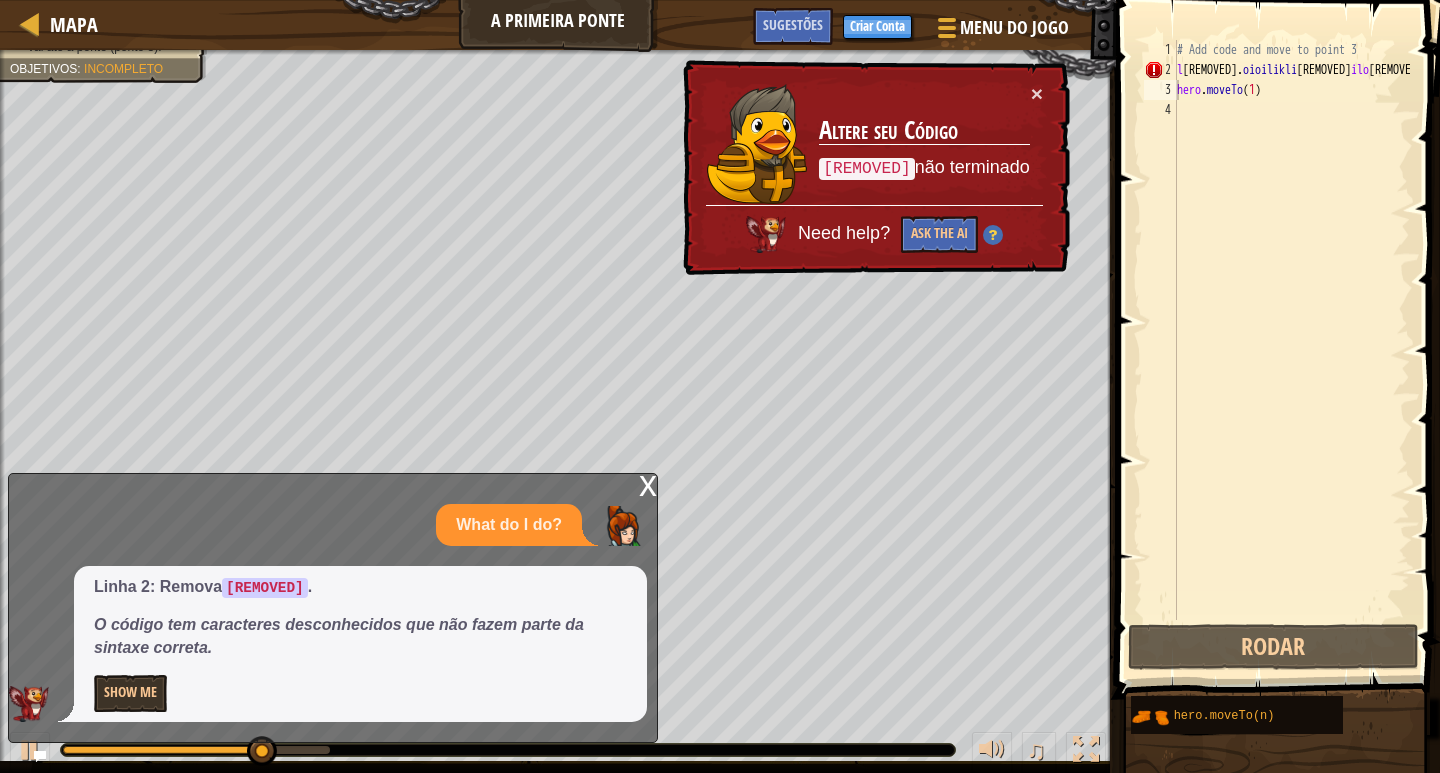 click on "x What do I do?
Linha 2: Remova  lç.oioilikliçiloç .
O código tem caracteres desconhecidos que não fazem parte da sintaxe correta.
Show Me" at bounding box center [333, 608] 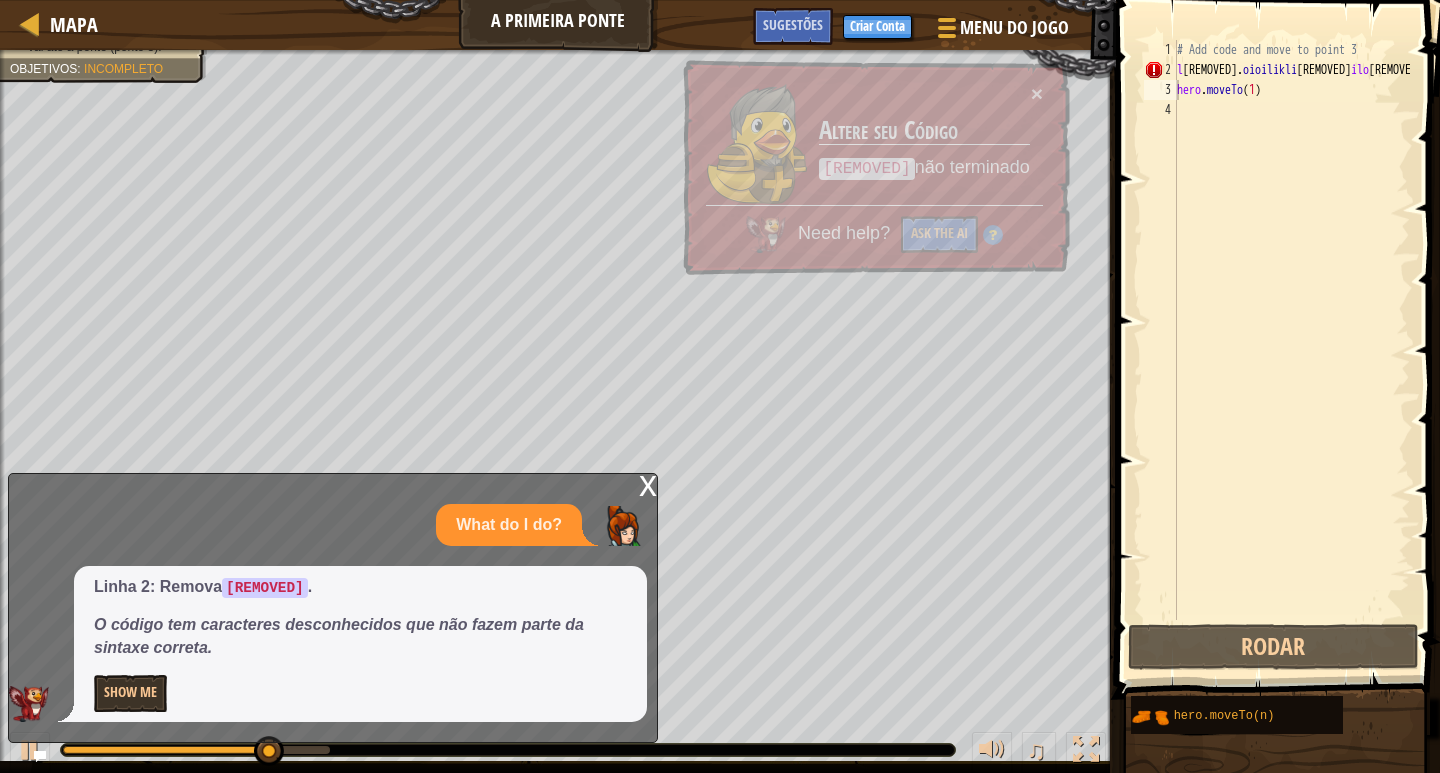 click on "x What do I do?
Linha 2: Remova  lç.oioilikliçiloç .
O código tem caracteres desconhecidos que não fazem parte da sintaxe correta.
Show Me" at bounding box center (333, 608) 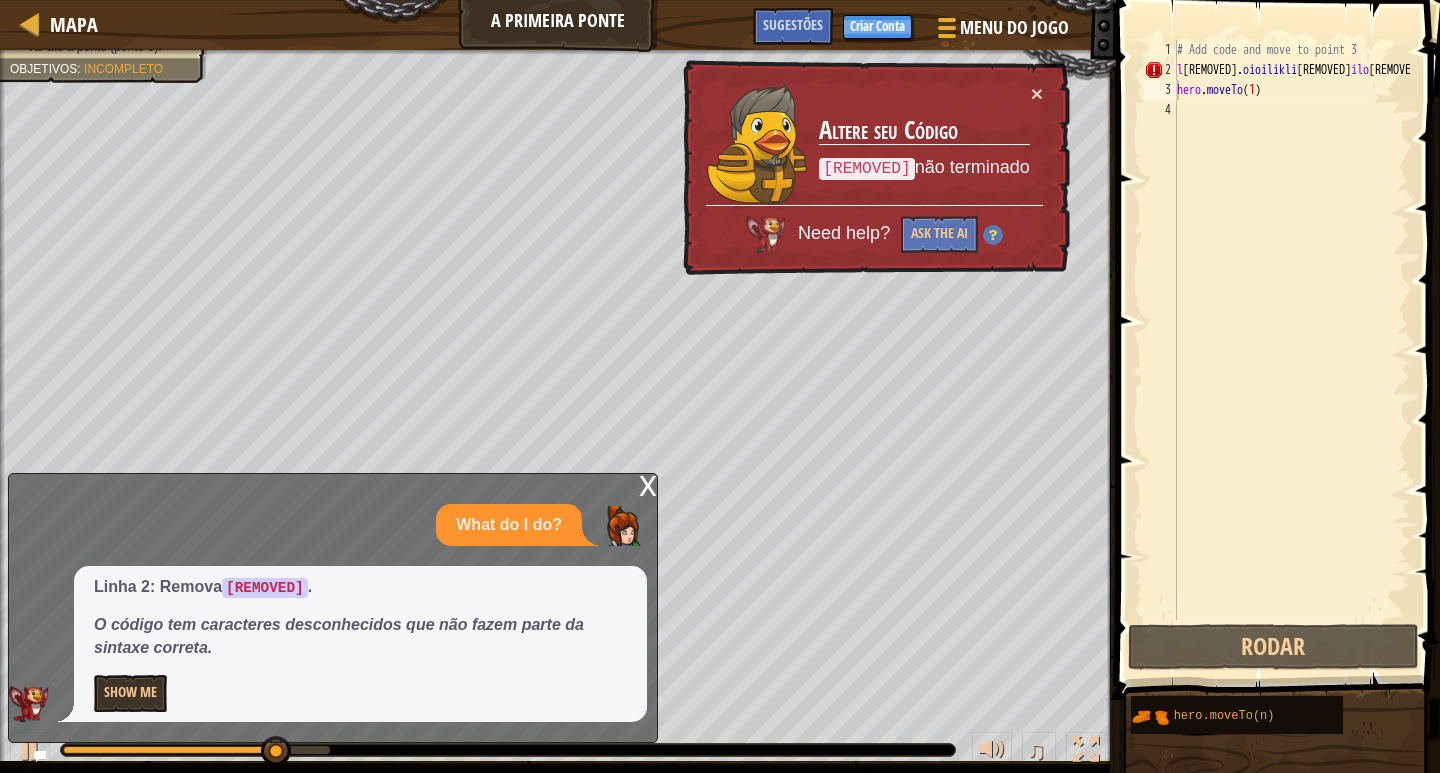 click on "x What do I do?
Linha 2: Remova  lç.oioilikliçiloç .
O código tem caracteres desconhecidos que não fazem parte da sintaxe correta.
Show Me" at bounding box center [333, 608] 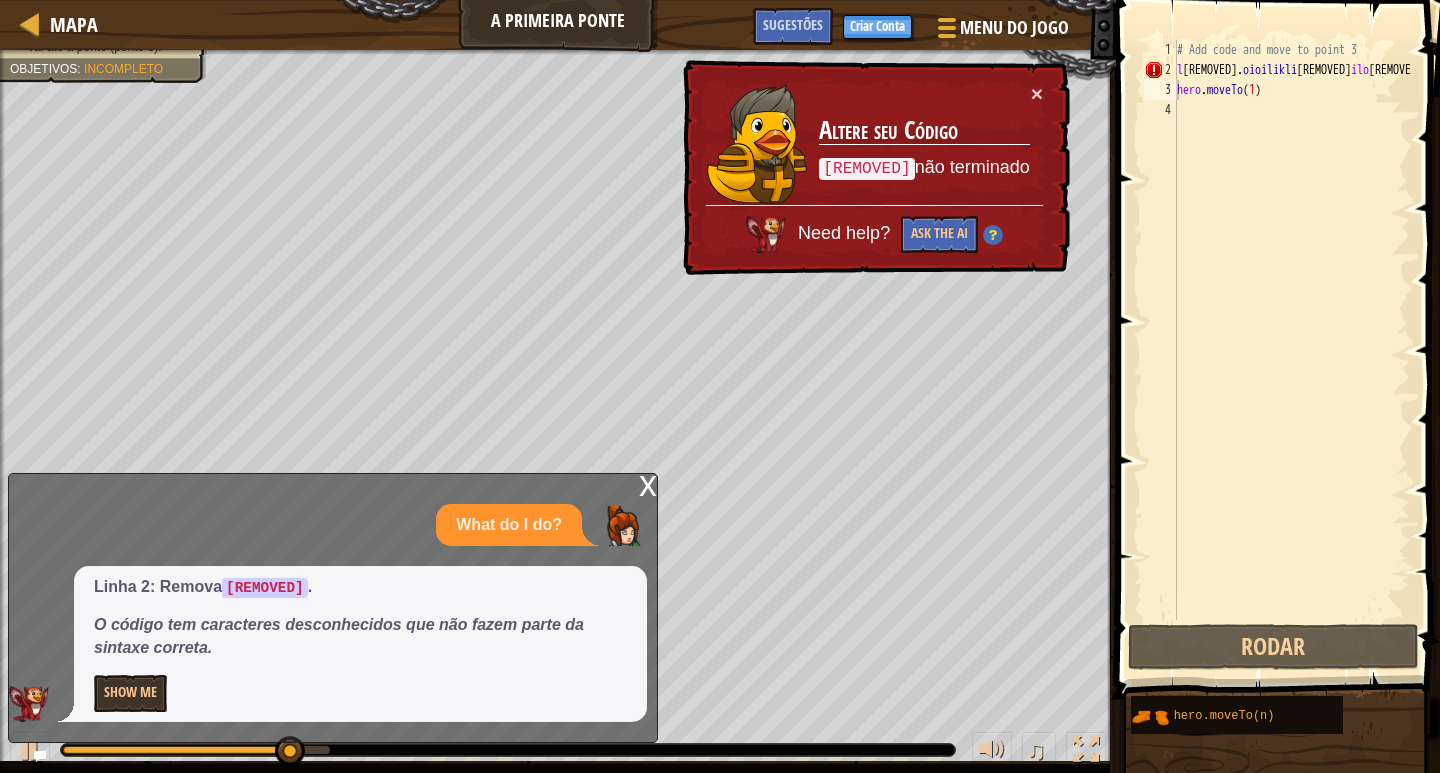 click on "x What do I do?
Linha 2: Remova  lç.oioilikliçiloç .
O código tem caracteres desconhecidos que não fazem parte da sintaxe correta.
Show Me" at bounding box center (333, 608) 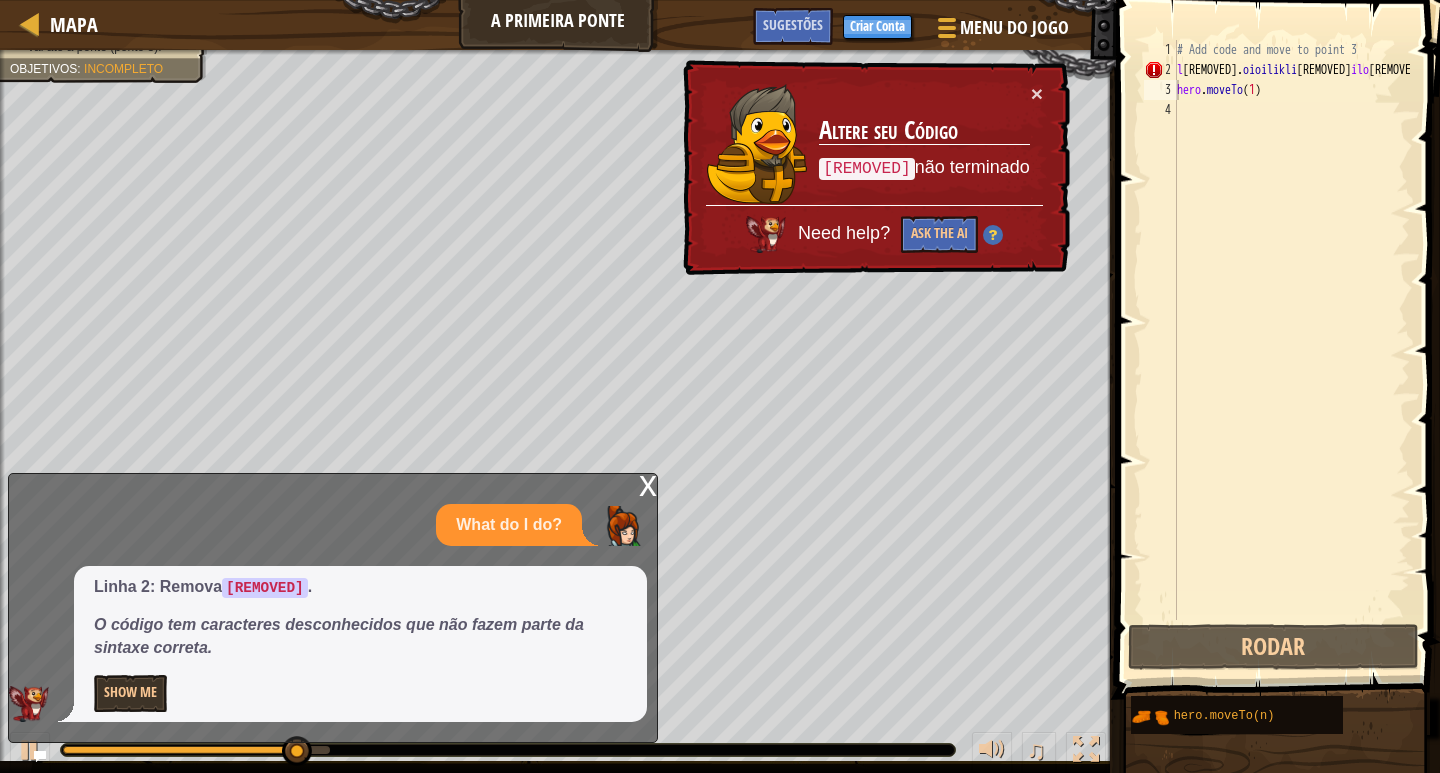 click on "x What do I do?
Linha 2: Remova  lç.oioilikliçiloç .
O código tem caracteres desconhecidos que não fazem parte da sintaxe correta.
Show Me" at bounding box center [333, 608] 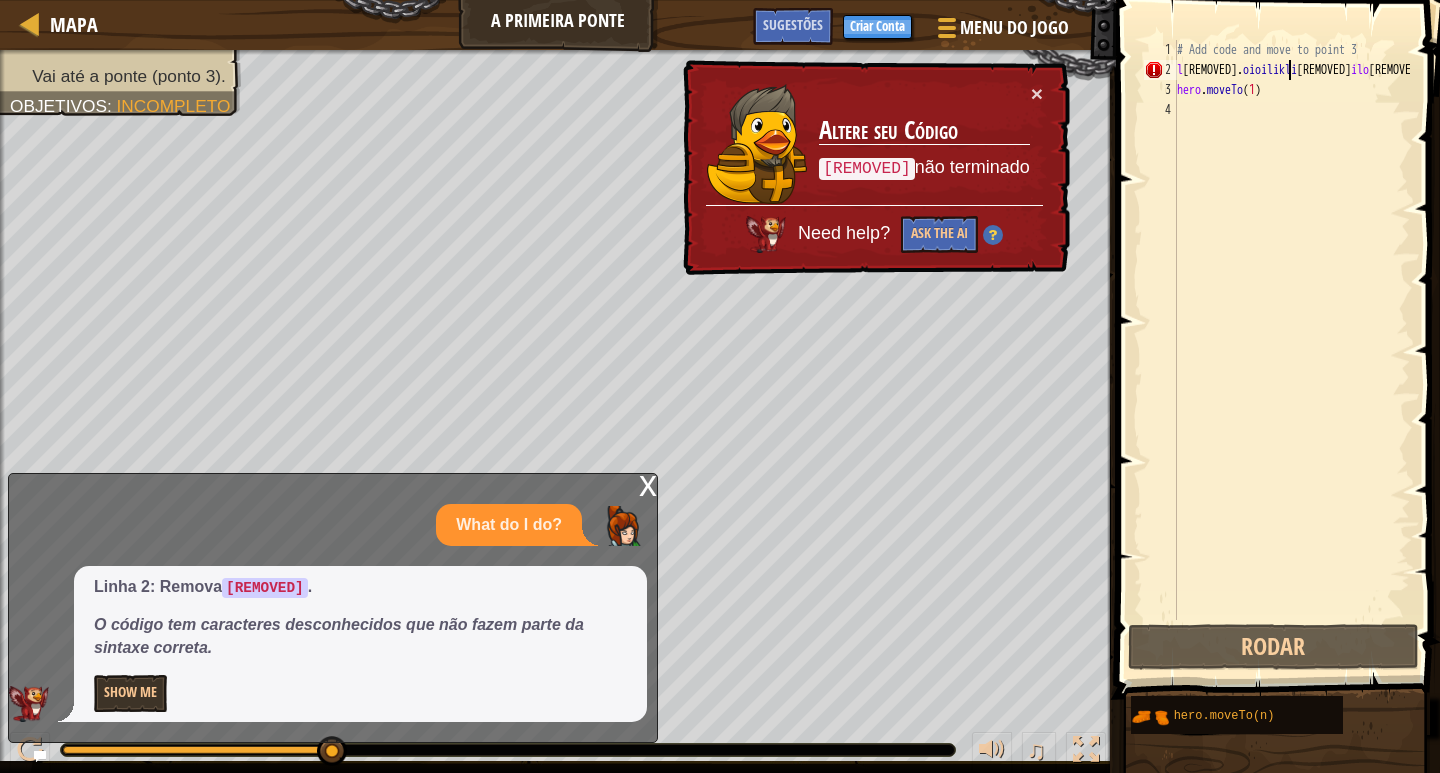 click on "# Add code and move to point 3 l ç . oioilikli ç ilo ç hero . moveTo ( 1 )" at bounding box center [1291, 350] 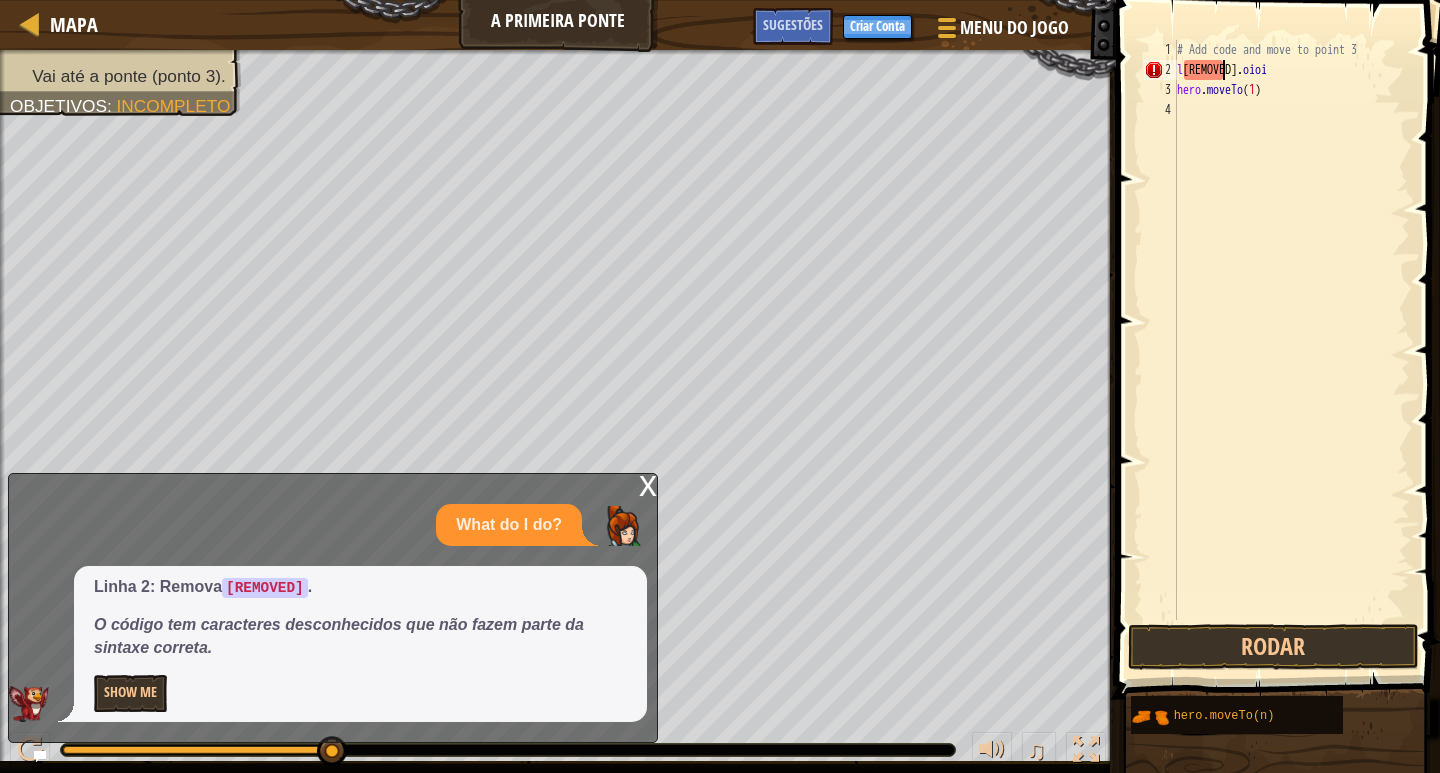 type on "l" 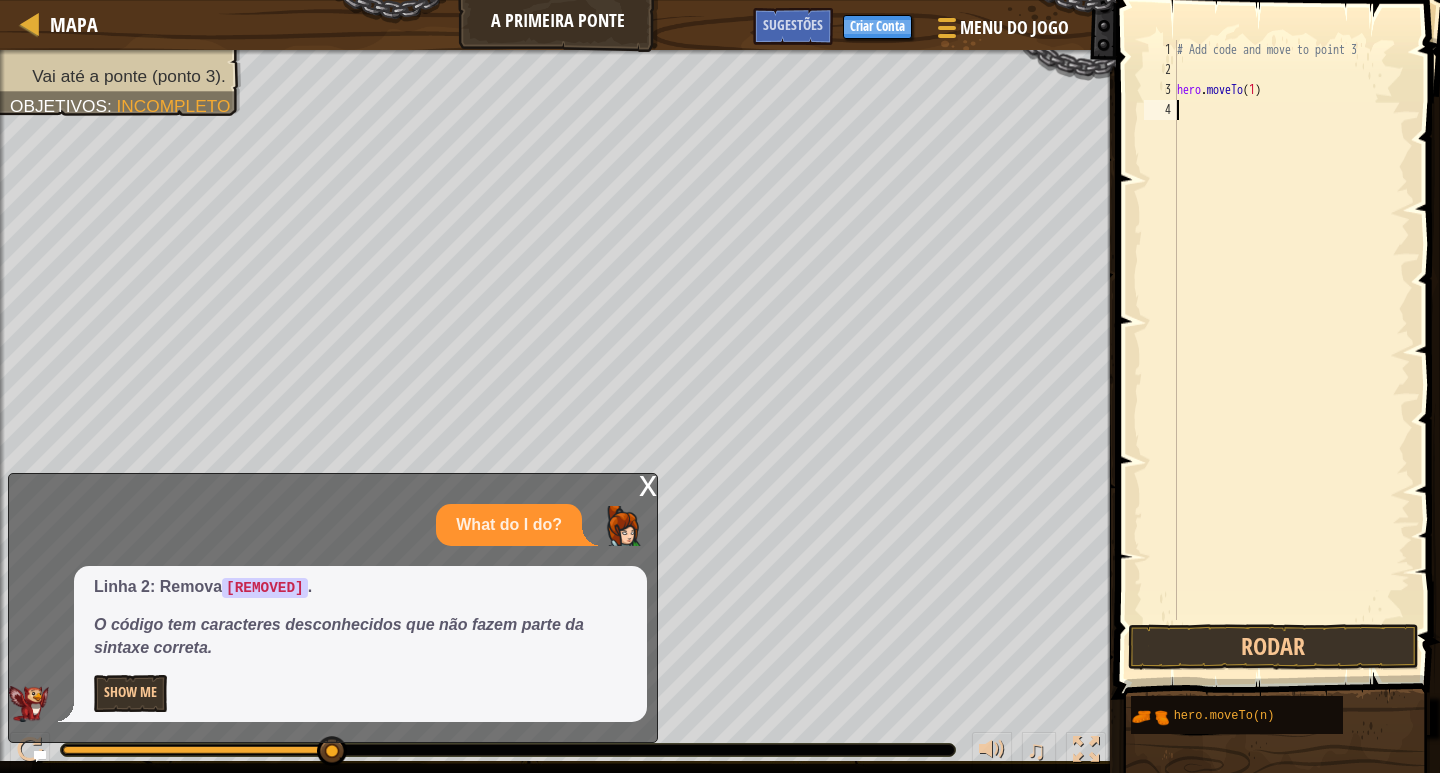 drag, startPoint x: 1179, startPoint y: 395, endPoint x: 1164, endPoint y: 356, distance: 41.785164 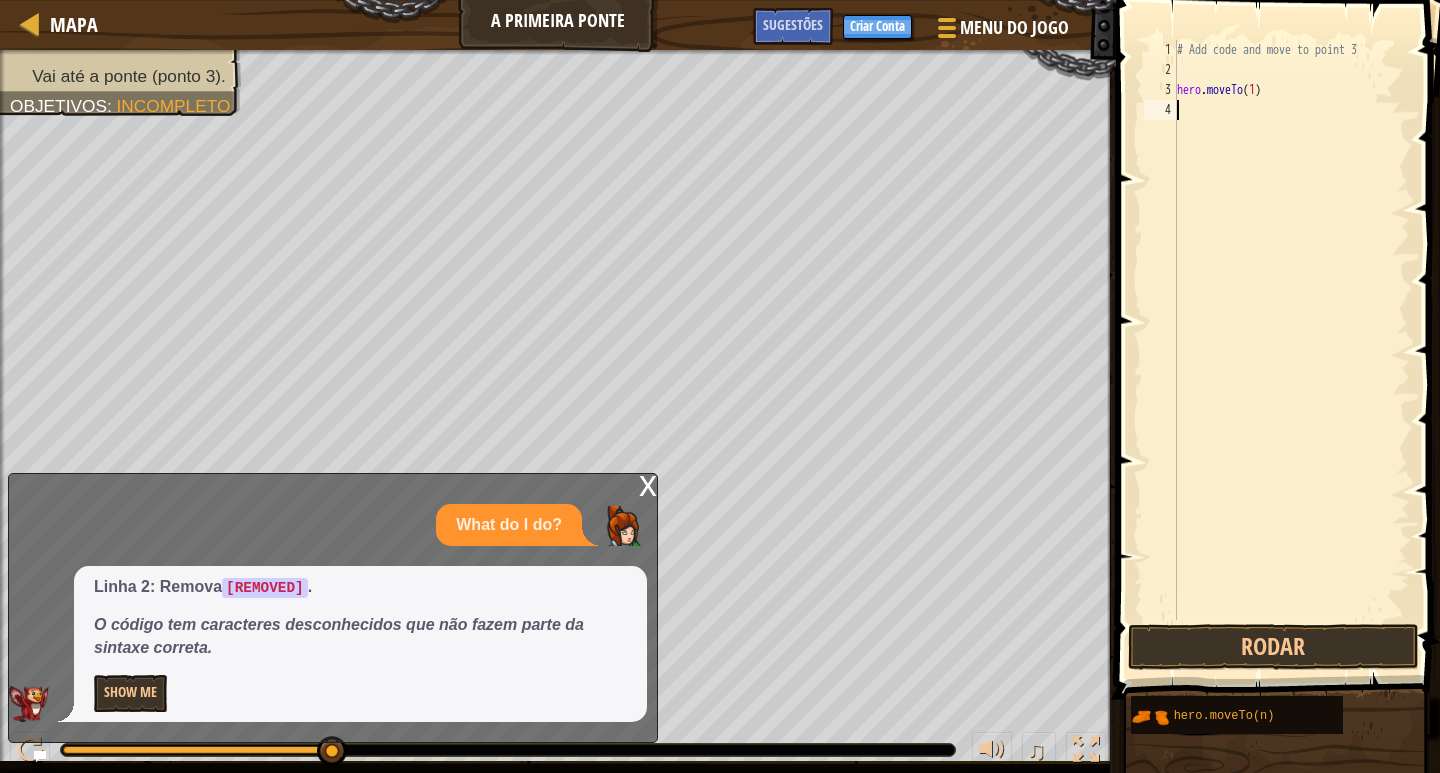 click on "# Add code and move to point 3 hero . moveTo ( 1 )" at bounding box center (1291, 350) 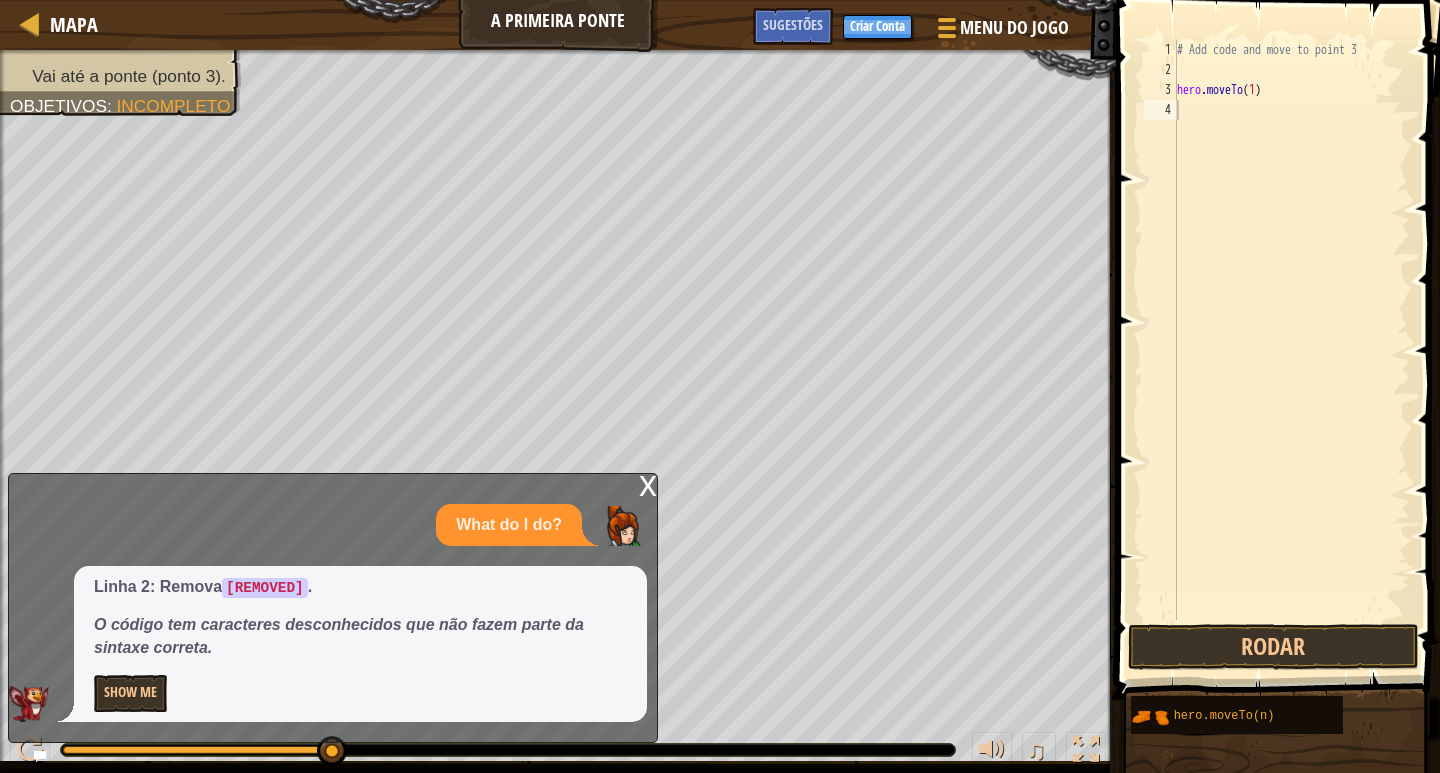 click on "x" at bounding box center (648, 484) 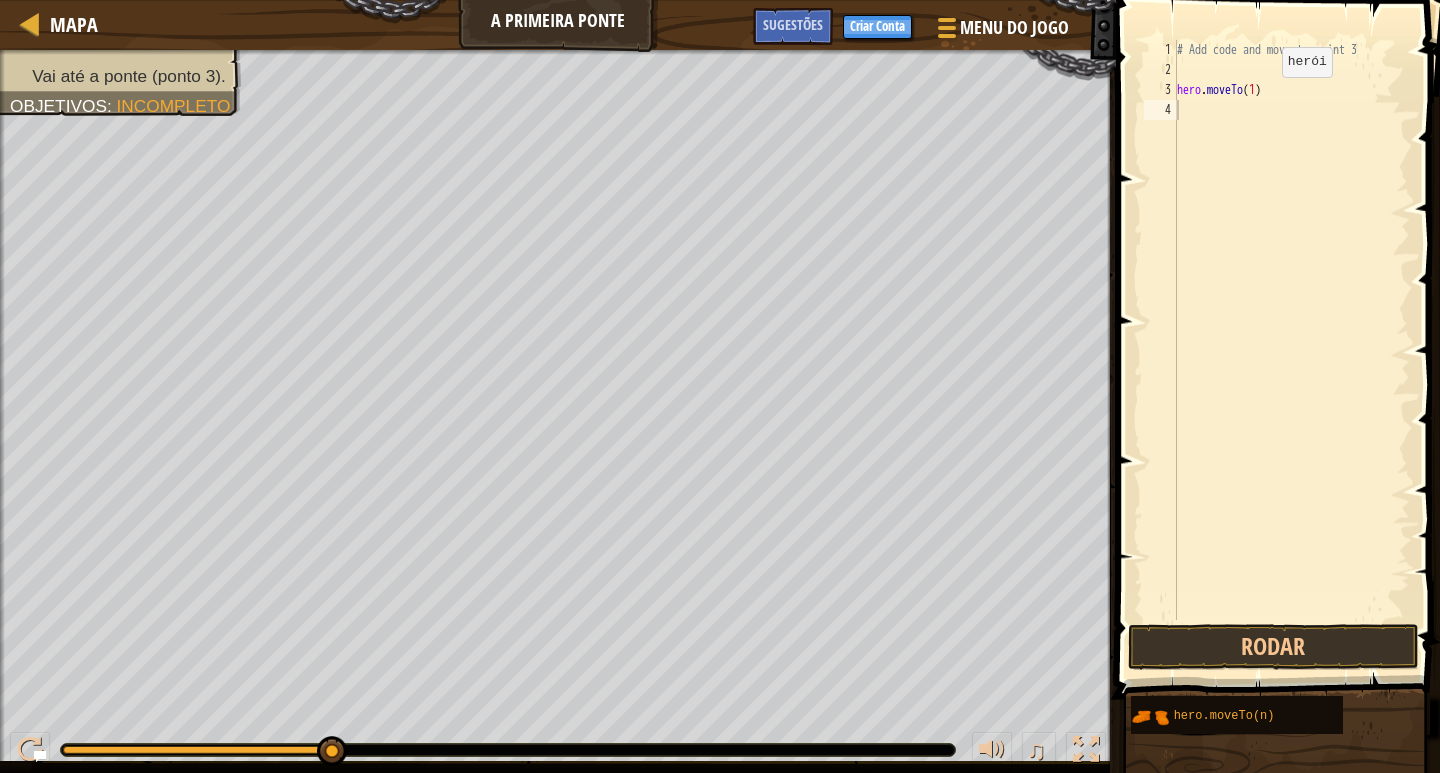 type on "hero.moveTo(1)" 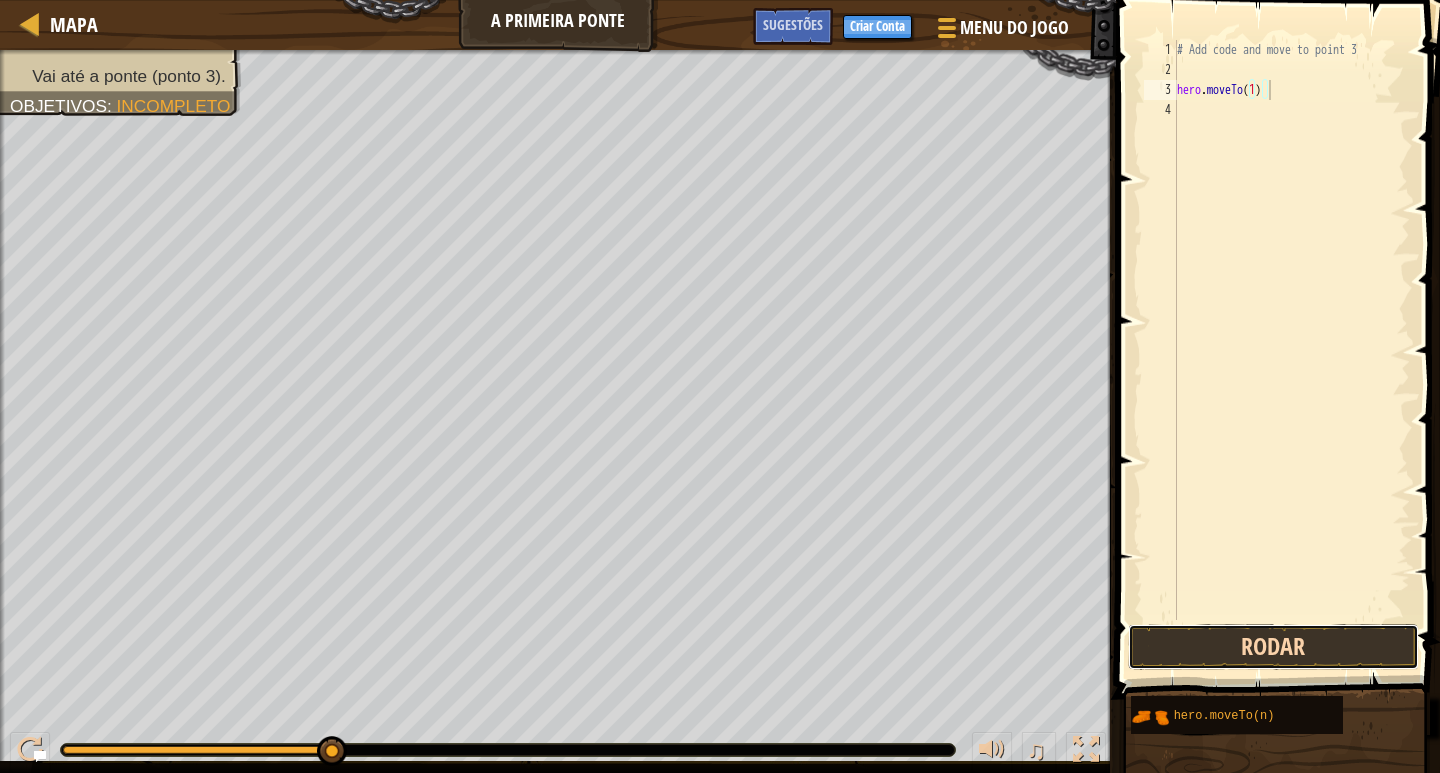 click on "Rodar" at bounding box center [1273, 647] 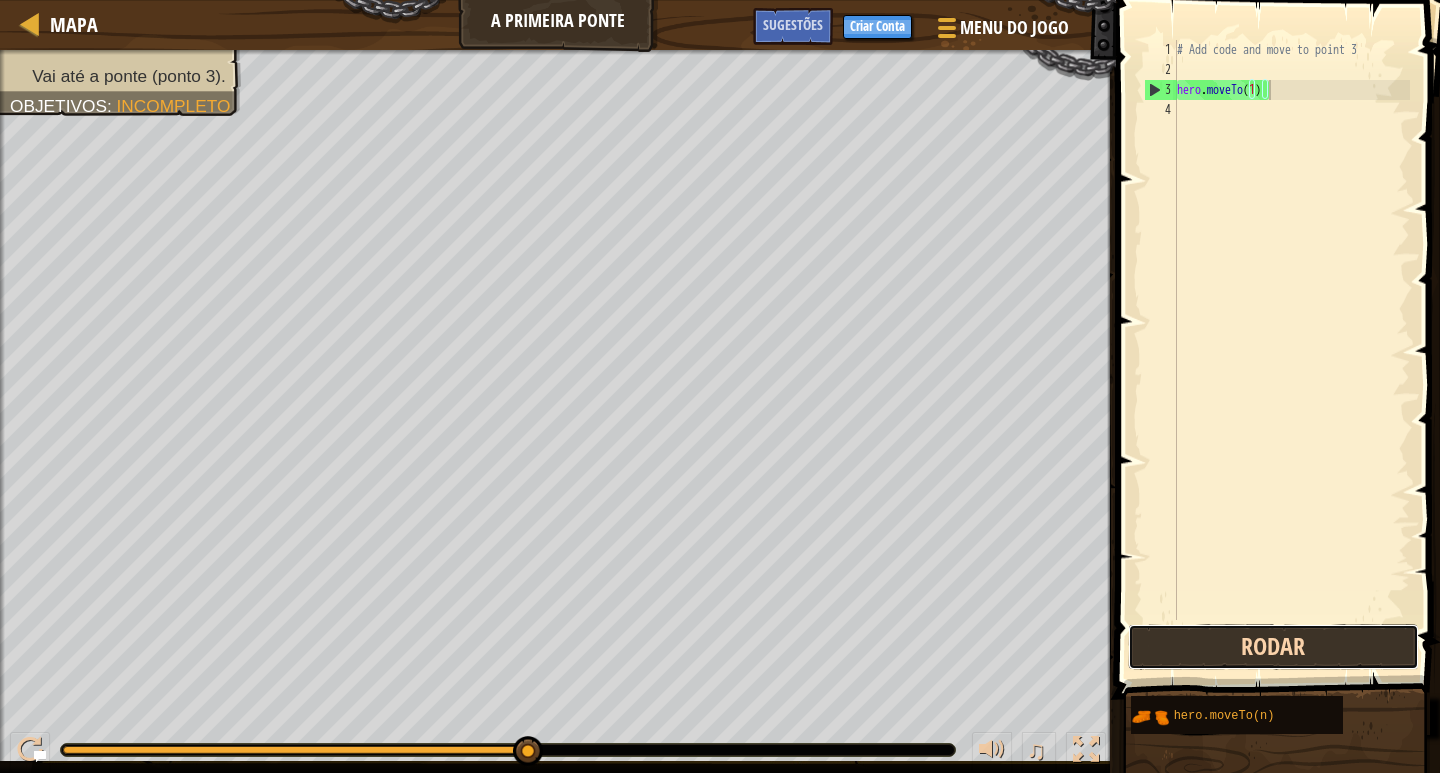 click on "Rodar" at bounding box center (1273, 647) 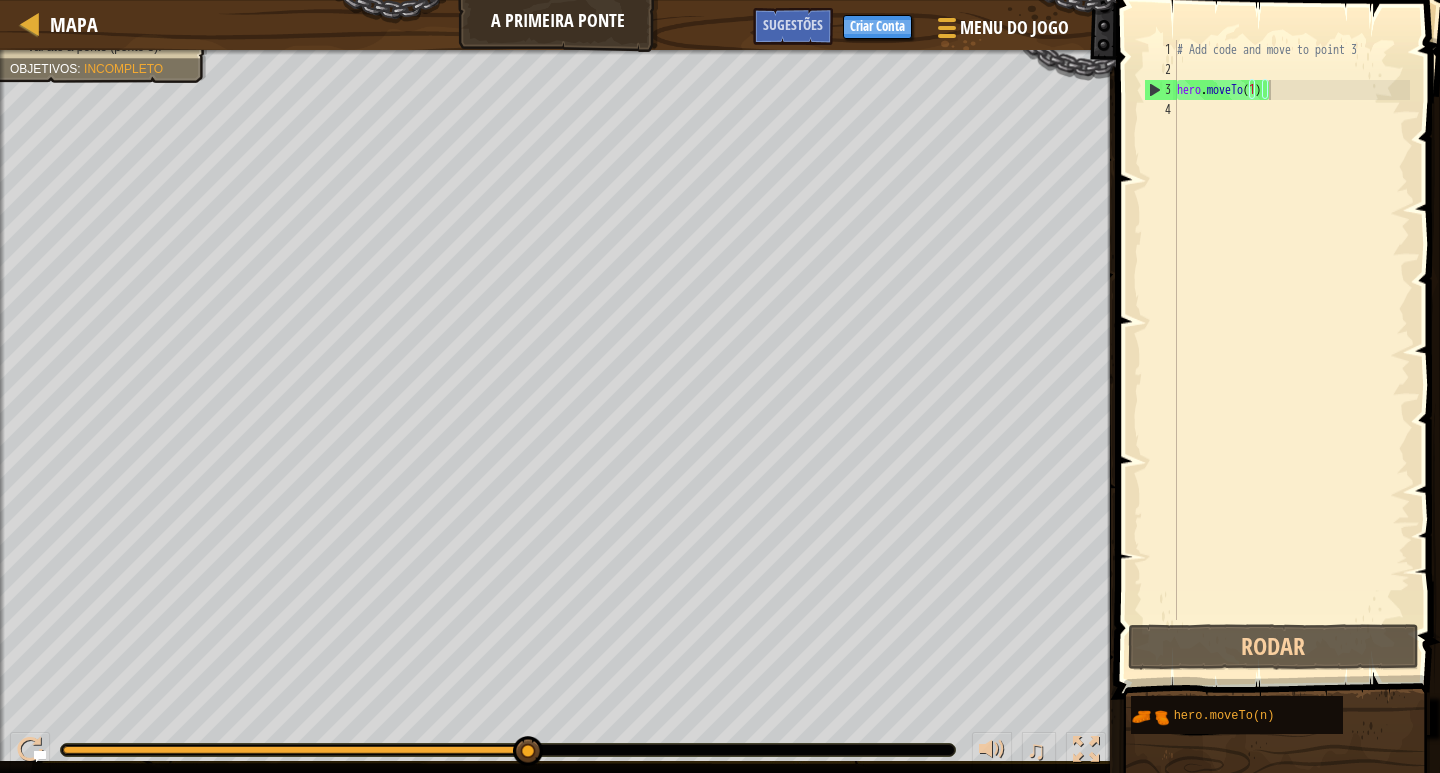 click on "Vai até a ponte (ponto 3)." at bounding box center [101, 47] 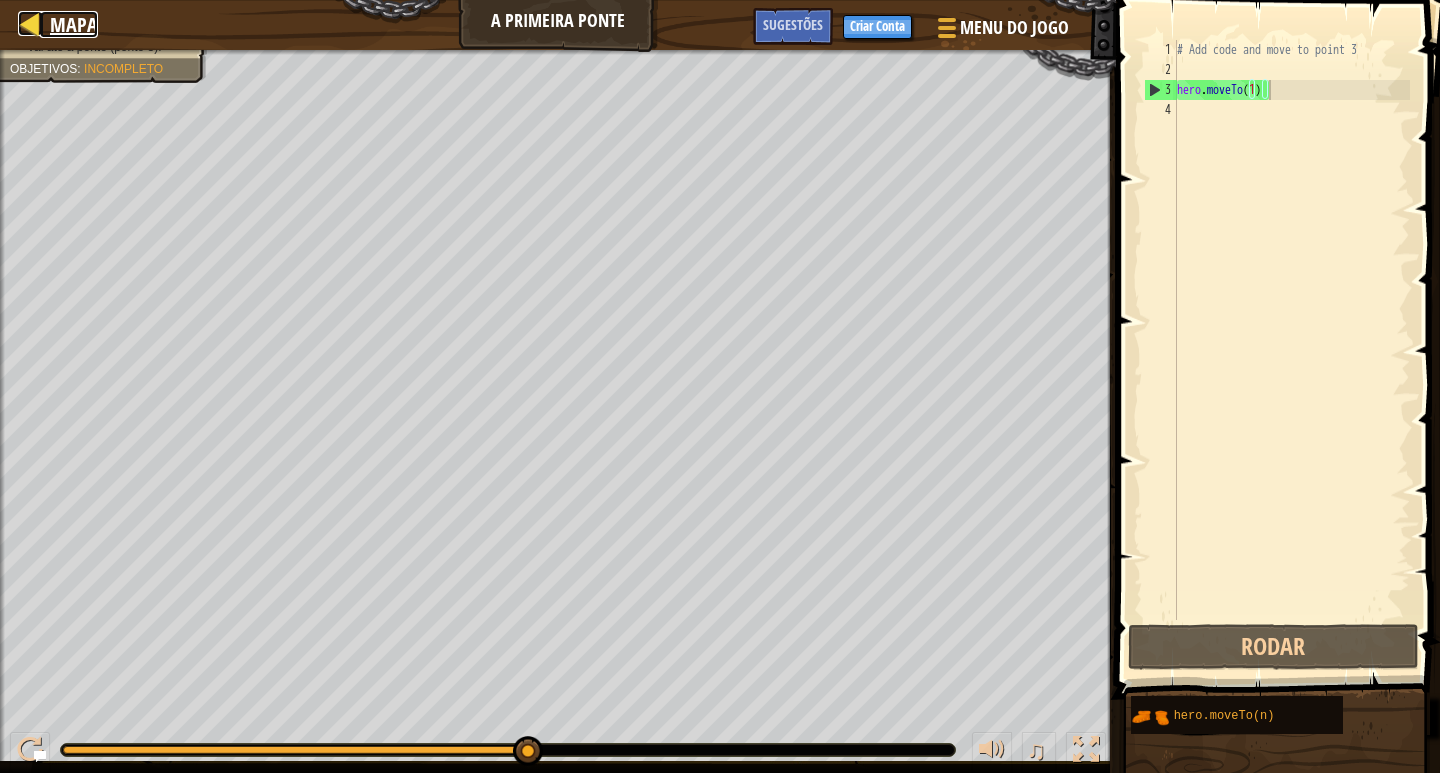 click on "Mapa" at bounding box center [74, 24] 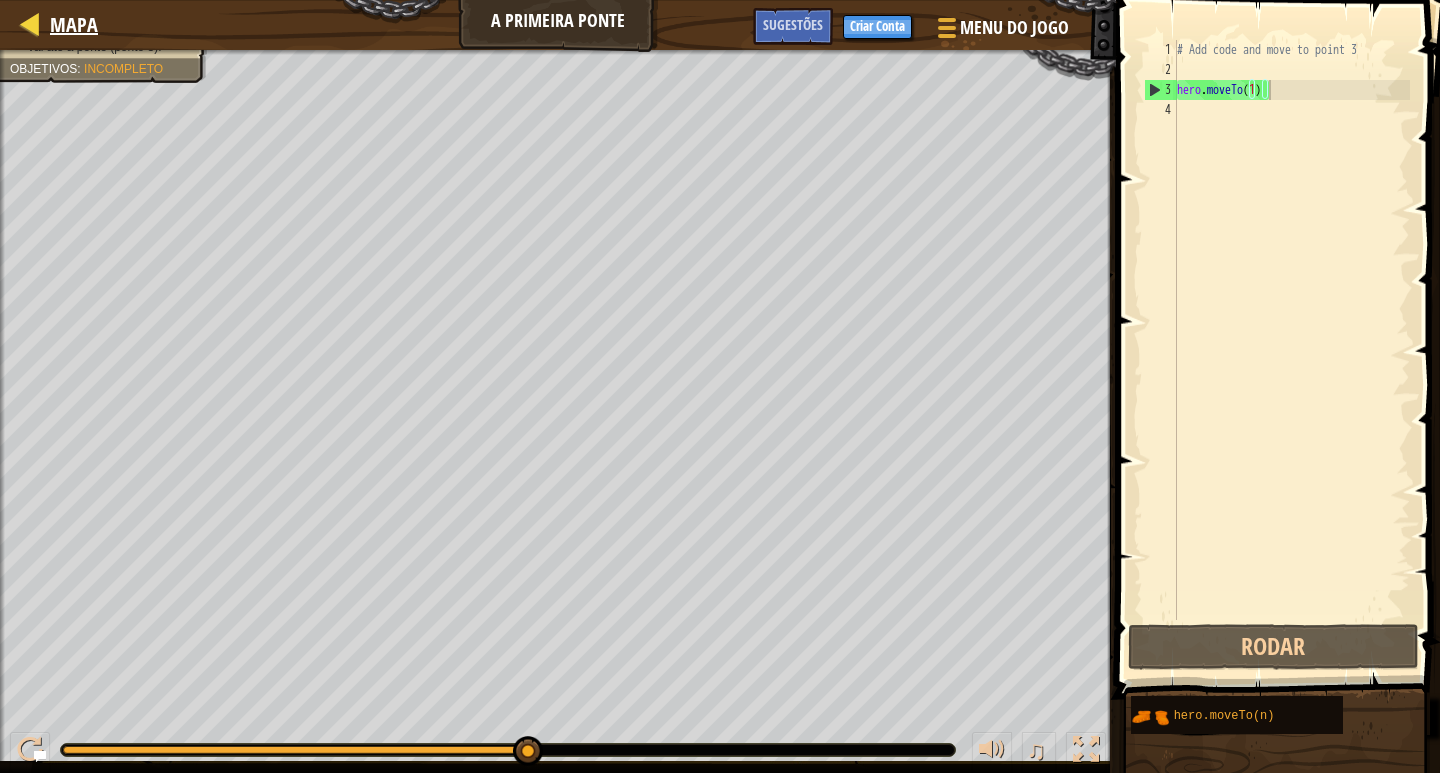 select on "pt-BR" 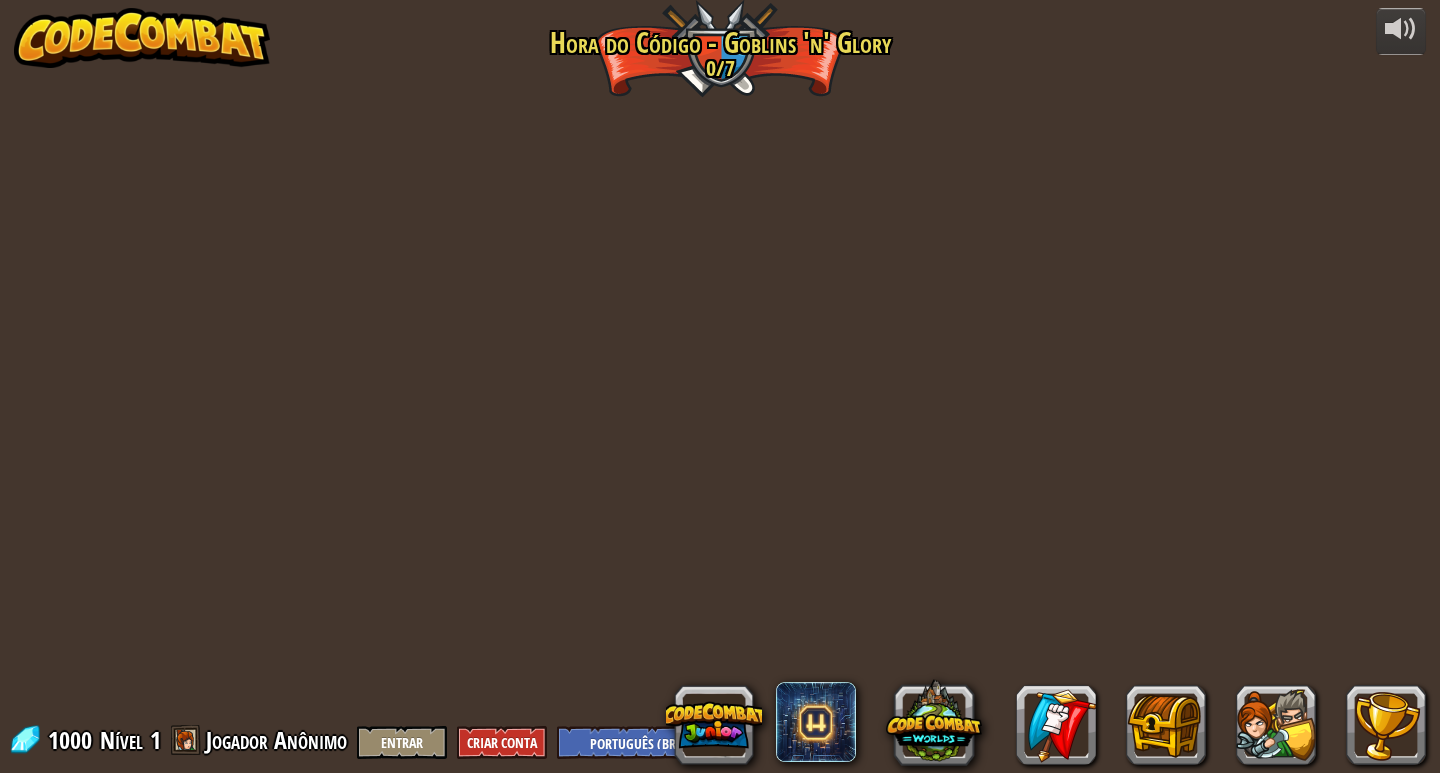 select on "pt-BR" 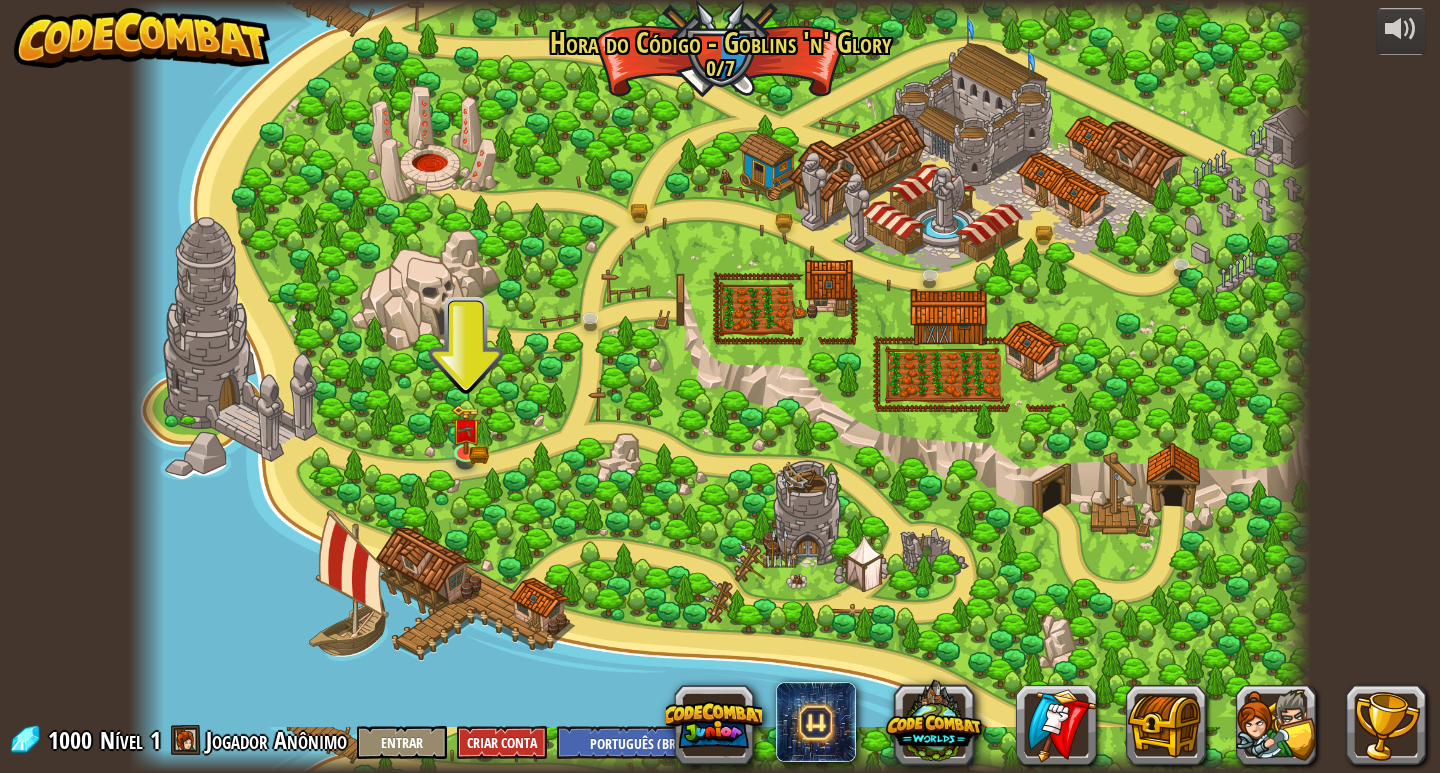 click at bounding box center [720, 386] 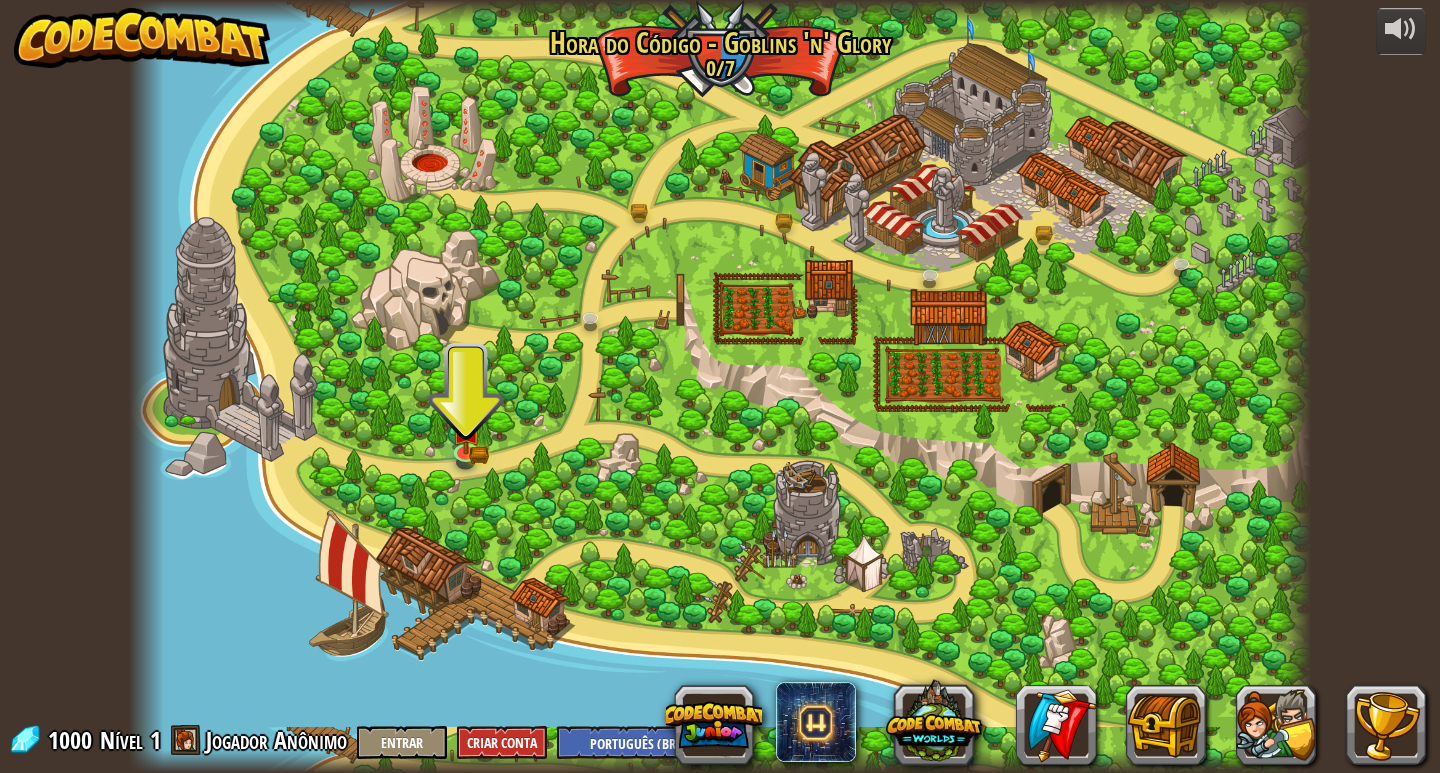 click at bounding box center (720, 386) 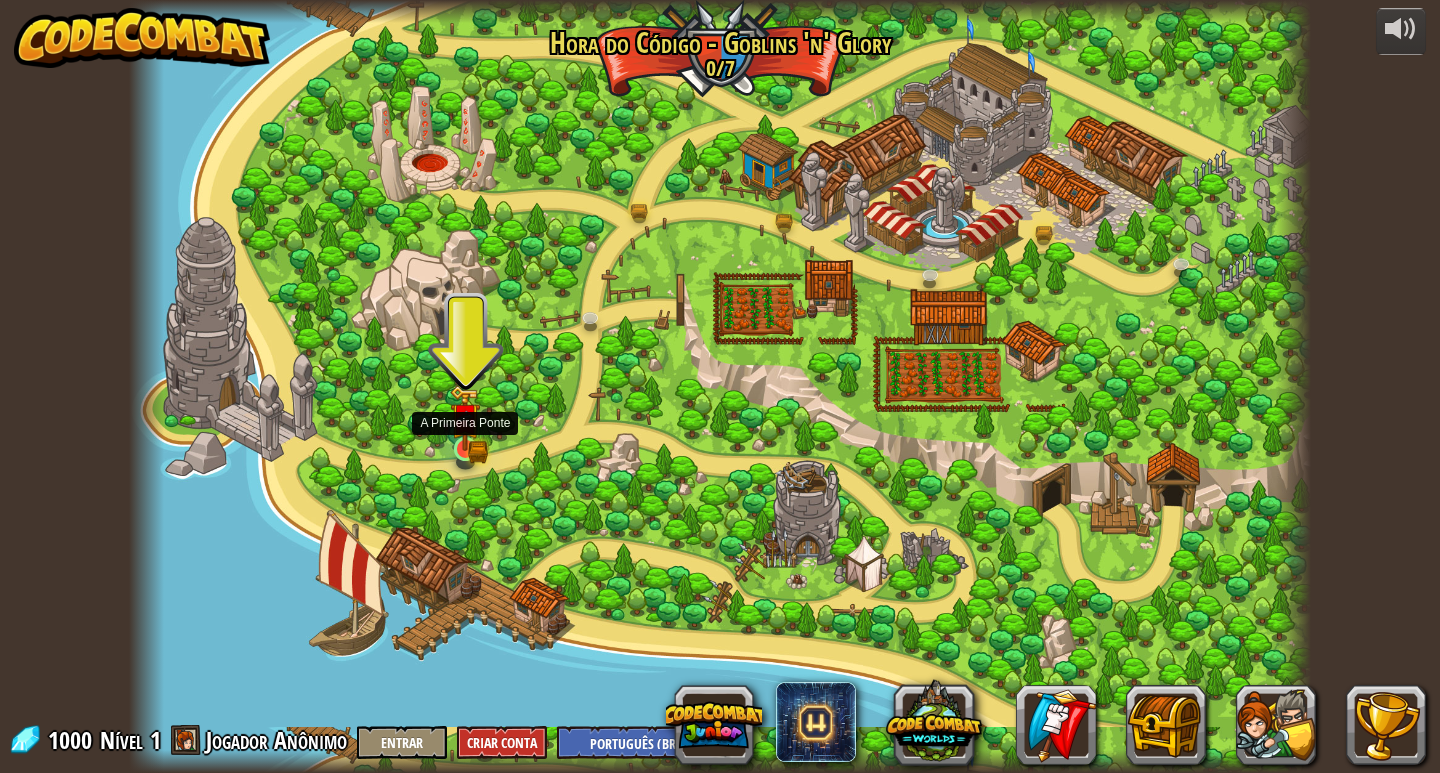 click at bounding box center (465, 418) 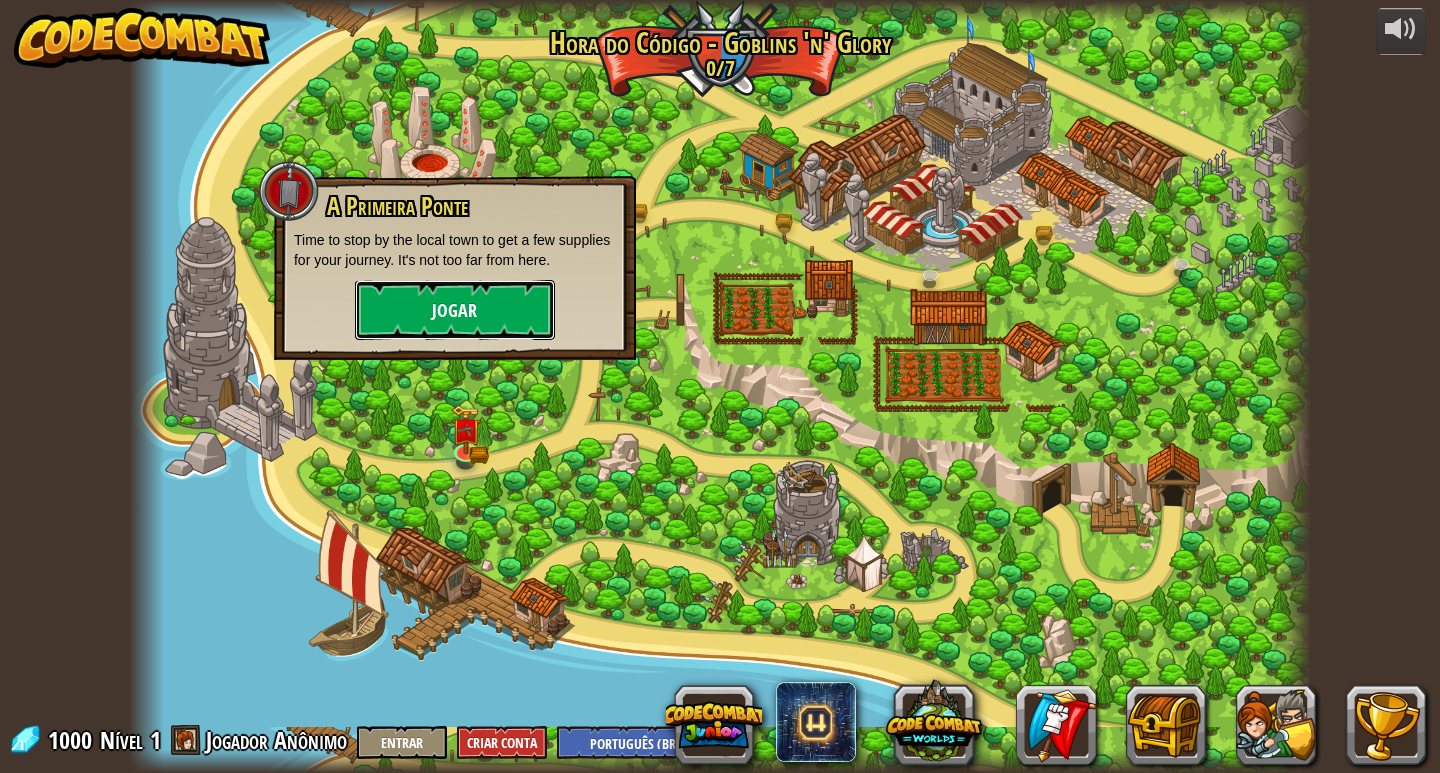 drag, startPoint x: 480, startPoint y: 283, endPoint x: 473, endPoint y: 307, distance: 25 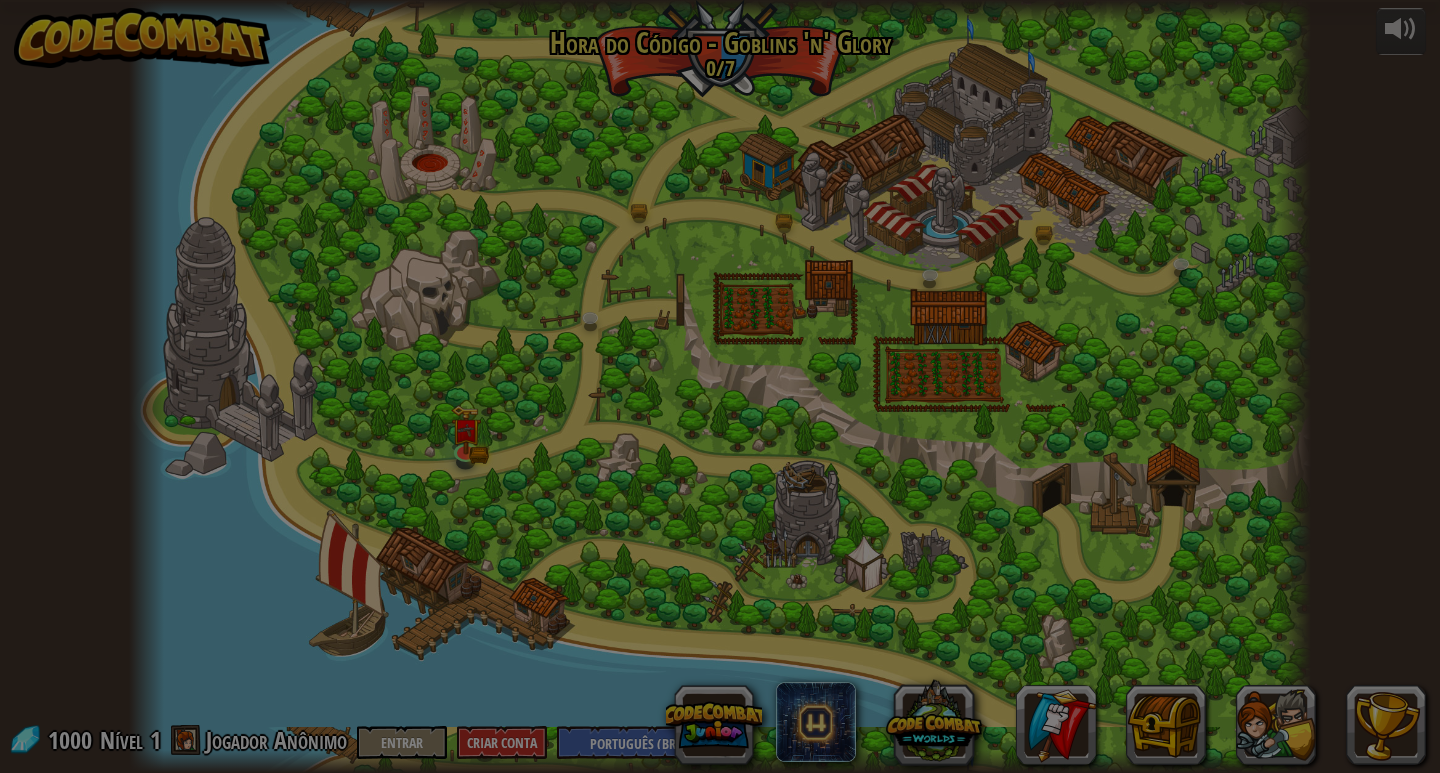 click on "powered by Ponte Quebrada (Em breve!) Estamos dentro! É hora de alarmar o presidente da câmara da cidade.
Acho que o camponês pode nos ajudar a encontrar o caminho.
liberamos novos níveis a cada semana. Inscreva-se como um Aventureiro para ser o primeiro a jogar os novos níveis. Ponte Interrompida (Em breve!) Pontes e alavancas. Devíamos ajudar as pessoas a atravessar o rio. E podemos levar este pato connosco?
liberamos novos níveis a cada semana. Inscreva-se como um Aventureiro para ser o primeiro a jogar os novos níveis. Baú Extra (Em breve!) Goblins e um baú emocionante com equipamento.
liberamos novos níveis a cada semana. Inscreva-se como um Aventureiro para ser o primeiro a jogar os novos níveis. Goblins and Glory (Bloqueado) This is a competition! The competition for the Glory!
Defeat goblins, collect treasure, and get the Glory as the best knight!
Assalto Goblin (Em breve!) Apressa-te! Precisamos fechar os portões e usar estilingues para parar os goblins!
A Primeira Ponte
1" at bounding box center (720, 11) 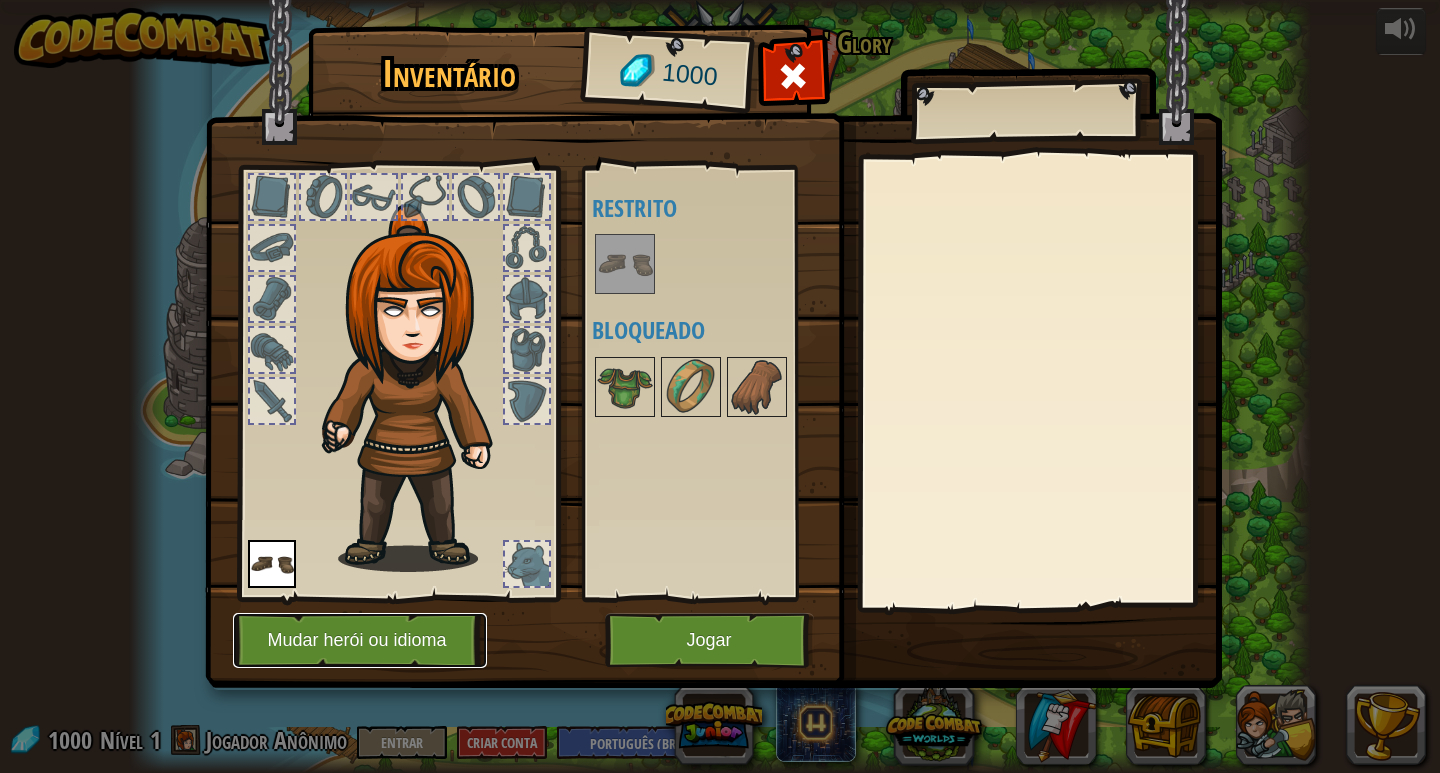 click on "Mudar herói ou idioma" at bounding box center [360, 640] 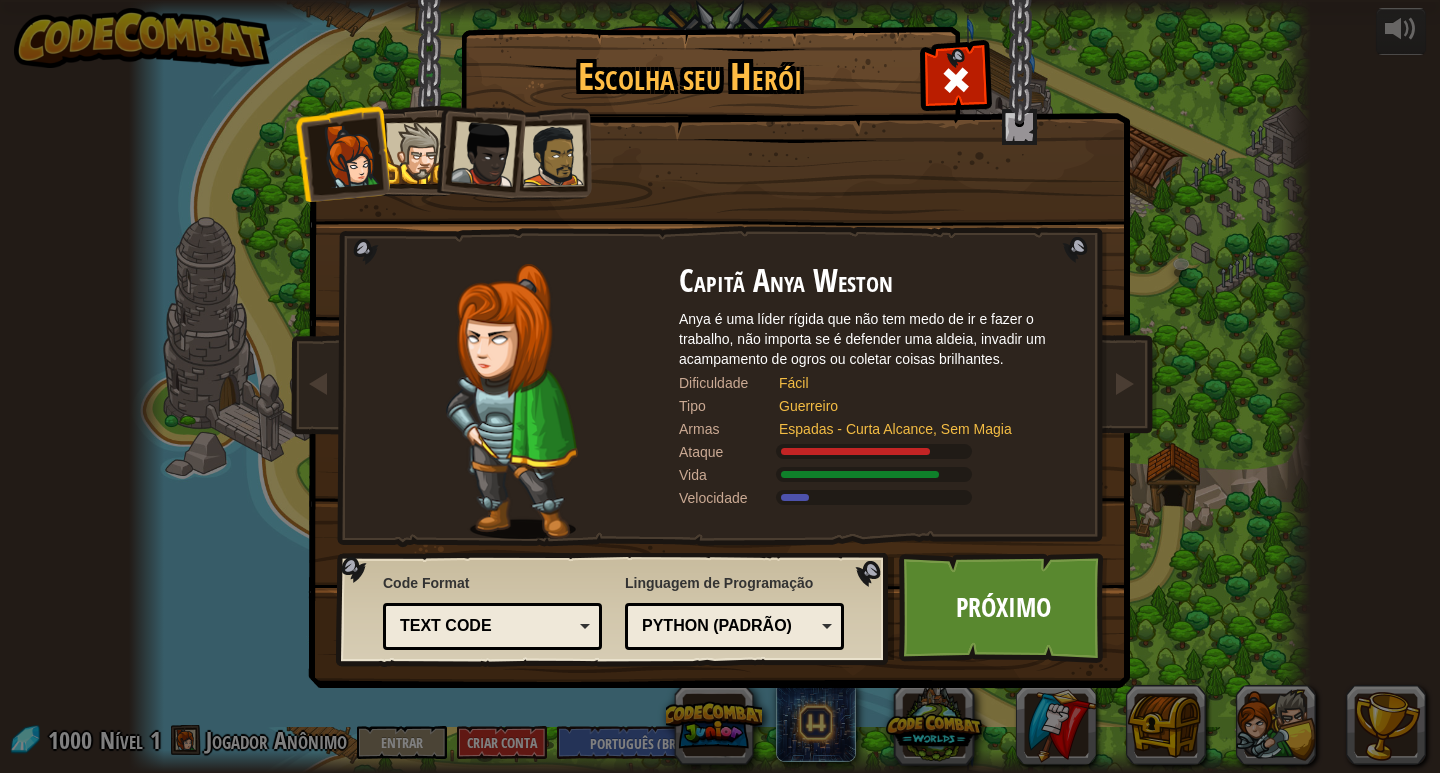 click on "Text code Blocks and code Blocks Blocks (Icons) Text code" at bounding box center (492, 626) 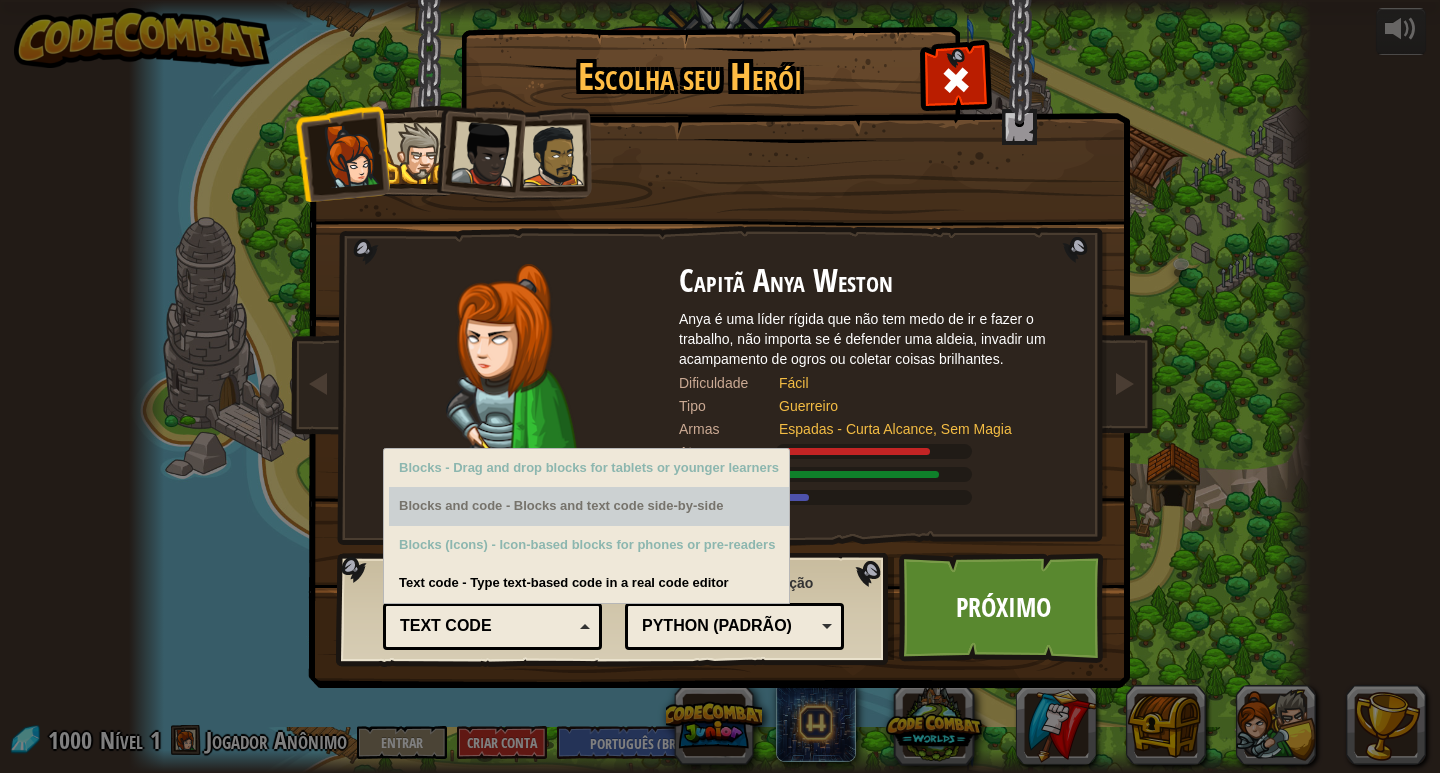 click on "Blocks and code - Blocks and text code side-by-side" at bounding box center (589, 506) 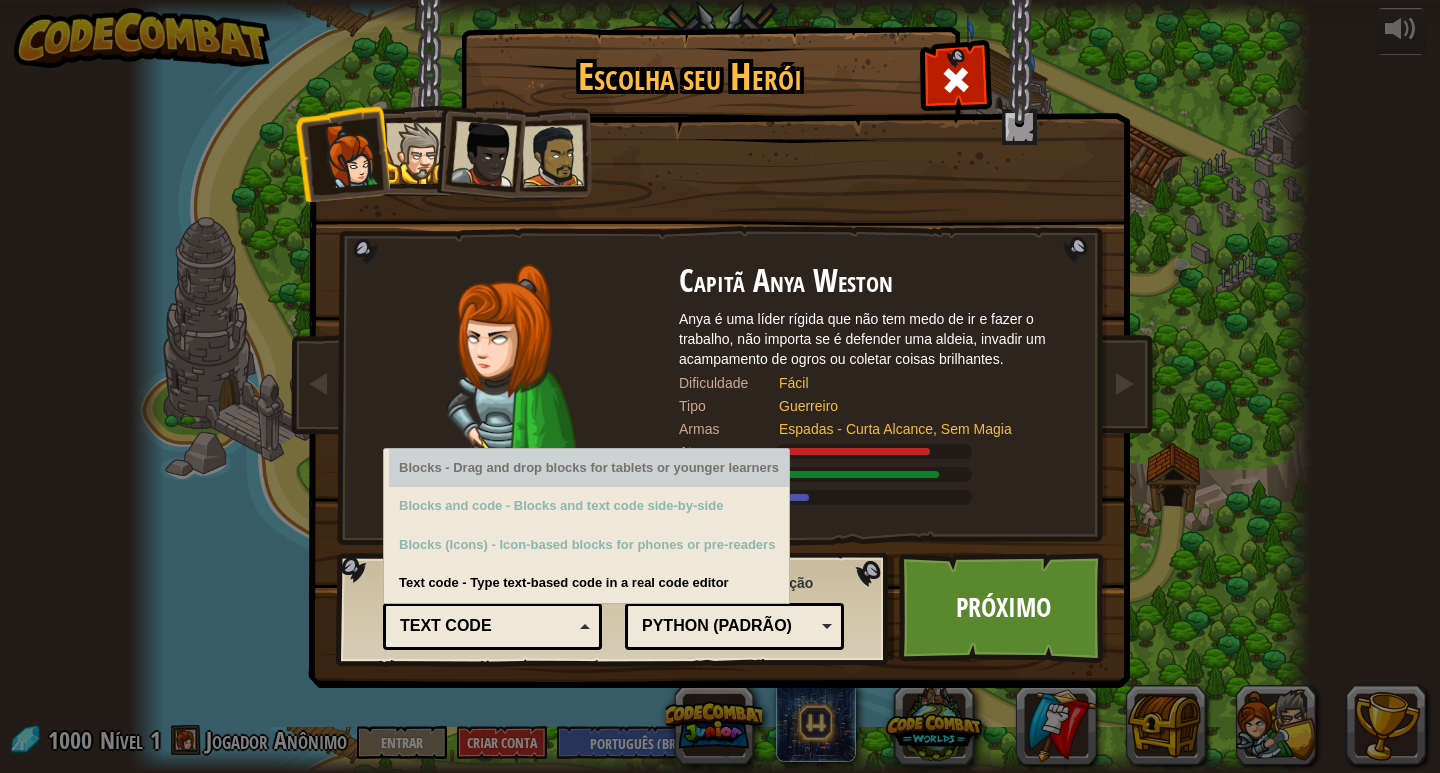 click on "Blocks - Drag and drop blocks for tablets or younger learners" at bounding box center (589, 468) 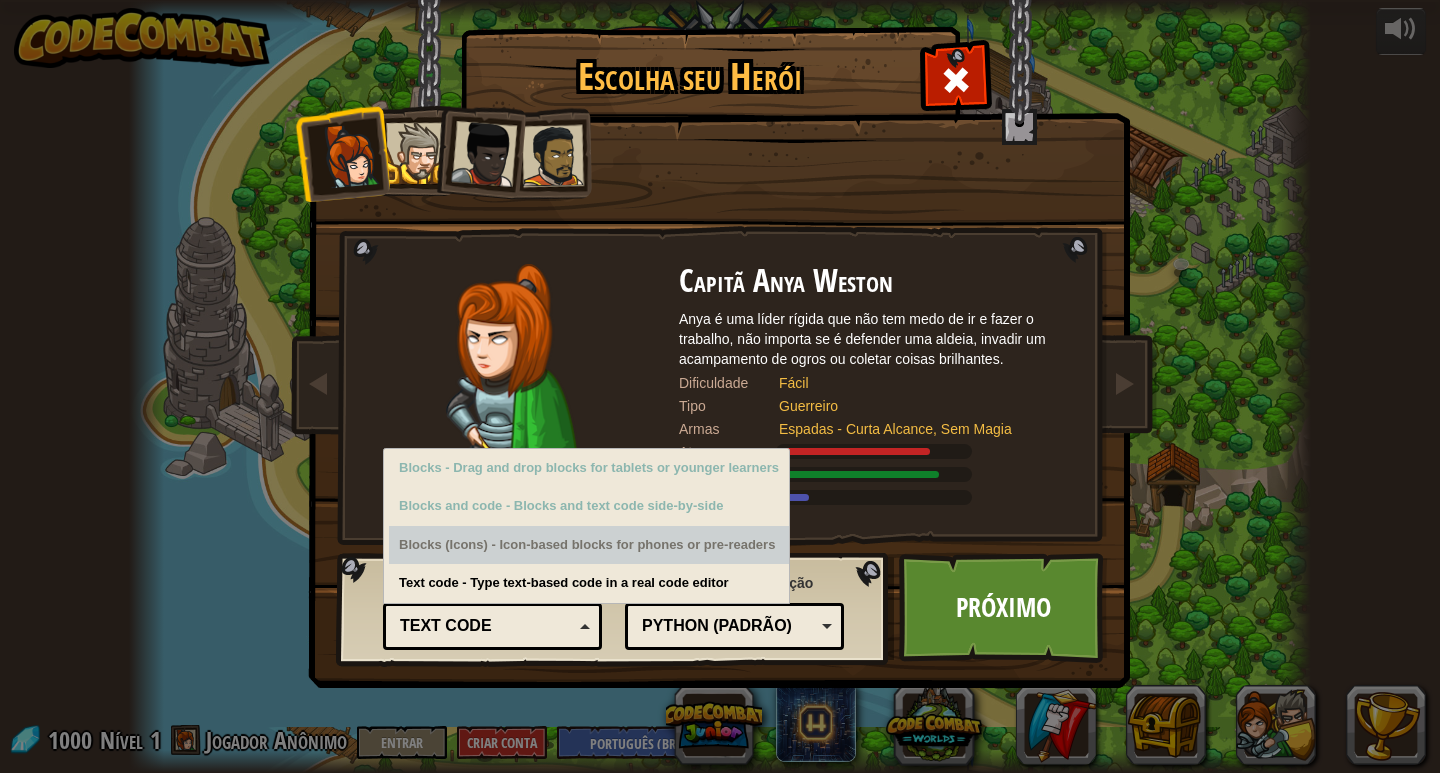 click on "Blocks (Icons) - Icon-based blocks for phones or pre-readers" at bounding box center [589, 545] 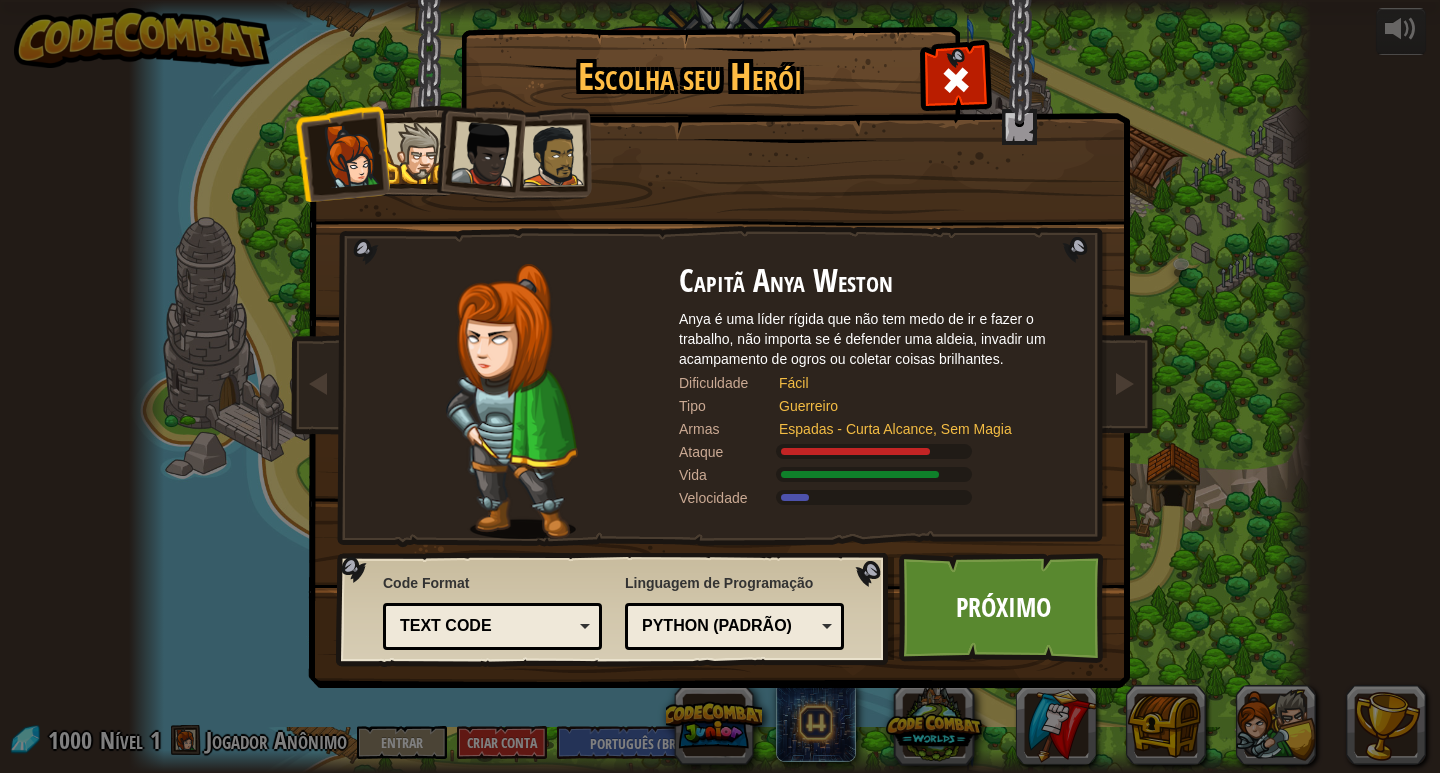 drag, startPoint x: 589, startPoint y: 571, endPoint x: 651, endPoint y: 570, distance: 62.008064 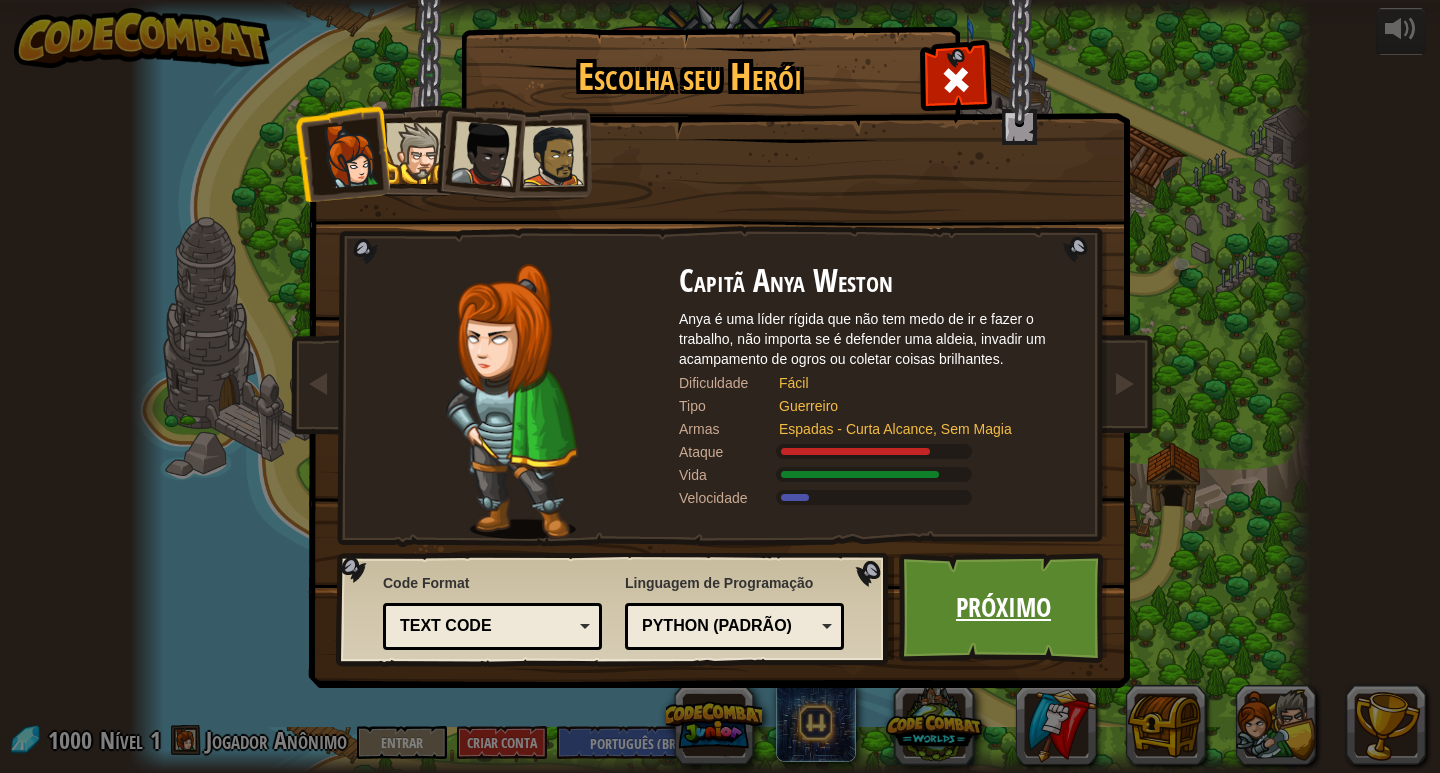 click on "Próximo" at bounding box center (1003, 608) 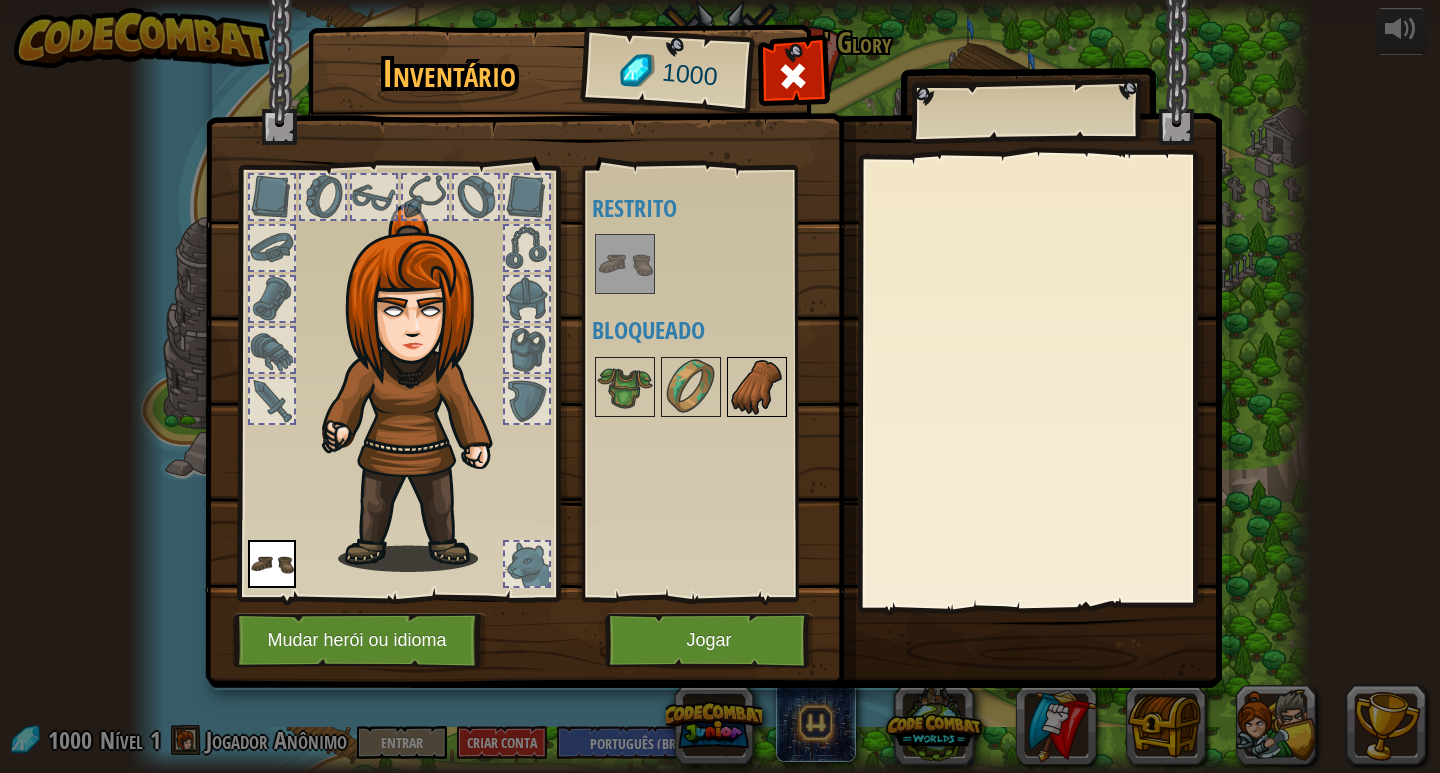 click at bounding box center [757, 387] 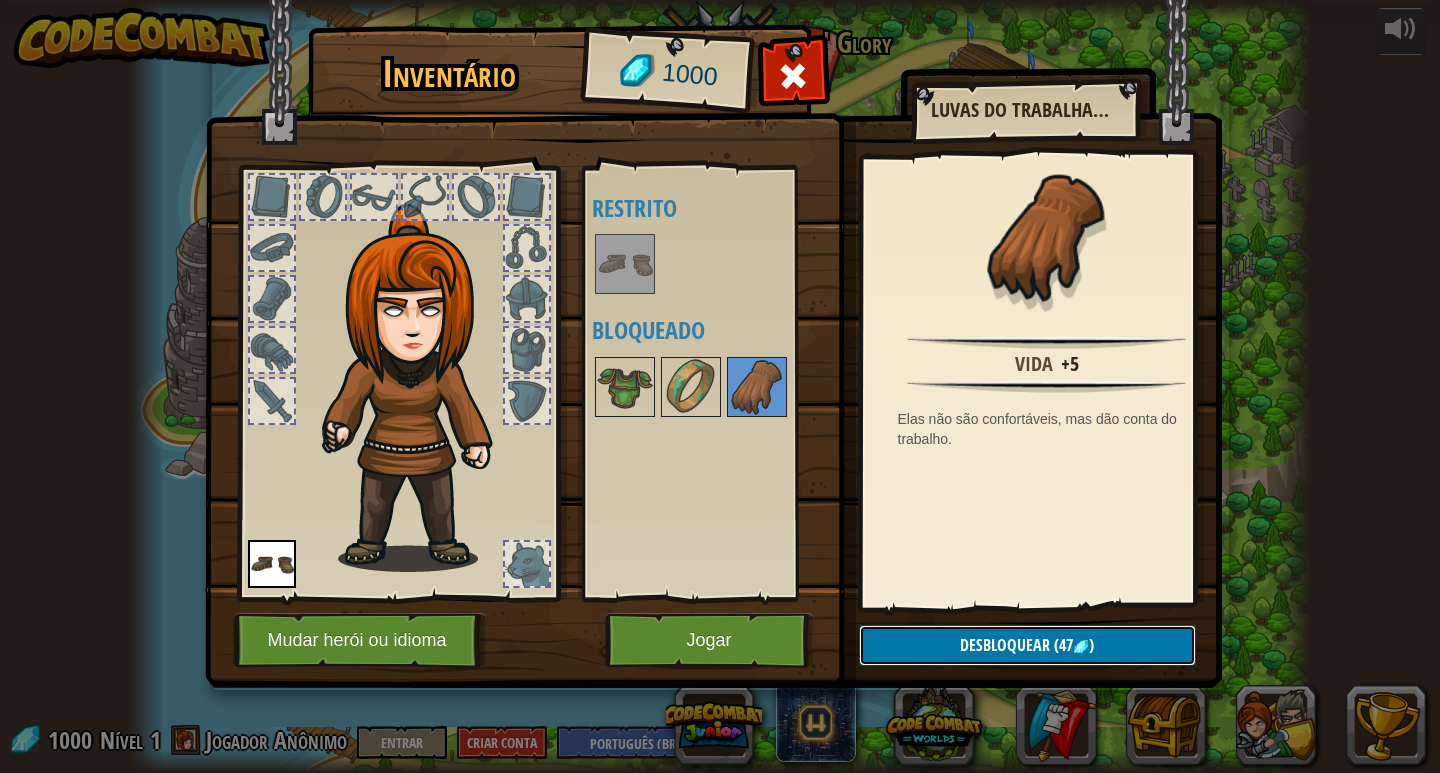 click on "Desbloquear" at bounding box center (1005, 645) 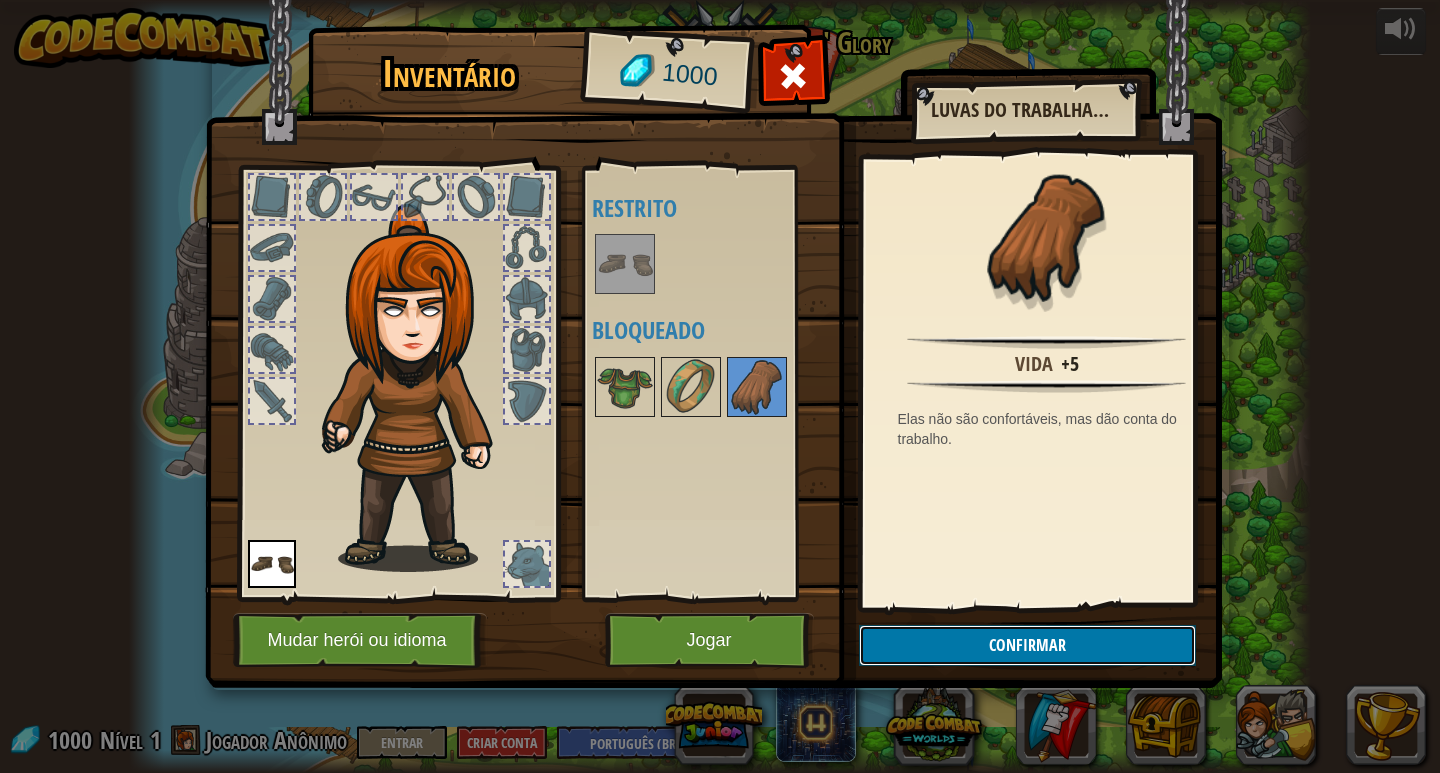 click on "Confirmar" at bounding box center [1027, 645] 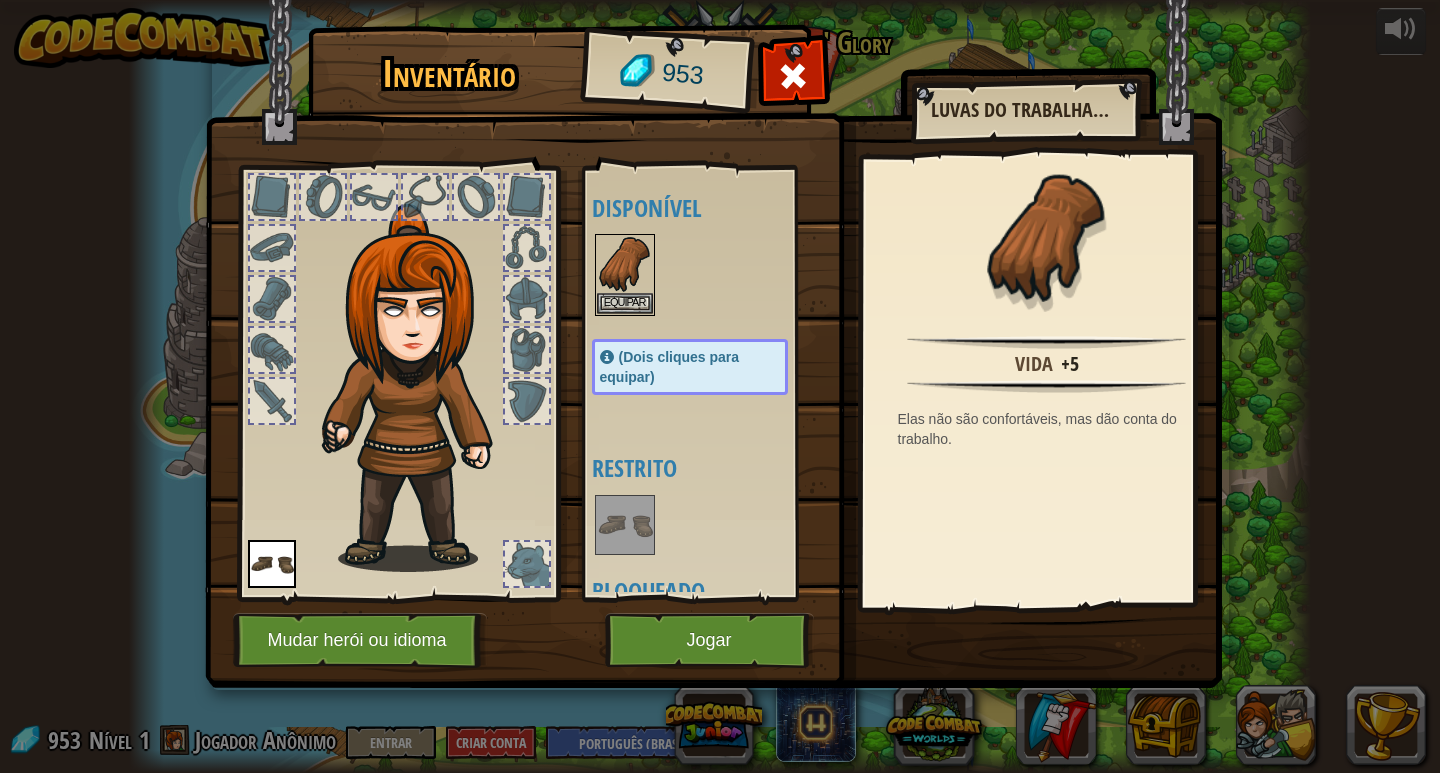 click on "Disponível Equipar (Dois cliques para equipar) Restrito Bloqueado" at bounding box center [710, 383] 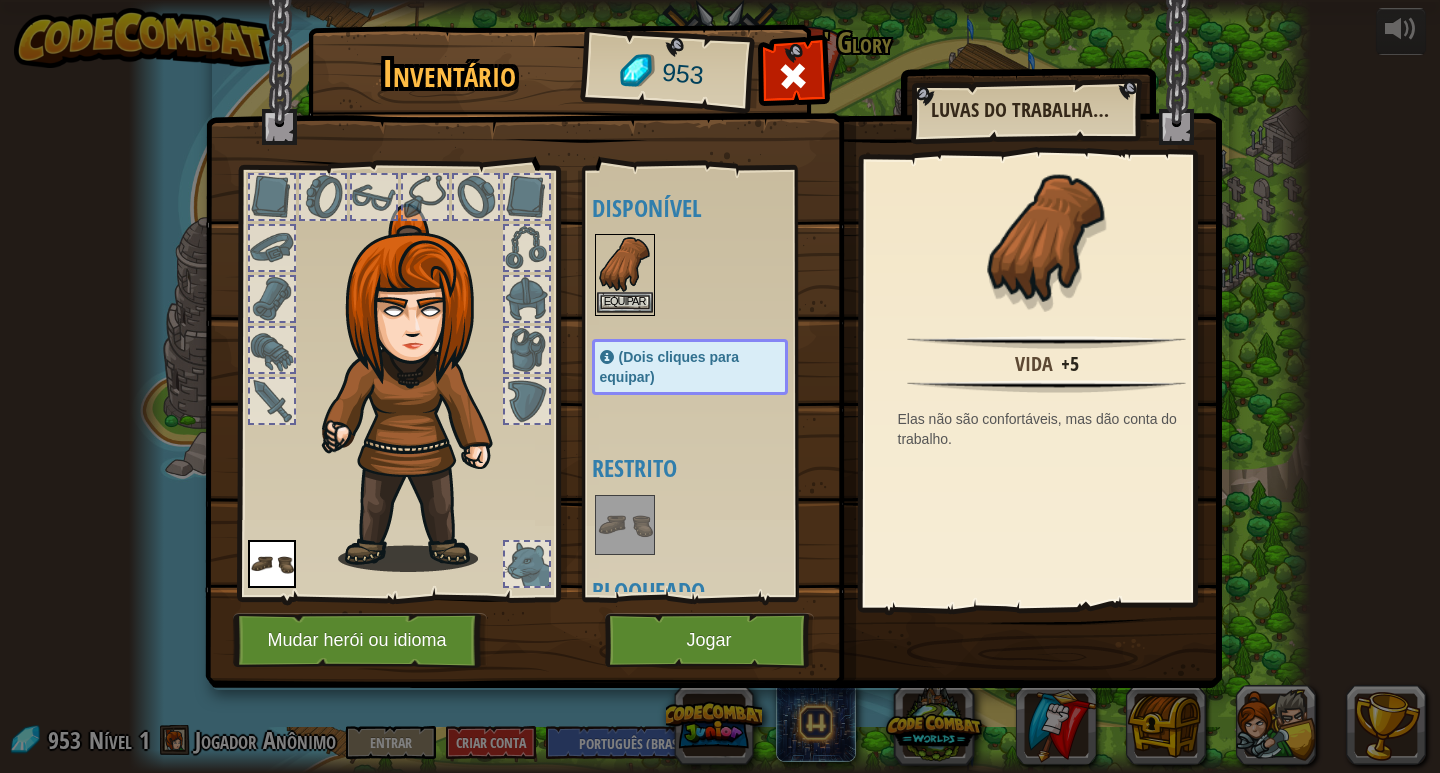click on "Inventário 953 Disponível Equipar (Dois cliques para equipar) Restrito Bloqueado Luvas do Trabalhador Vida +5 Elas não são confortáveis, mas dão conta do trabalho. Equipar Desequipar Assine para desbloquear! (Restrito neste nível) Mudar herói ou idioma Jogar" at bounding box center [720, 386] 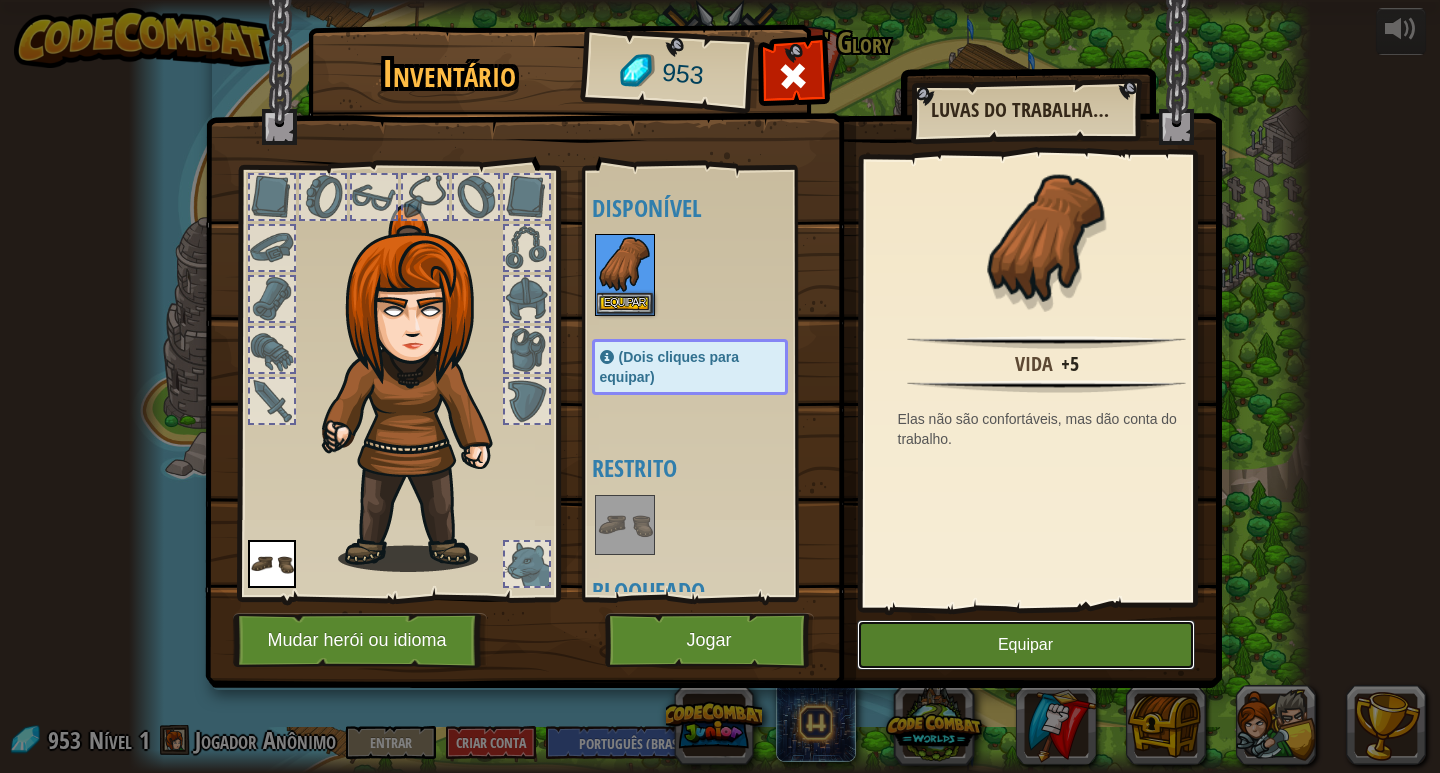 click on "Equipar" at bounding box center (1026, 645) 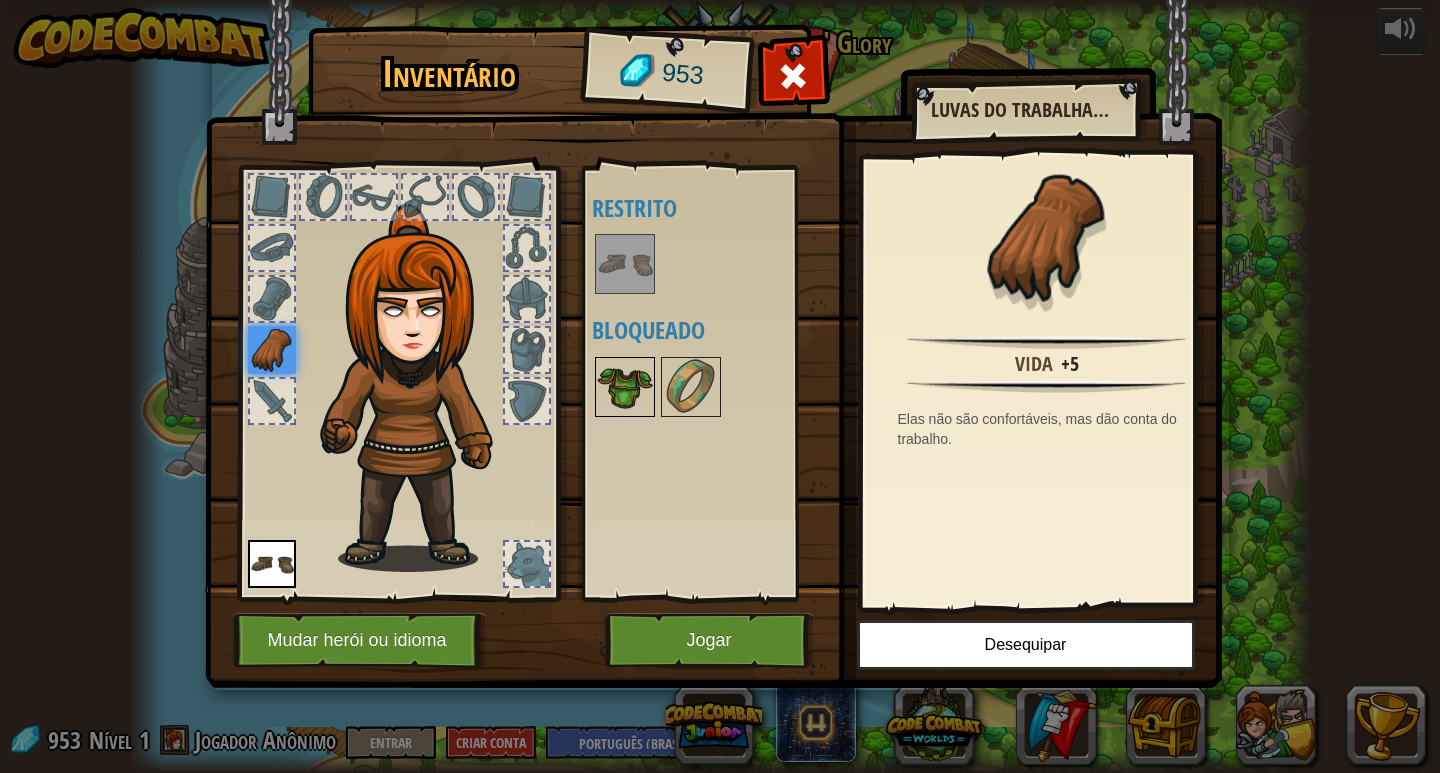 click at bounding box center [625, 387] 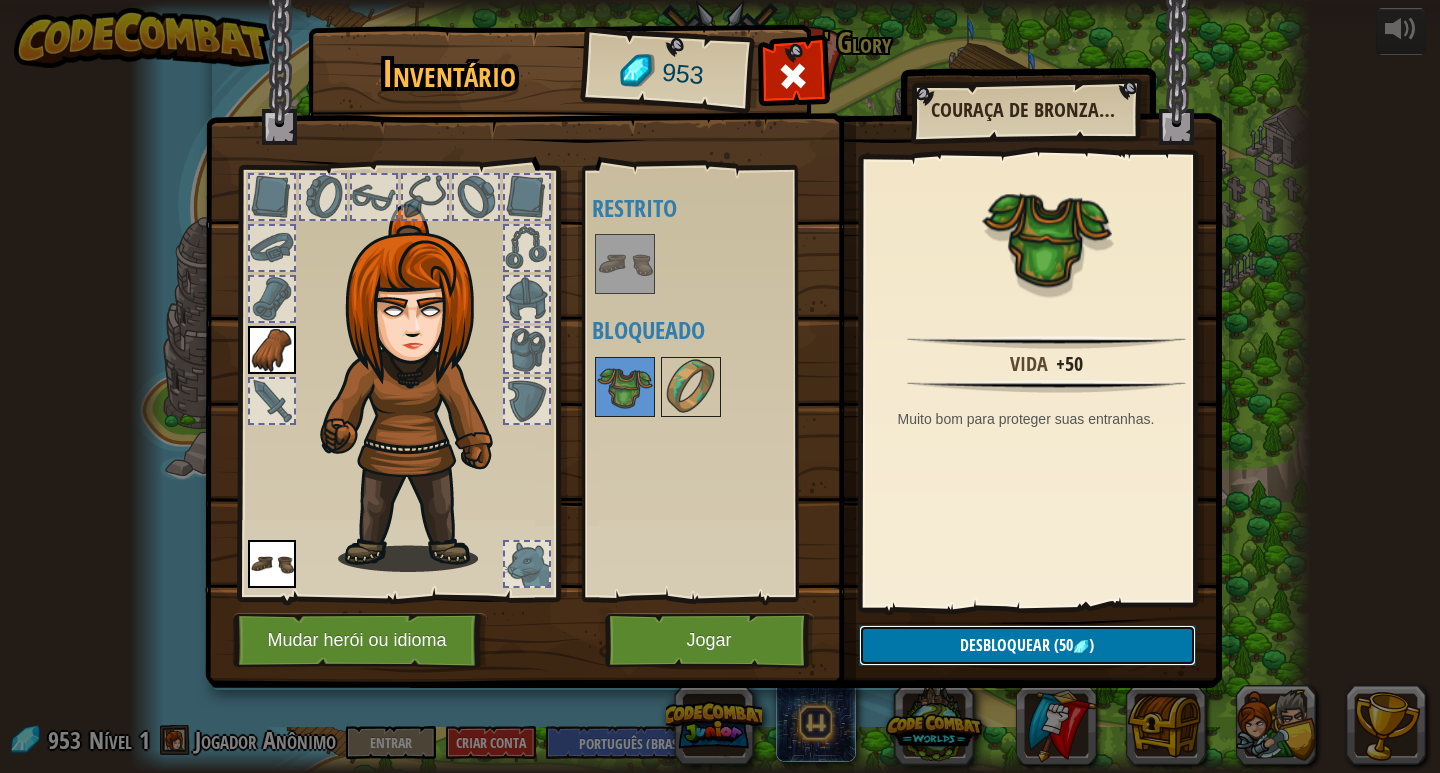 click on "Desbloquear (50 )" at bounding box center [1027, 645] 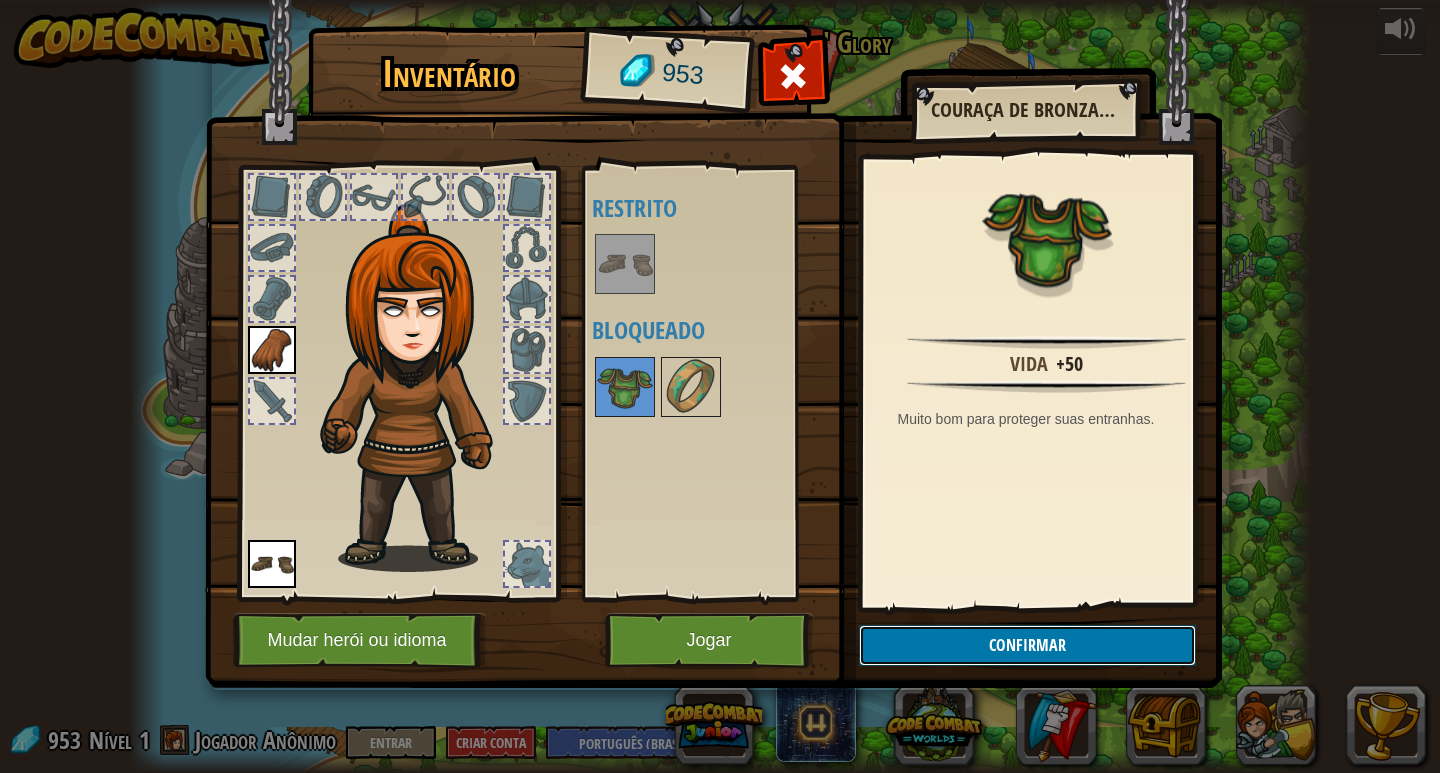 click on "Confirmar" at bounding box center [1027, 645] 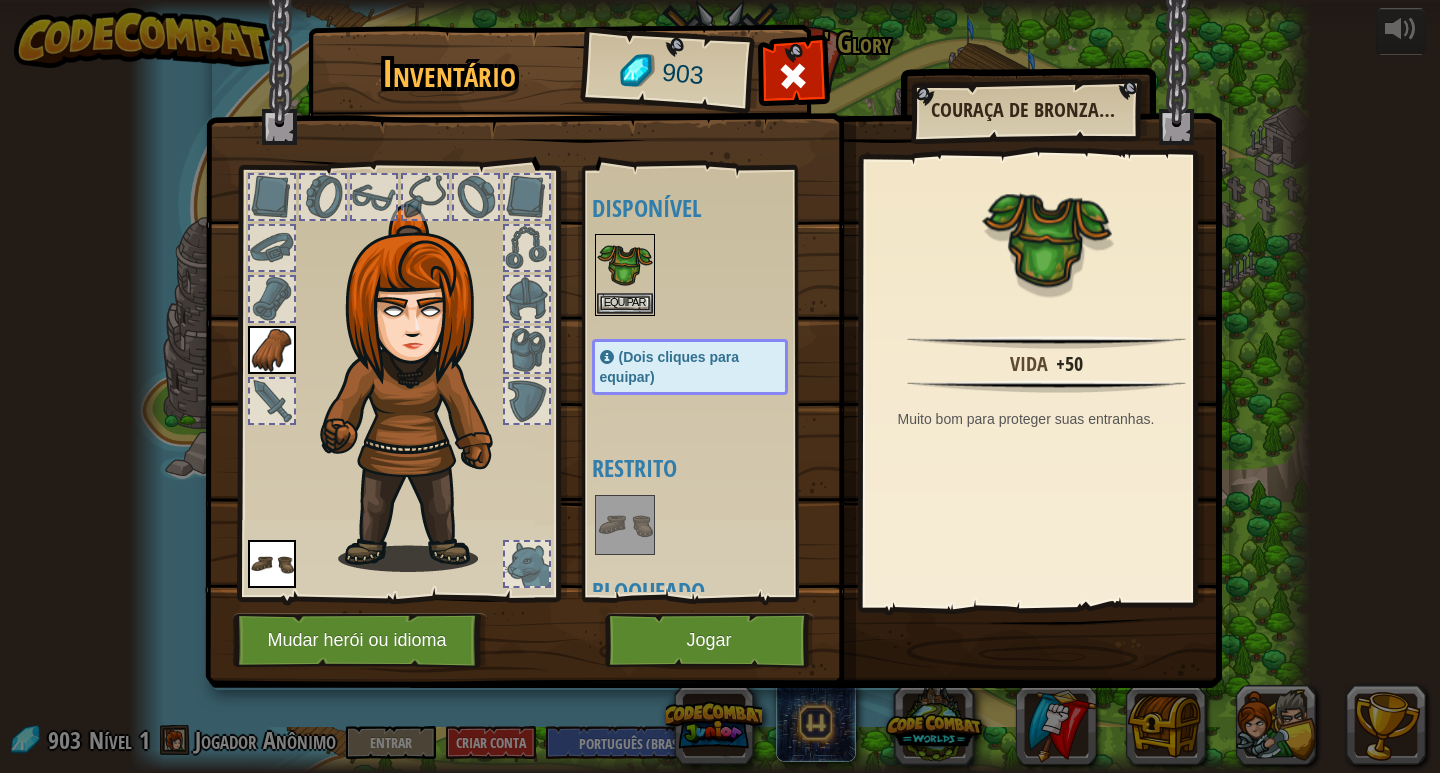 click at bounding box center (625, 525) 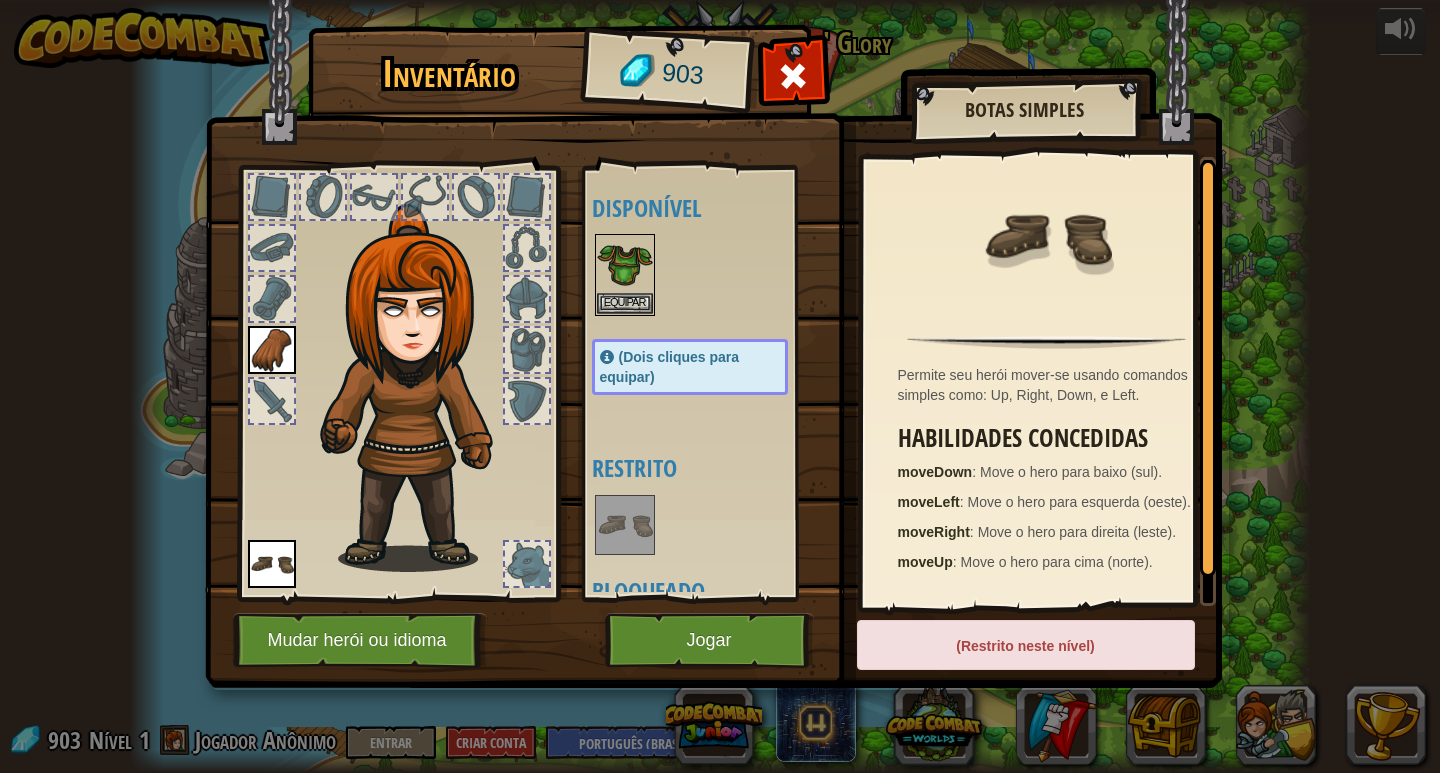 click on "(Dois cliques para equipar)" at bounding box center [690, 367] 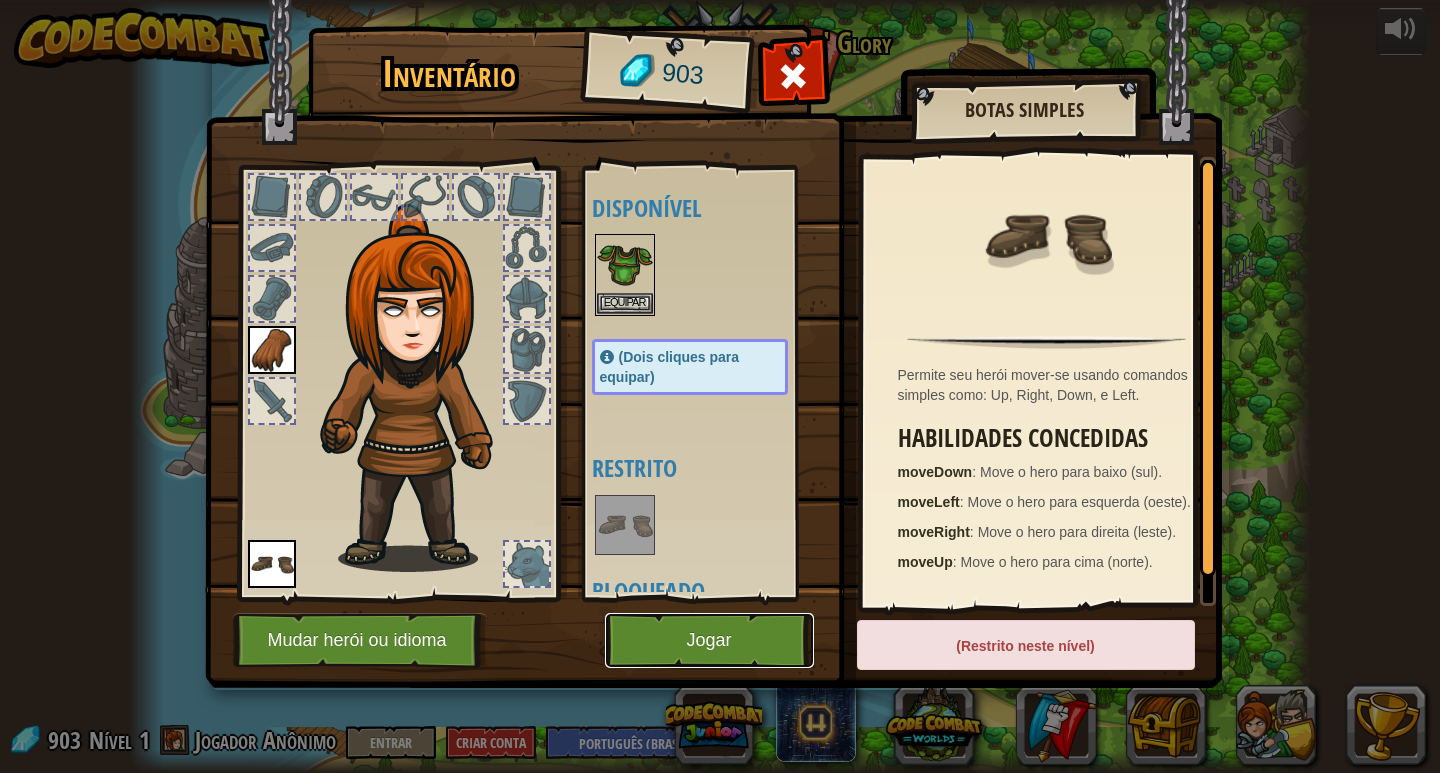 click on "Jogar" at bounding box center (709, 640) 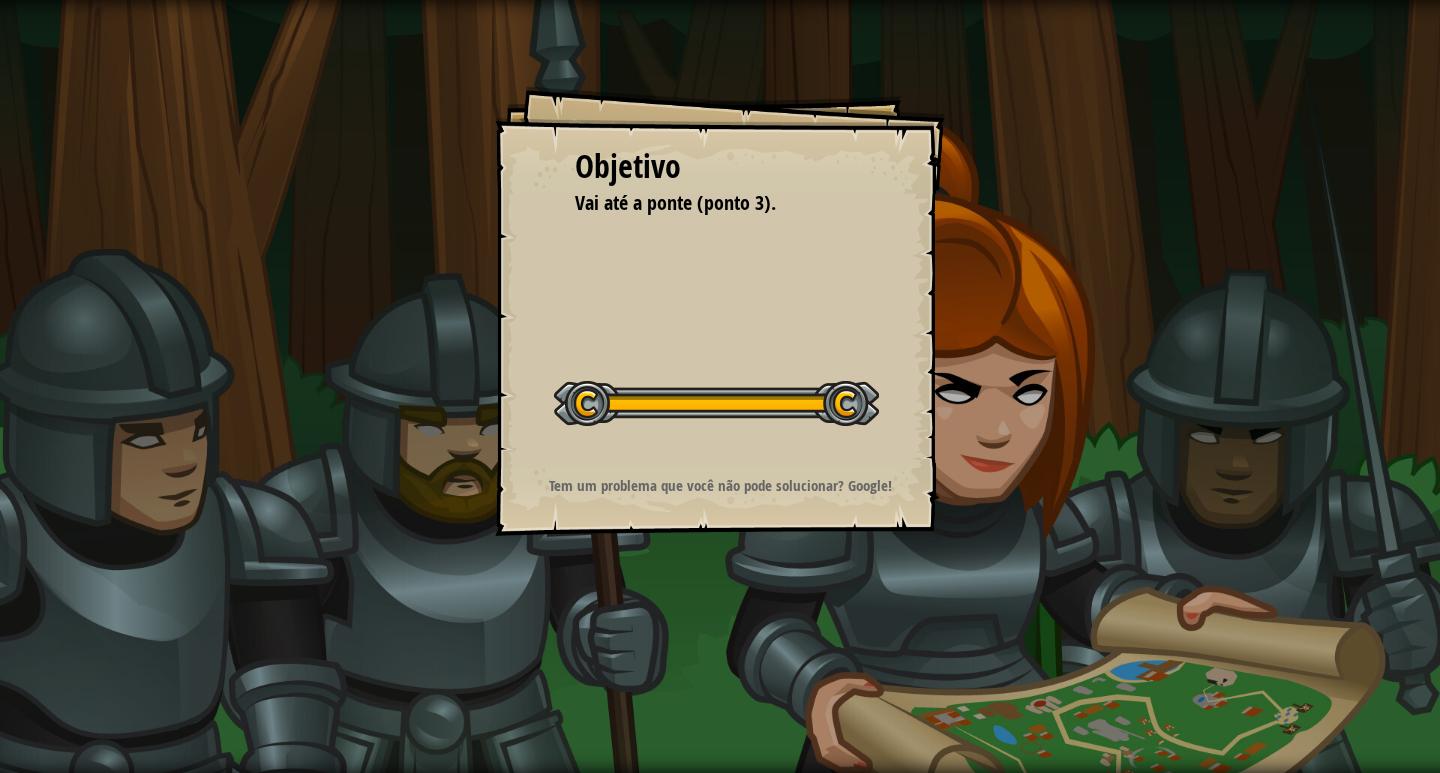 drag, startPoint x: 682, startPoint y: 404, endPoint x: 694, endPoint y: 409, distance: 13 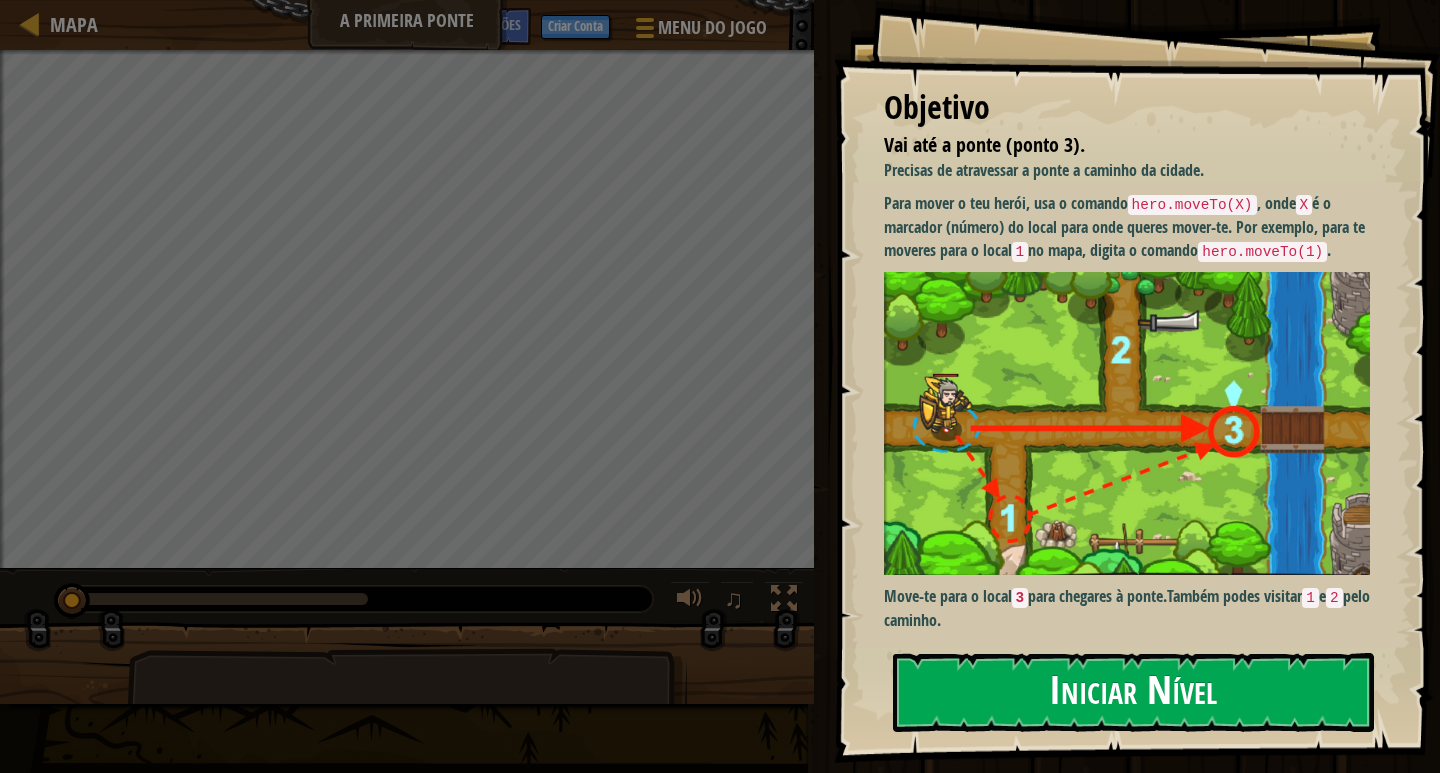 click on "Iniciar Nível" at bounding box center (1133, 692) 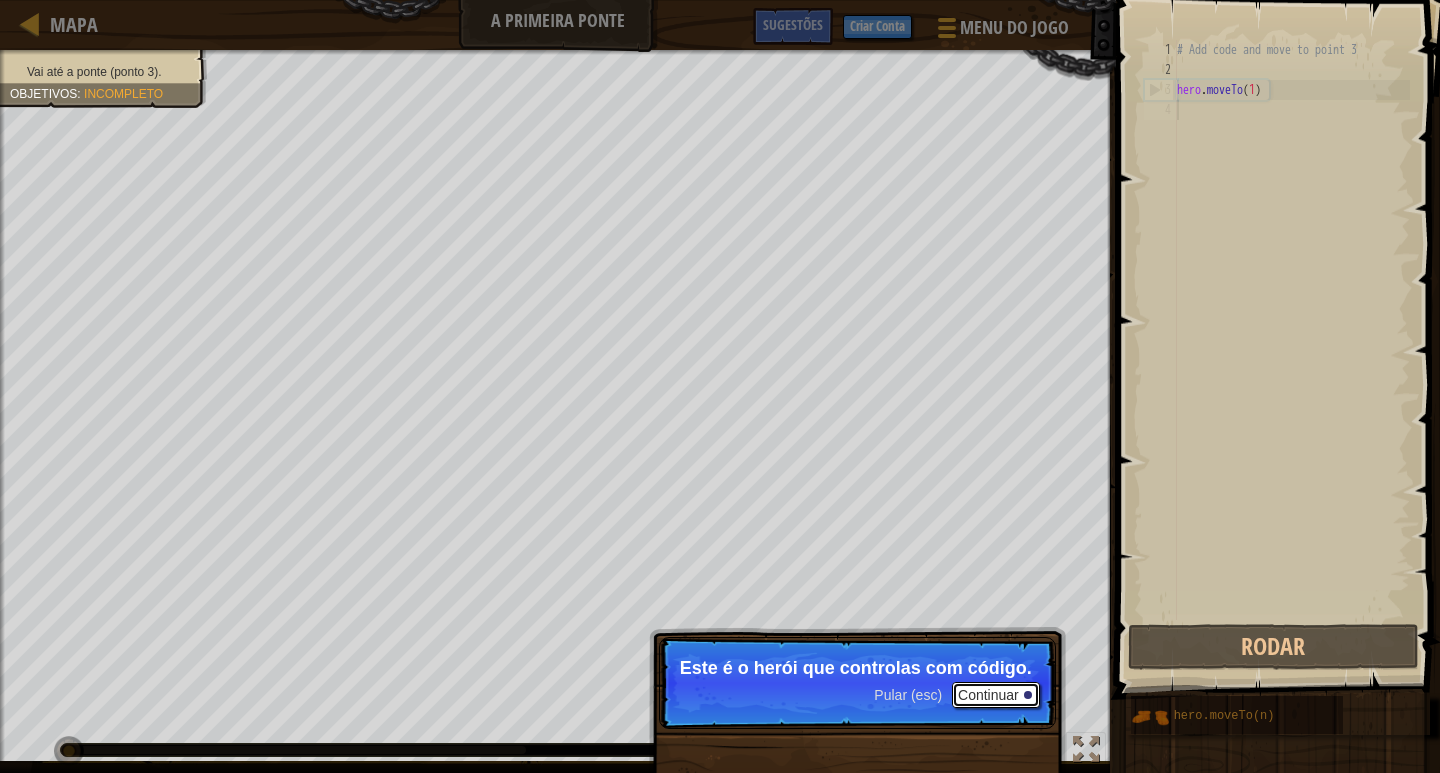 click on "Continuar" at bounding box center [996, 695] 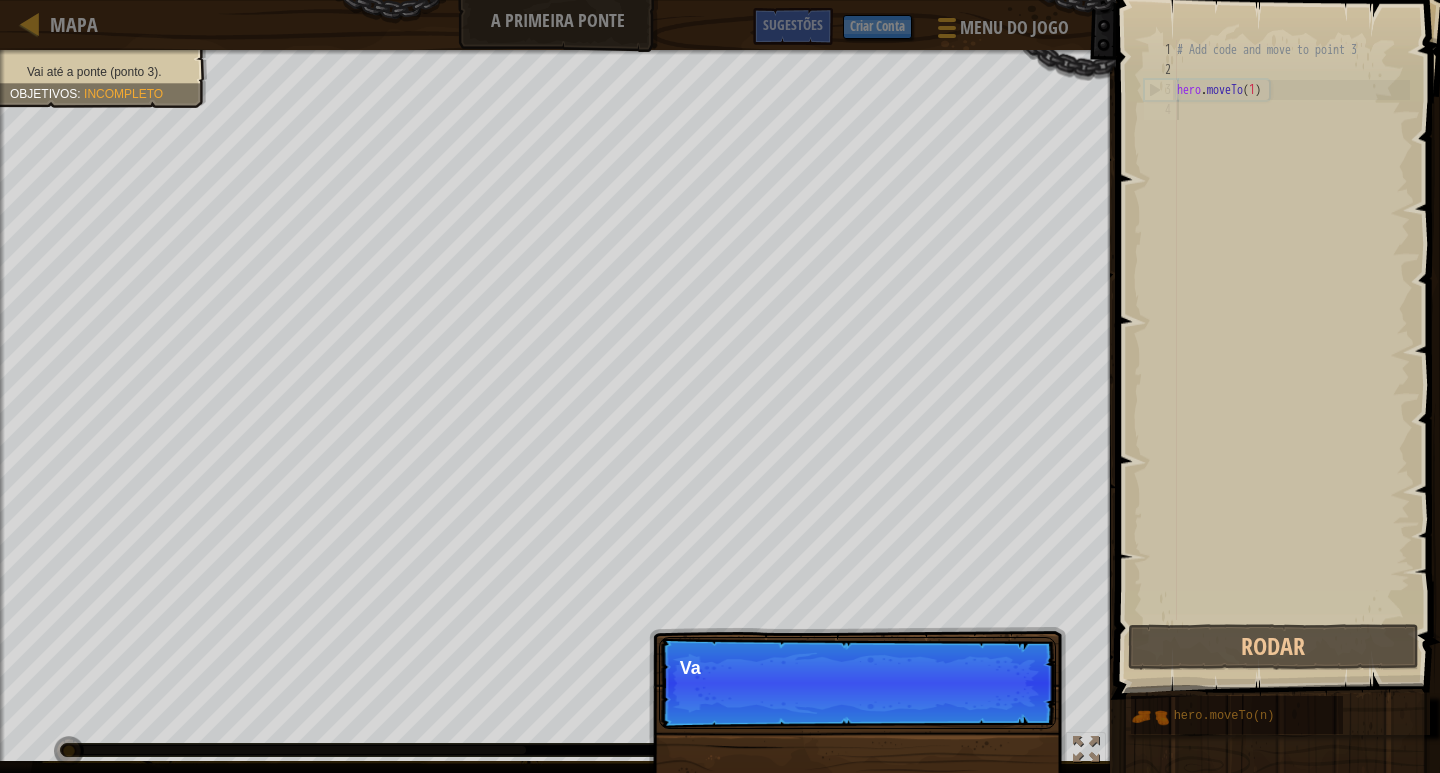 scroll, scrollTop: 9, scrollLeft: 0, axis: vertical 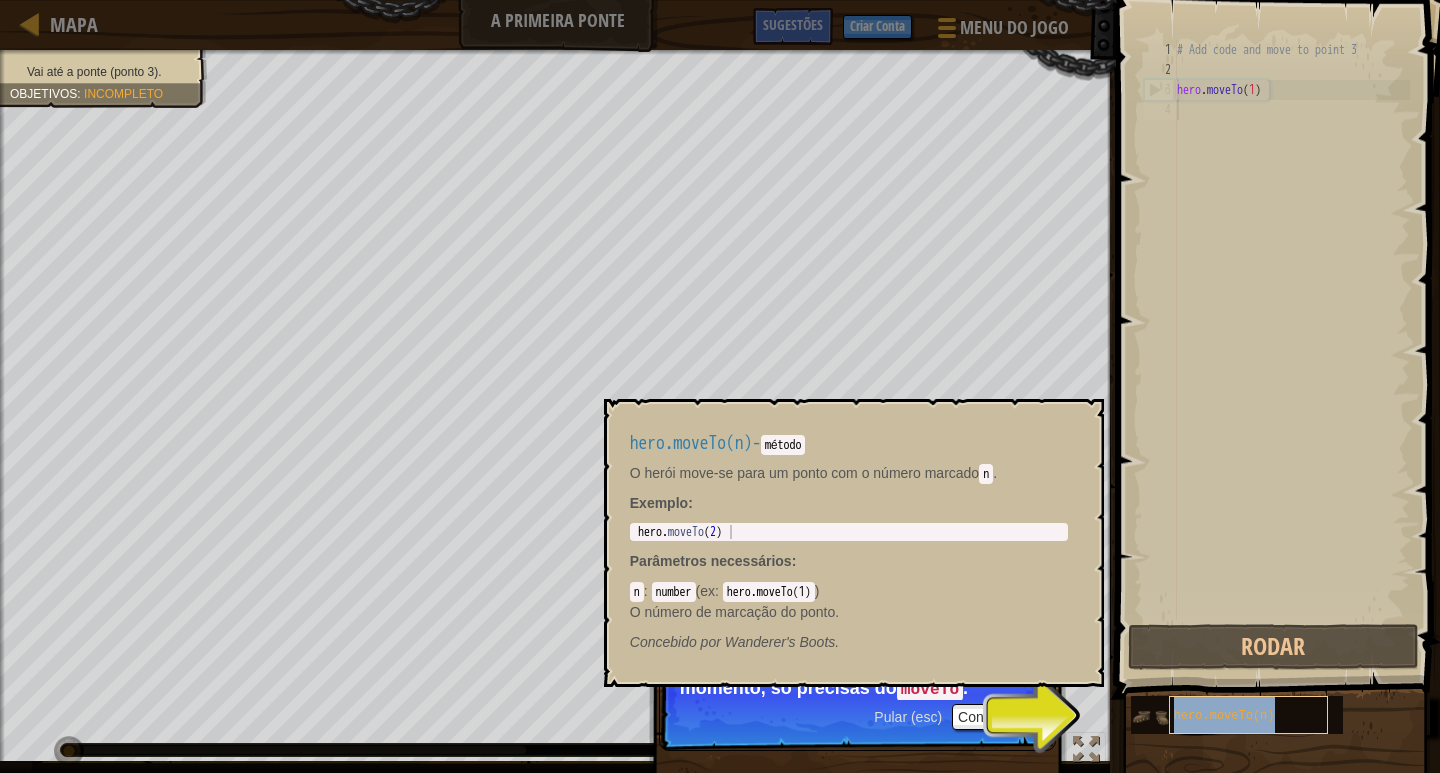 click on "hero.moveTo(n)" at bounding box center (1224, 716) 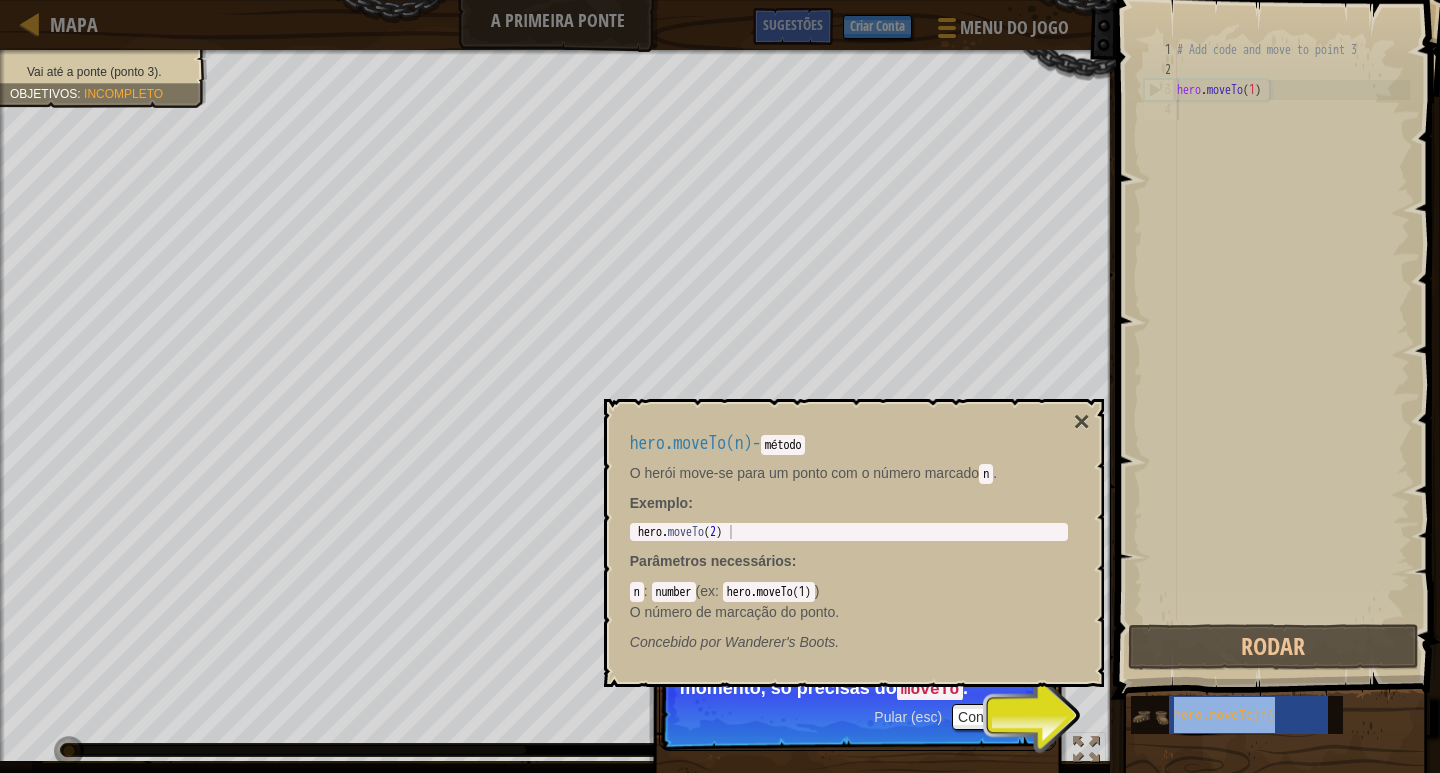 click at bounding box center (1150, 717) 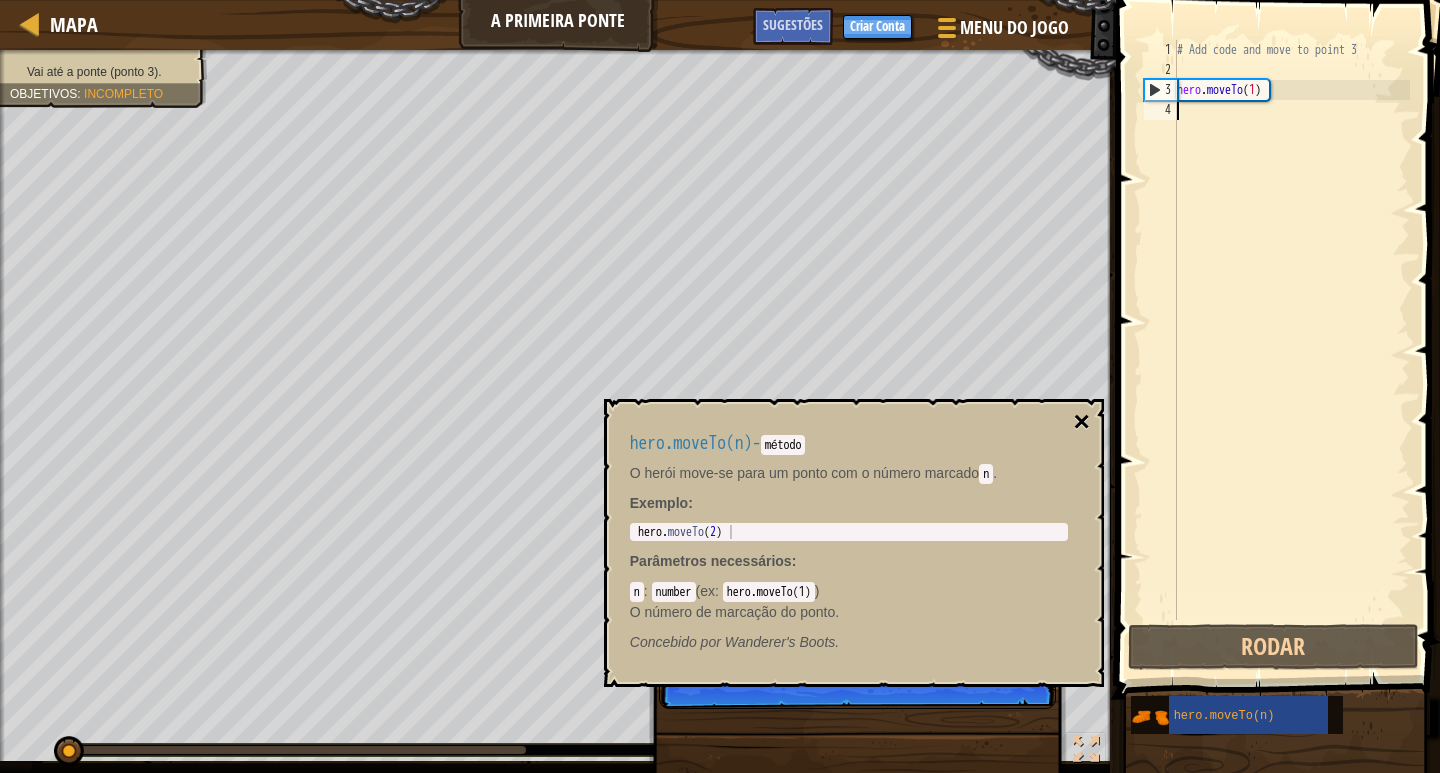 click on "×" at bounding box center (1081, 422) 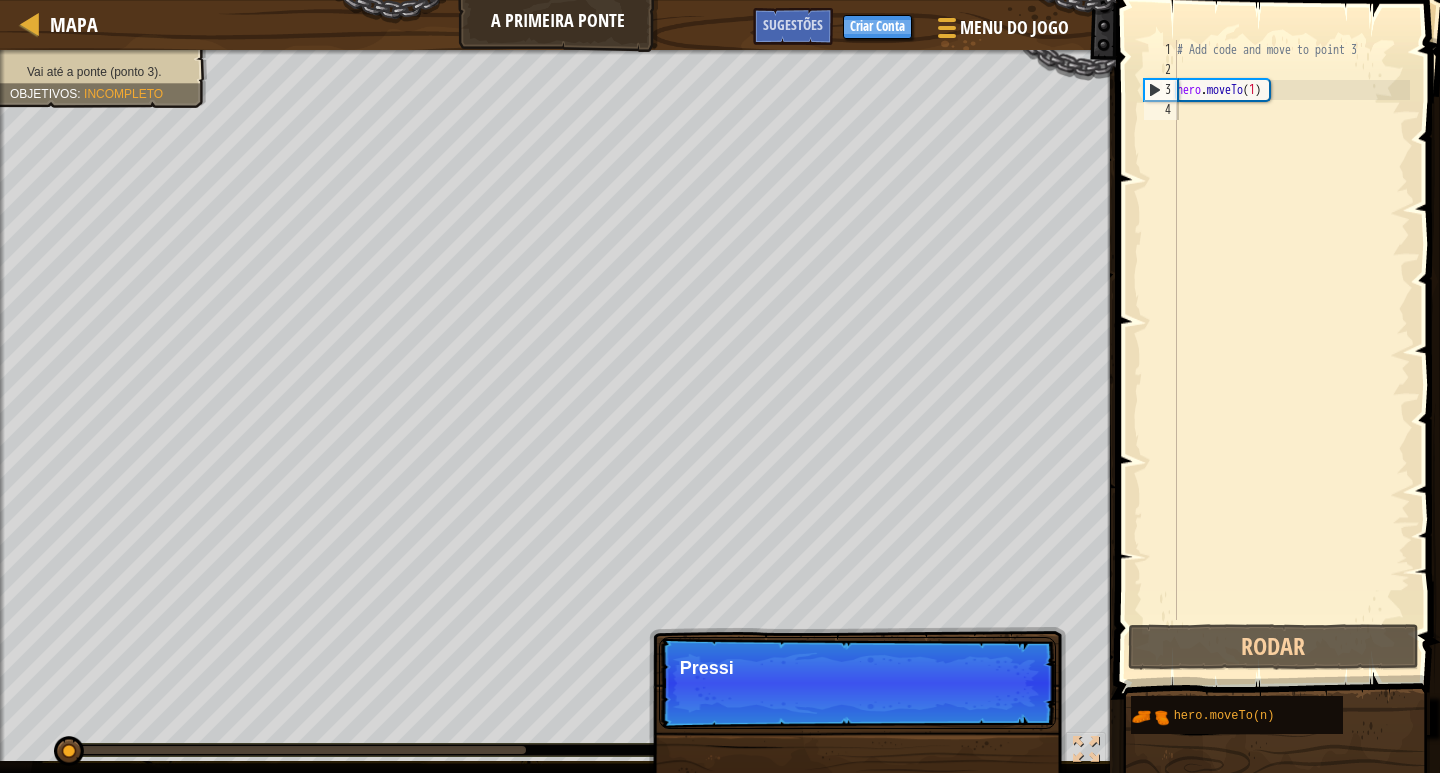 click on "# Add code and move to point 3 hero . moveTo ( 1 )" at bounding box center [1291, 350] 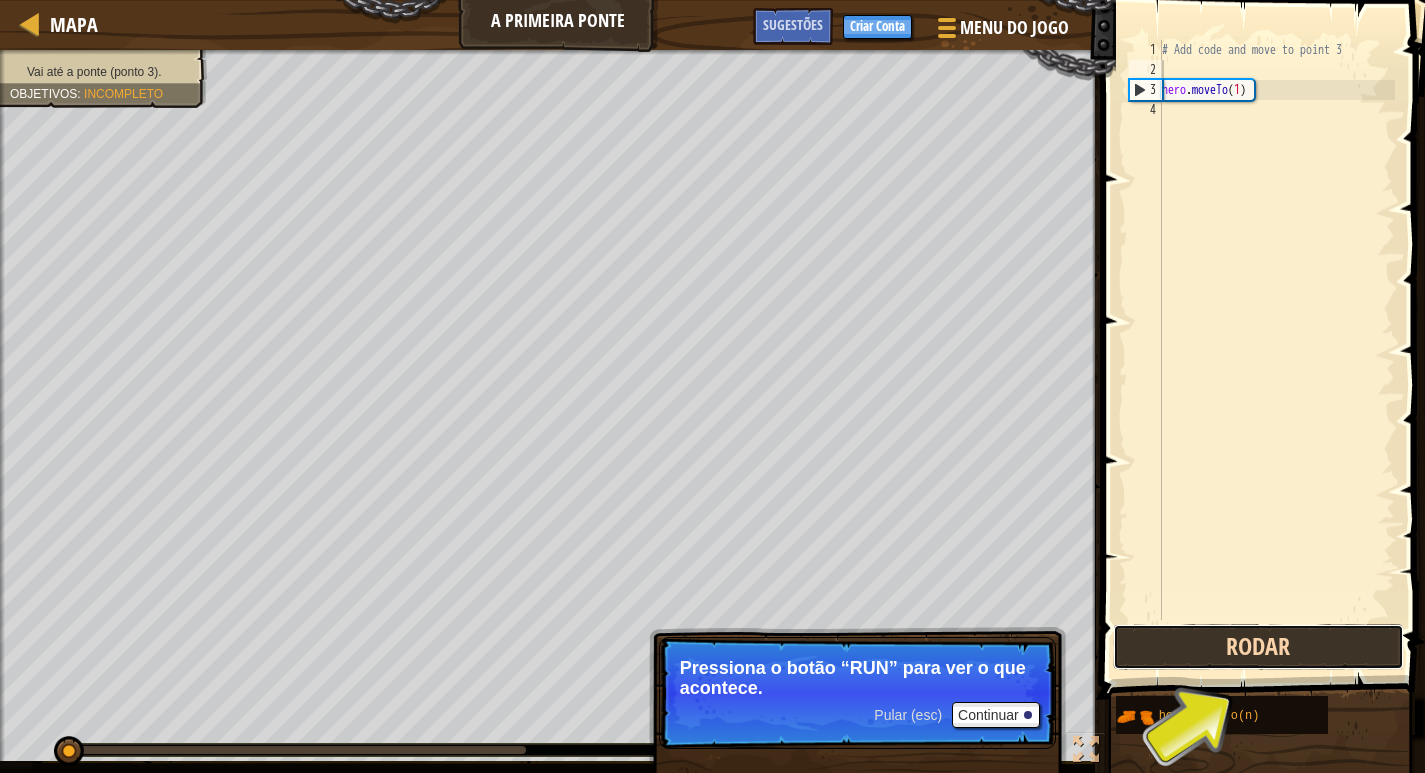click on "Rodar" at bounding box center [1258, 647] 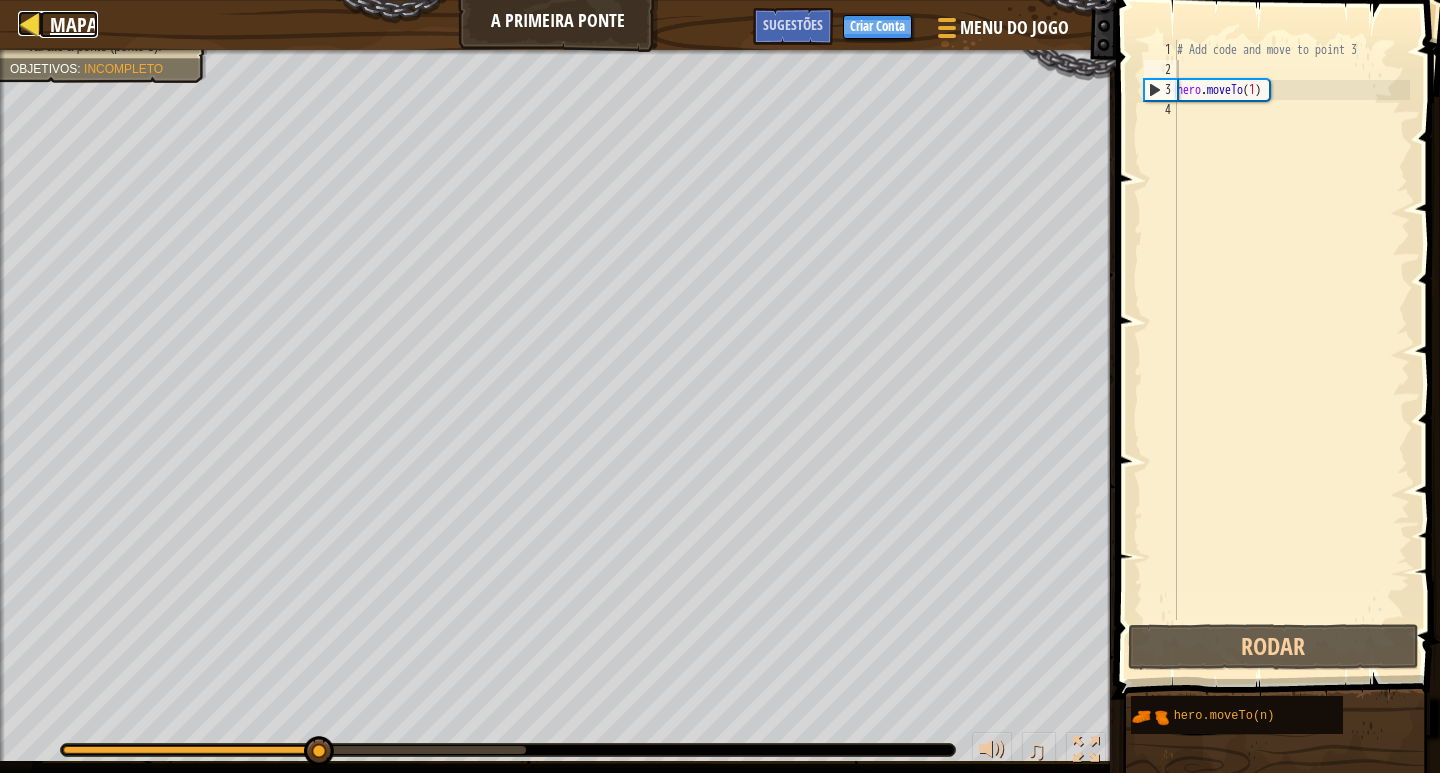 click on "Mapa" at bounding box center [74, 24] 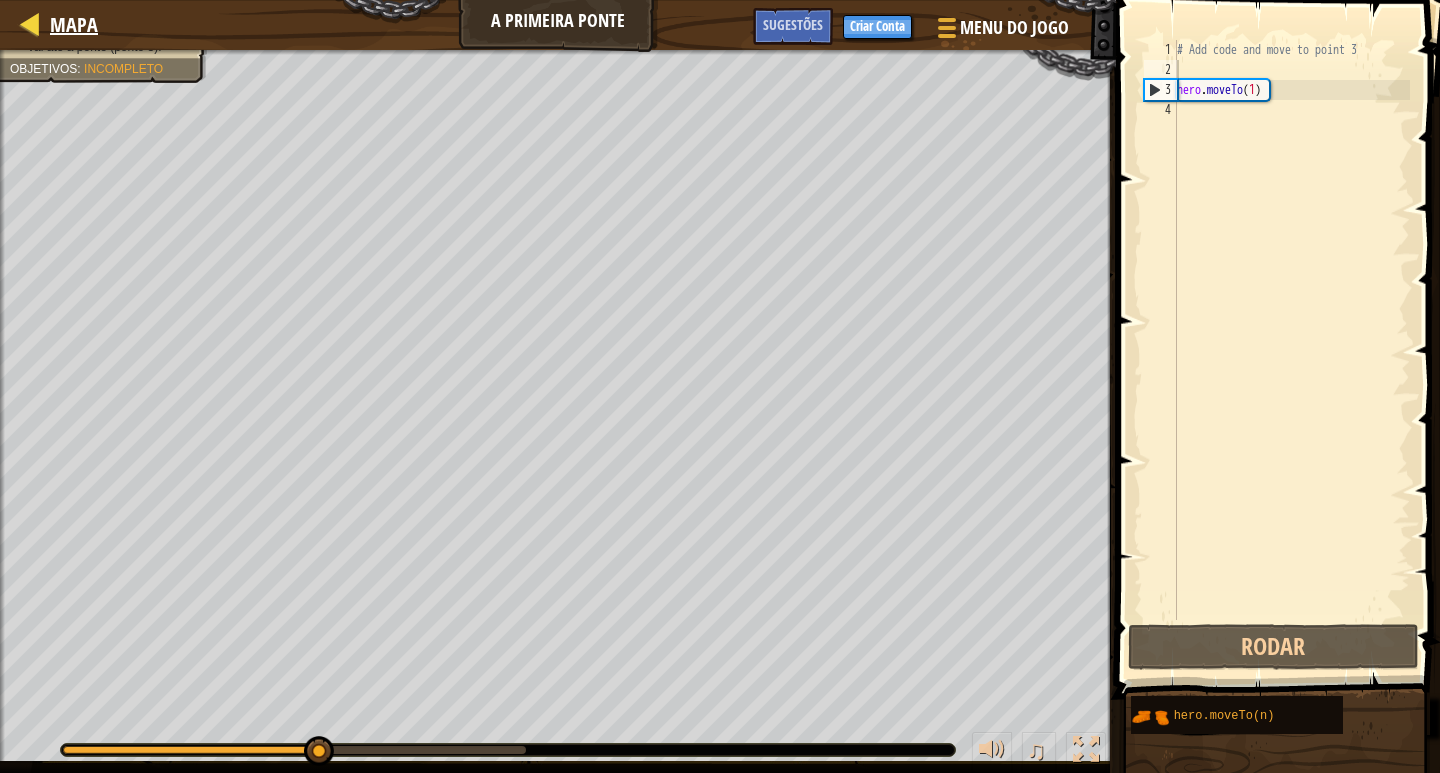 select on "pt-BR" 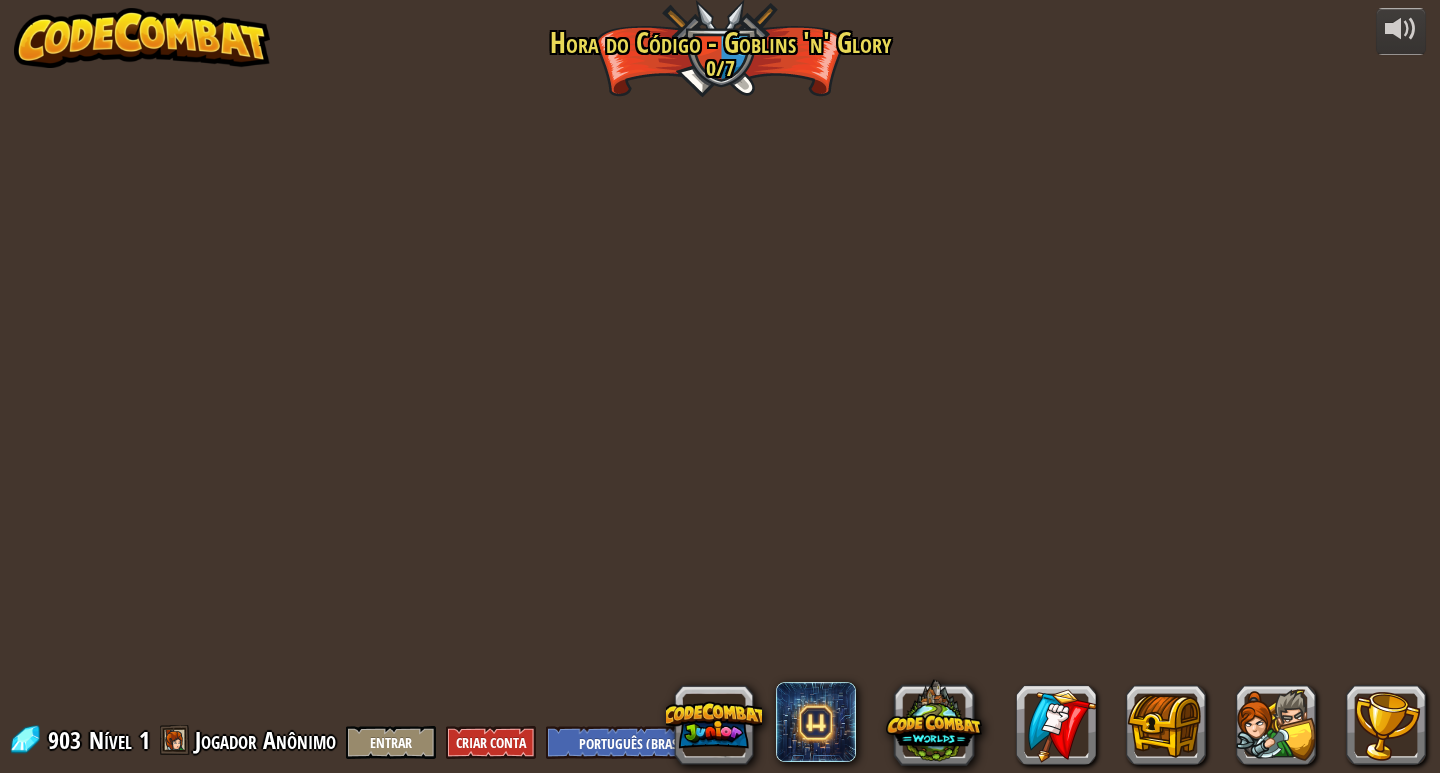 select on "pt-BR" 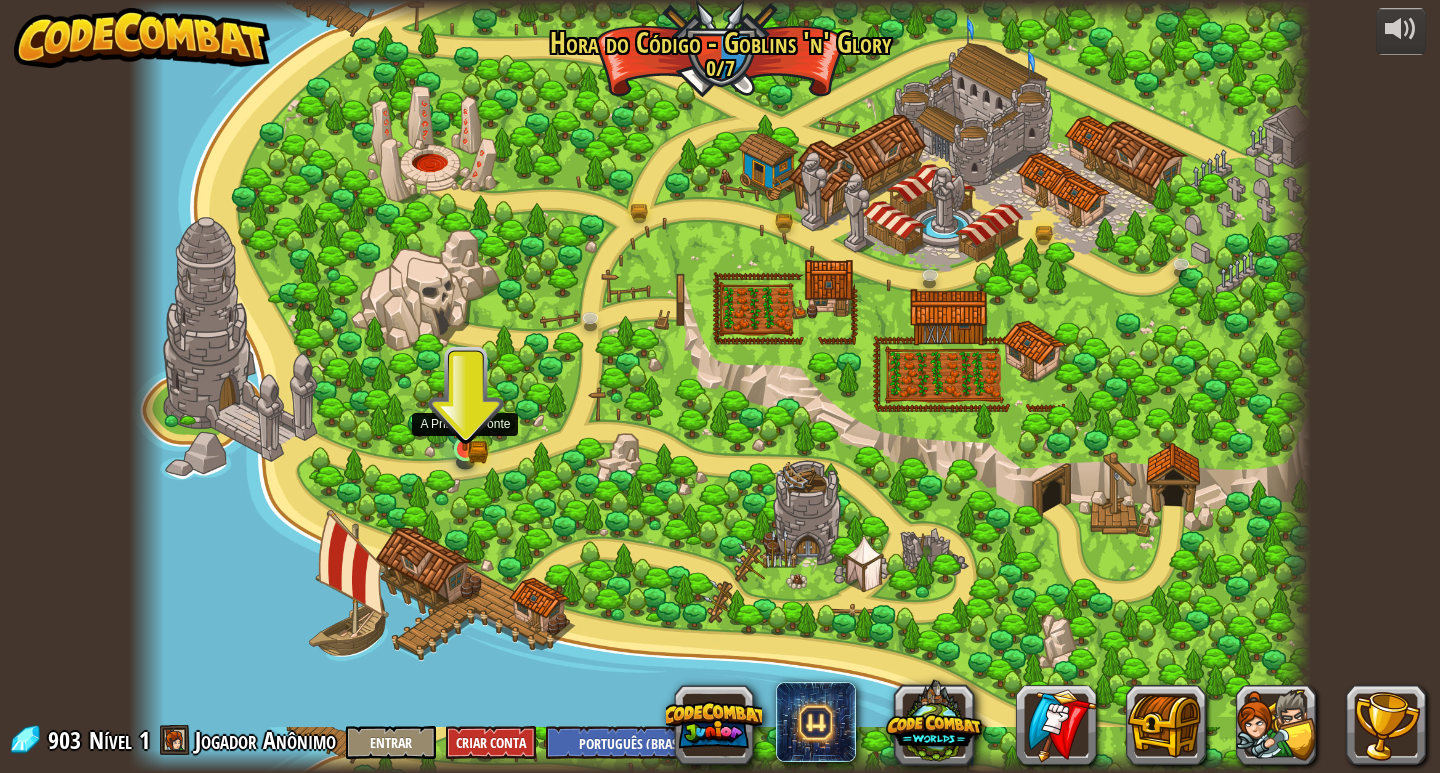 click at bounding box center [466, 449] 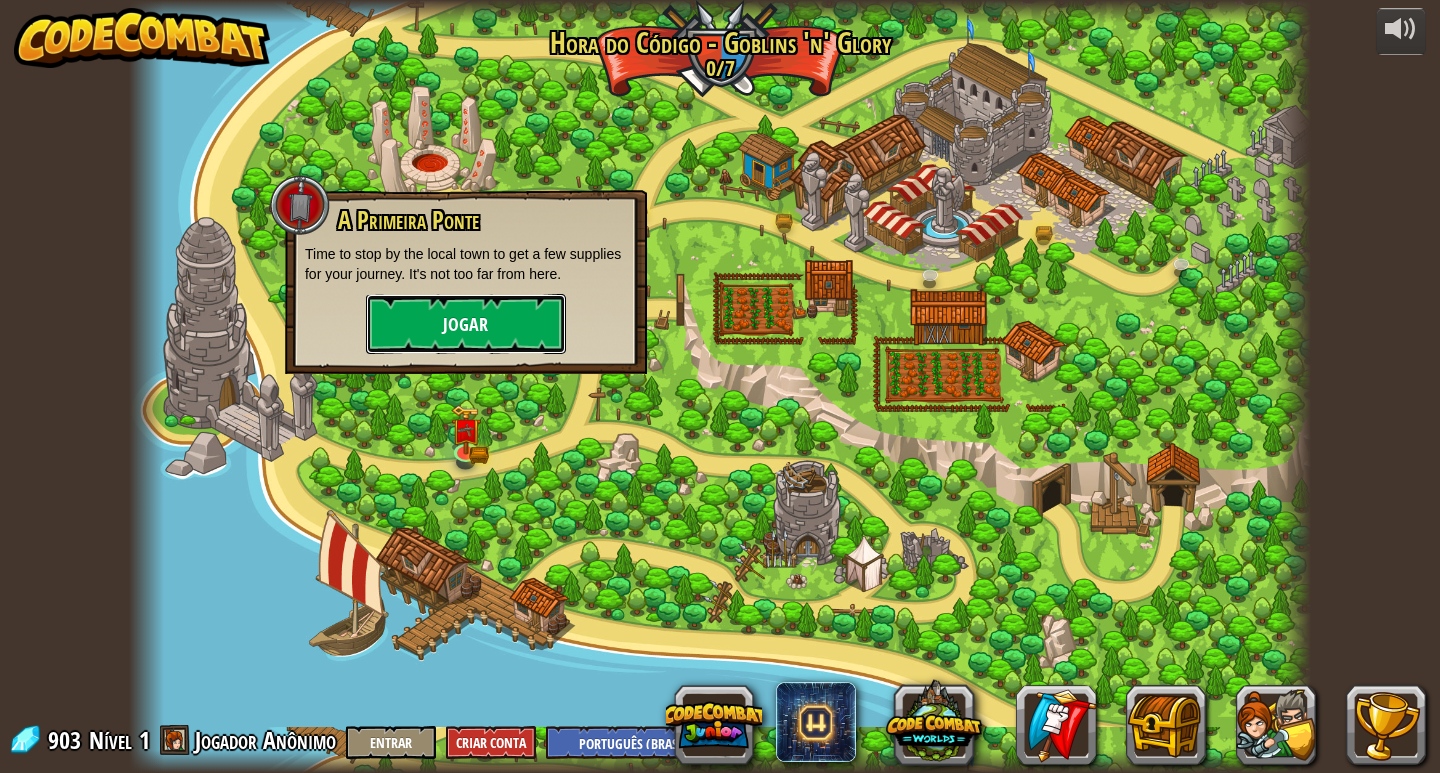 click on "Jogar" at bounding box center (466, 324) 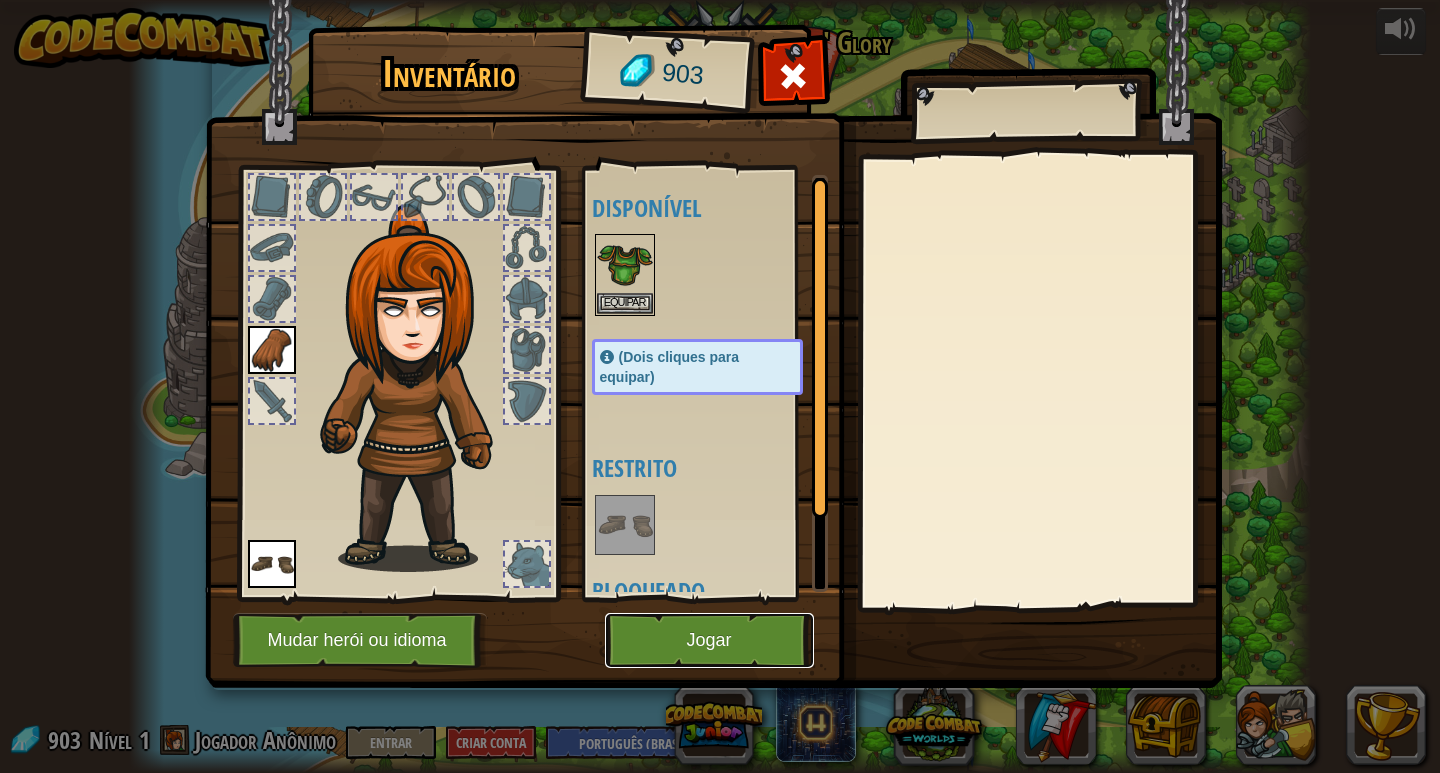 click on "Jogar" at bounding box center (709, 640) 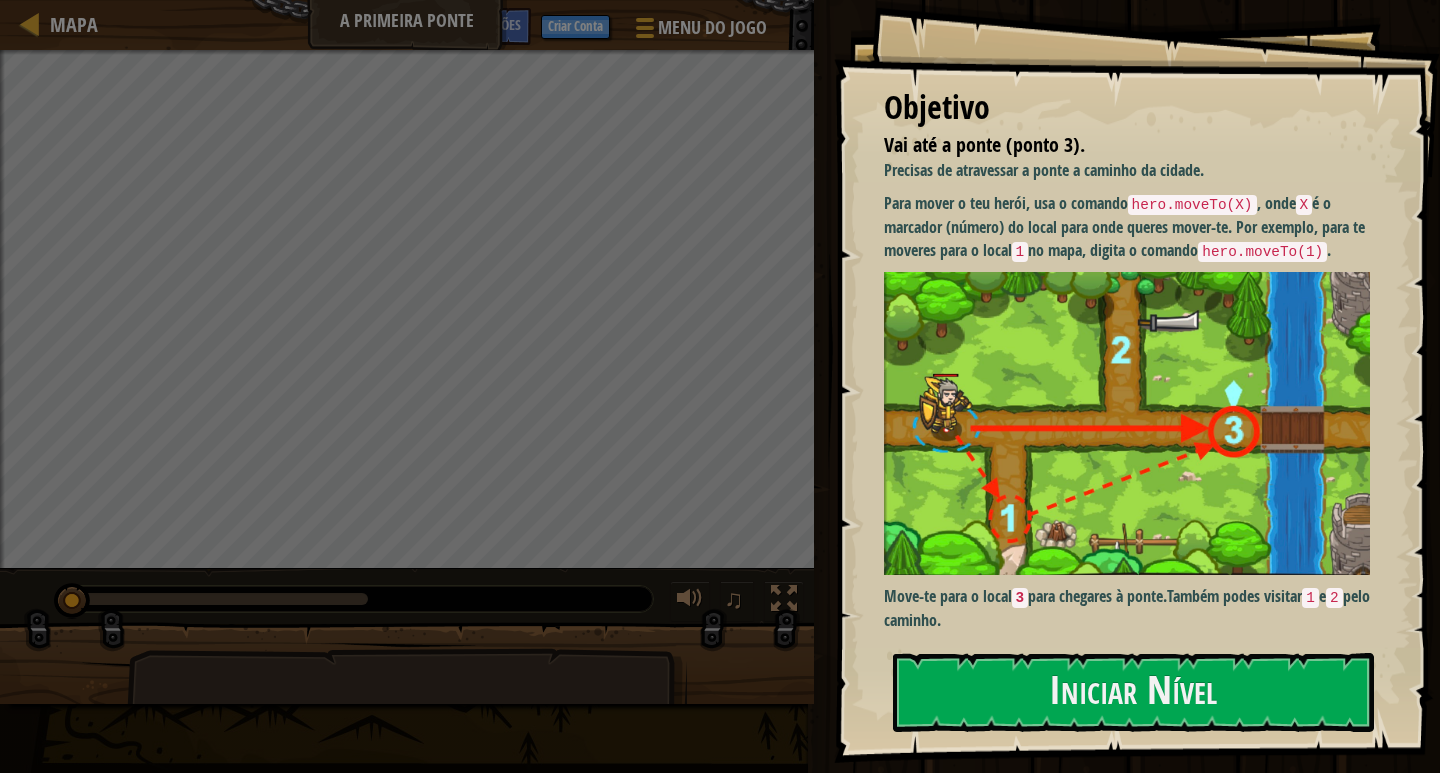 drag, startPoint x: 1254, startPoint y: 600, endPoint x: 1246, endPoint y: 630, distance: 31.04835 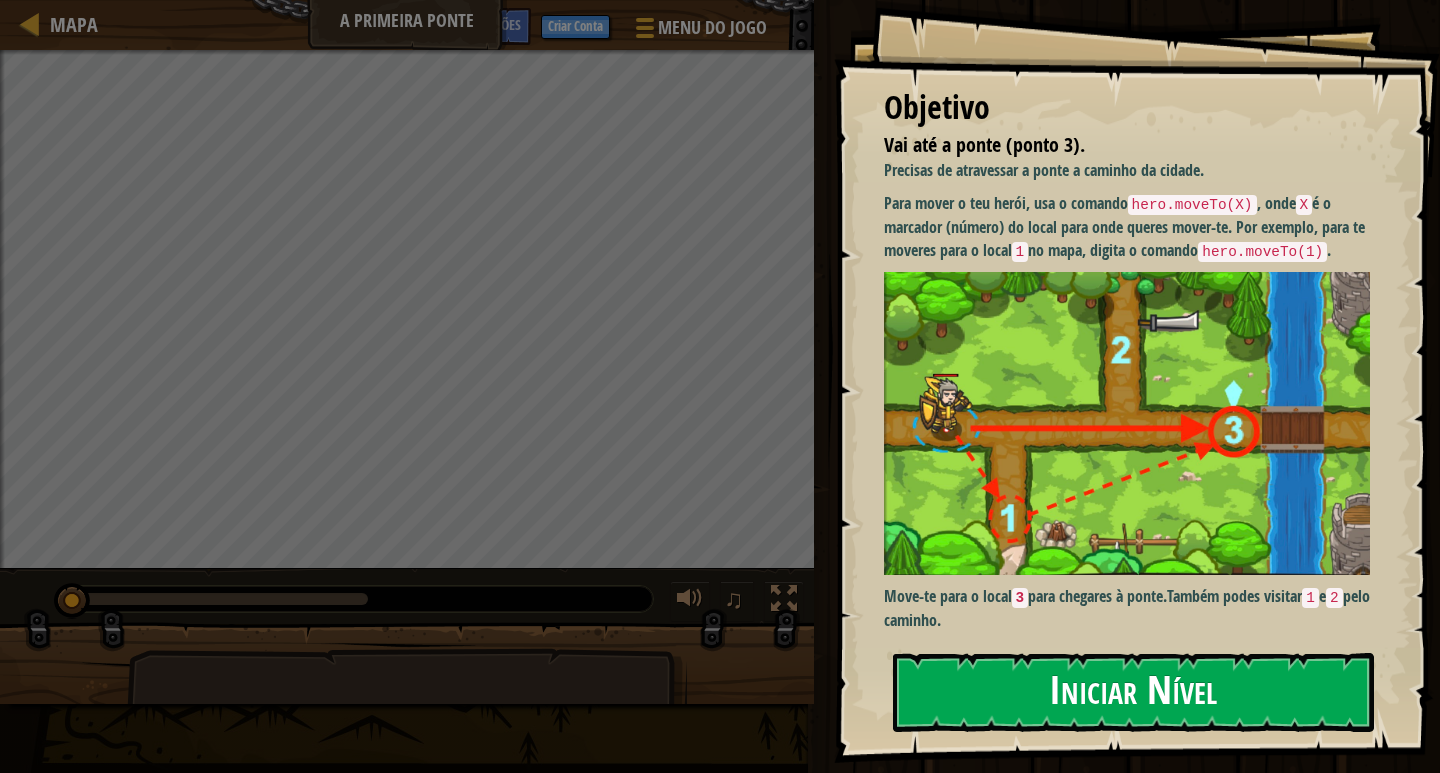 click on "Iniciar Nível" at bounding box center [1133, 692] 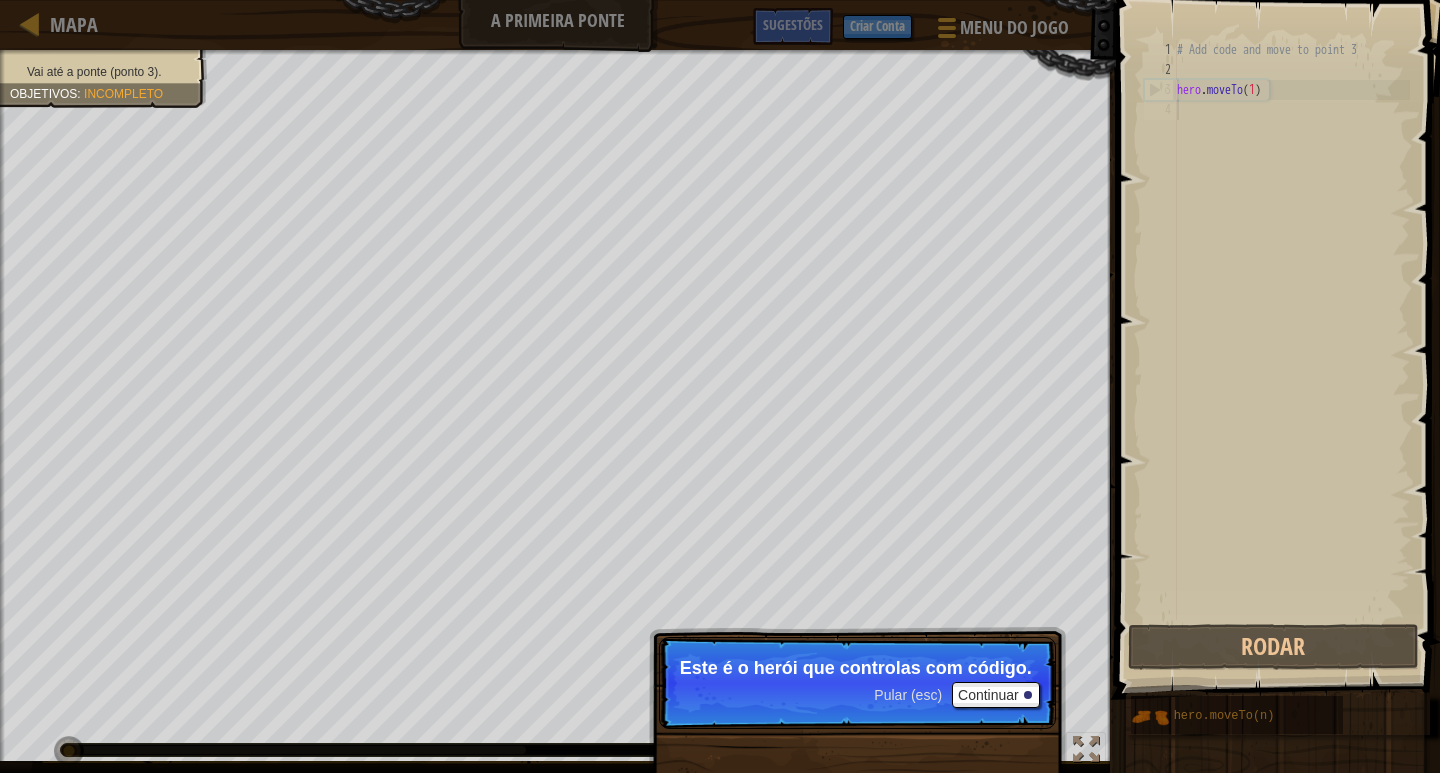 click on "Pular (esc) Continuar  Este é o herói que controlas com código." at bounding box center (857, 683) 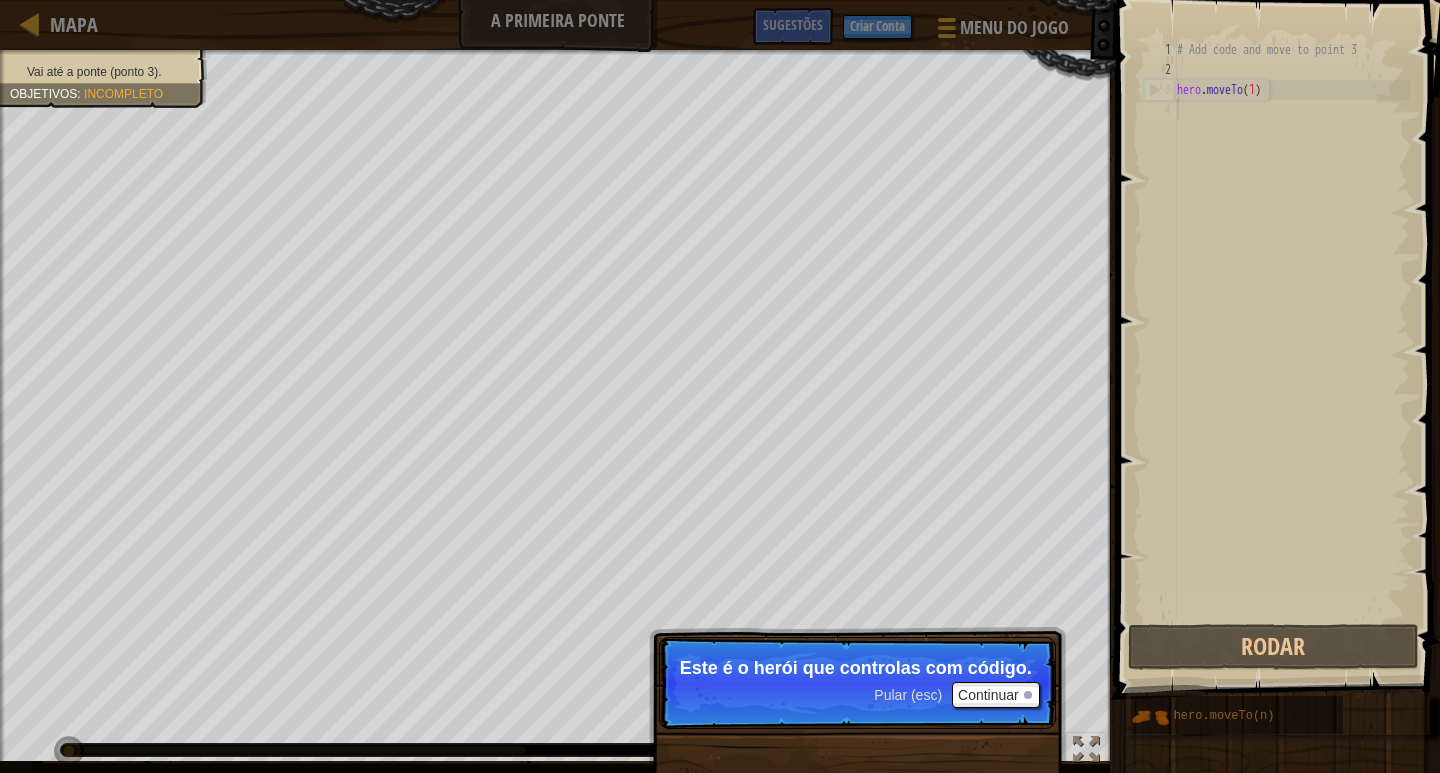 click on "Pular (esc) Continuar  Este é o herói que controlas com código." at bounding box center (857, 683) 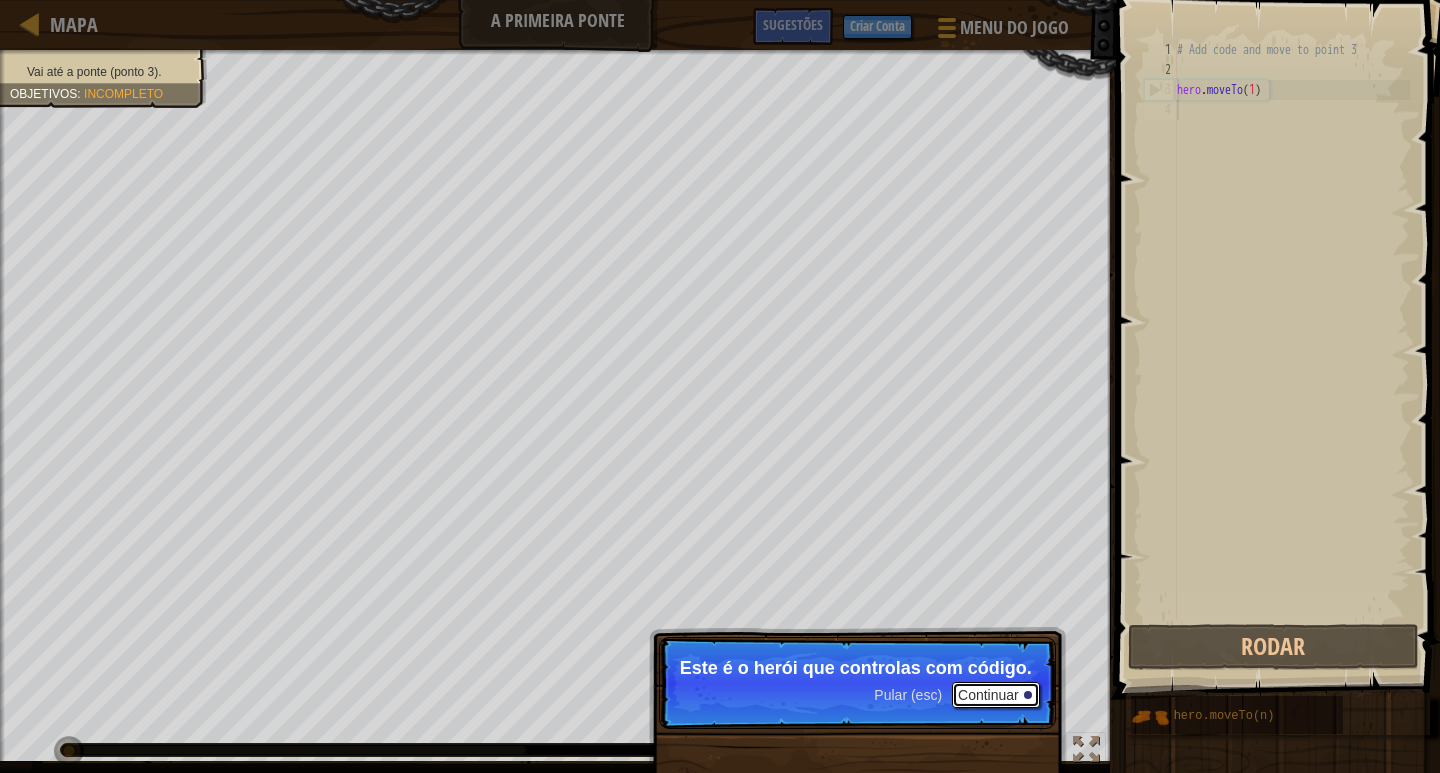 drag, startPoint x: 991, startPoint y: 682, endPoint x: 989, endPoint y: 705, distance: 23.086792 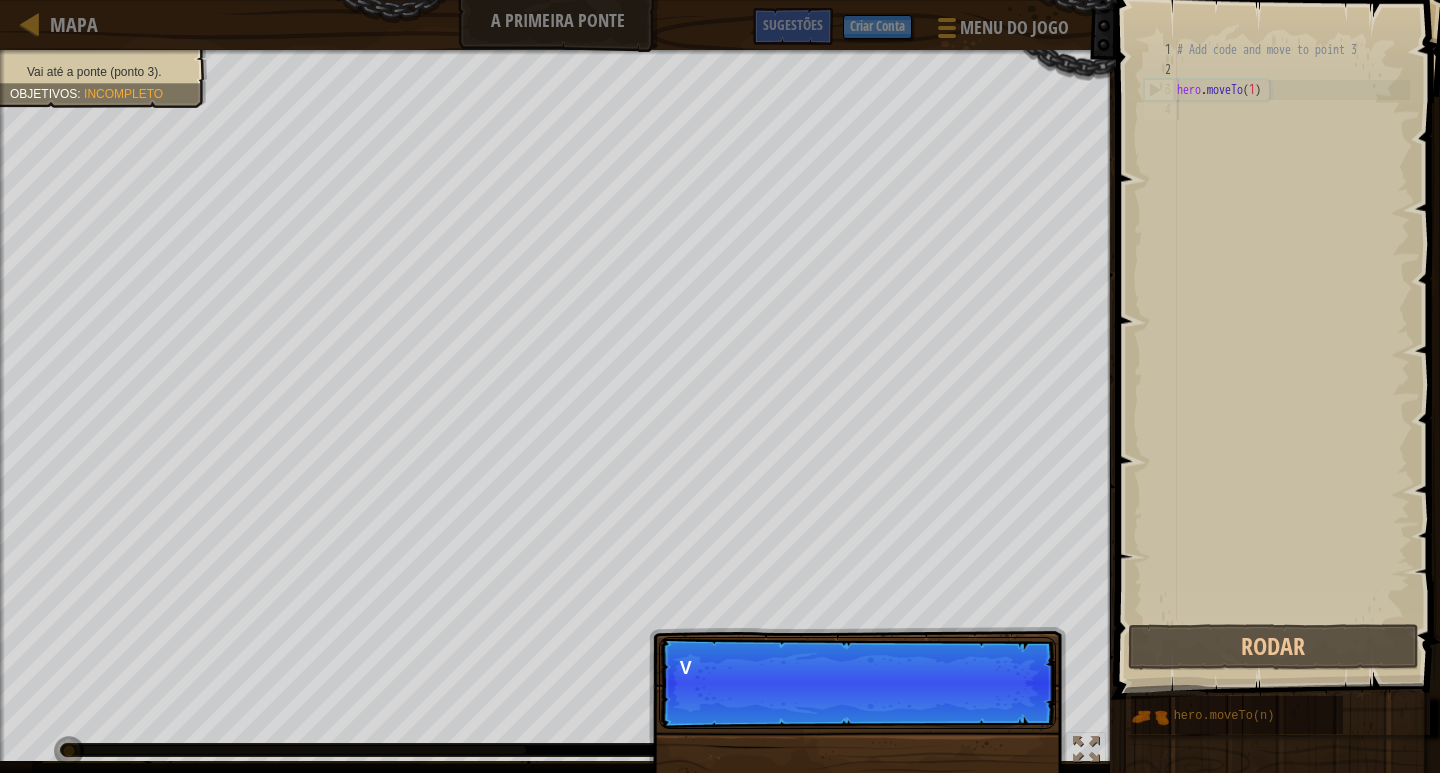 scroll, scrollTop: 9, scrollLeft: 0, axis: vertical 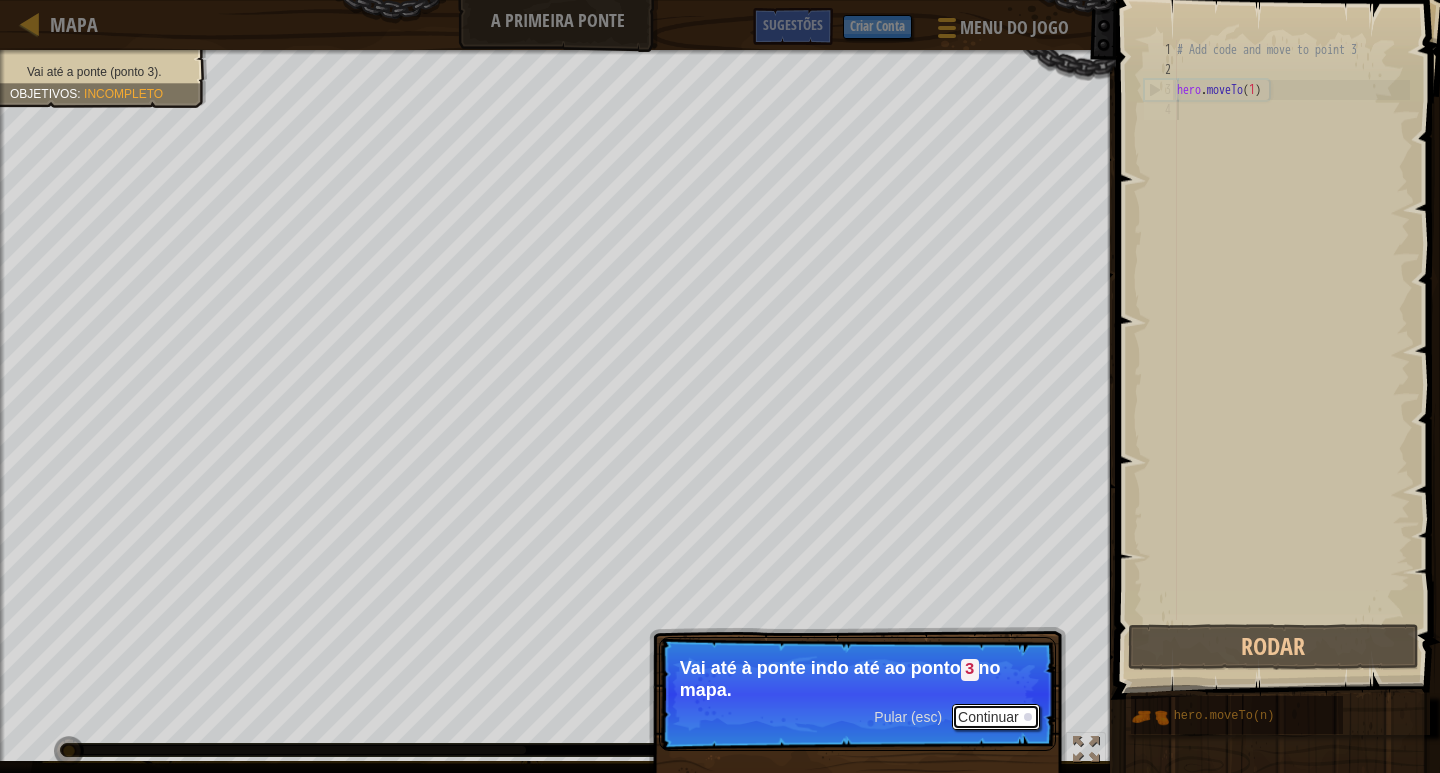 click on "Continuar" at bounding box center (996, 717) 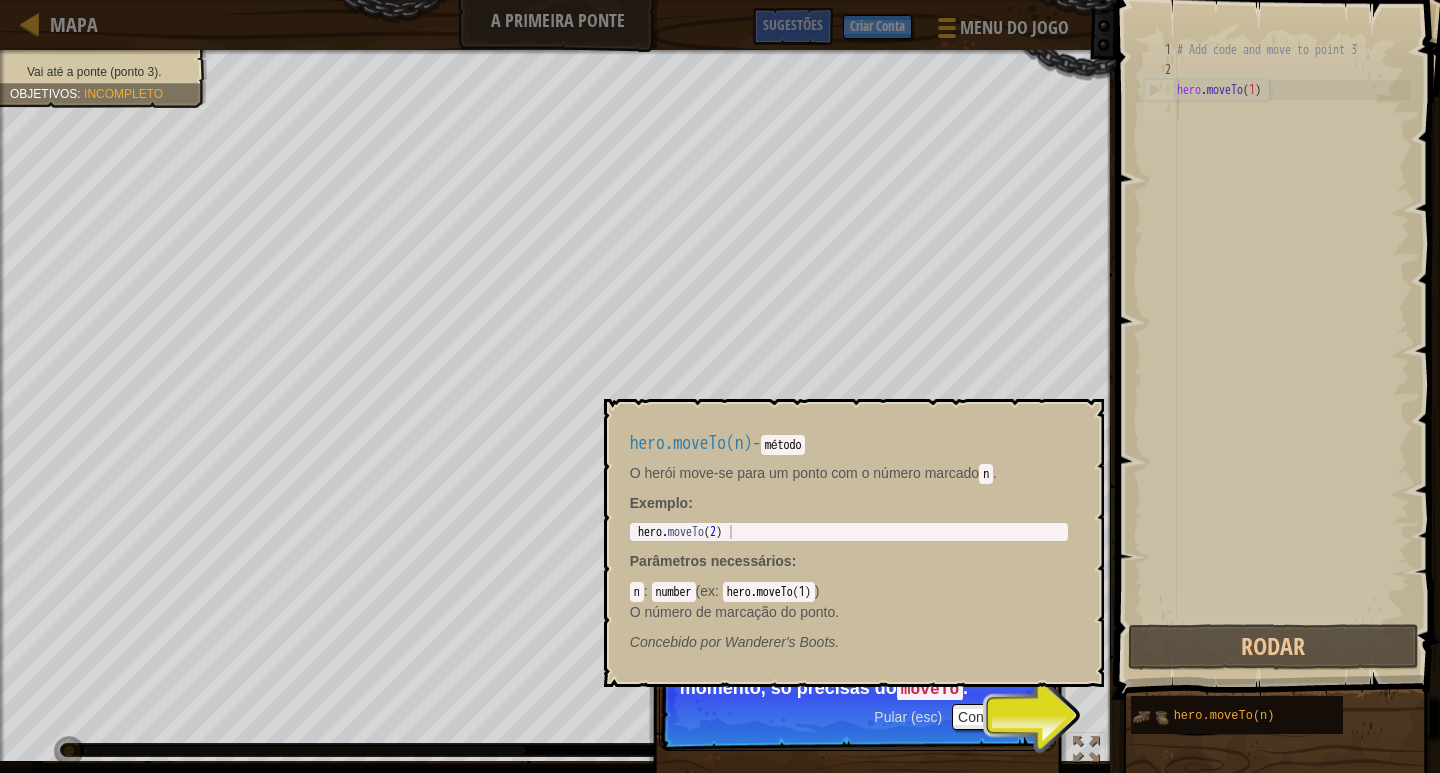 click at bounding box center [1150, 717] 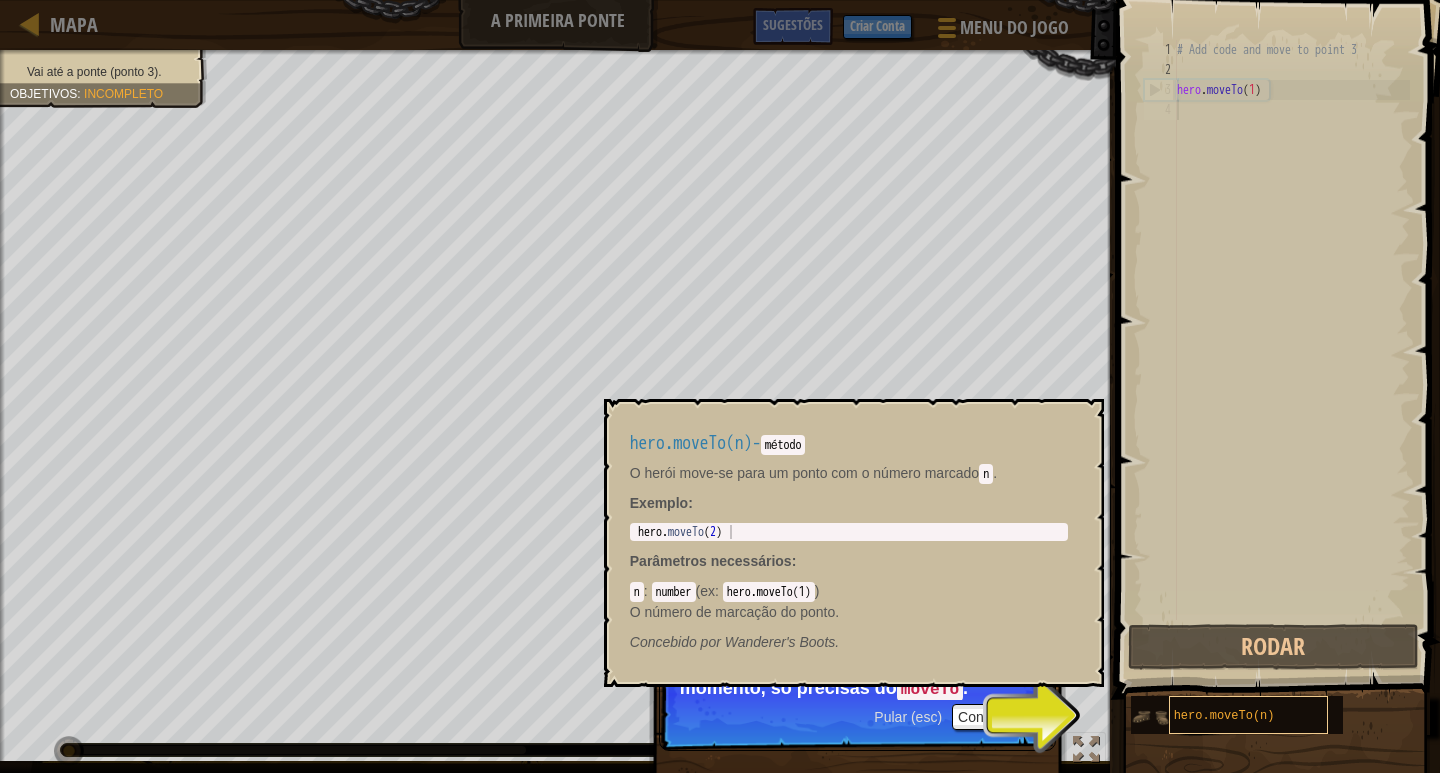 click on "hero.moveTo(n)" at bounding box center (1249, 715) 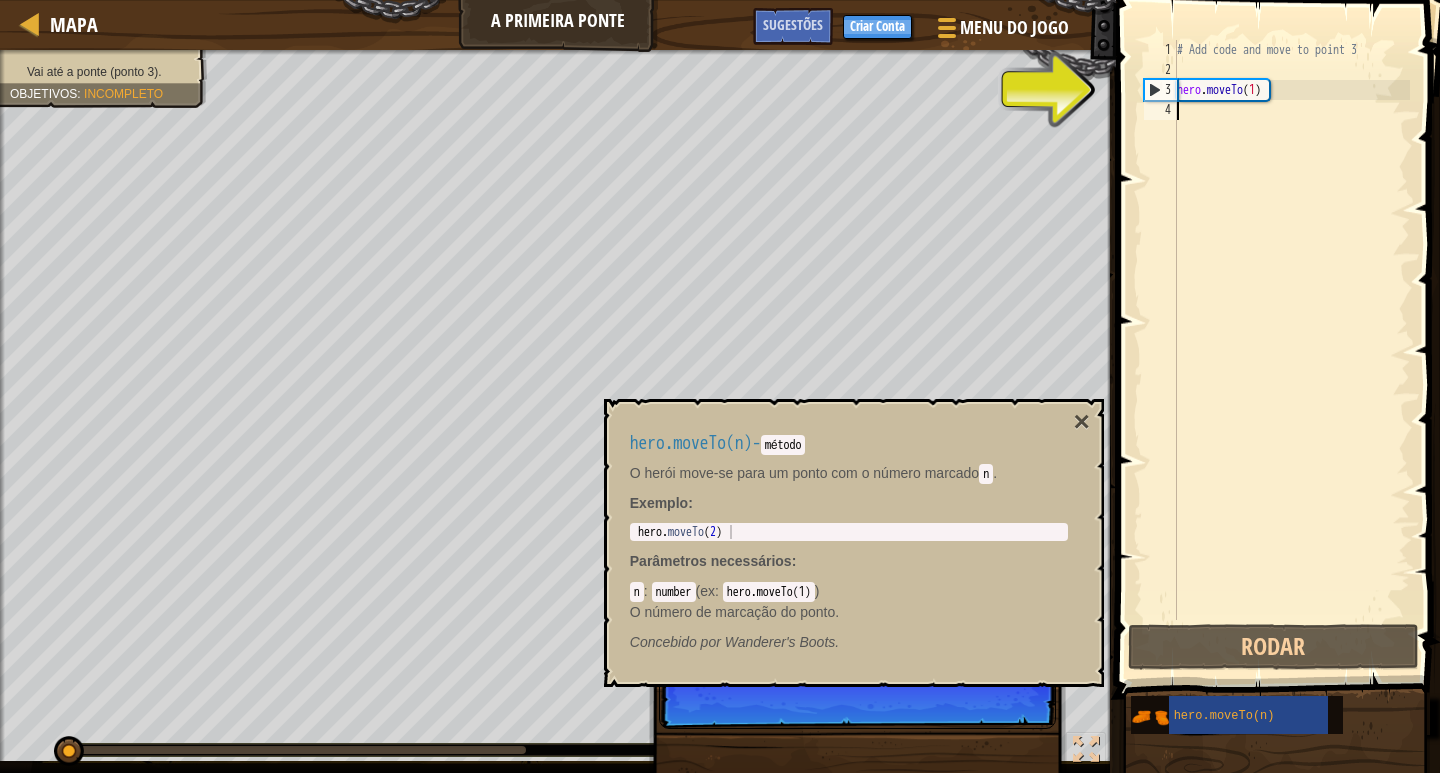 type on "hero.moveTo(2)" 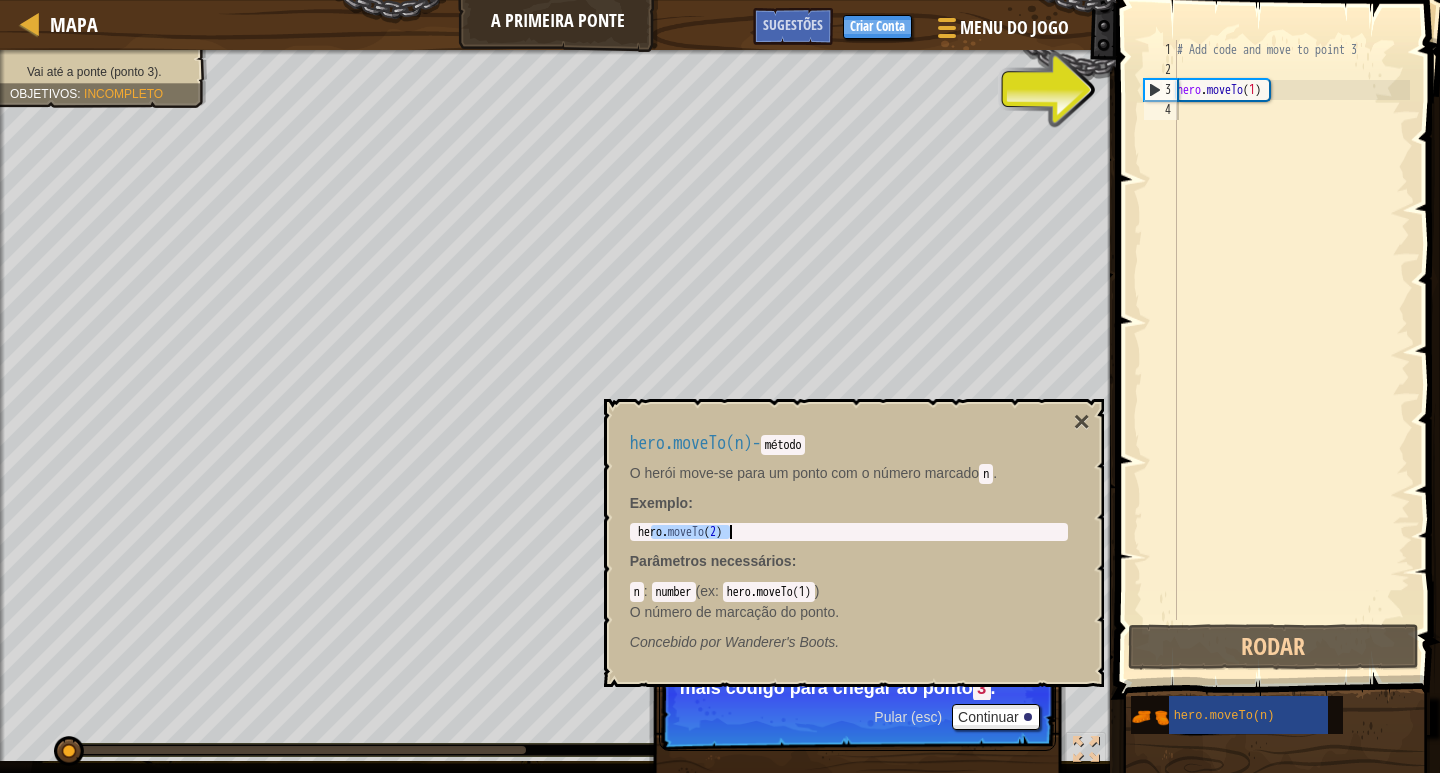 drag, startPoint x: 660, startPoint y: 532, endPoint x: 774, endPoint y: 547, distance: 114.982605 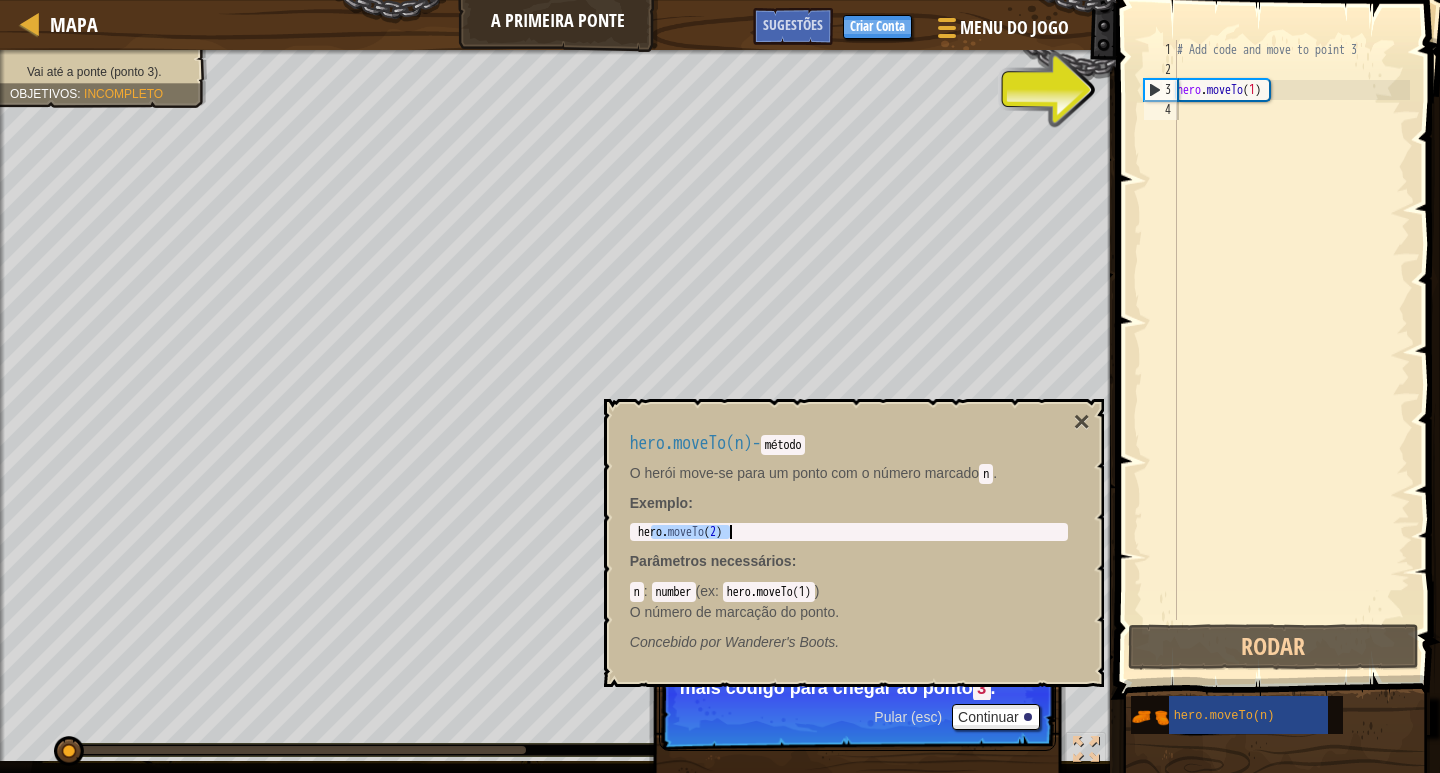 click on "hero.moveTo(n)  -  método O herói move-se para um ponto com o número marcado  n .
Exemplo : hero.moveTo(2) 1 hero . moveTo ( 2 )     הההההההההההההההההההההההההההההההההההההההההההההההההההההההההההההההההההההההההההההההההההההההההההההההההההההההההההההההההההההההההההההההההההההההההההההההההההההההההההההההההההההההההההההההההההההההההההההההההההההההההההההההההההההההההההההההההההההההההההההההההההההההההההההההה XXXXXXXXXXXXXXXXXXXXXXXXXXXXXXXXXXXXXXXXXXXXXXXXXXXXXXXXXXXXXXXXXXXXXXXXXXXXXXXXXXXXXXXXXXXXXXXXXXXXXXXXXXXXXXXXXXXXXXXXXXXXXXXXXXXXXXXXXXXXXXXXXXXXXXXXXXXXXXXXXXXXXXXXXXXXXXXXXXXXXXXXXXXXXXXXXXXXXXXXXXXXXXXXXXXXXXXXXXXXXXXXXXXXXXXXXXXXXXXXXXXXXXXXXXXXXXXX Parâmetros necessários : n : number  ( ex : hero.moveTo(1) ) O número de marcação do ponto.
Concebido por" at bounding box center (849, 543) 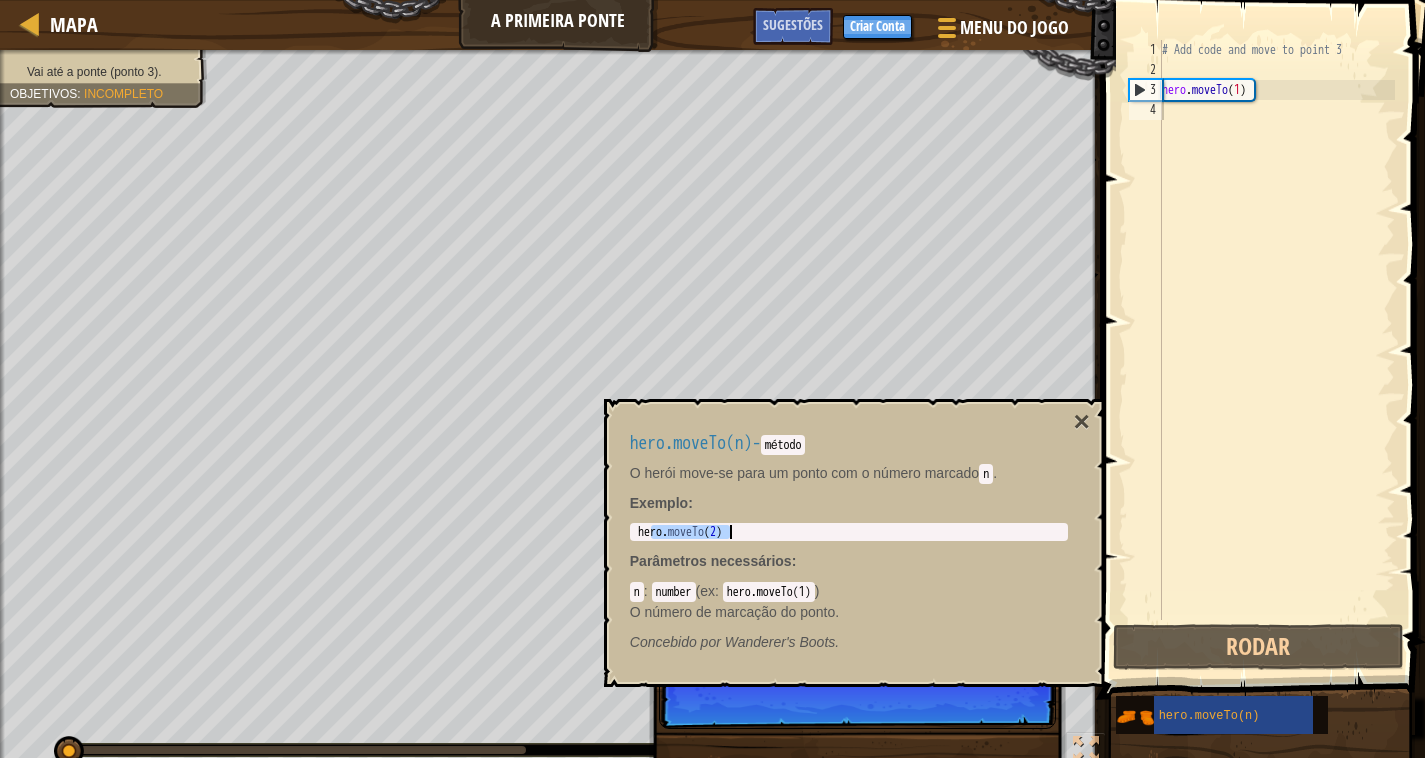 click on "hero.moveTo(n)  -  método O herói move-se para um ponto com o número marcado  n .
Exemplo : hero.moveTo(2) 1 hero . moveTo ( 2 )     הההההההההההההההההההההההההההההההההההההההההההההההההההההההההההההההההההההההההההההההההההההההההההההההההההההההההההההההההההההההההההההההההההההההההההההההההההההההההההההההההההההההההההההההההההההההההההההההההההההההההההההההההההההההההההההההההההההההההההההההההההההההההההההההה XXXXXXXXXXXXXXXXXXXXXXXXXXXXXXXXXXXXXXXXXXXXXXXXXXXXXXXXXXXXXXXXXXXXXXXXXXXXXXXXXXXXXXXXXXXXXXXXXXXXXXXXXXXXXXXXXXXXXXXXXXXXXXXXXXXXXXXXXXXXXXXXXXXXXXXXXXXXXXXXXXXXXXXXXXXXXXXXXXXXXXXXXXXXXXXXXXXXXXXXXXXXXXXXXXXXXXXXXXXXXXXXXXXXXXXXXXXXXXXXXXXXXXXXXXXXXXXX Parâmetros necessários : n : number  ( ex : hero.moveTo(1) ) O número de marcação do ponto.
Concebido por" at bounding box center [854, 543] 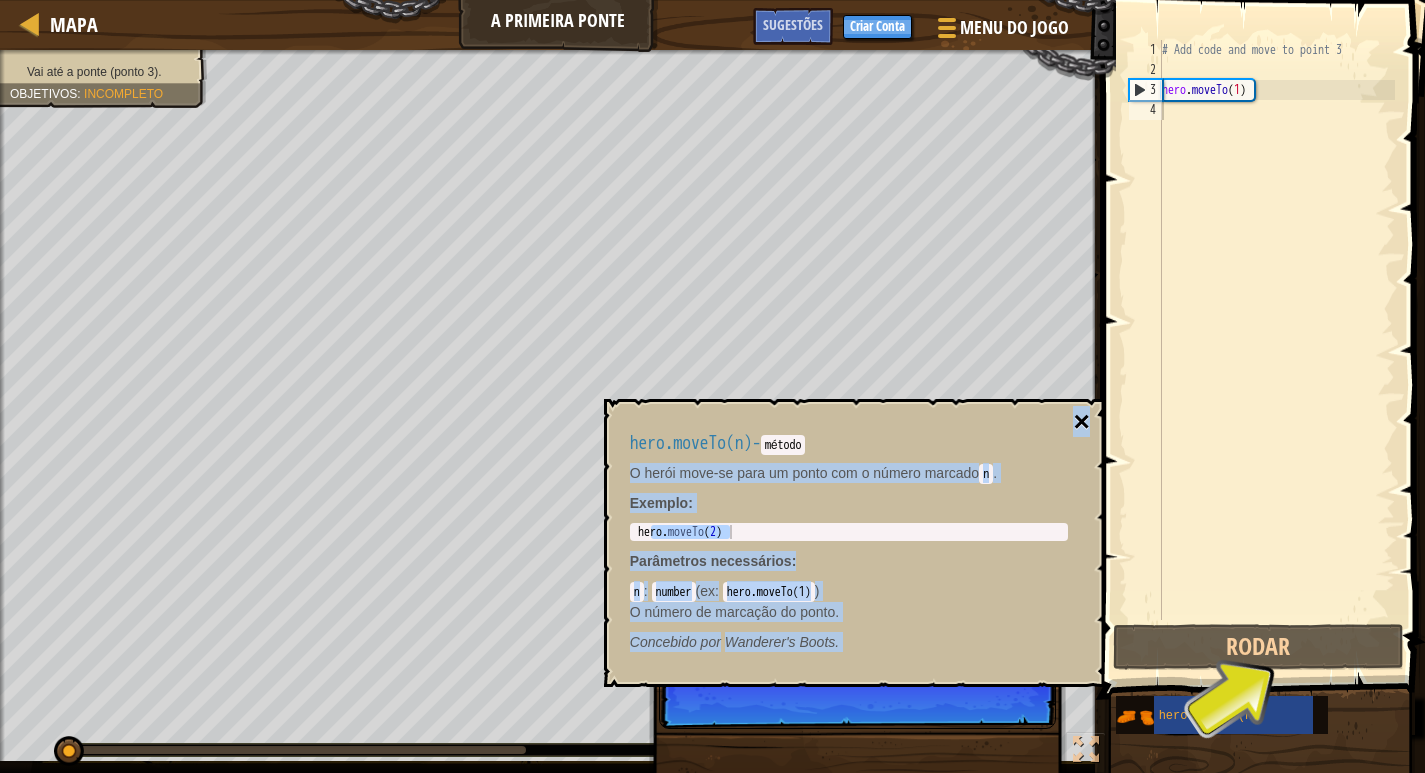 click on "hero.moveTo(n)  -  método O herói move-se para um ponto com o número marcado  n .
Exemplo : hero.moveTo(2) 1 hero . moveTo ( 2 )     הההההההההההההההההההההההההההההההההההההההההההההההההההההההההההההההההההההההההההההההההההההההההההההההההההההההההההההההההההההההההההההההההההההההההההההההההההההההההההההההההההההההההההההההההההההההההההההההההההההההההההההההההההההההההההההההההההההההההההההההההההההההההההההההה XXXXXXXXXXXXXXXXXXXXXXXXXXXXXXXXXXXXXXXXXXXXXXXXXXXXXXXXXXXXXXXXXXXXXXXXXXXXXXXXXXXXXXXXXXXXXXXXXXXXXXXXXXXXXXXXXXXXXXXXXXXXXXXXXXXXXXXXXXXXXXXXXXXXXXXXXXXXXXXXXXXXXXXXXXXXXXXXXXXXXXXXXXXXXXXXXXXXXXXXXXXXXXXXXXXXXXXXXXXXXXXXXXXXXXXXXXXXXXXXXXXXXXXXXXXXXXXX Parâmetros necessários : n : number  ( ex : hero.moveTo(1) ) O número de marcação do ponto.
Concebido por" at bounding box center (854, 543) 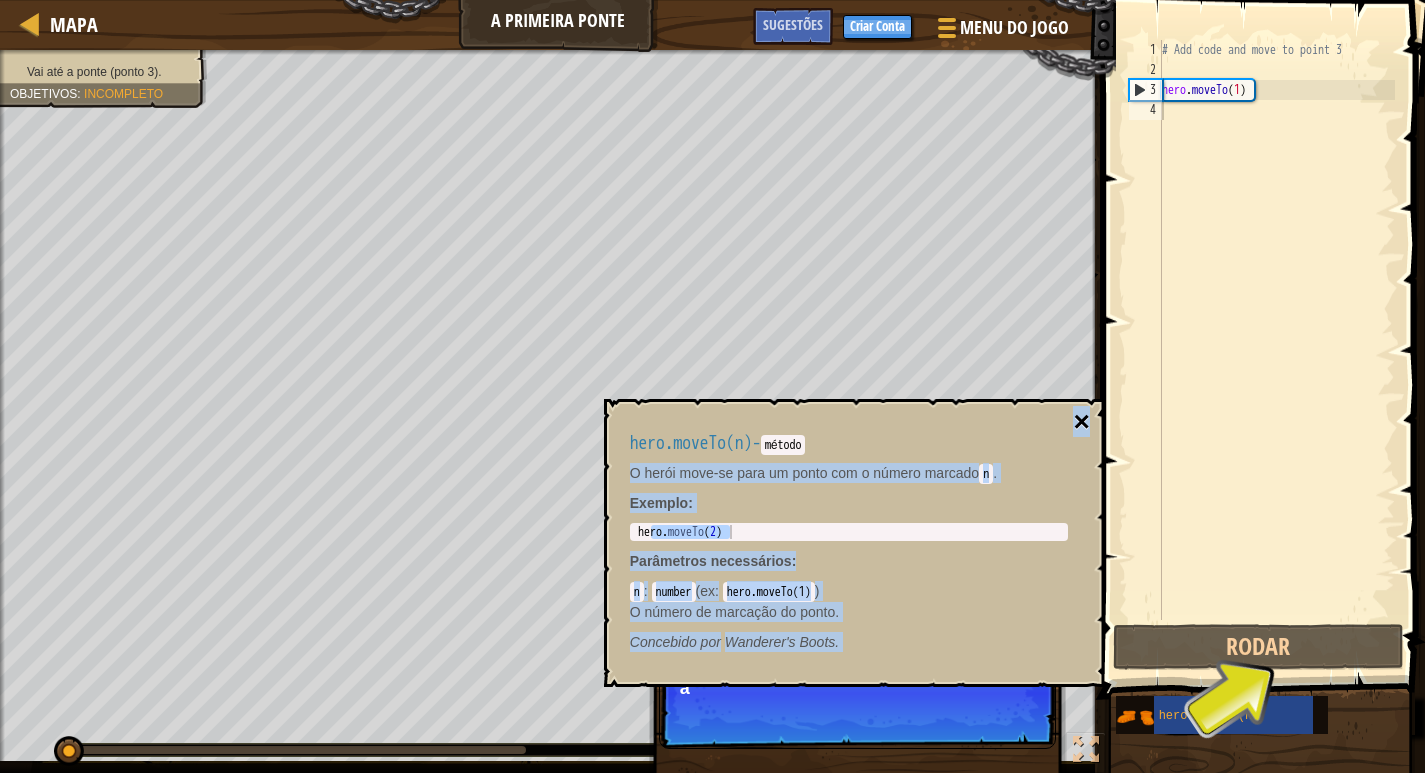 click on "×" at bounding box center [1081, 422] 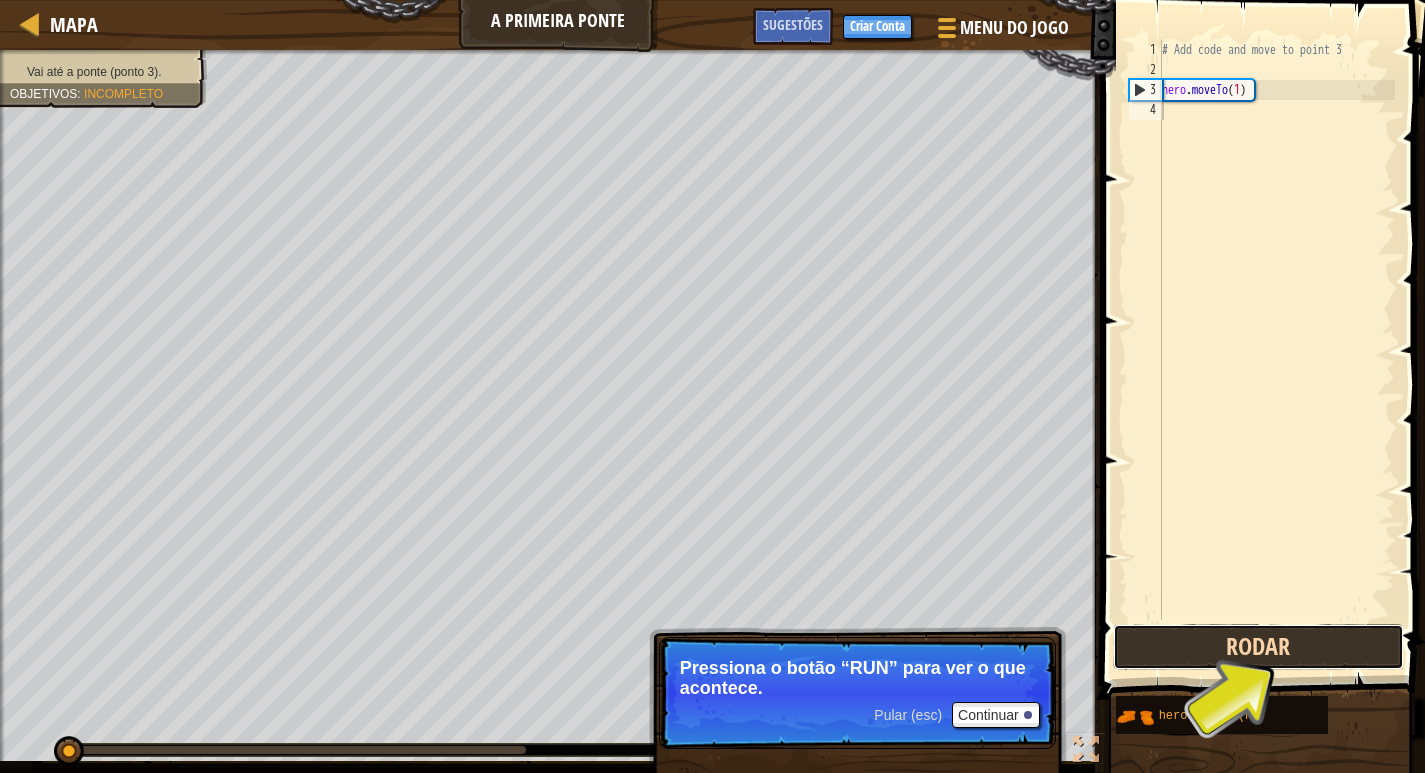 click on "Rodar" at bounding box center (1258, 647) 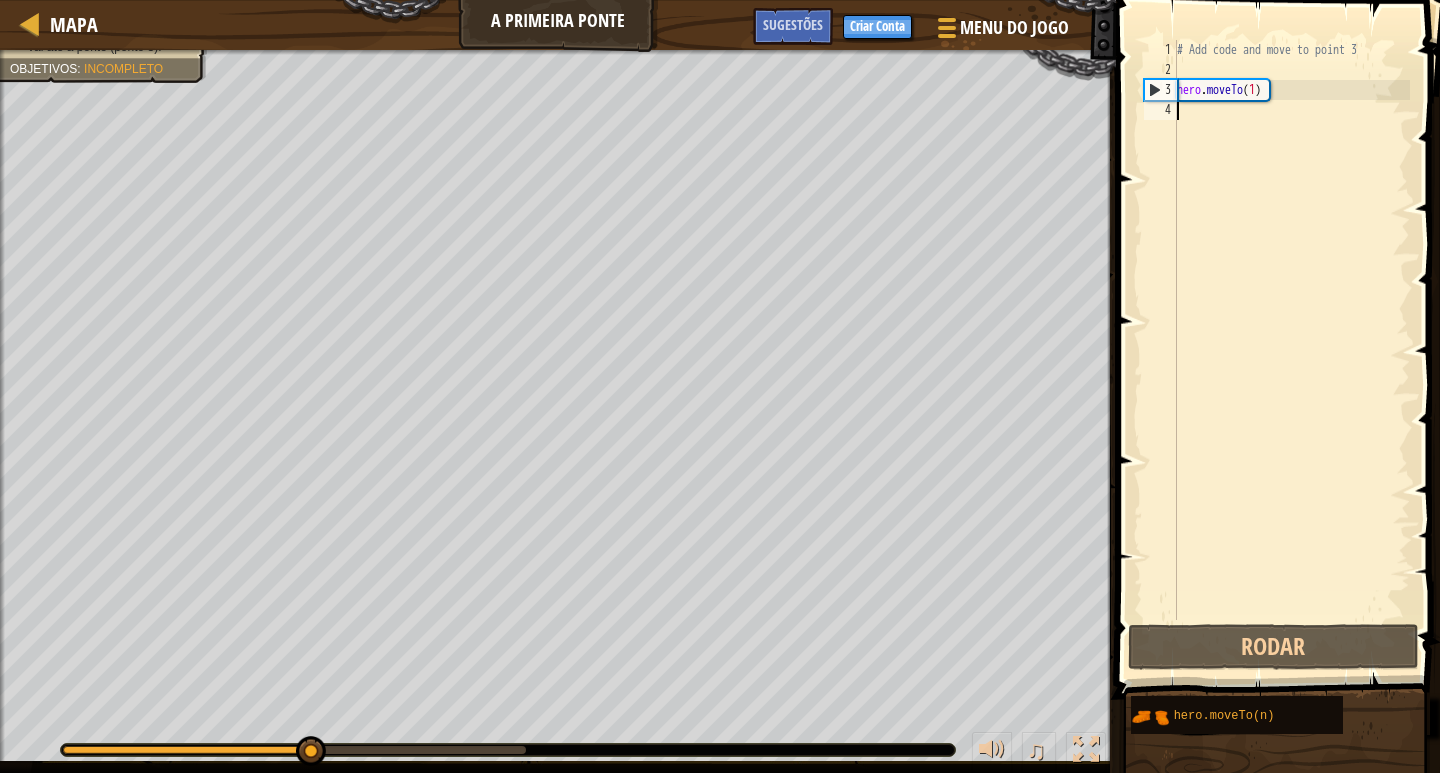 click on "# Add code and move to point 3 hero . moveTo ( 1 )" at bounding box center (1291, 350) 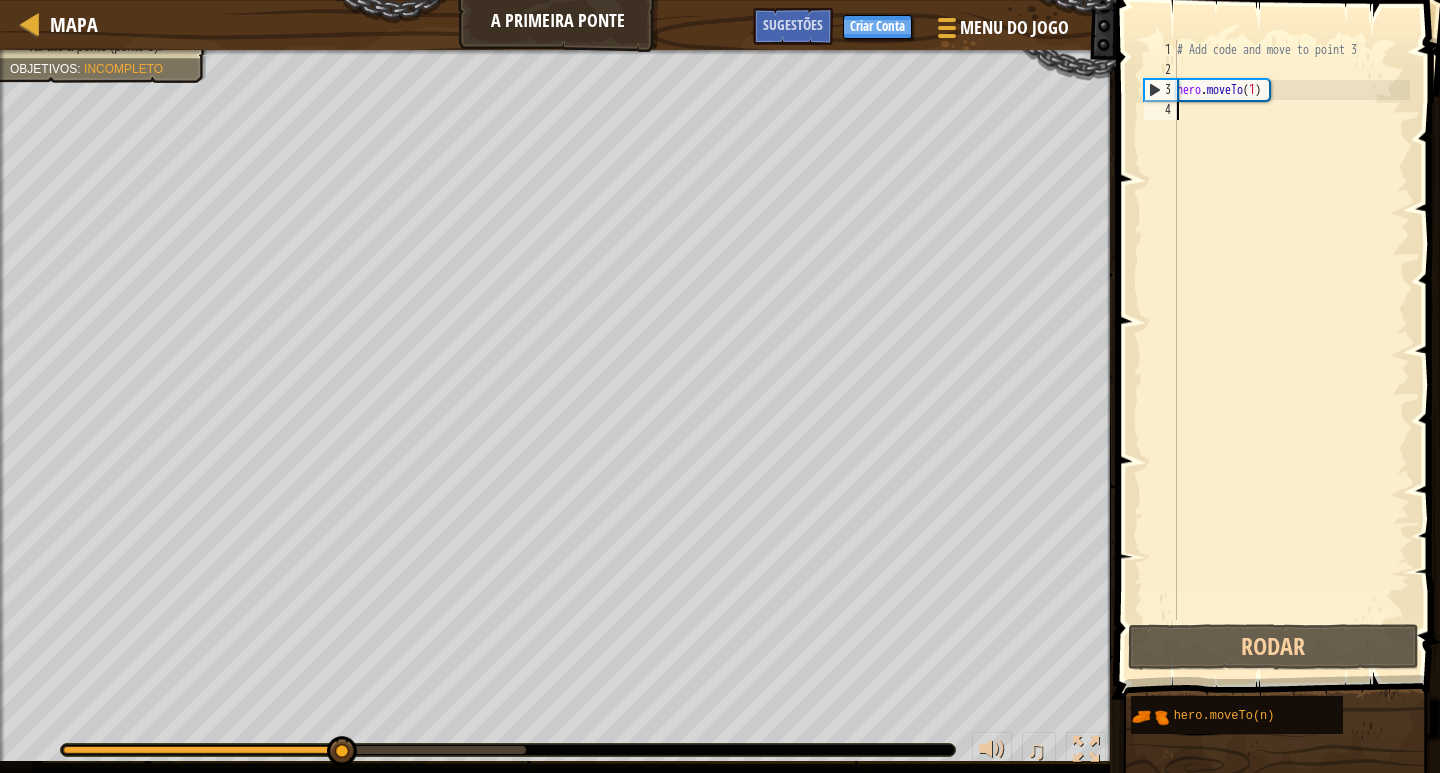 click on "# Add code and move to point 3 hero . moveTo ( 1 )" at bounding box center (1291, 350) 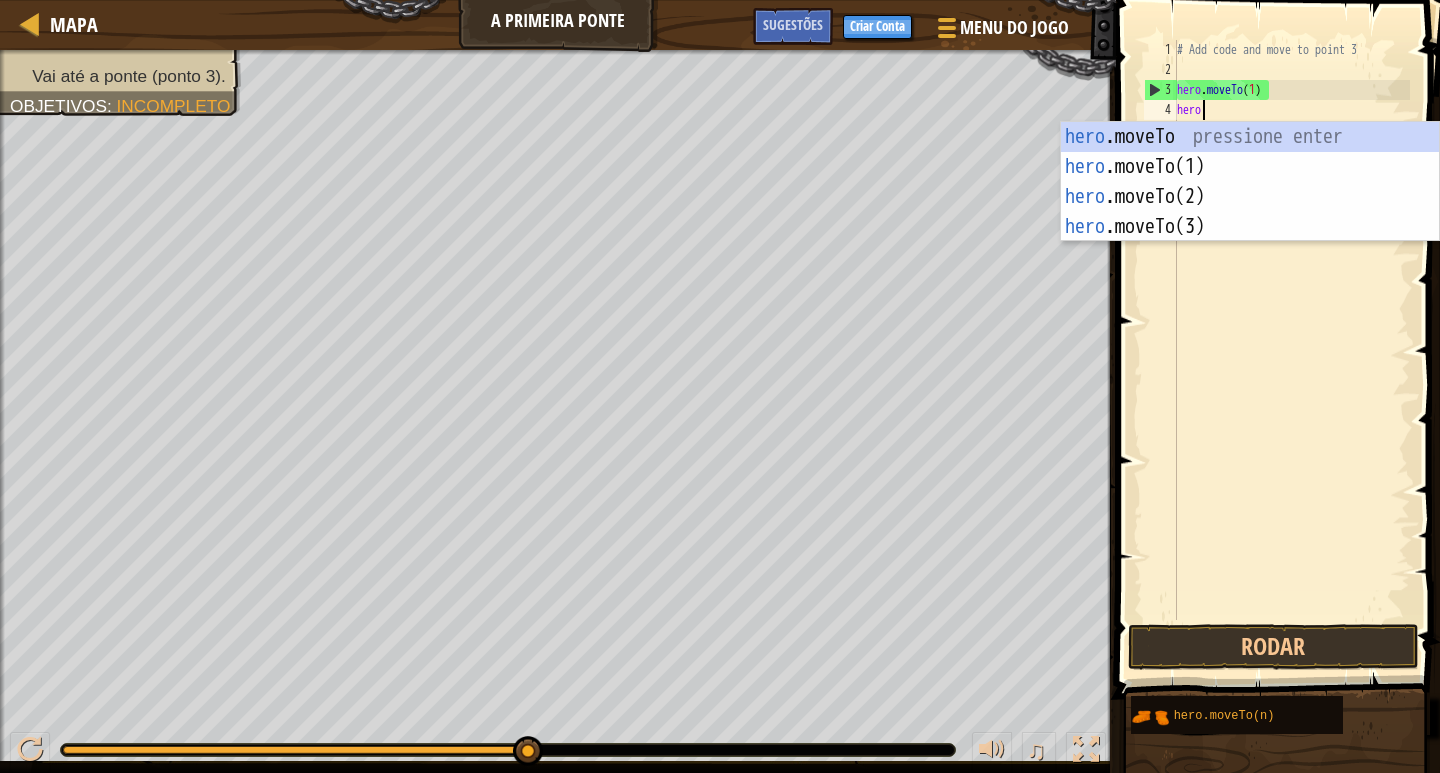 scroll, scrollTop: 9, scrollLeft: 1, axis: both 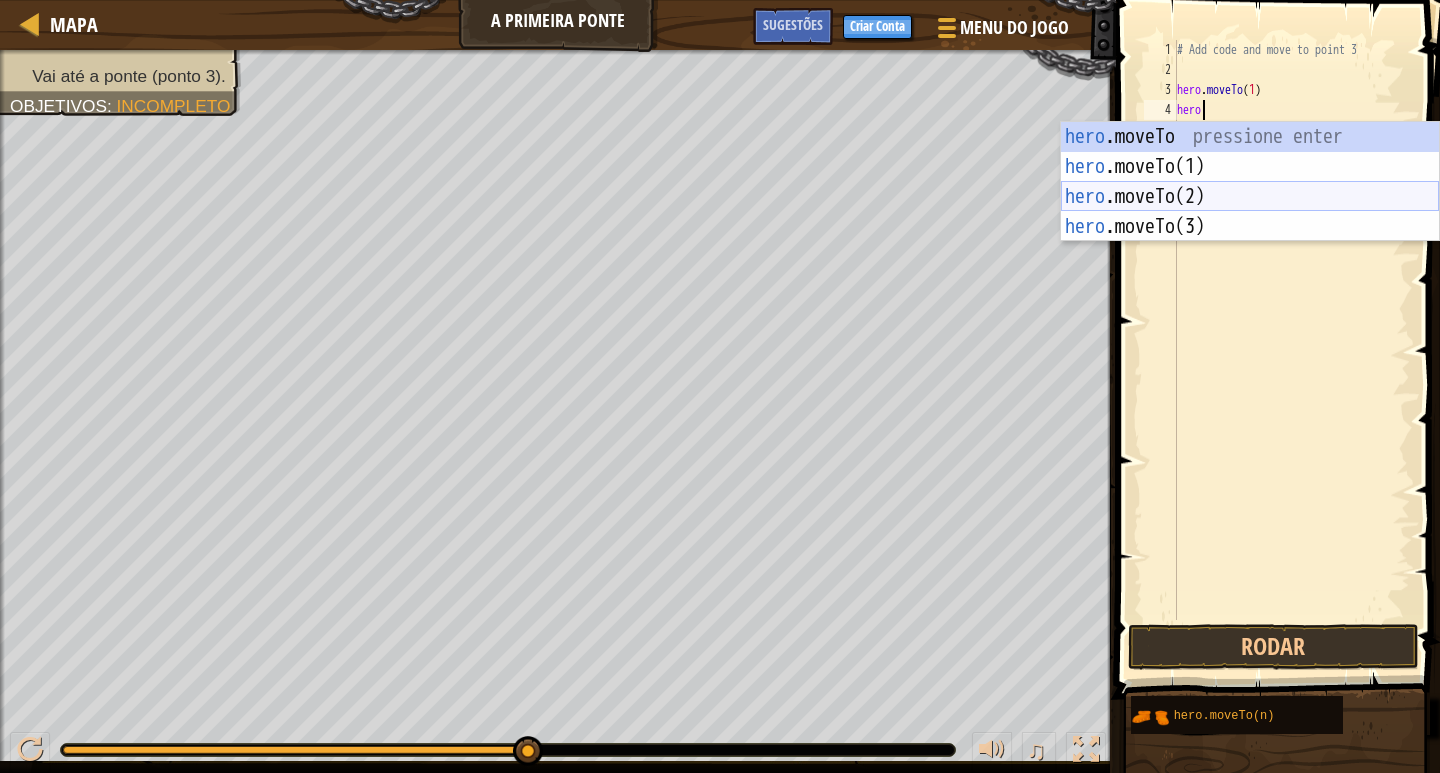 click on "hero .moveTo pressione enter hero .moveTo(1) pressione enter hero .moveTo(2) pressione enter hero .moveTo(3) pressione enter" at bounding box center (1250, 212) 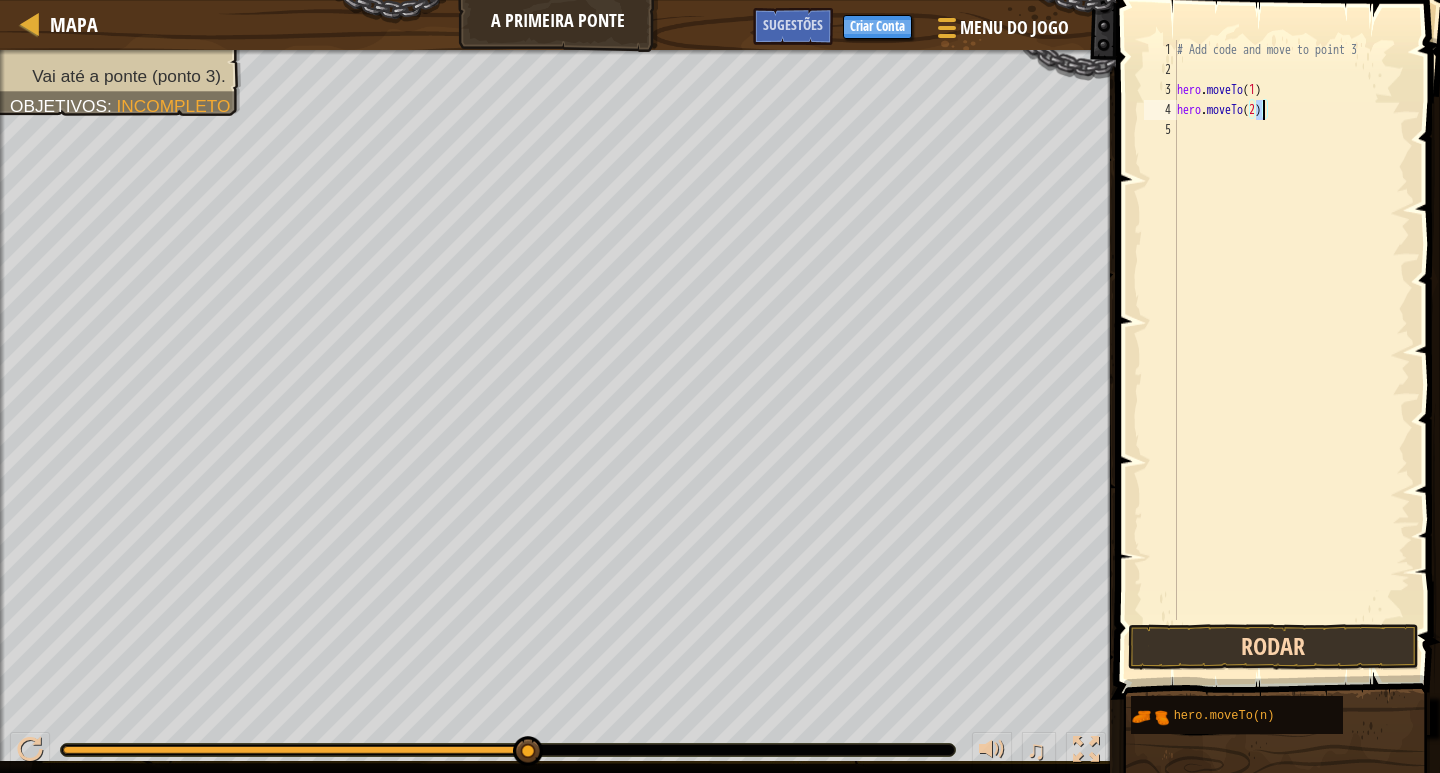type on "hero.moveTo(2)" 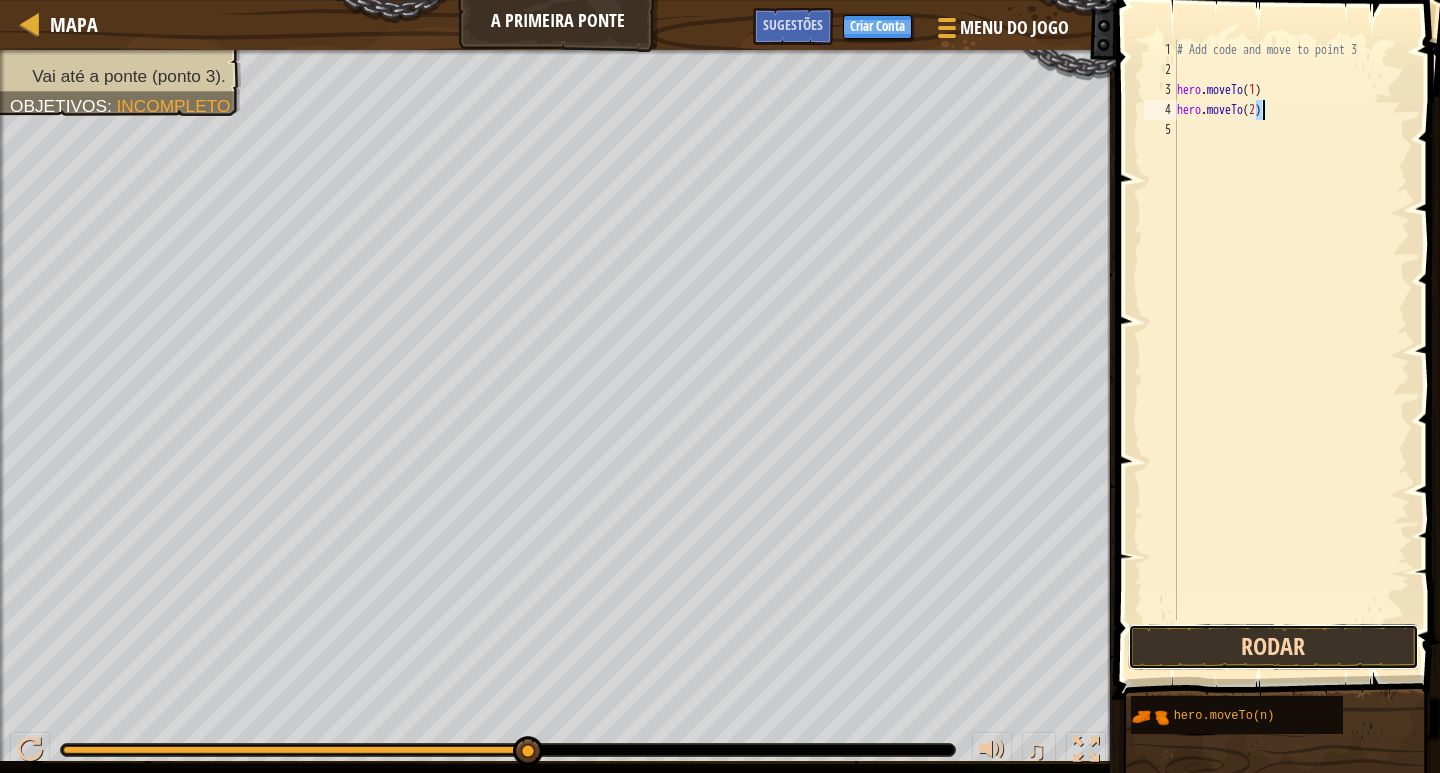 click on "Rodar" at bounding box center [1273, 647] 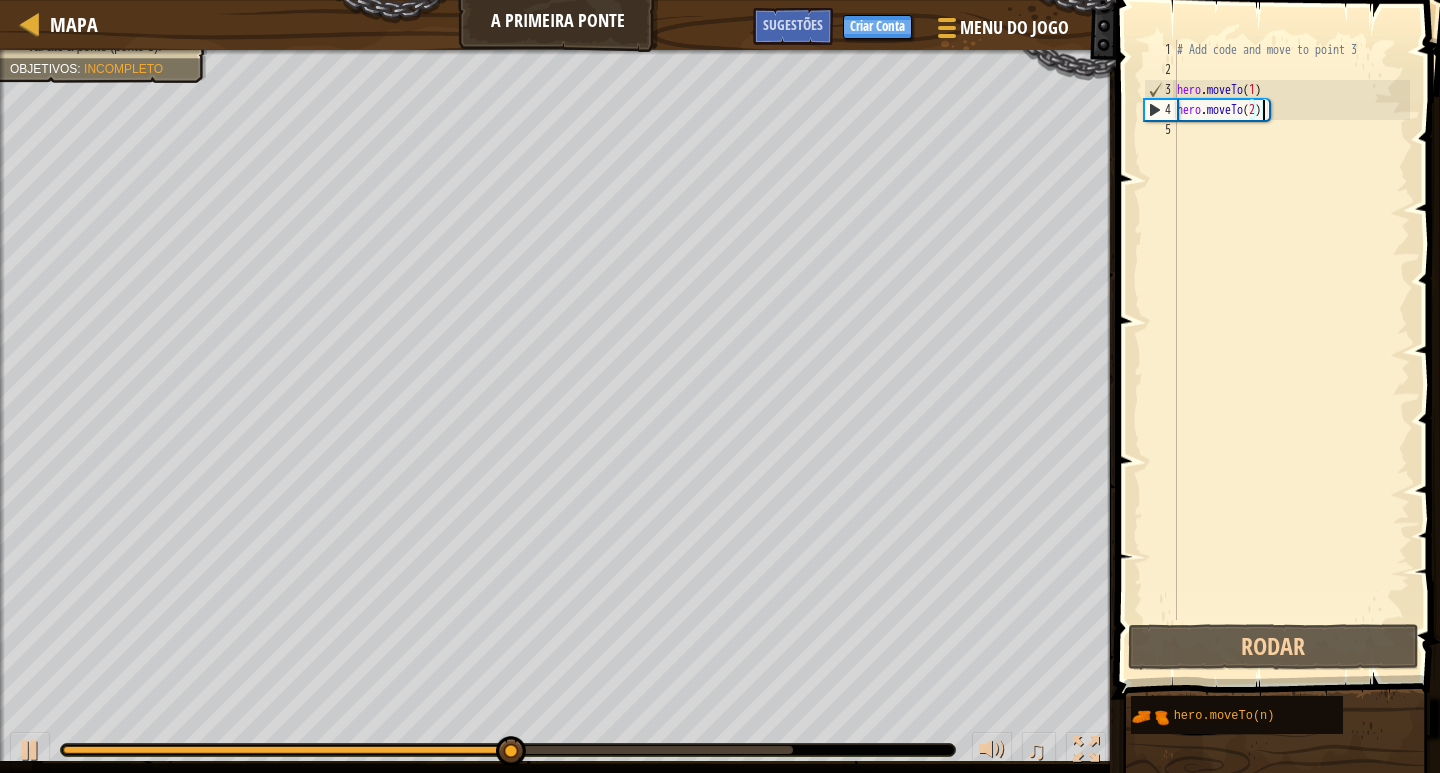 click on "# Add code and move to point 3 hero . moveTo ( 1 ) hero . moveTo ( 2 )" at bounding box center [1291, 350] 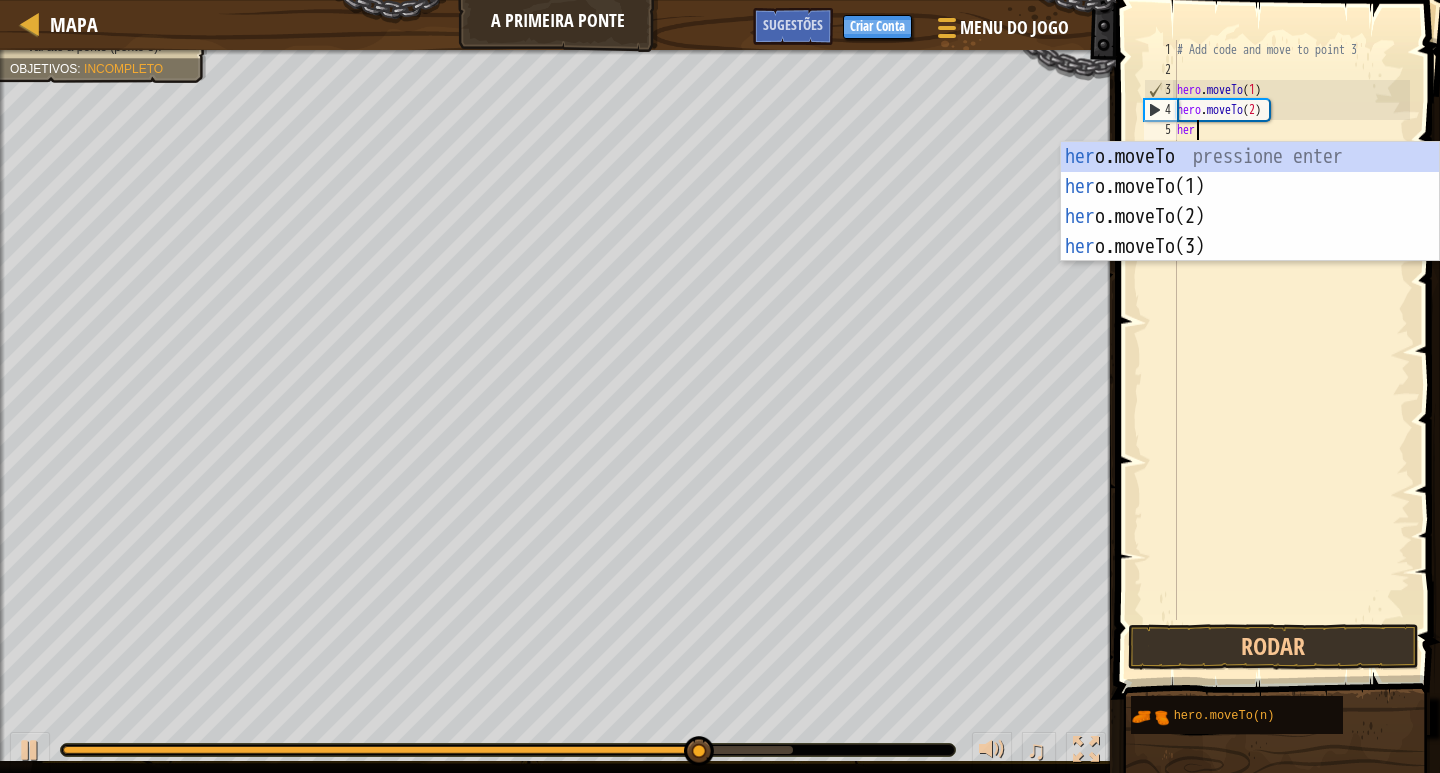 scroll, scrollTop: 9, scrollLeft: 1, axis: both 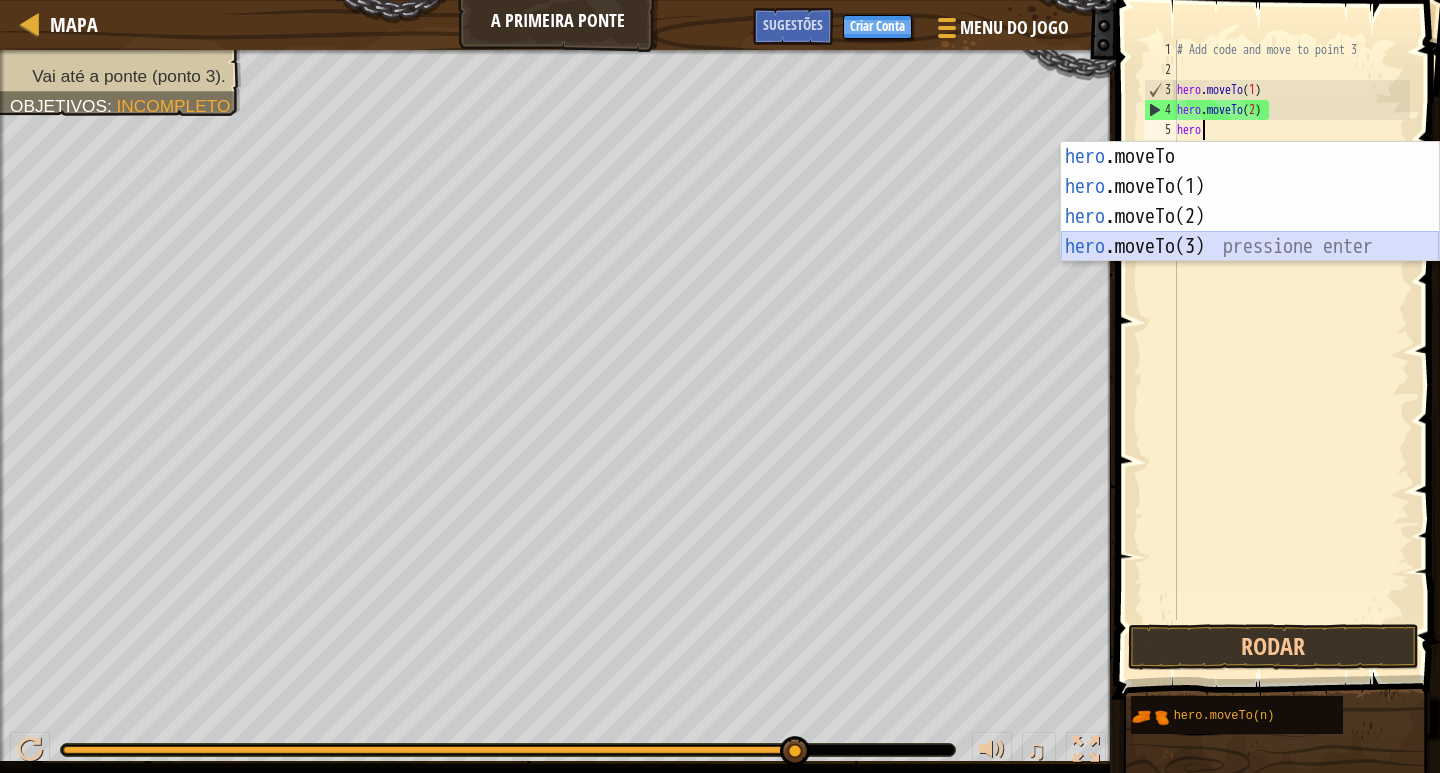 click on "hero .moveTo pressione enter hero .moveTo(1) pressione enter hero .moveTo(2) pressione enter hero .moveTo(3) pressione enter" at bounding box center [1250, 232] 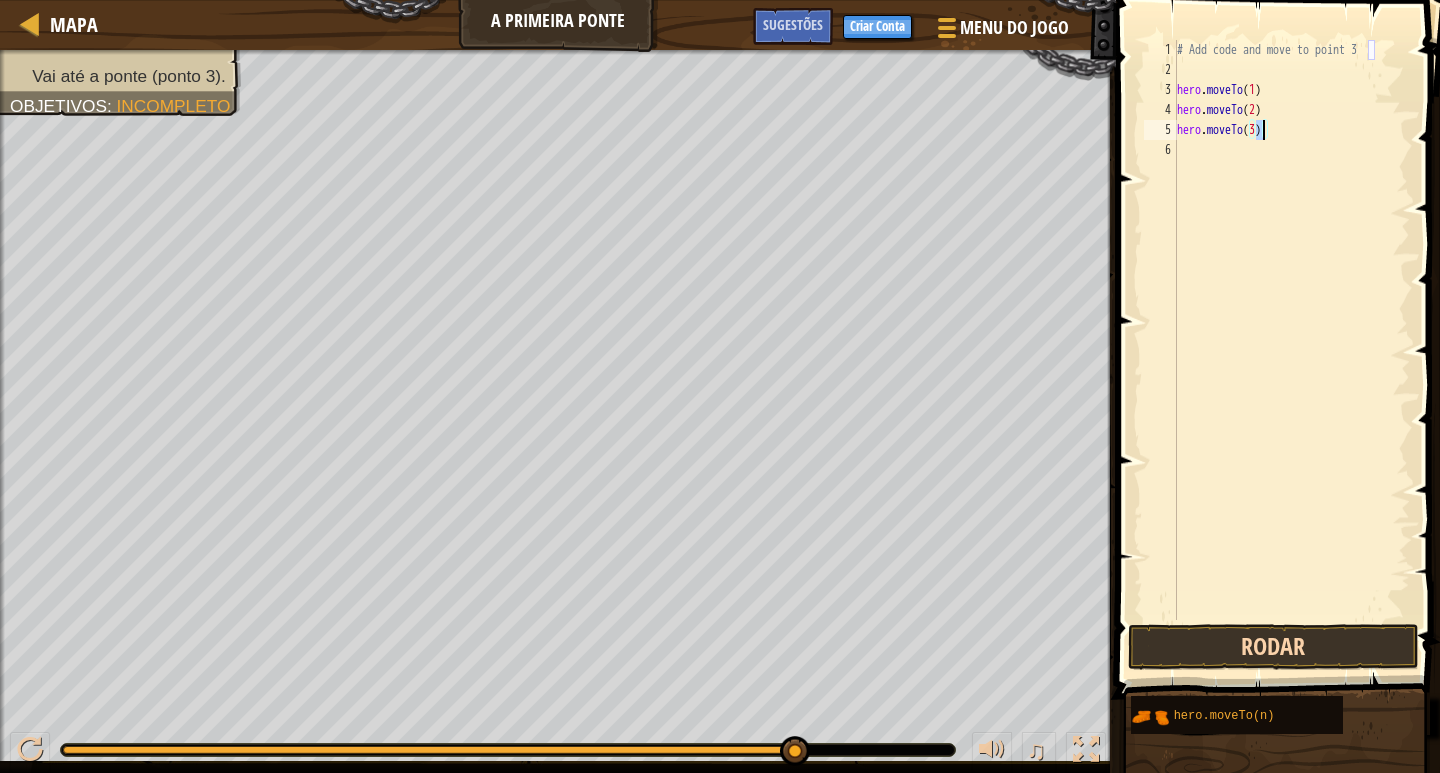type on "hero.moveTo(3)" 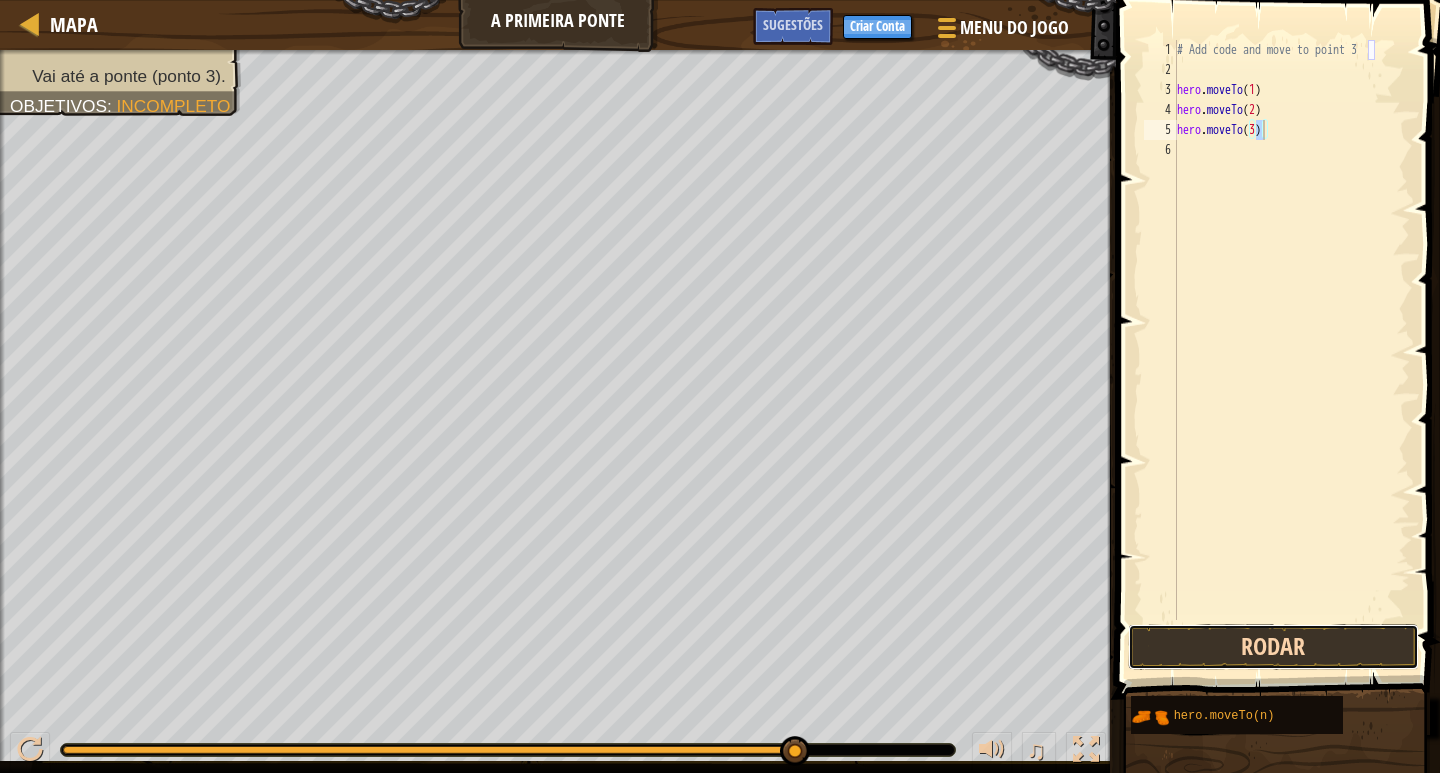 drag, startPoint x: 1291, startPoint y: 625, endPoint x: 1291, endPoint y: 639, distance: 14 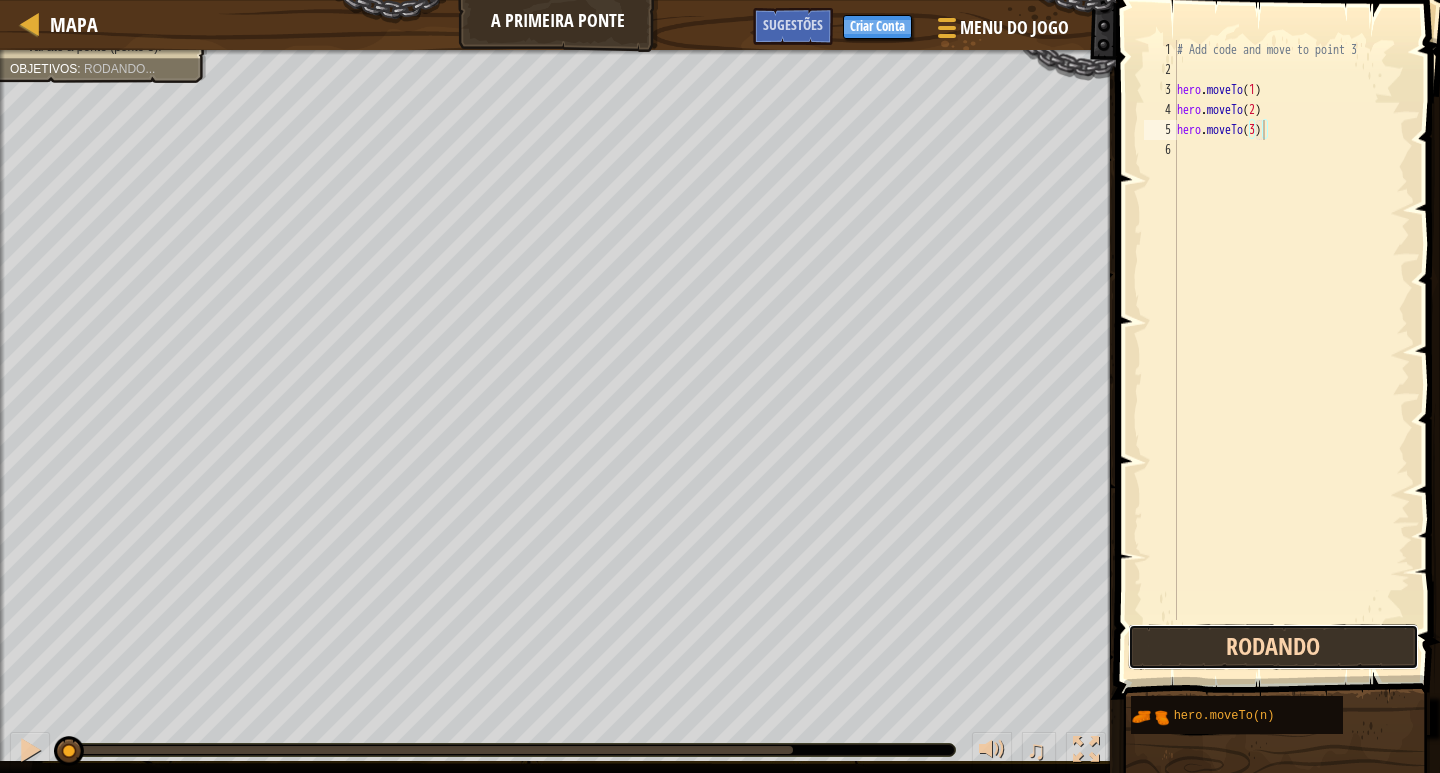 click on "Rodando" at bounding box center (1273, 647) 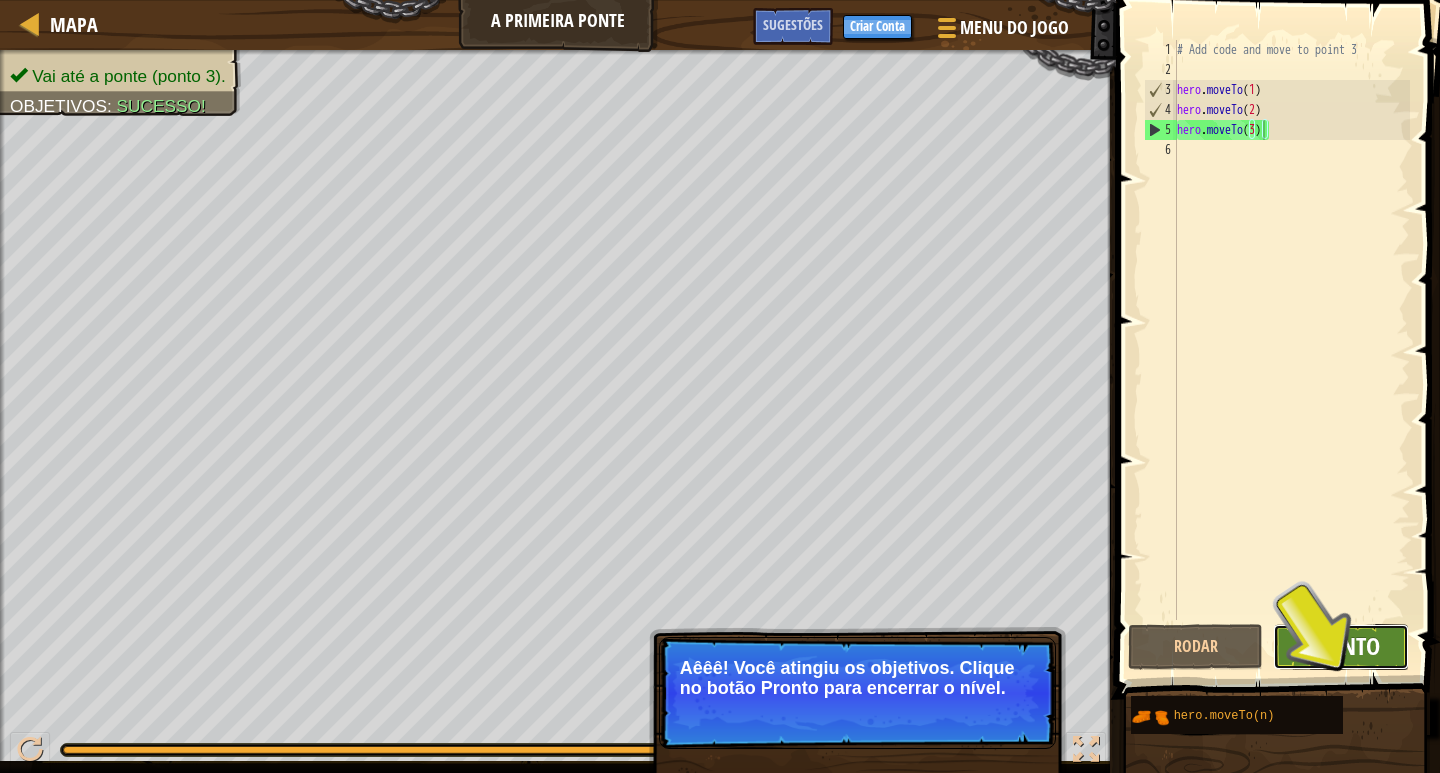 click on "Pronto" at bounding box center [1341, 646] 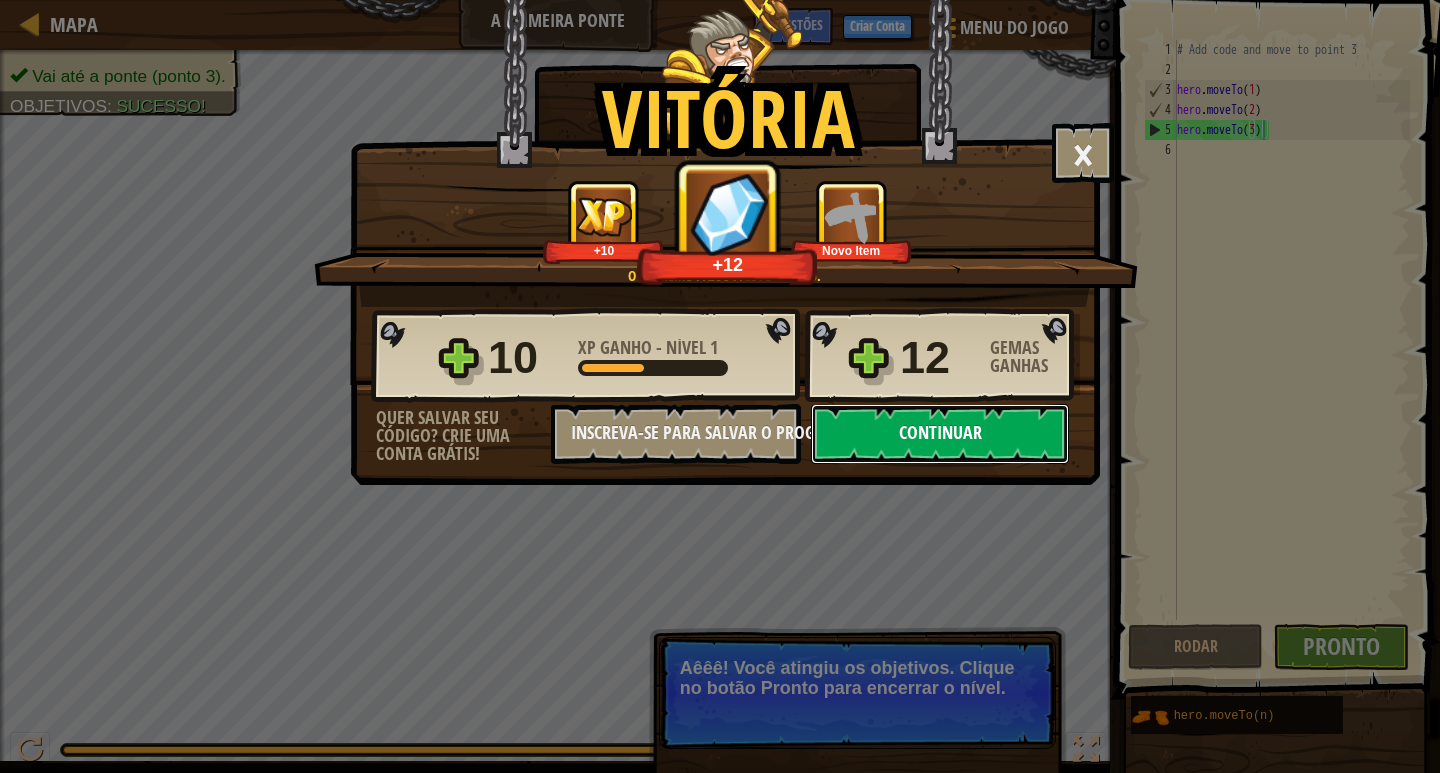 click on "Continuar" at bounding box center [940, 434] 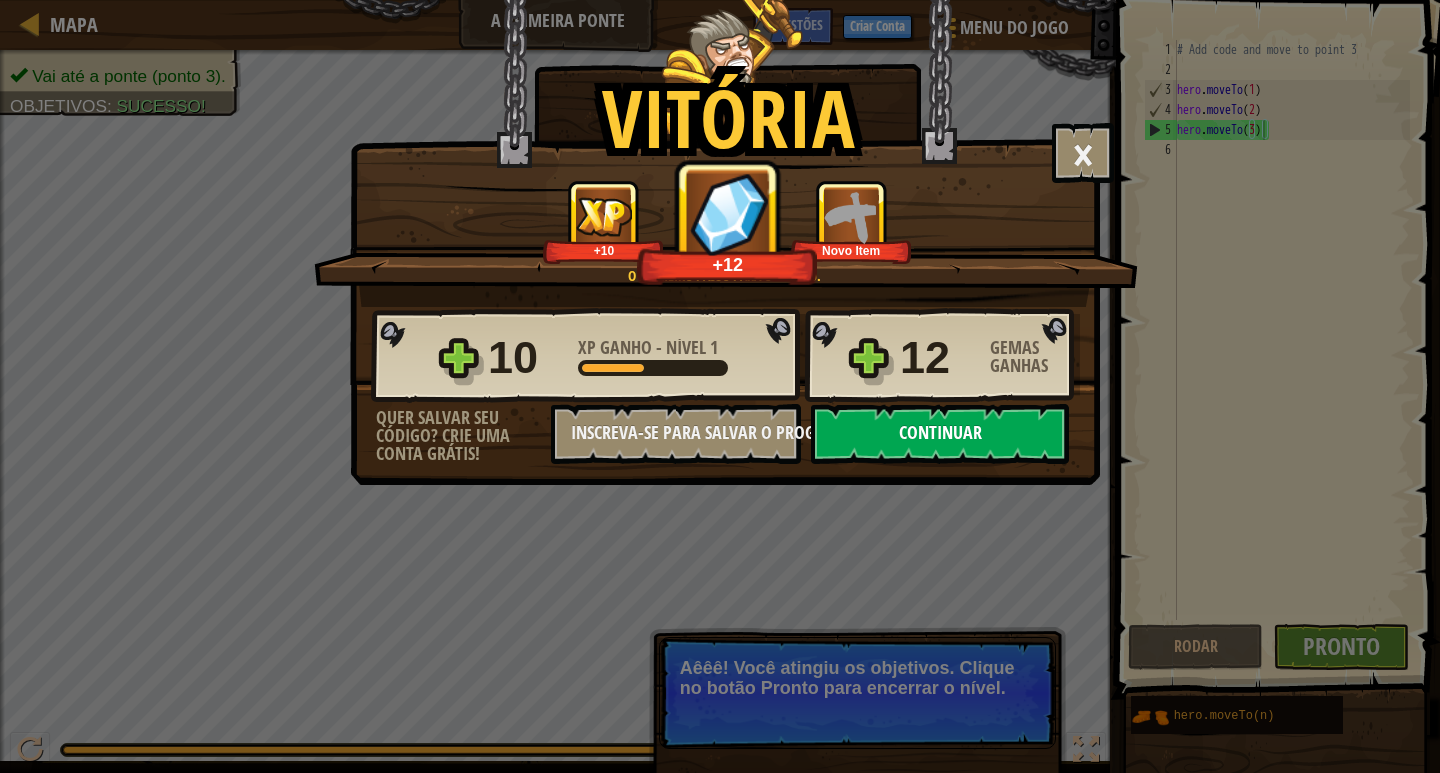 select on "pt-BR" 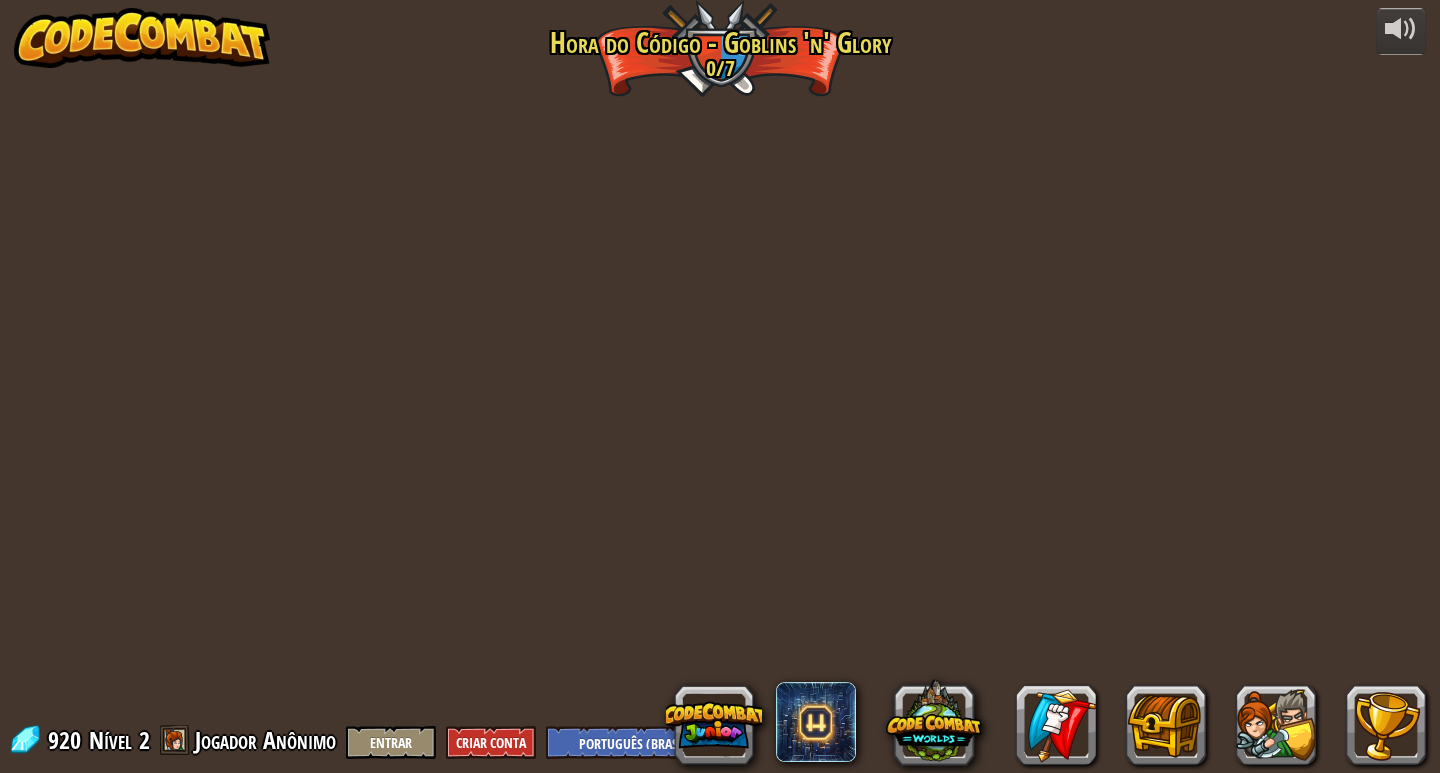 select on "pt-BR" 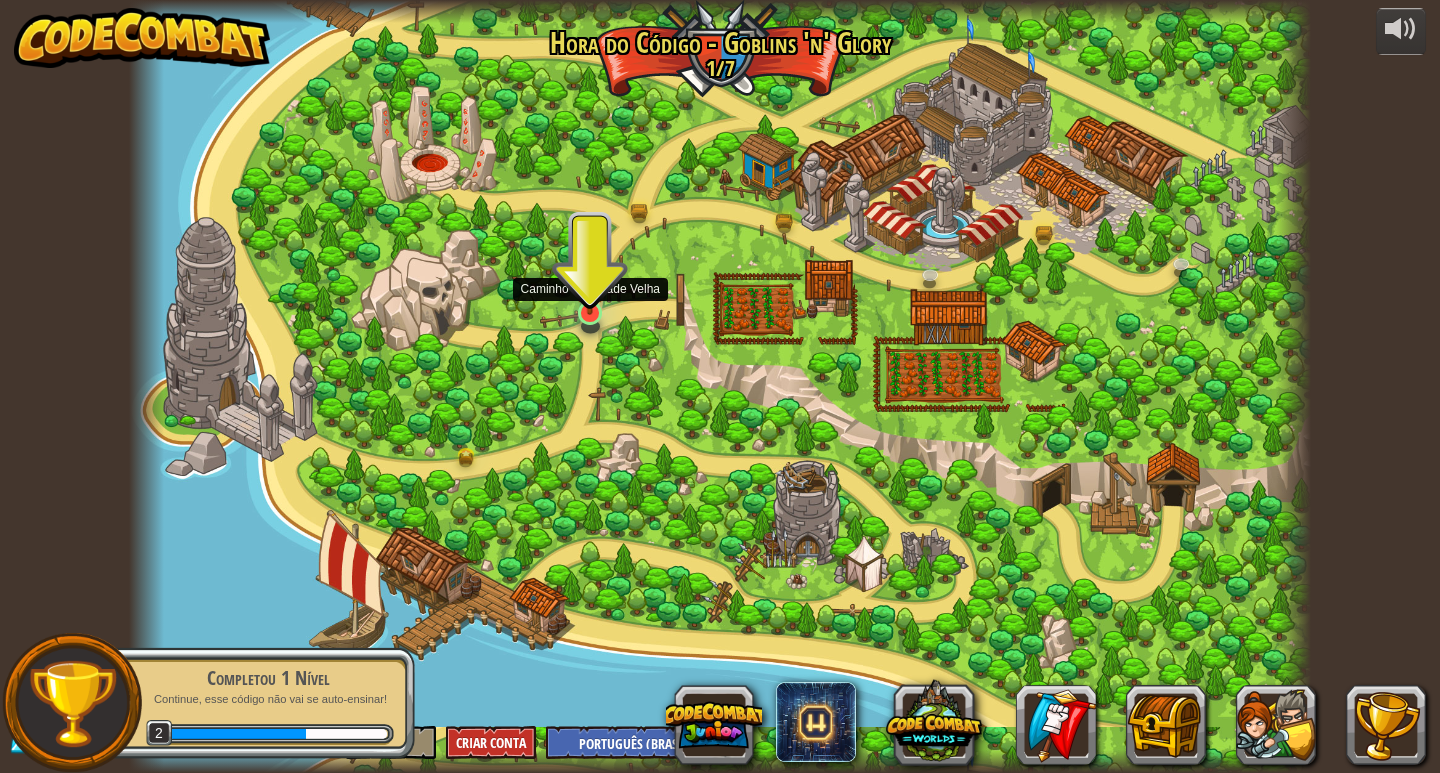 click at bounding box center [590, 280] 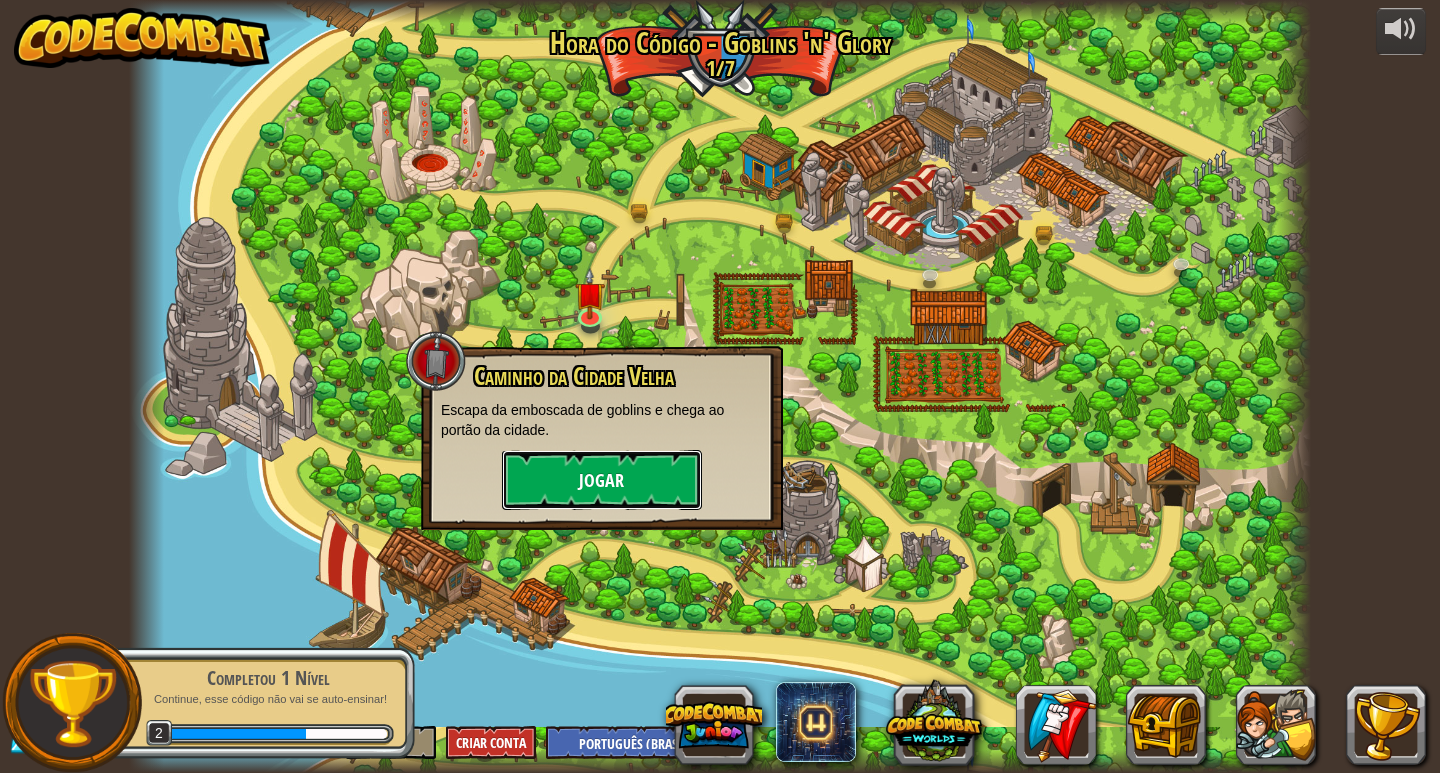 click on "Jogar" at bounding box center [602, 480] 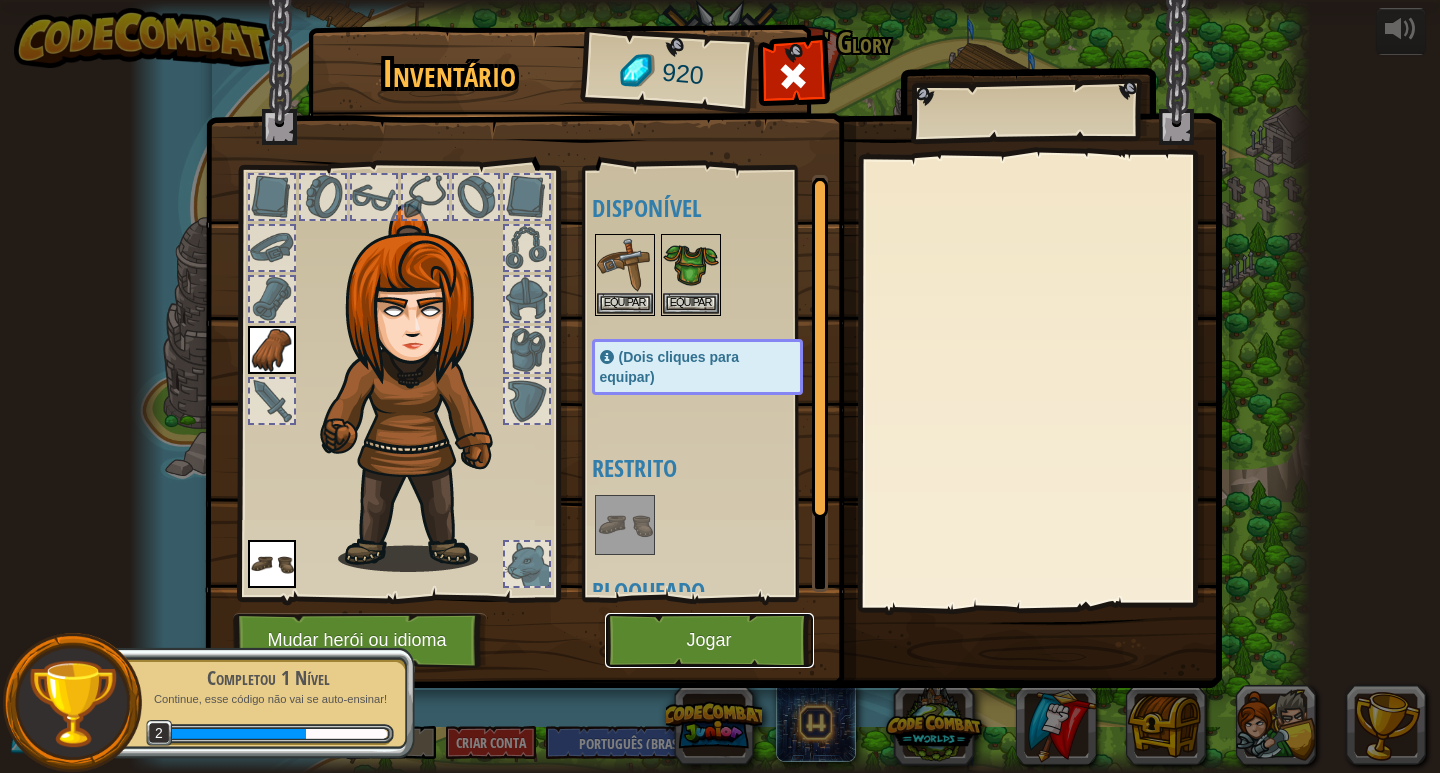 click on "Jogar" at bounding box center [709, 640] 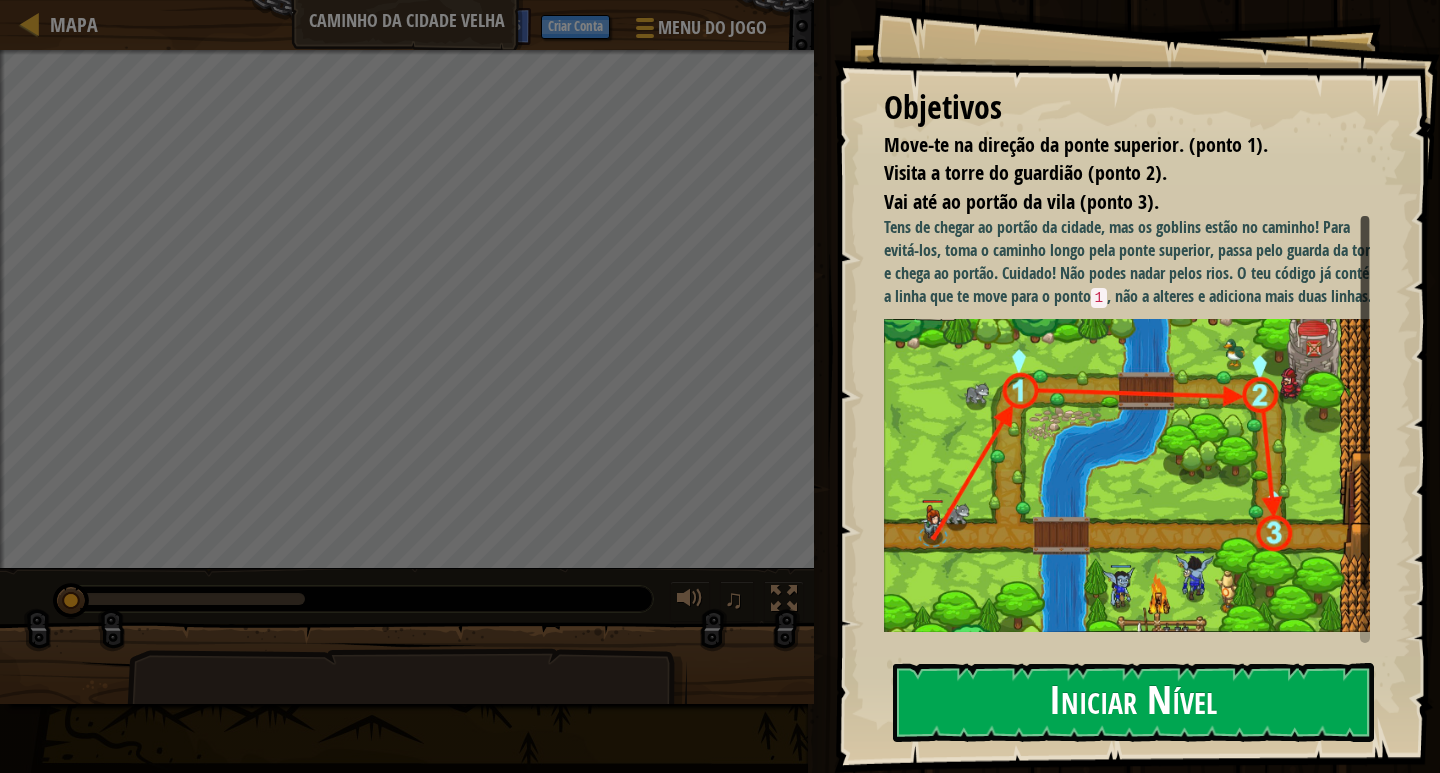 click on "Iniciar Nível" at bounding box center (1133, 702) 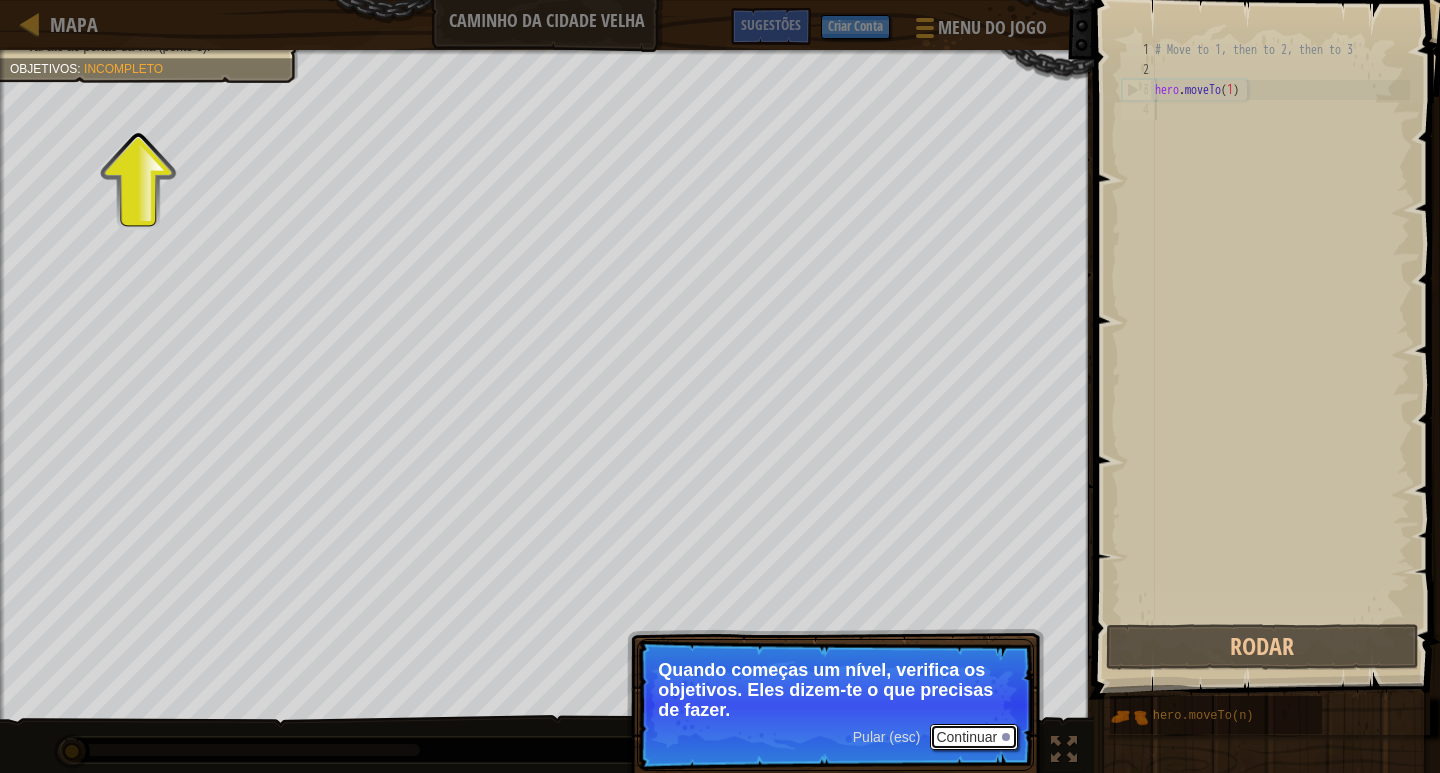 click on "Continuar" at bounding box center (974, 737) 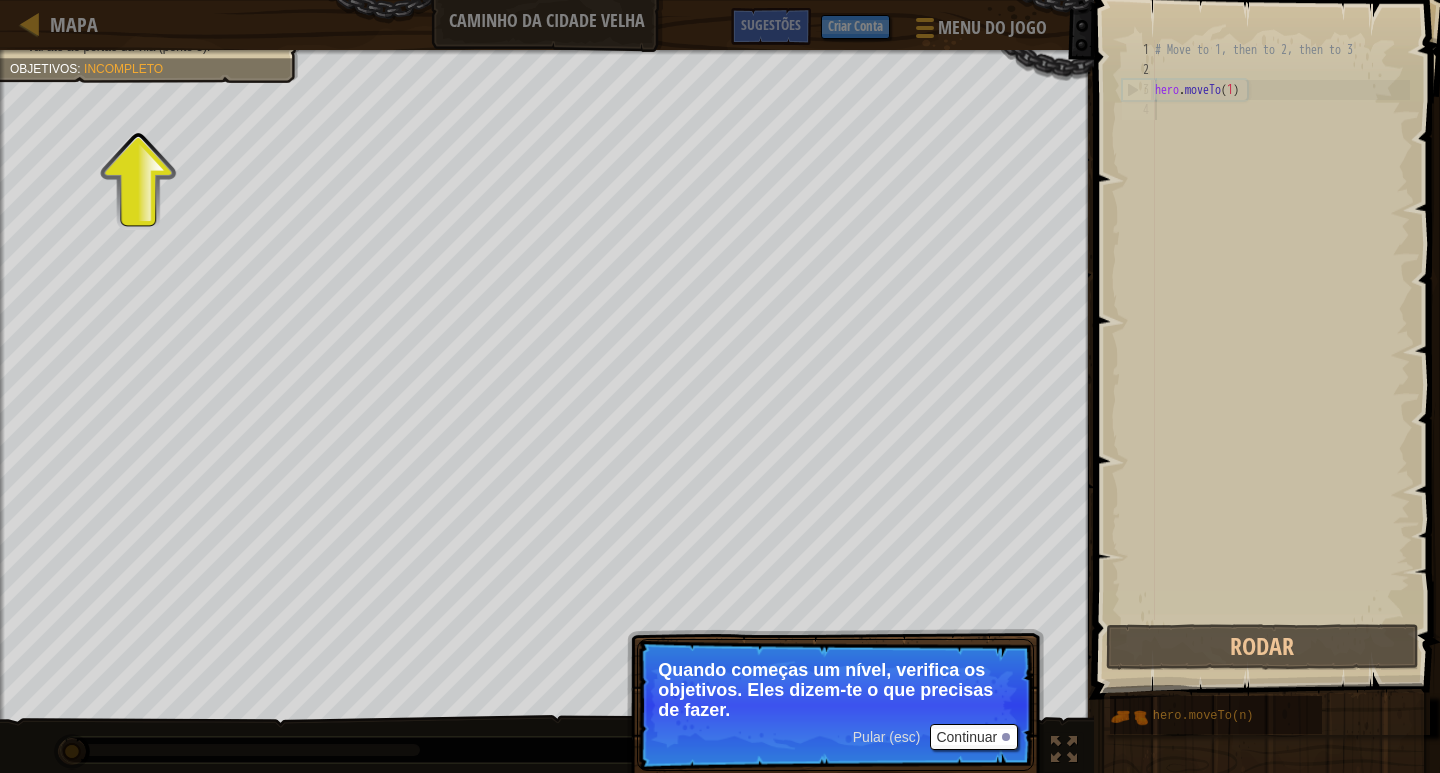 scroll, scrollTop: 9, scrollLeft: 0, axis: vertical 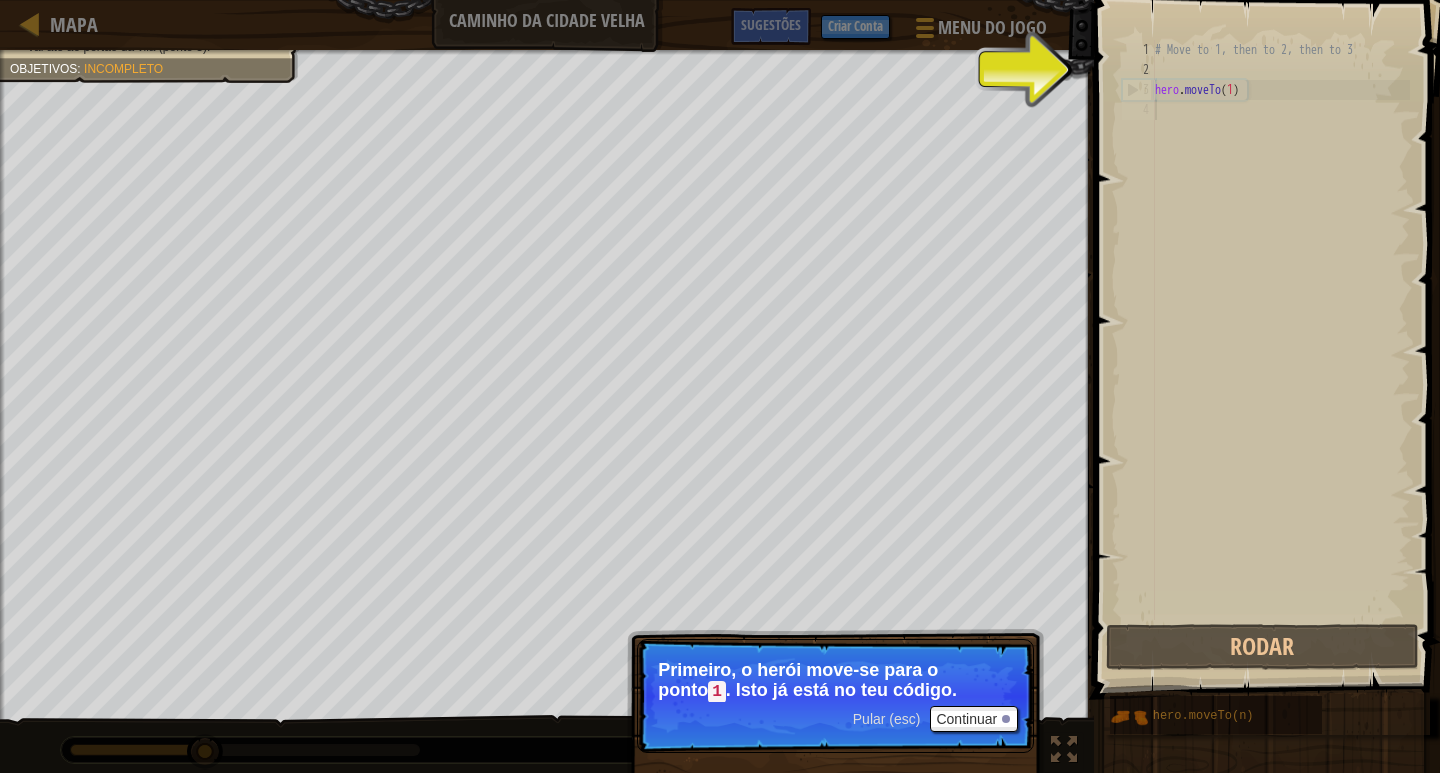 drag, startPoint x: 1212, startPoint y: 32, endPoint x: 1211, endPoint y: 52, distance: 20.024984 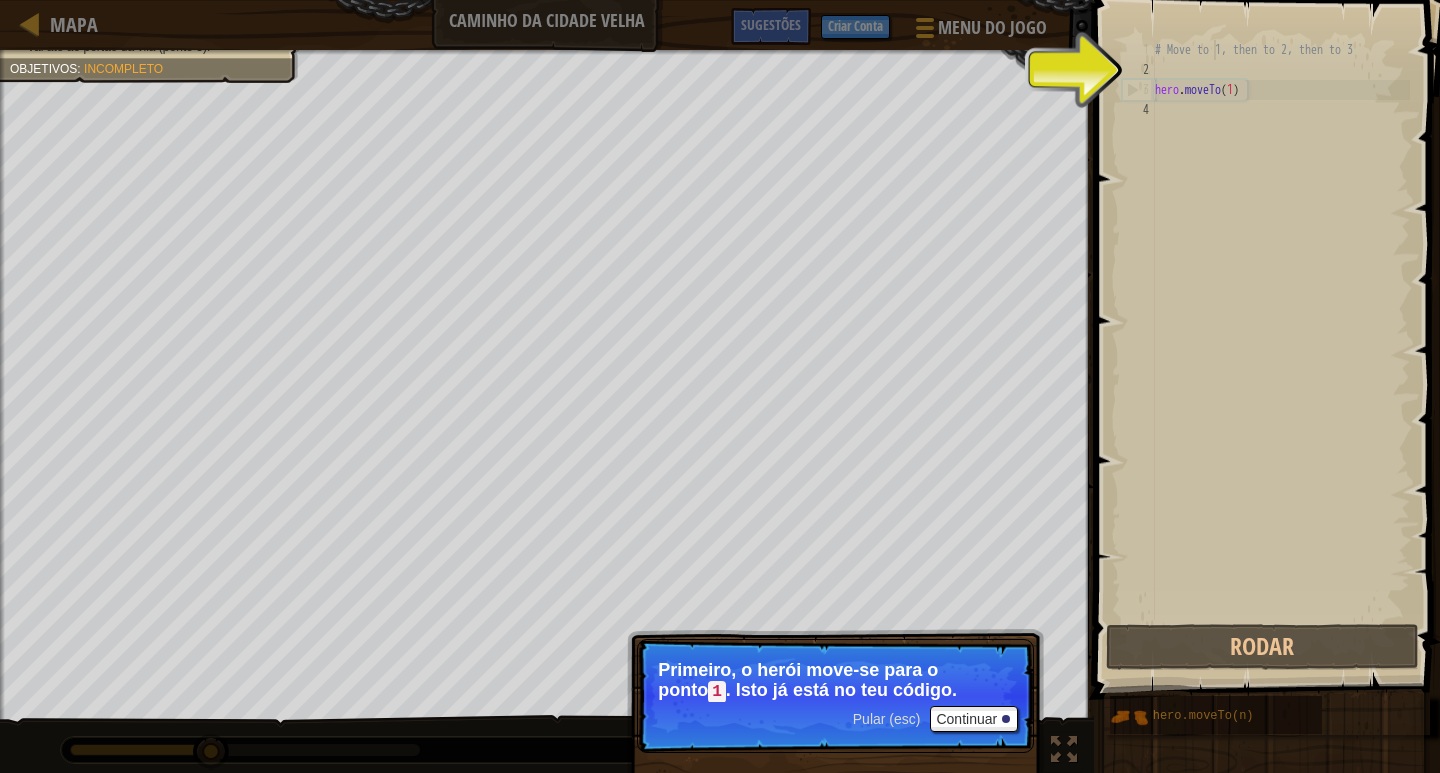 click on "# Move to 1, then to 2, then to 3 hero . moveTo ( 1 )" at bounding box center (1280, 350) 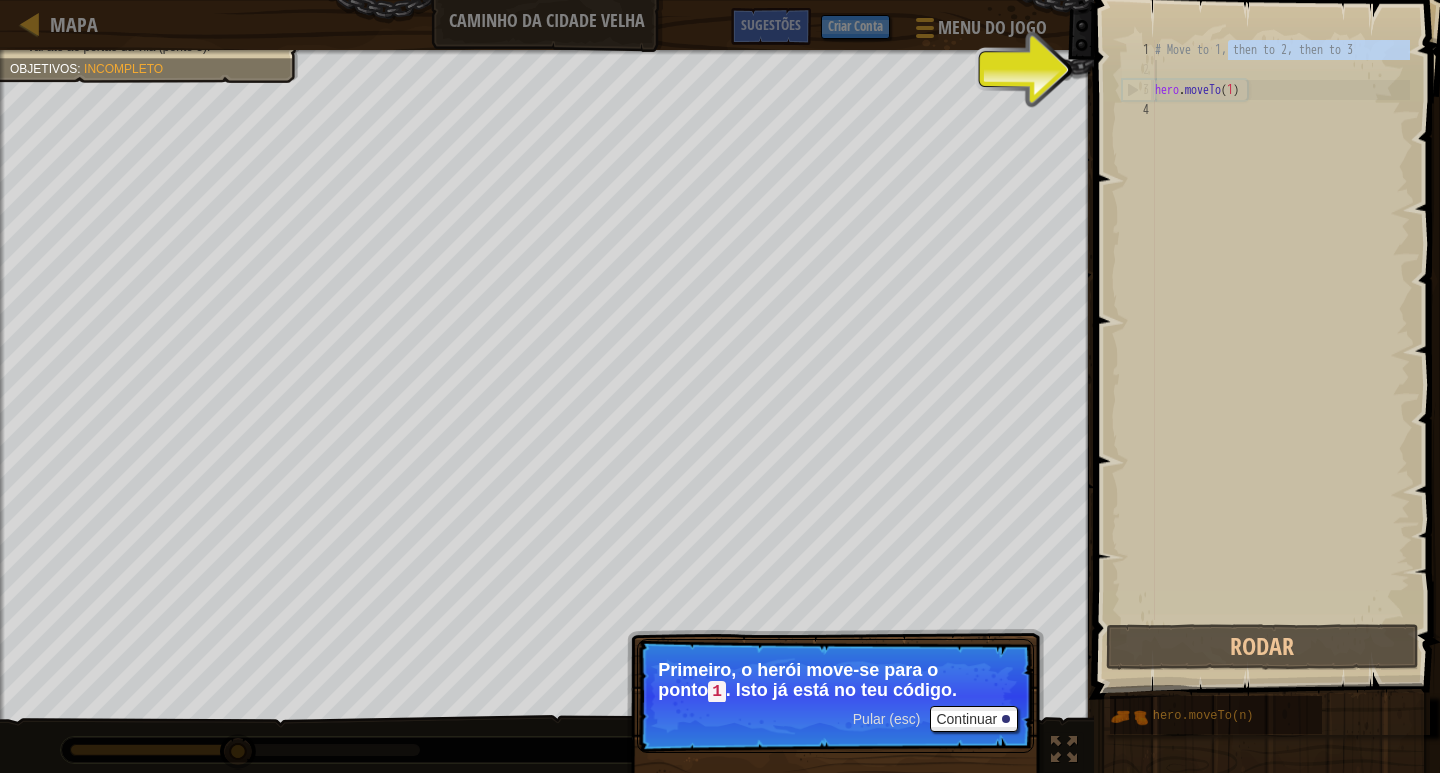 drag, startPoint x: 1229, startPoint y: 58, endPoint x: 1231, endPoint y: 68, distance: 10.198039 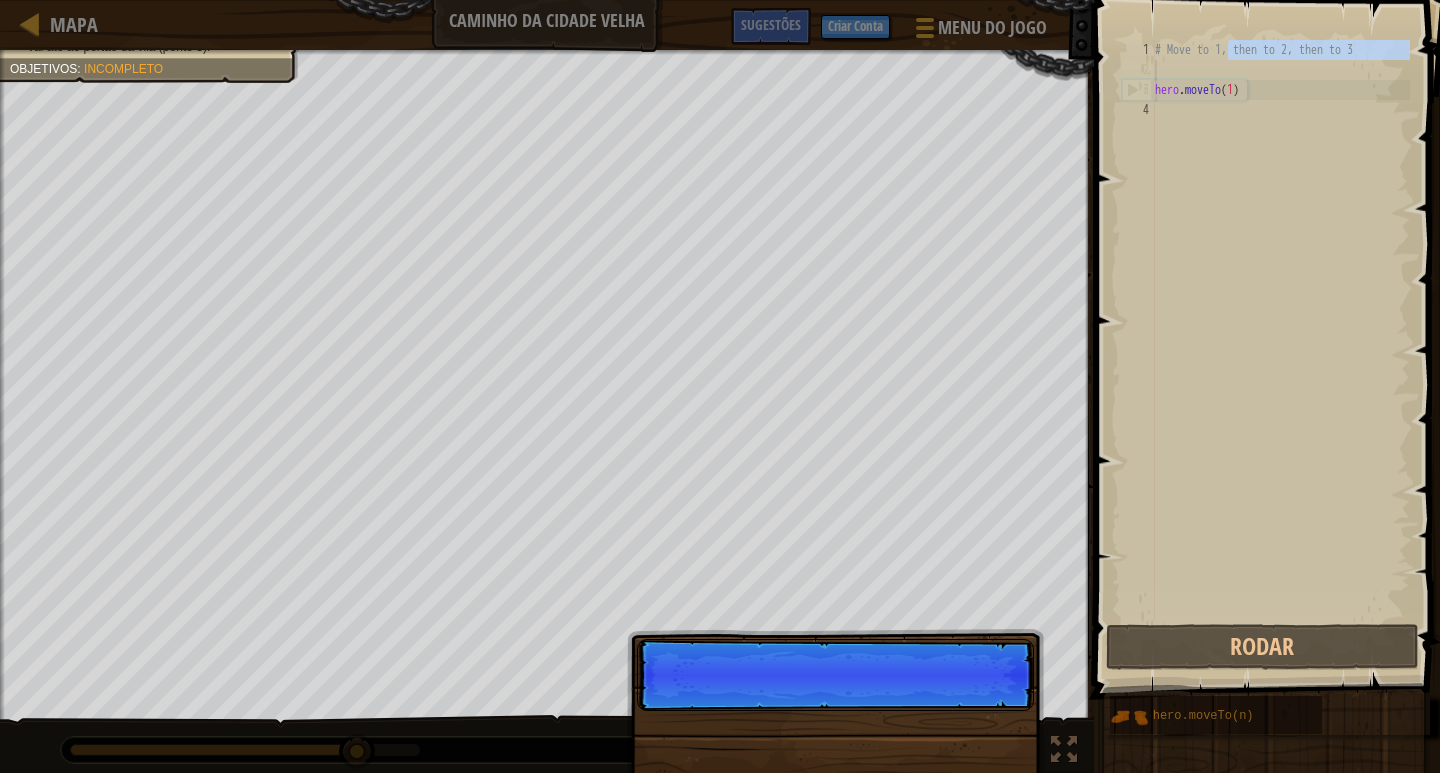 click on "Pular (esc) Continuar" at bounding box center [835, 675] 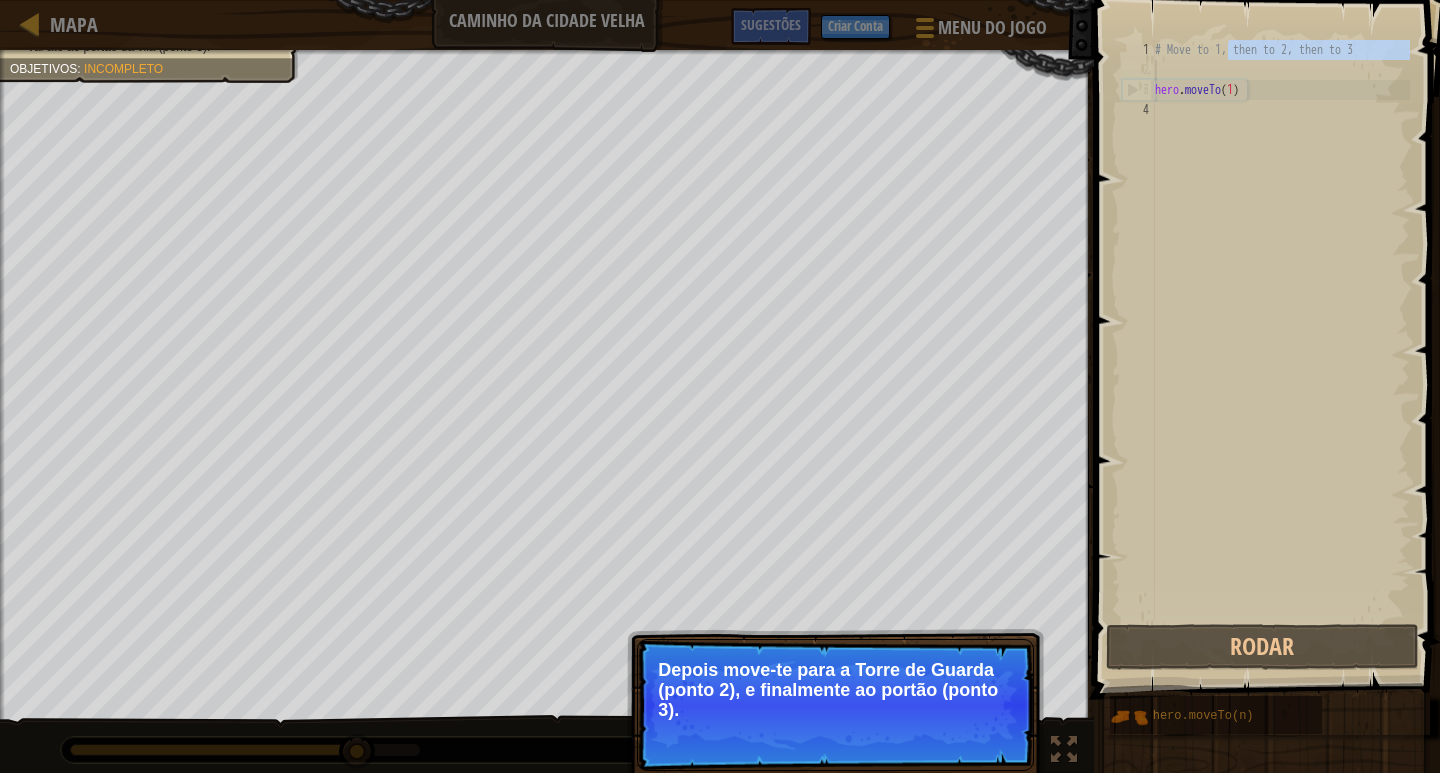 click on "Depois move-te para a Torre de Guarda (ponto 2), e finalmente ao portão (ponto 3)." at bounding box center [835, 690] 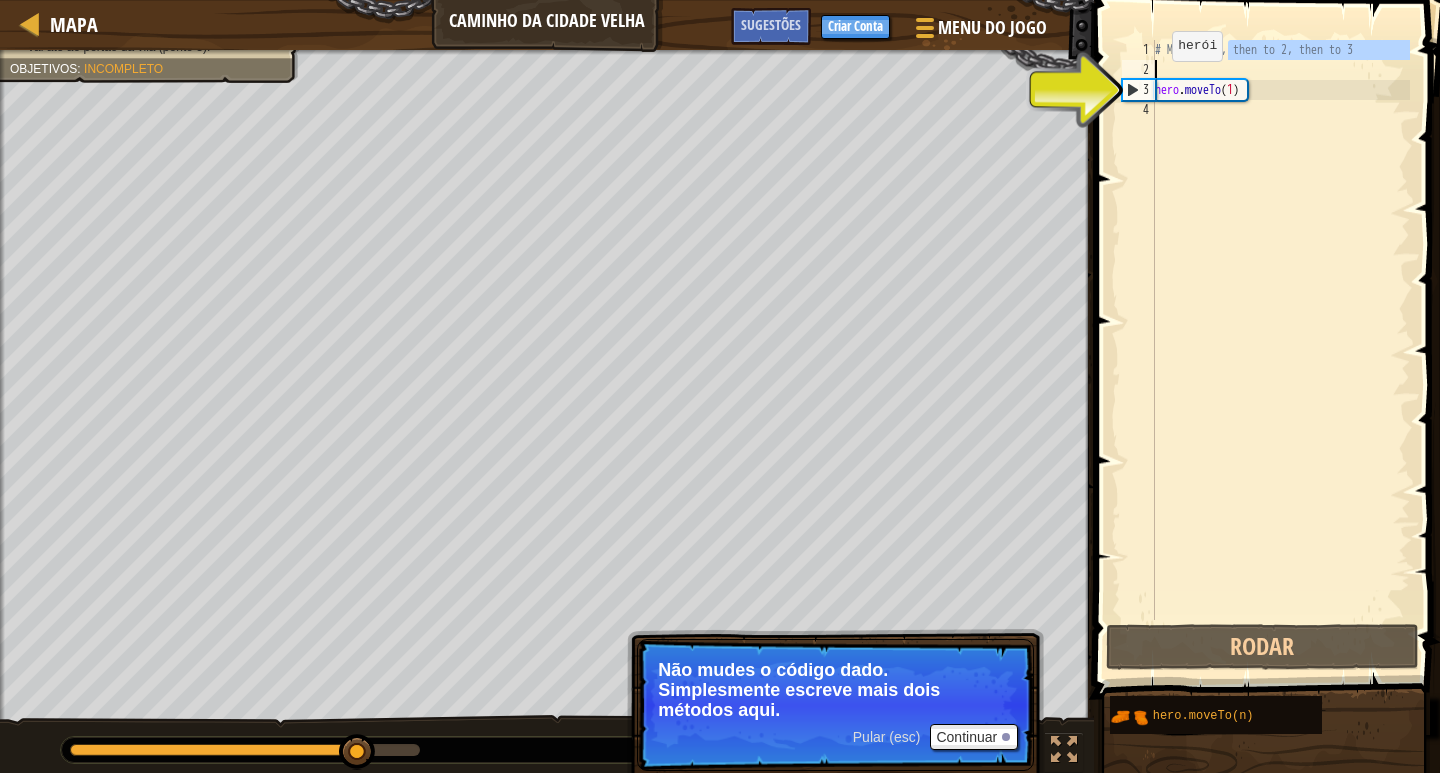 click on "3" at bounding box center (1139, 90) 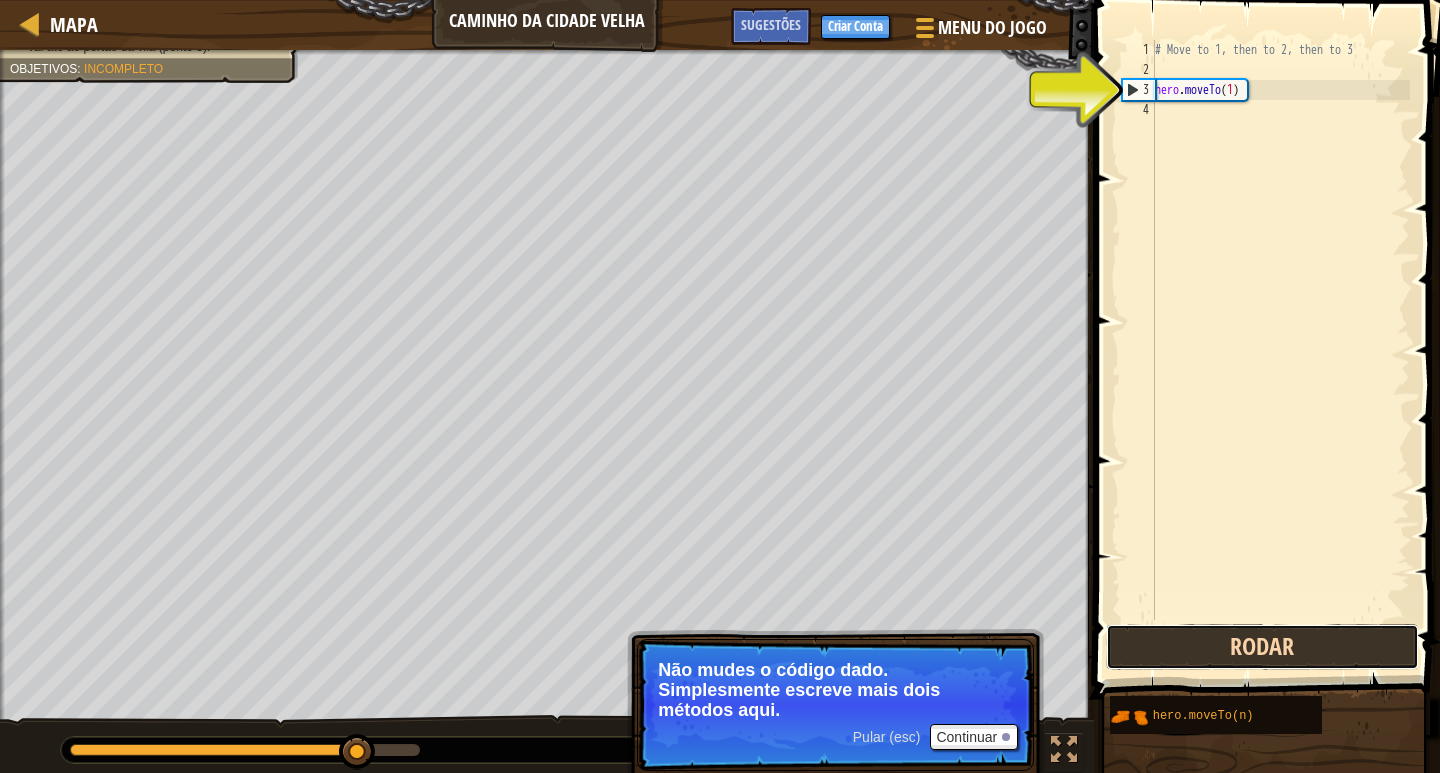 click on "Rodar" at bounding box center (1262, 647) 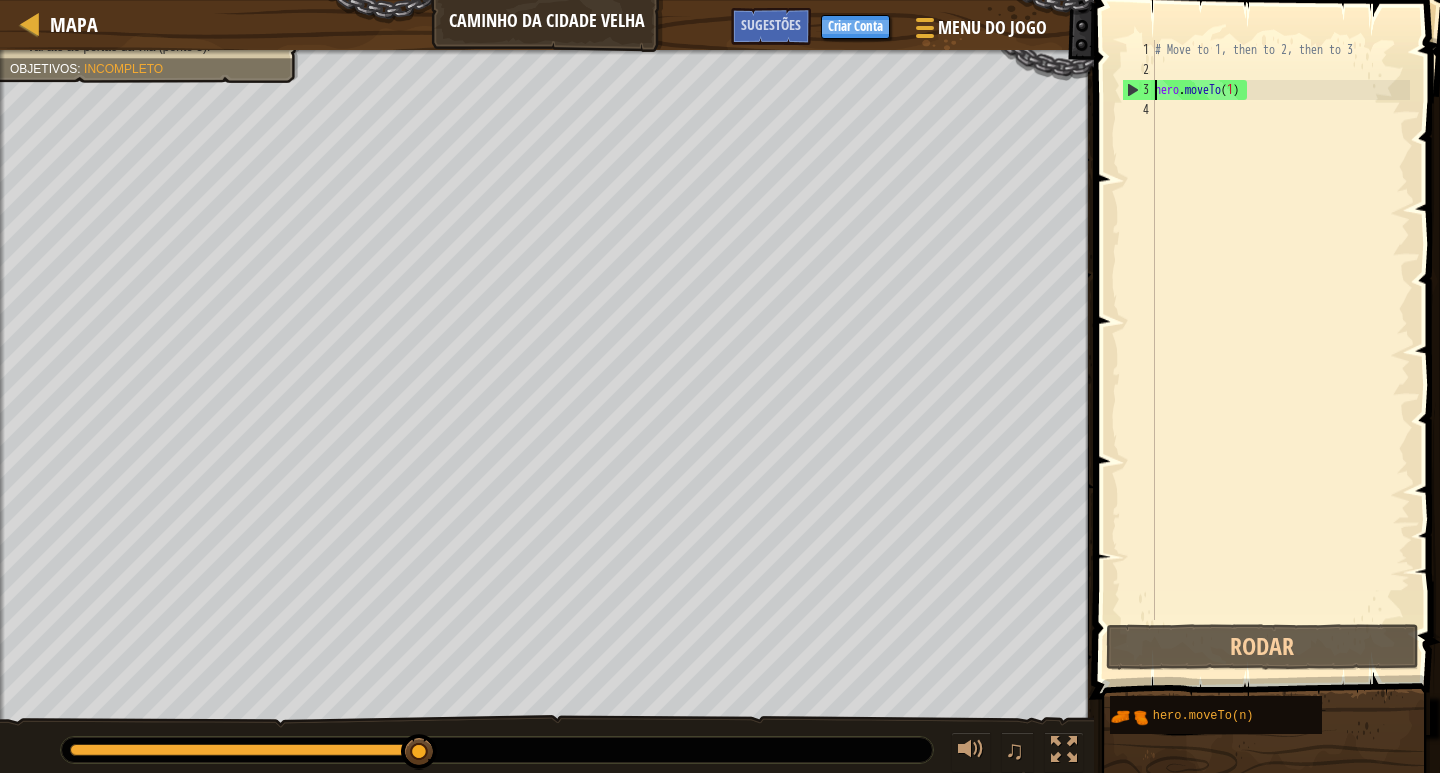 click on "4" at bounding box center [1138, 110] 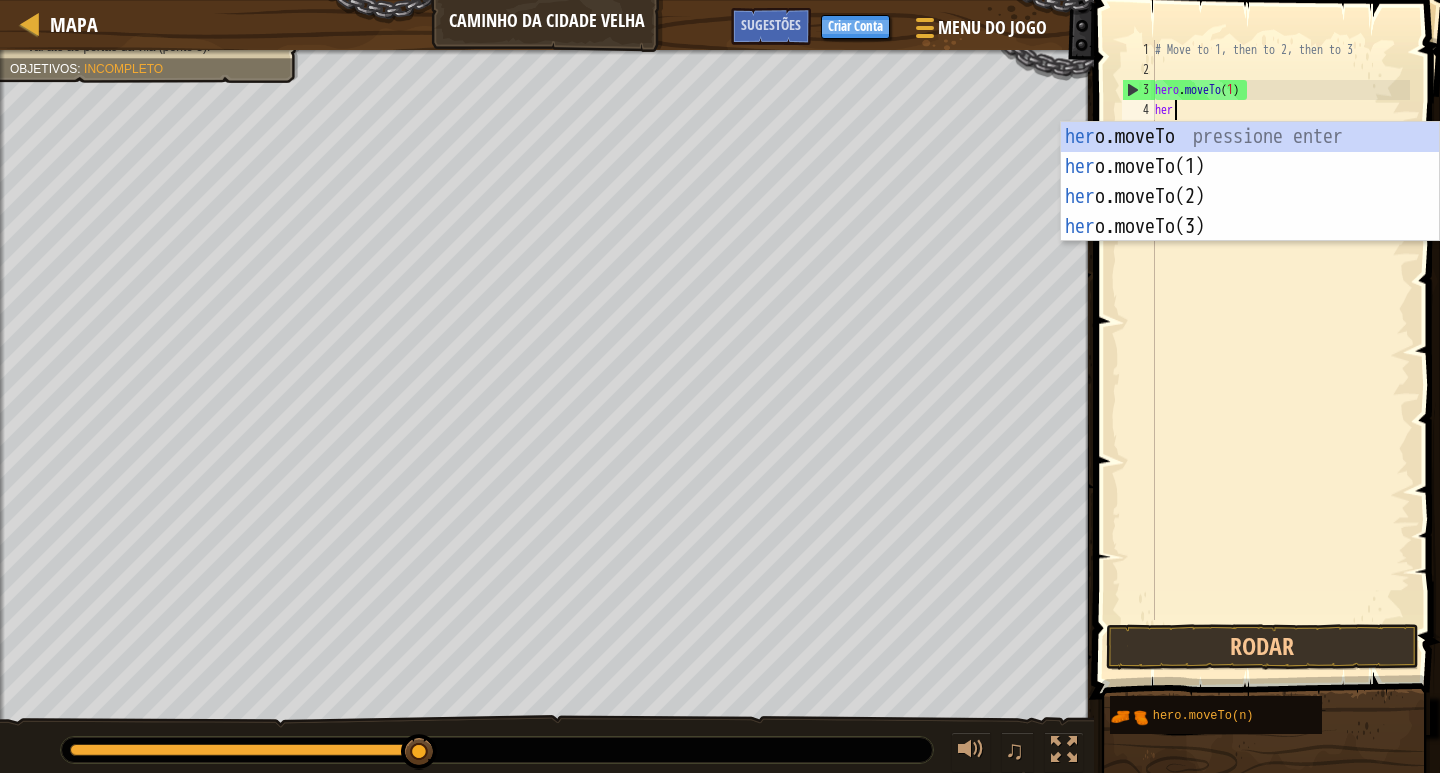 scroll, scrollTop: 9, scrollLeft: 1, axis: both 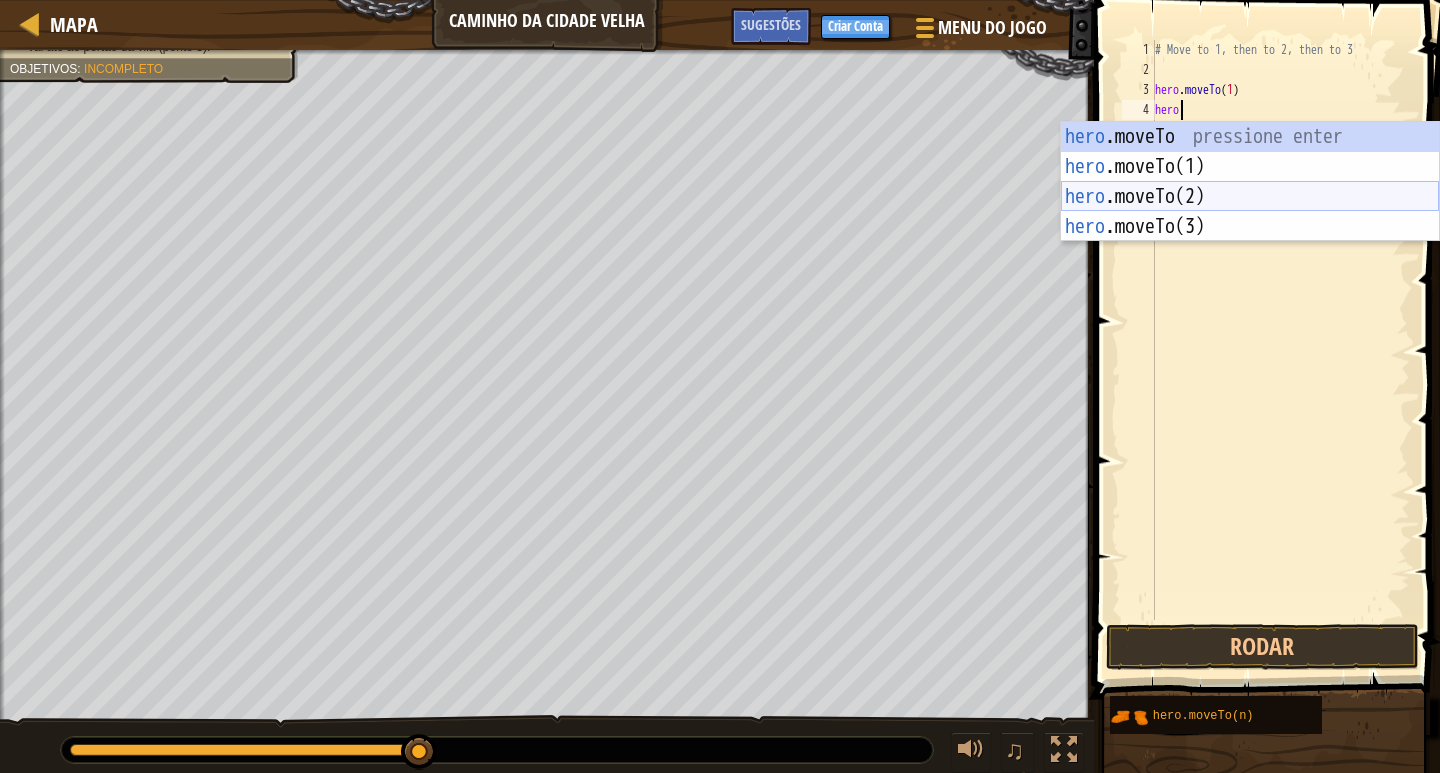 click on "hero .moveTo pressione enter hero .moveTo(1) pressione enter hero .moveTo(2) pressione enter hero .moveTo(3) pressione enter" at bounding box center [1250, 212] 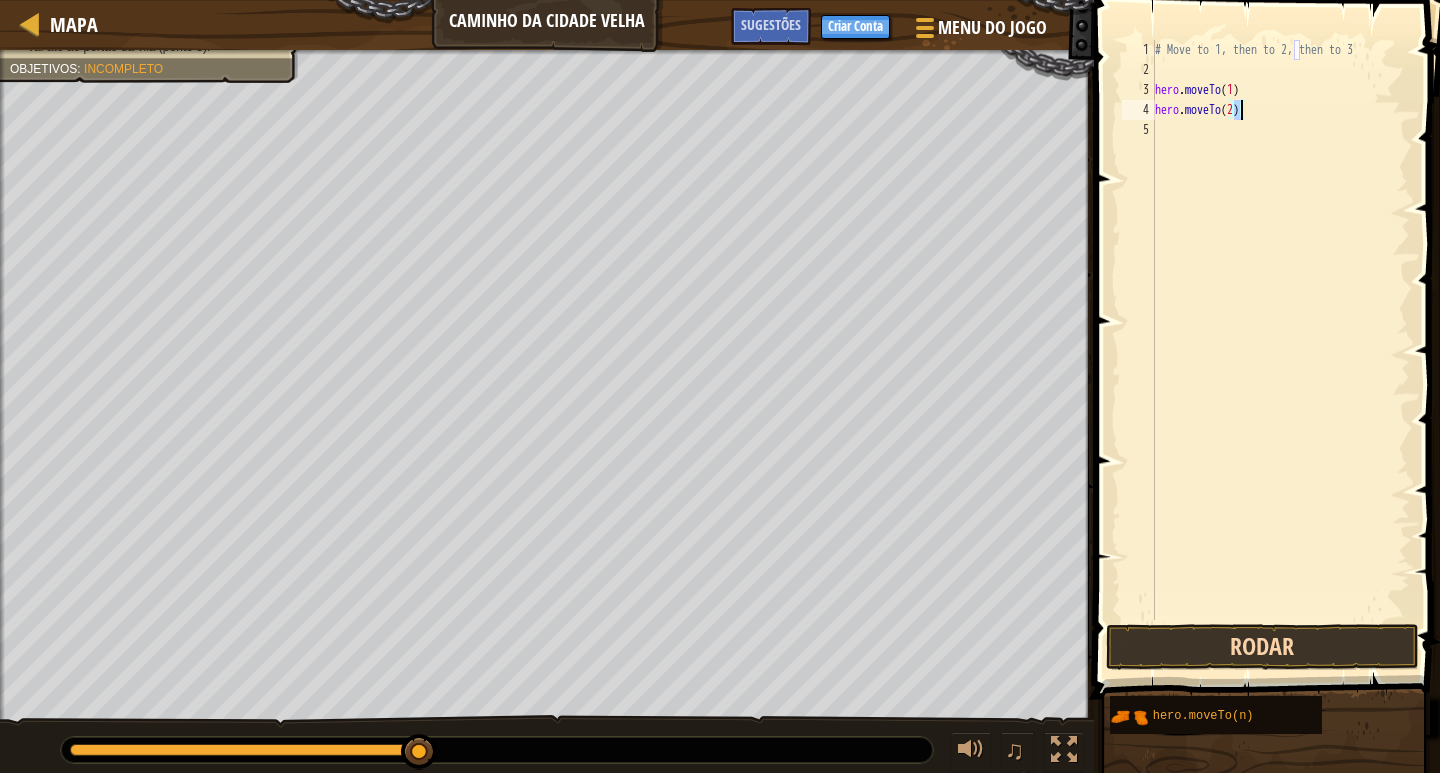 type on "hero.moveTo(2)" 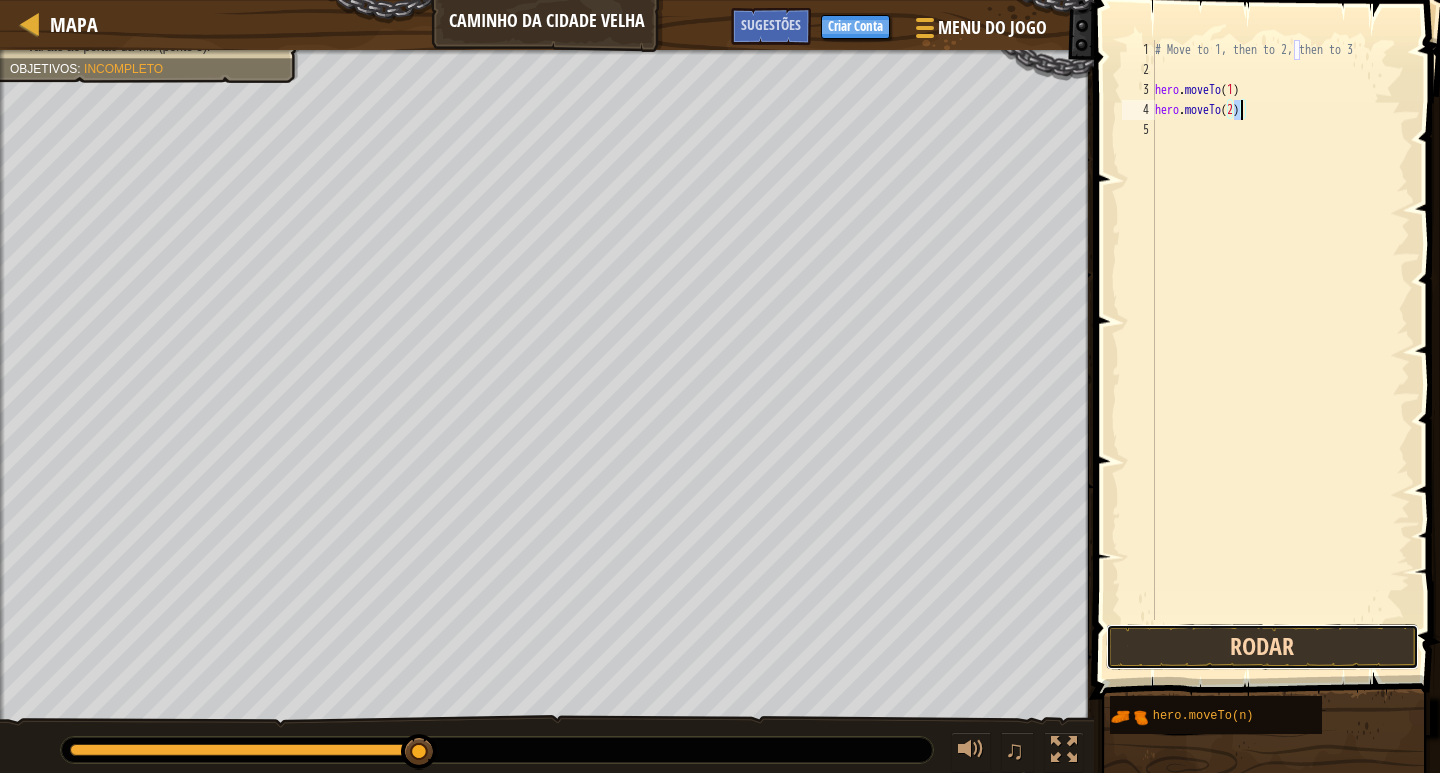 click on "Rodar" at bounding box center (1262, 647) 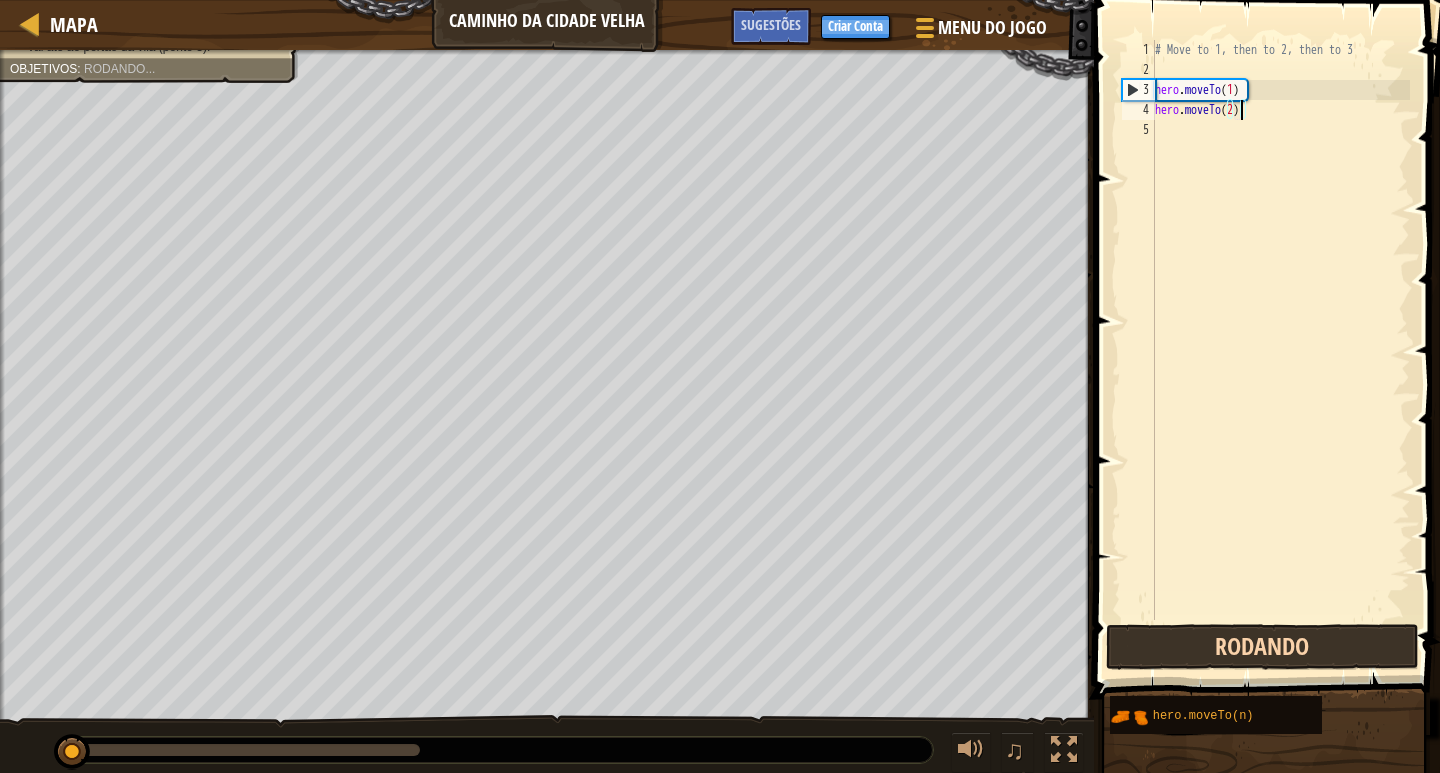 click on "Rodando" at bounding box center [1262, 647] 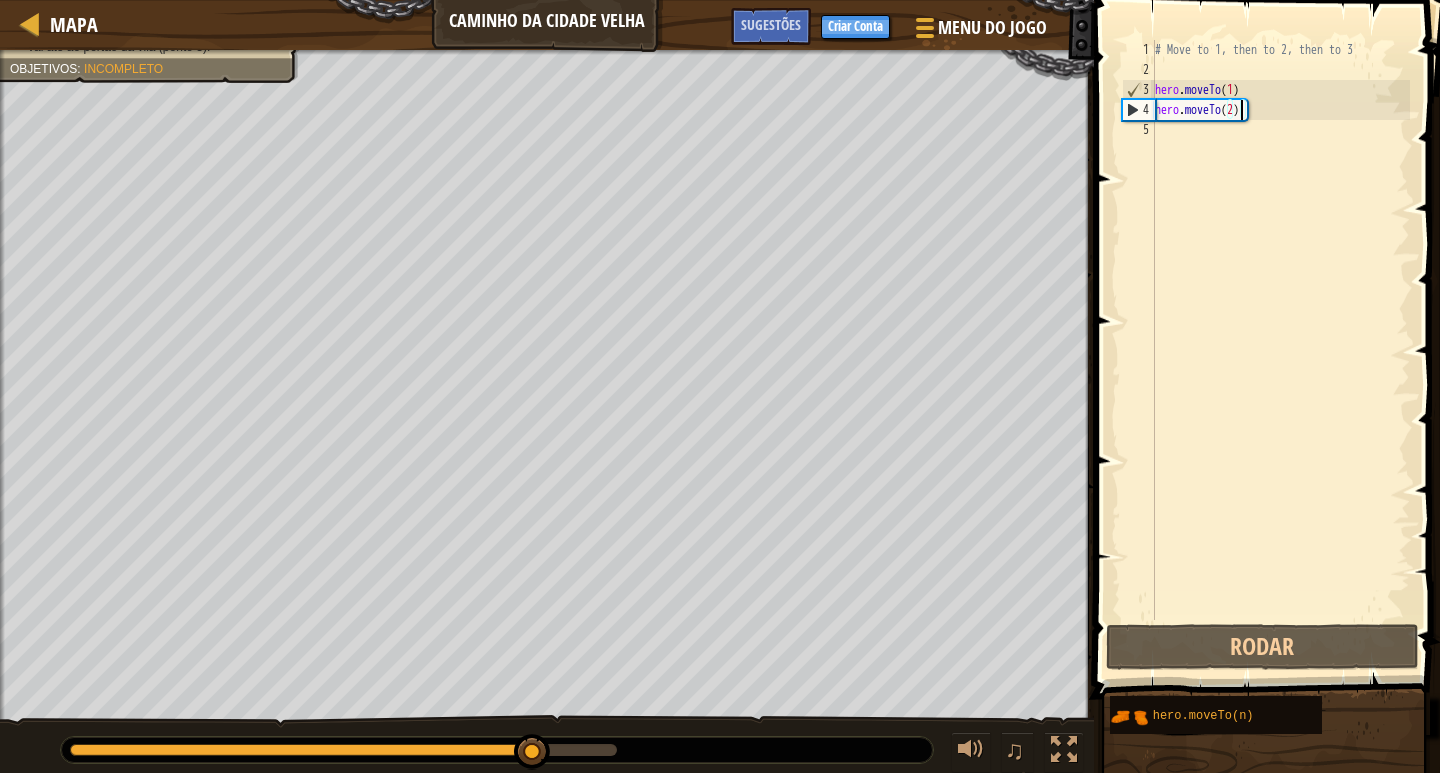 click on "# Move to 1, then to 2, then to 3 hero . moveTo ( 1 ) hero . moveTo ( 2 )" at bounding box center [1280, 350] 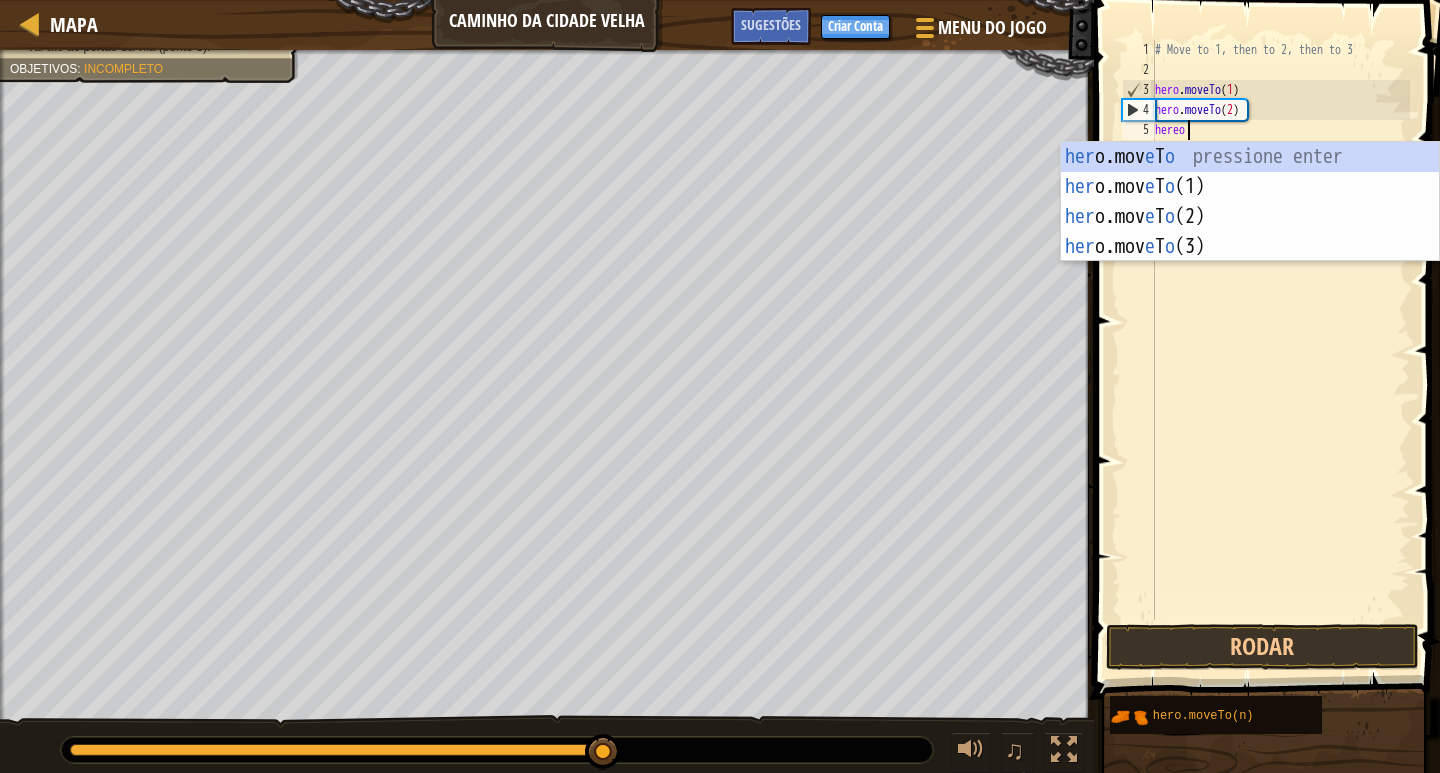 scroll, scrollTop: 9, scrollLeft: 2, axis: both 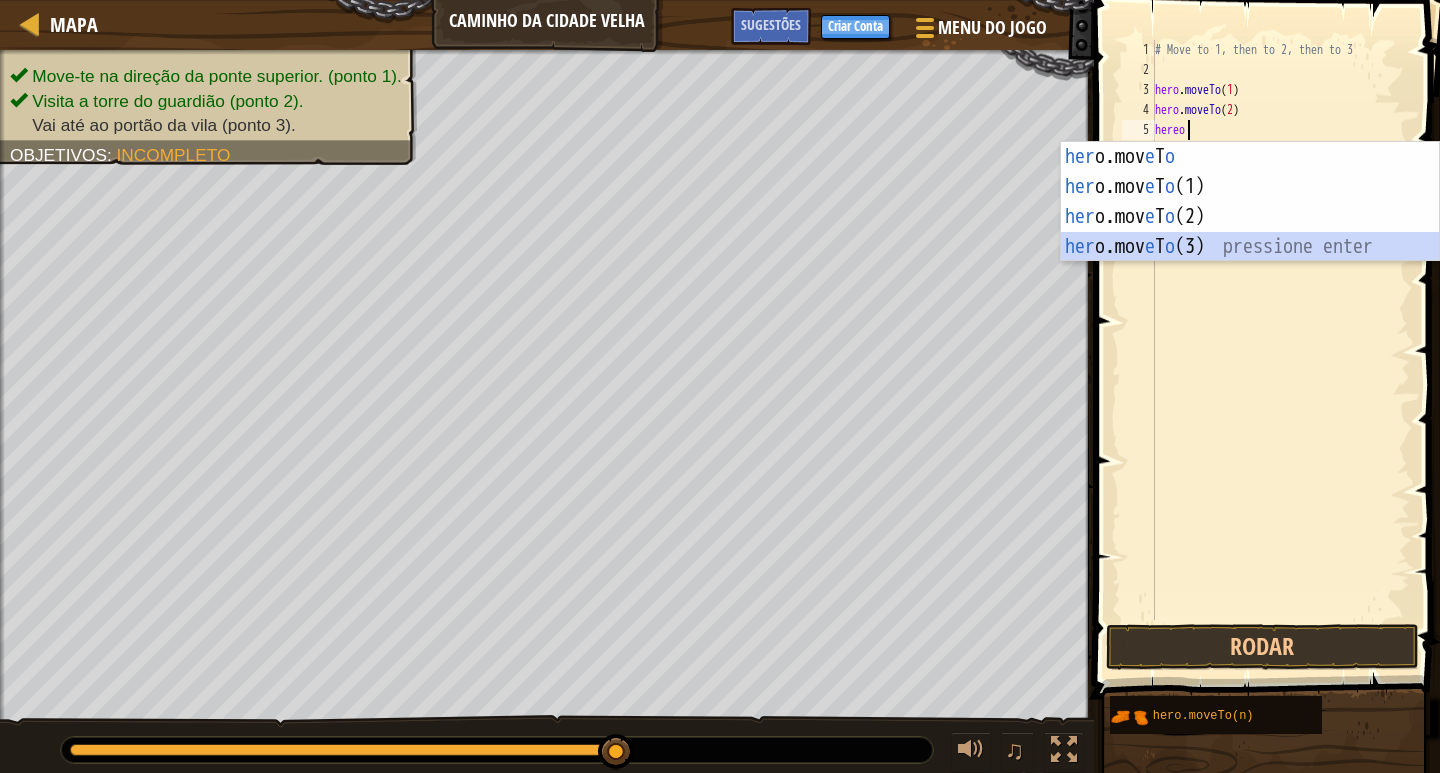 click on "her o.mov e T o pressione enter her o.mov e T o (1) pressione enter her o.mov e T o (2) pressione enter her o.mov e T o (3) pressione enter" at bounding box center [1250, 232] 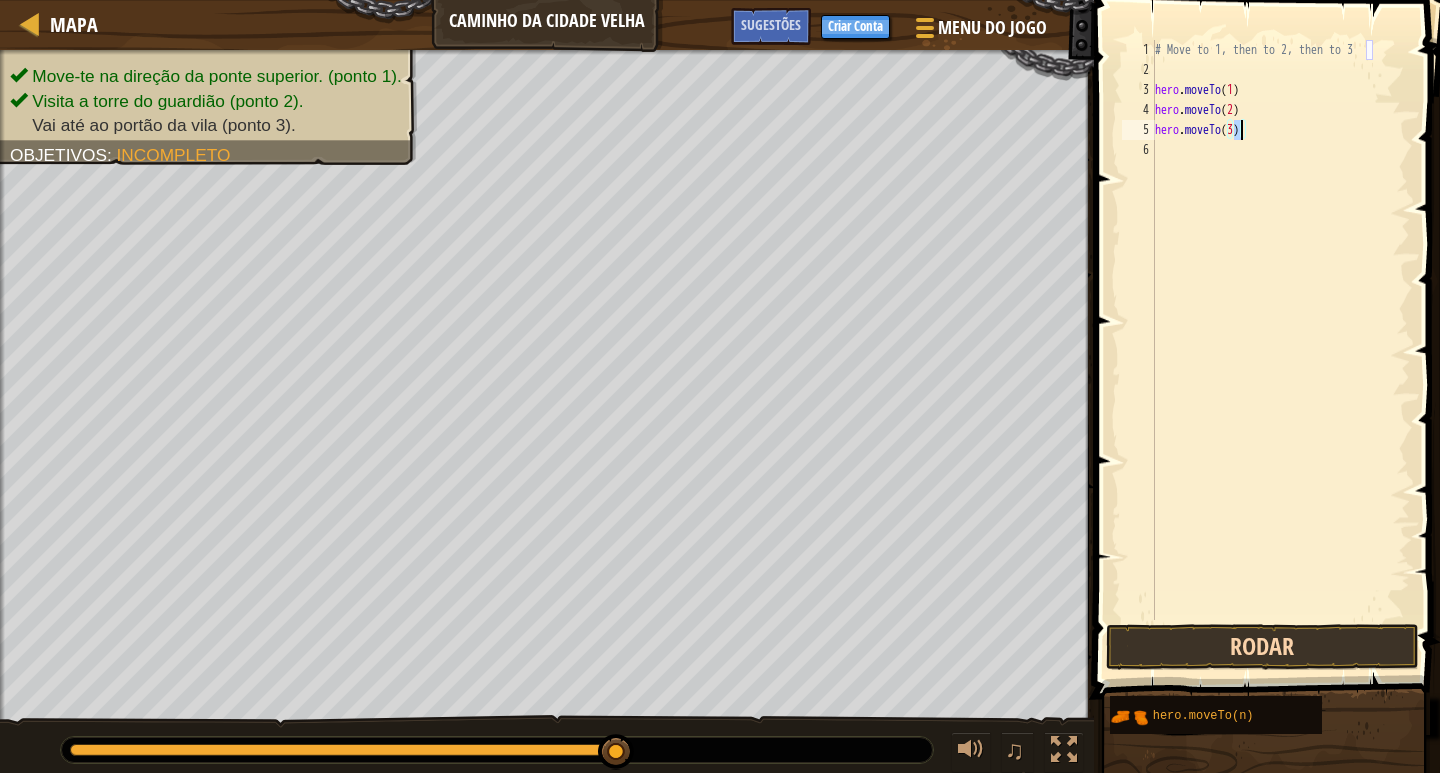 type on "hero.moveTo(3)" 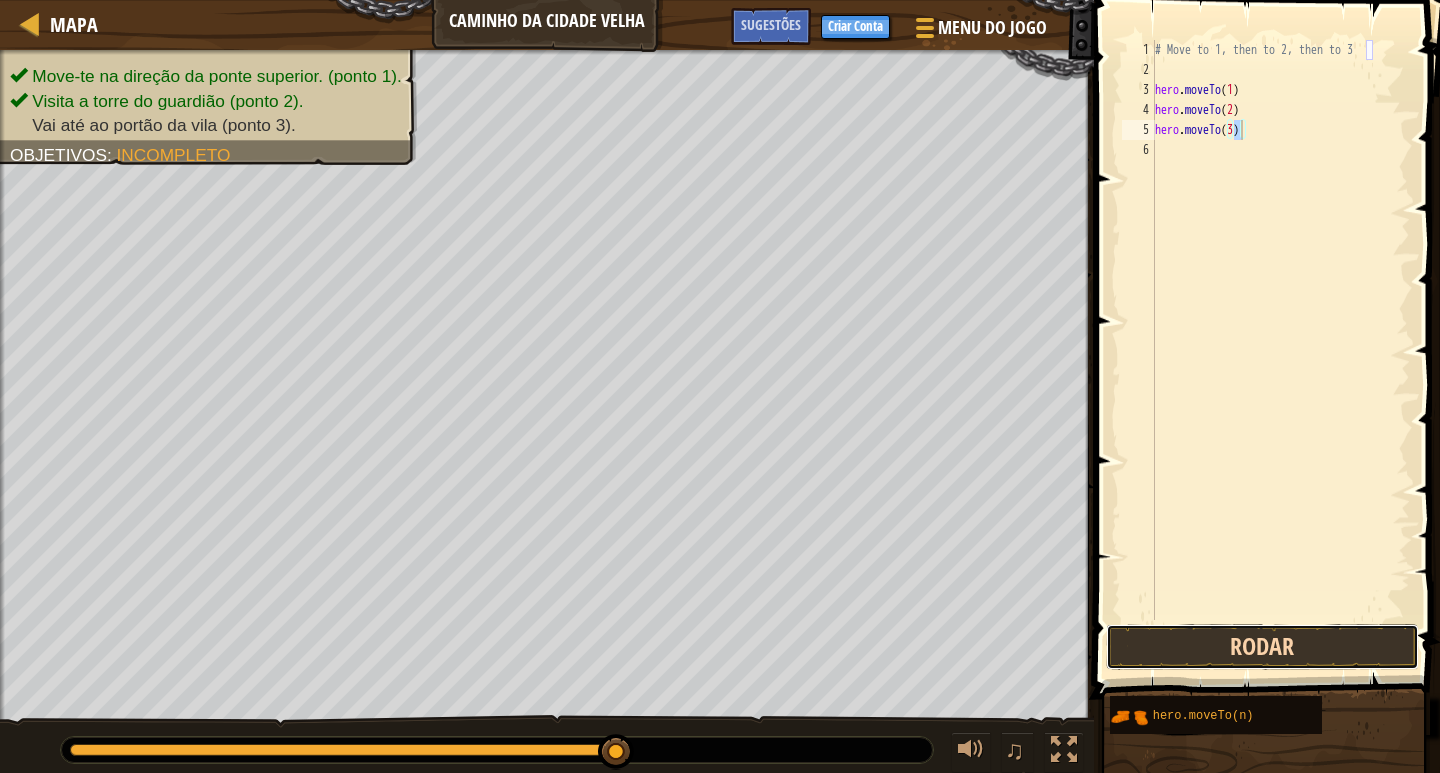 click on "Rodar" at bounding box center (1262, 647) 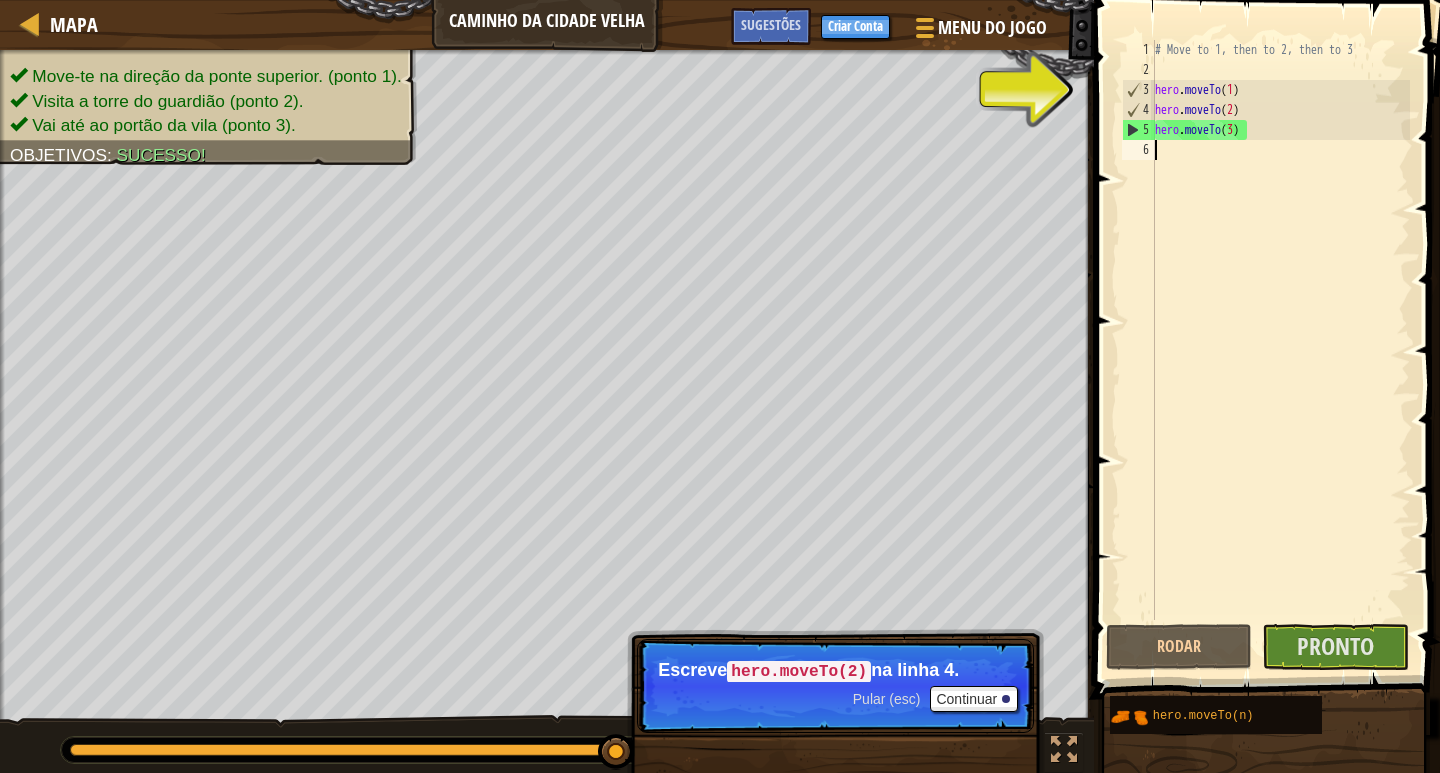 click on "# Move to 1, then to 2, then to 3 hero . moveTo ( 1 ) hero . moveTo ( 2 ) hero . moveTo ( 3 )" at bounding box center [1280, 350] 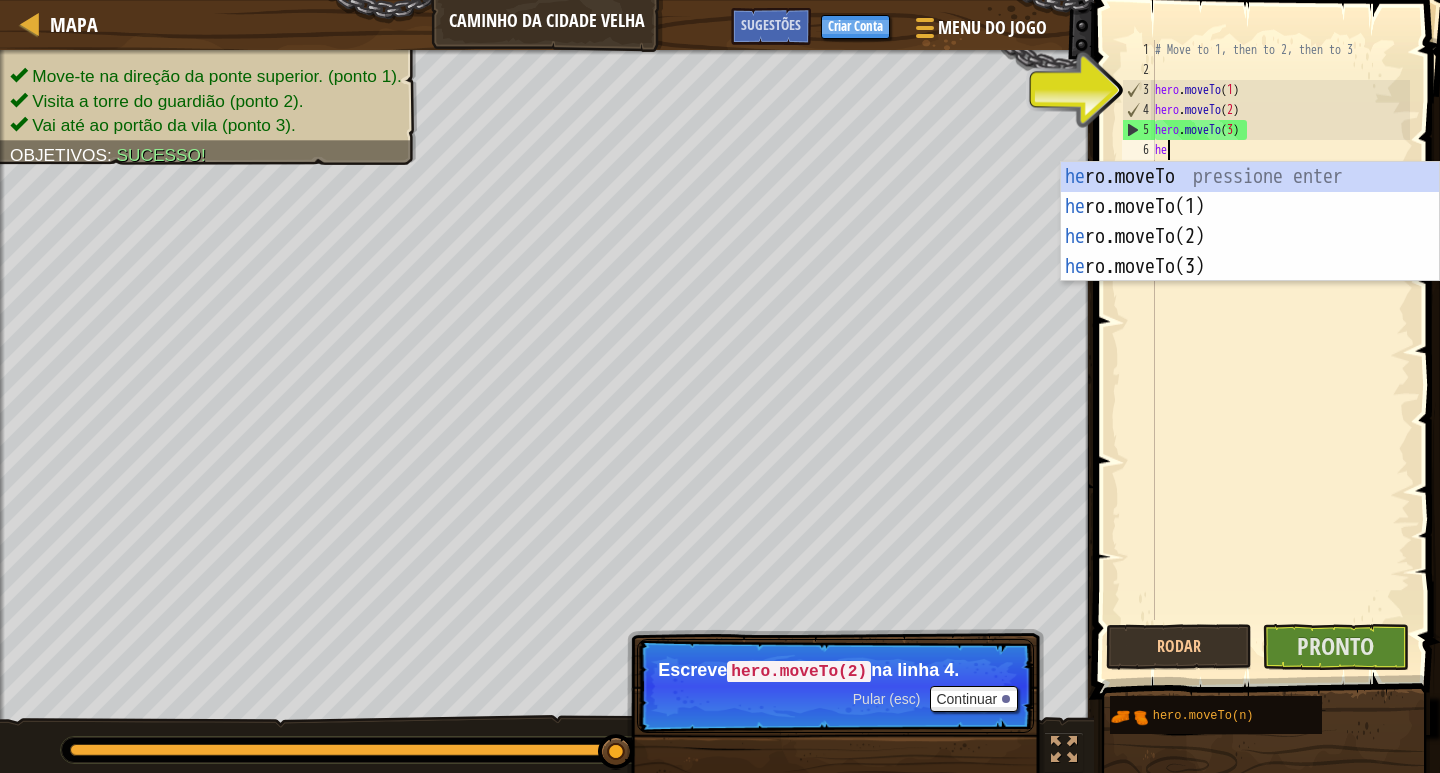 scroll, scrollTop: 9, scrollLeft: 1, axis: both 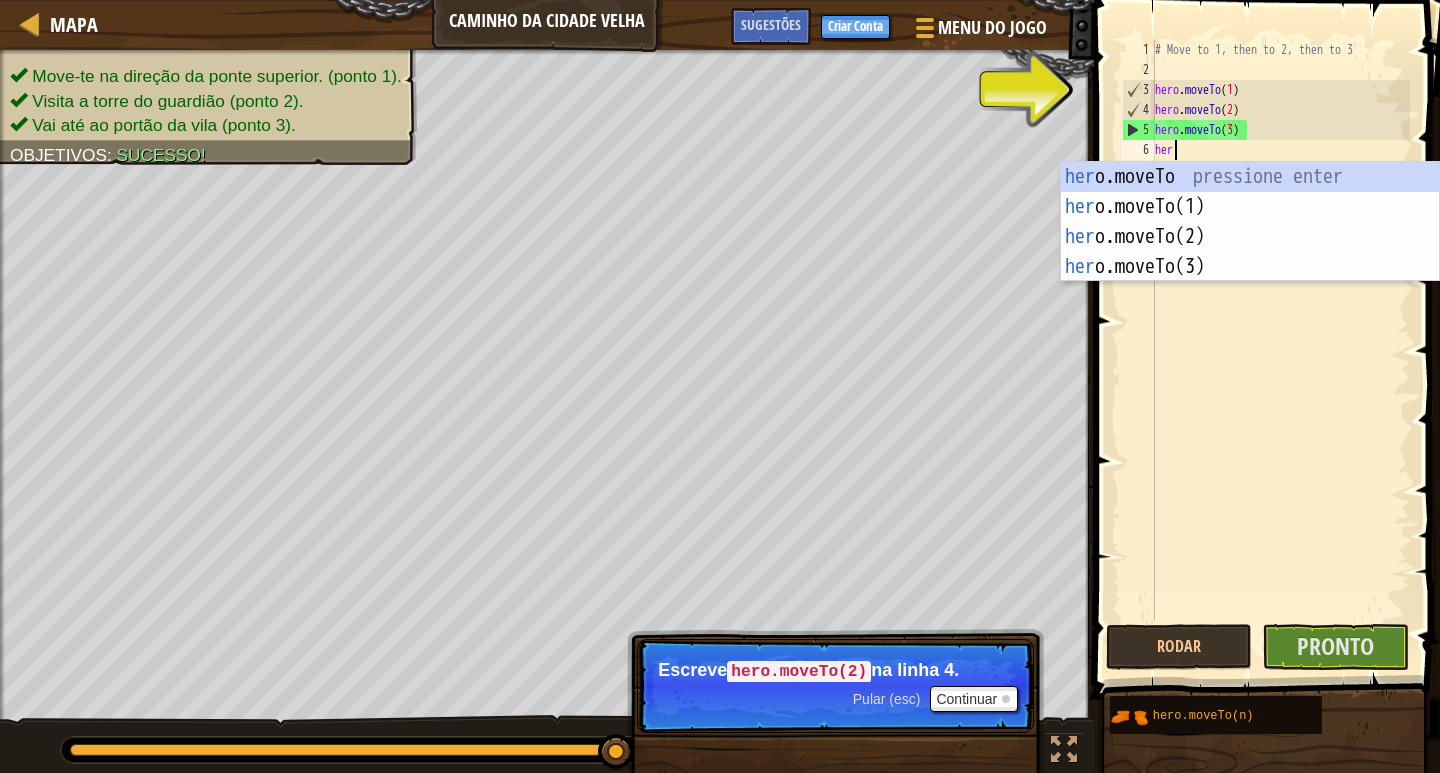 type on "hero" 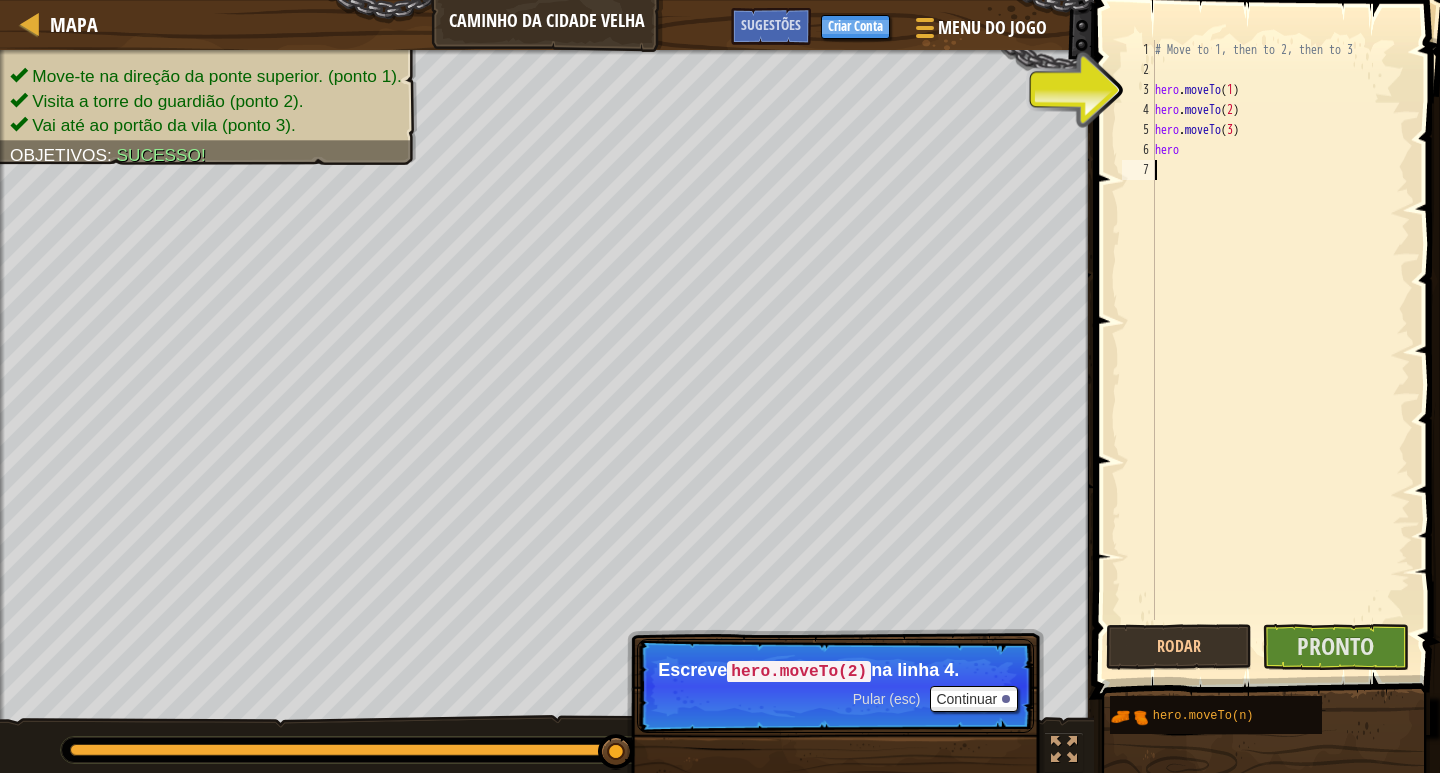 click on "# Move to 1, then to 2, then to 3 hero . moveTo ( 1 ) hero . moveTo ( 2 ) hero . moveTo ( 3 ) hero" at bounding box center [1280, 350] 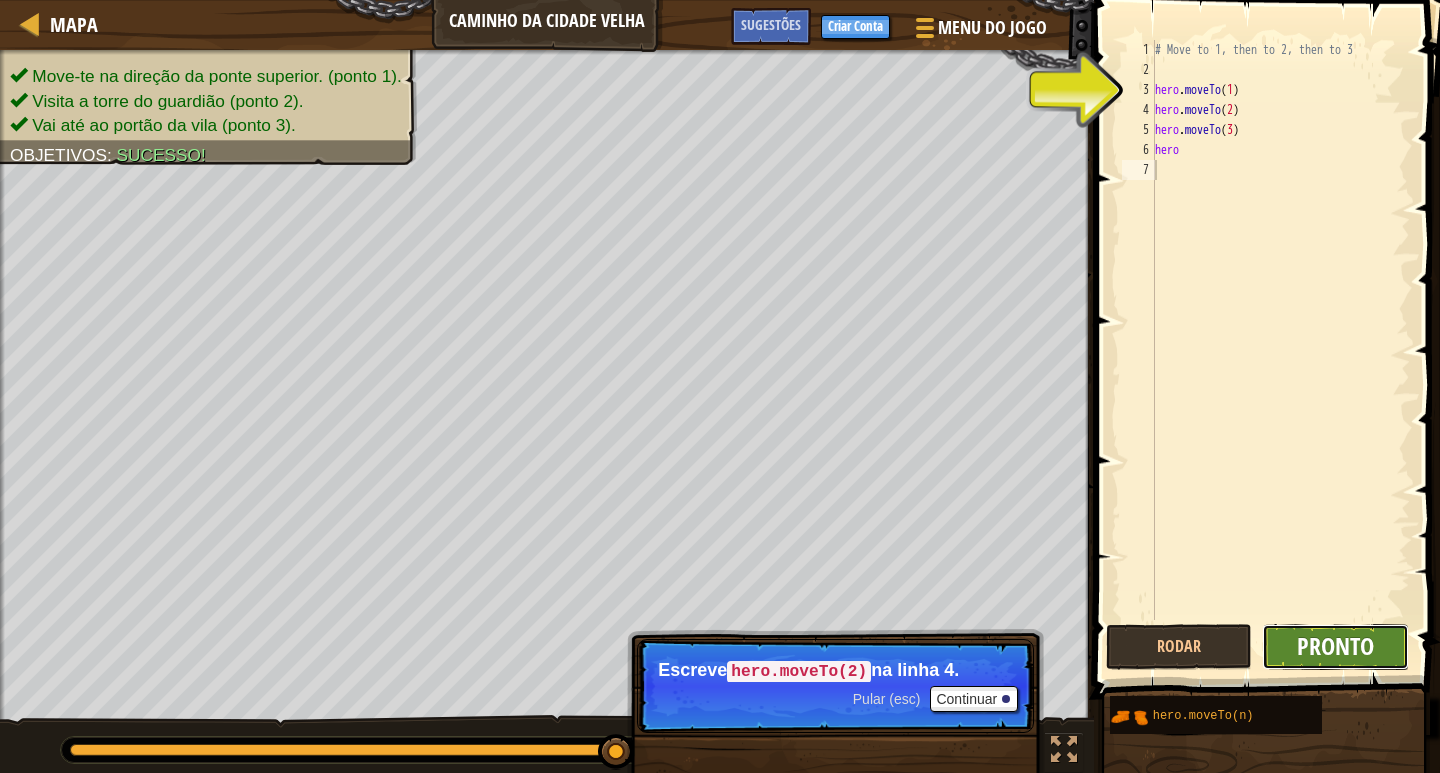 click on "Pronto" at bounding box center [1335, 646] 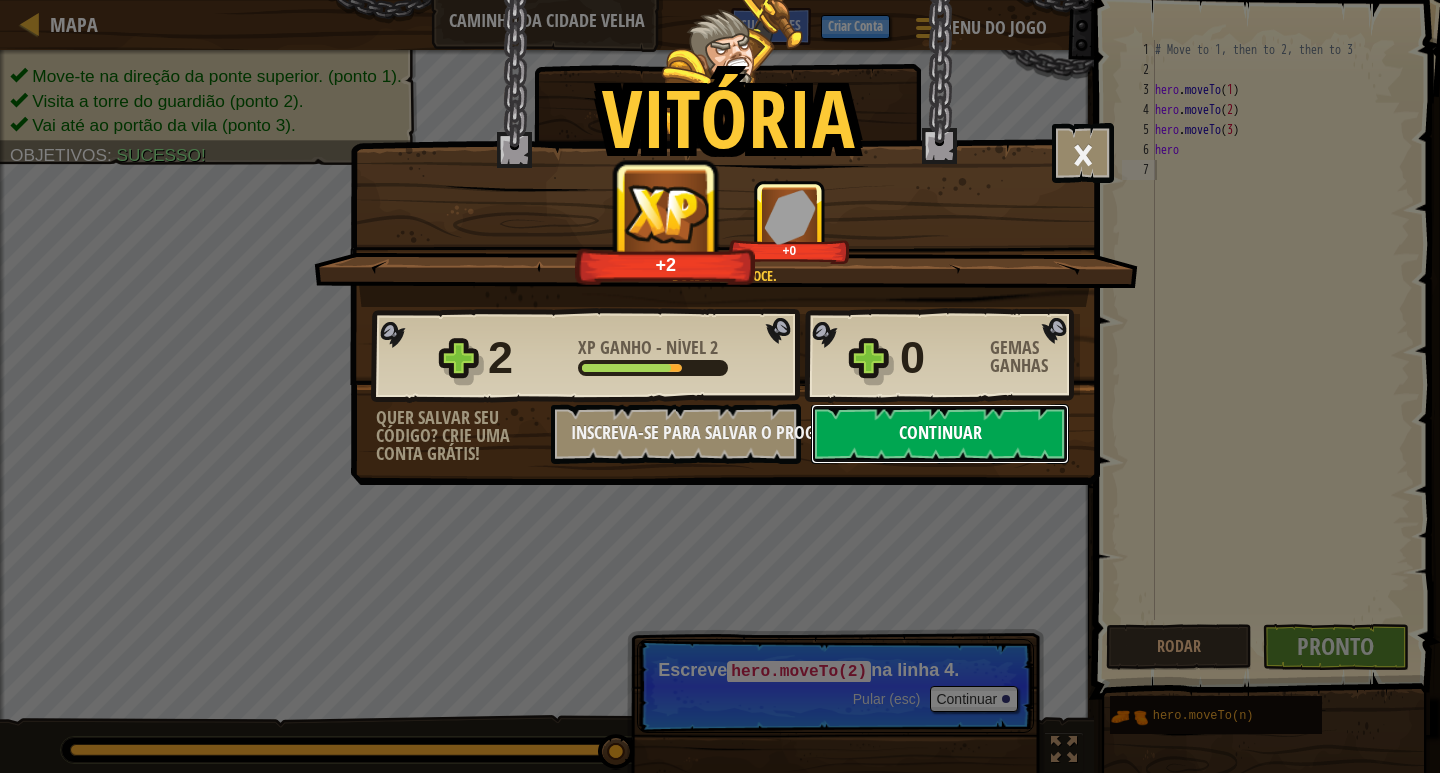 click on "Continuar" at bounding box center [940, 434] 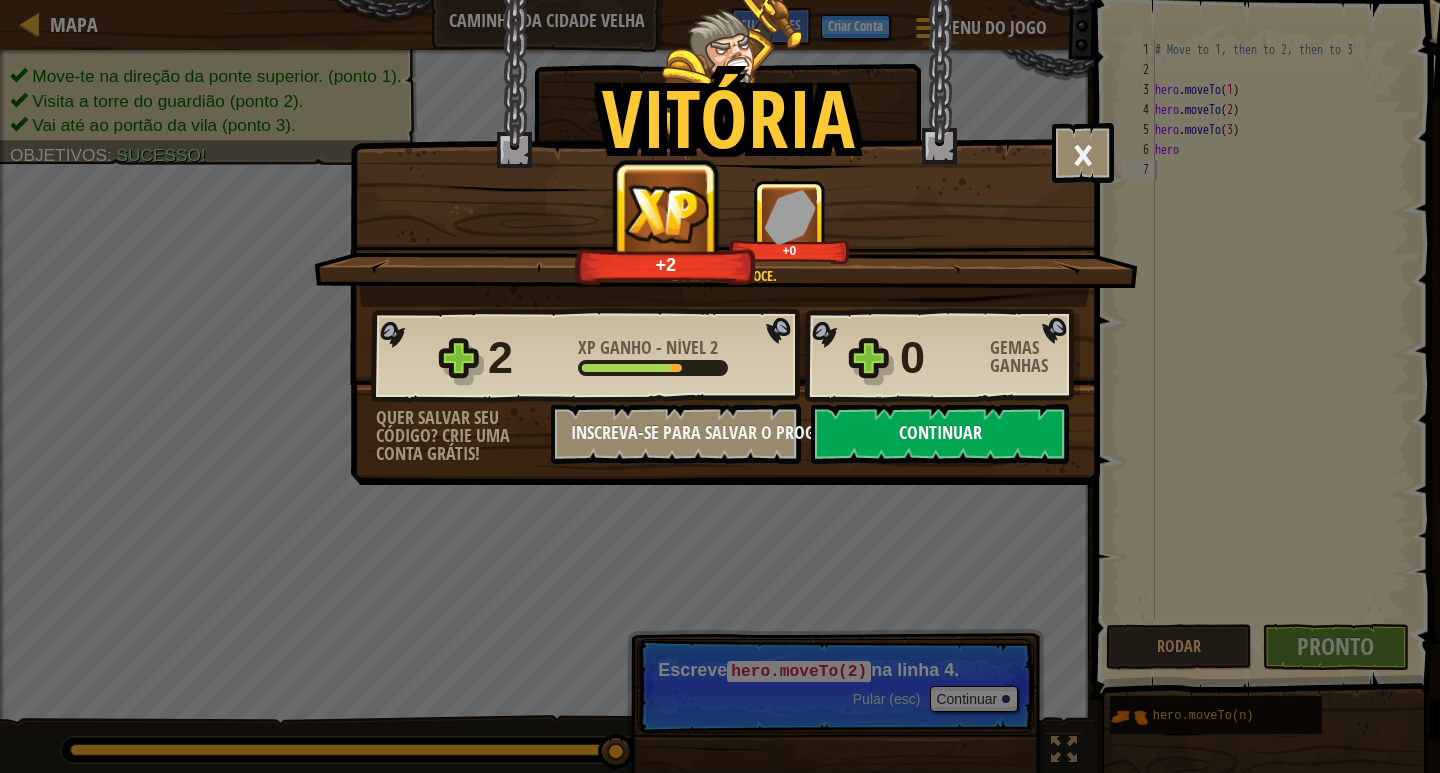 select on "pt-BR" 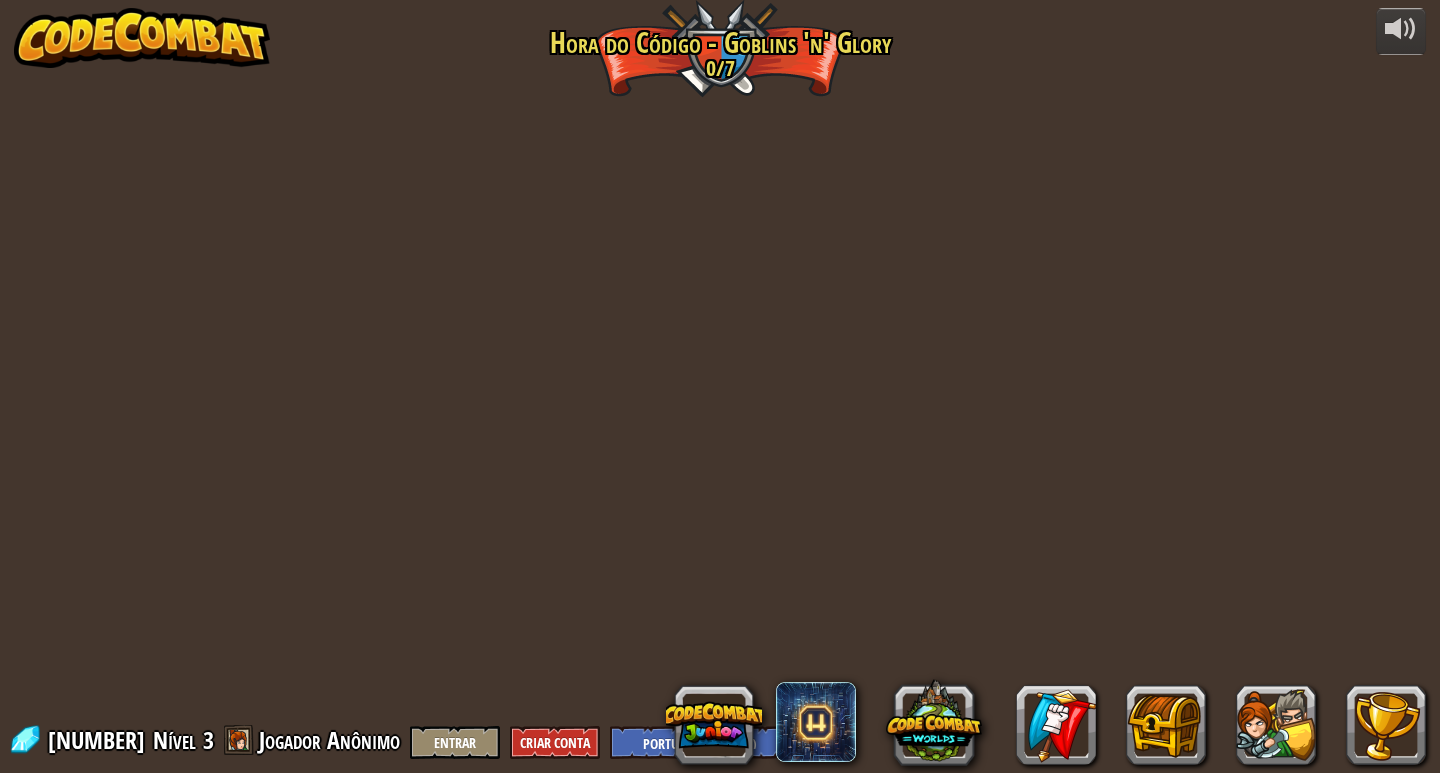 select on "pt-BR" 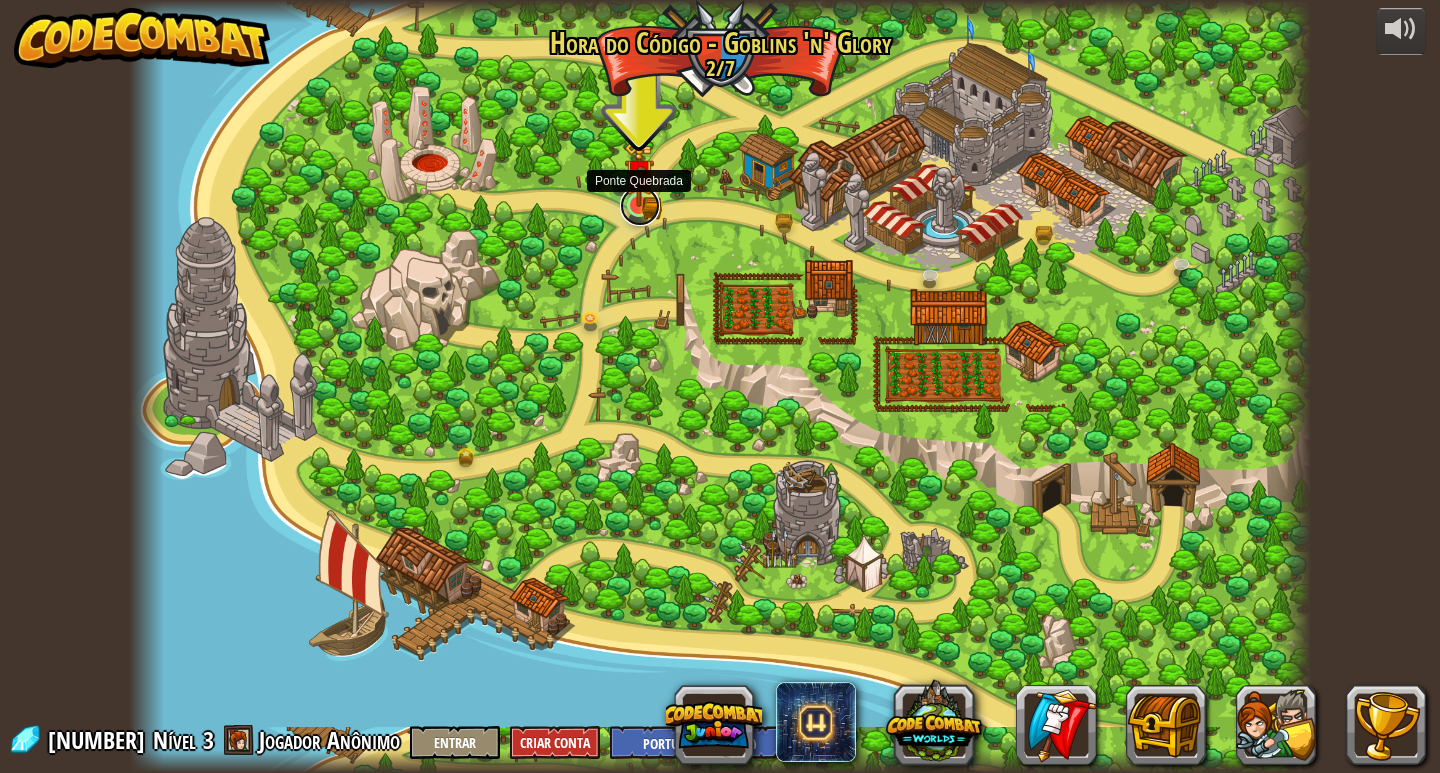 click at bounding box center (640, 206) 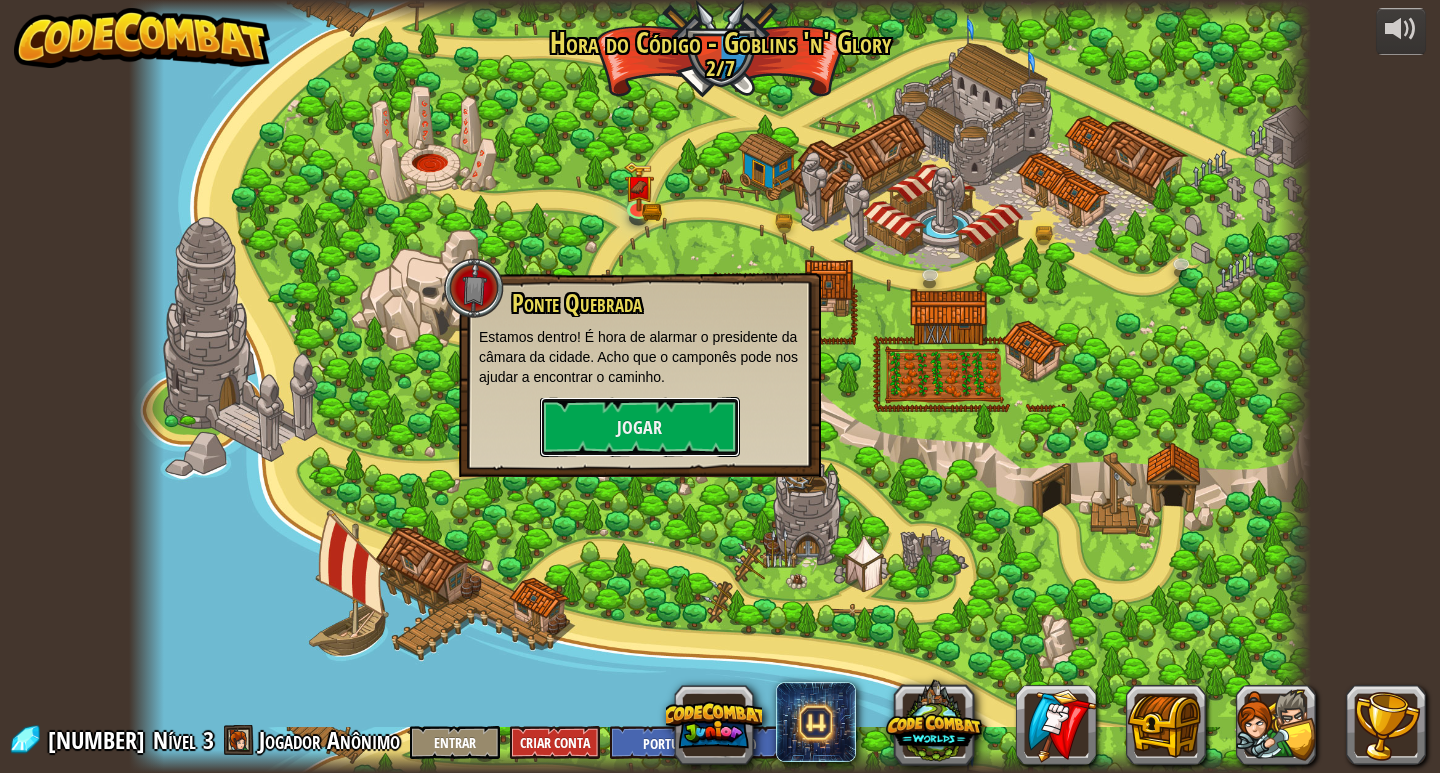 drag, startPoint x: 614, startPoint y: 406, endPoint x: 614, endPoint y: 362, distance: 44 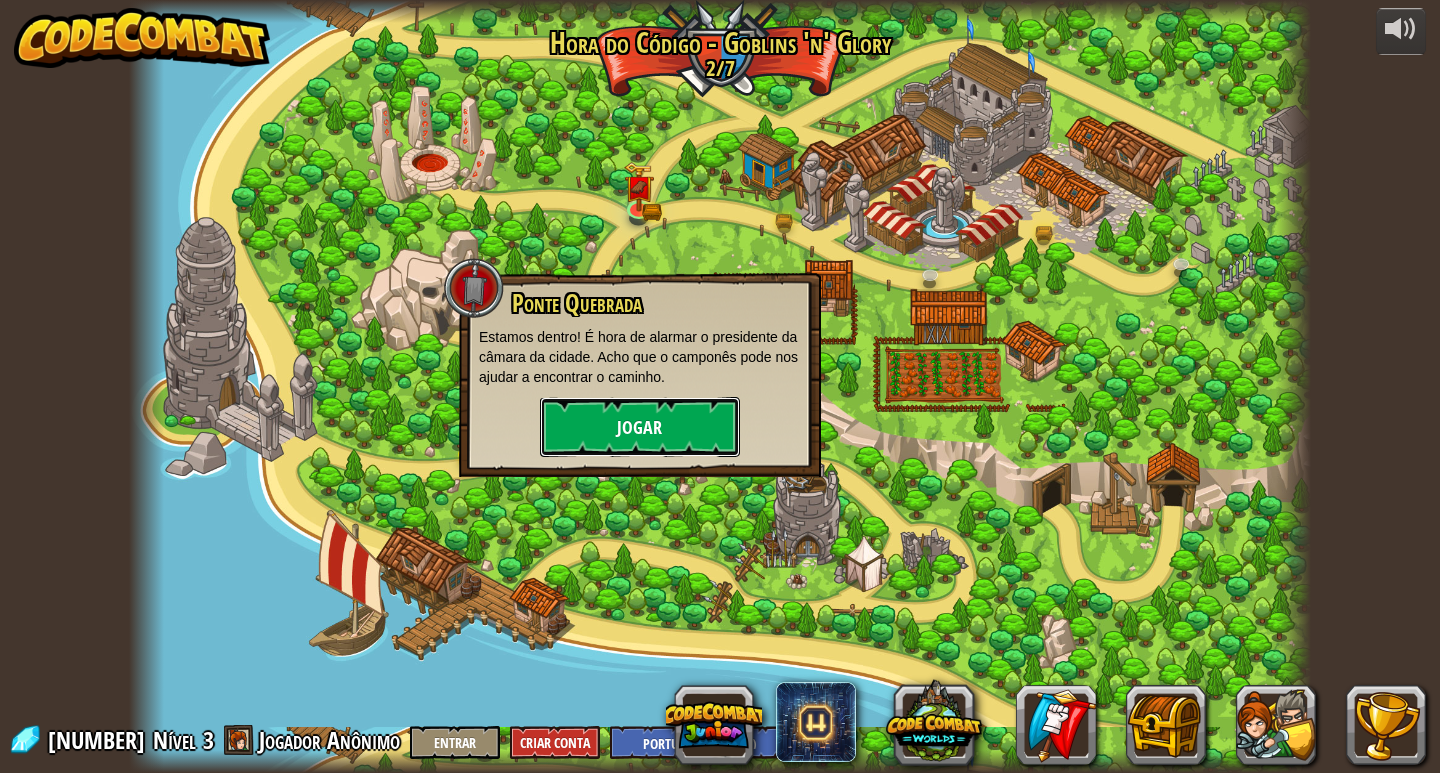 click on "Jogar" at bounding box center [640, 427] 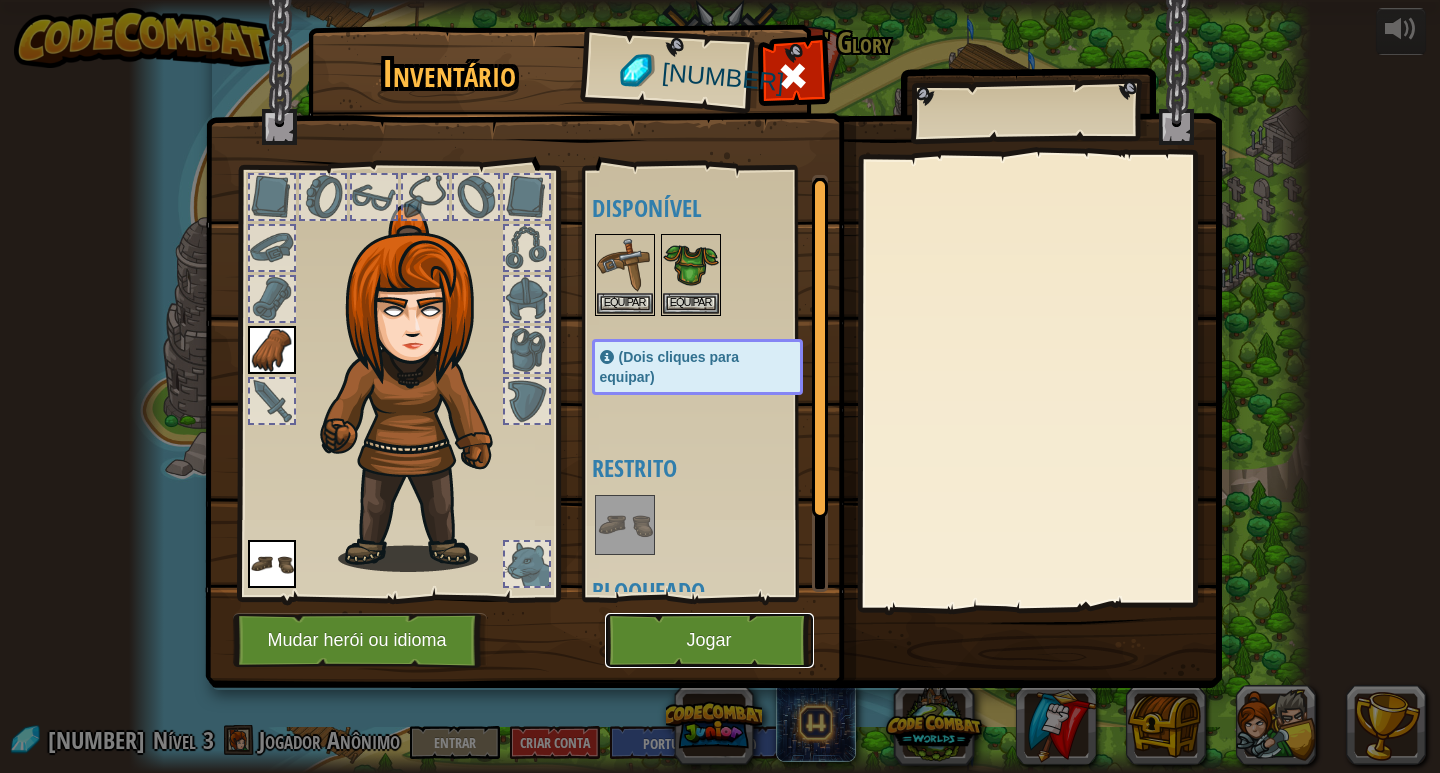 click on "Jogar" at bounding box center (709, 640) 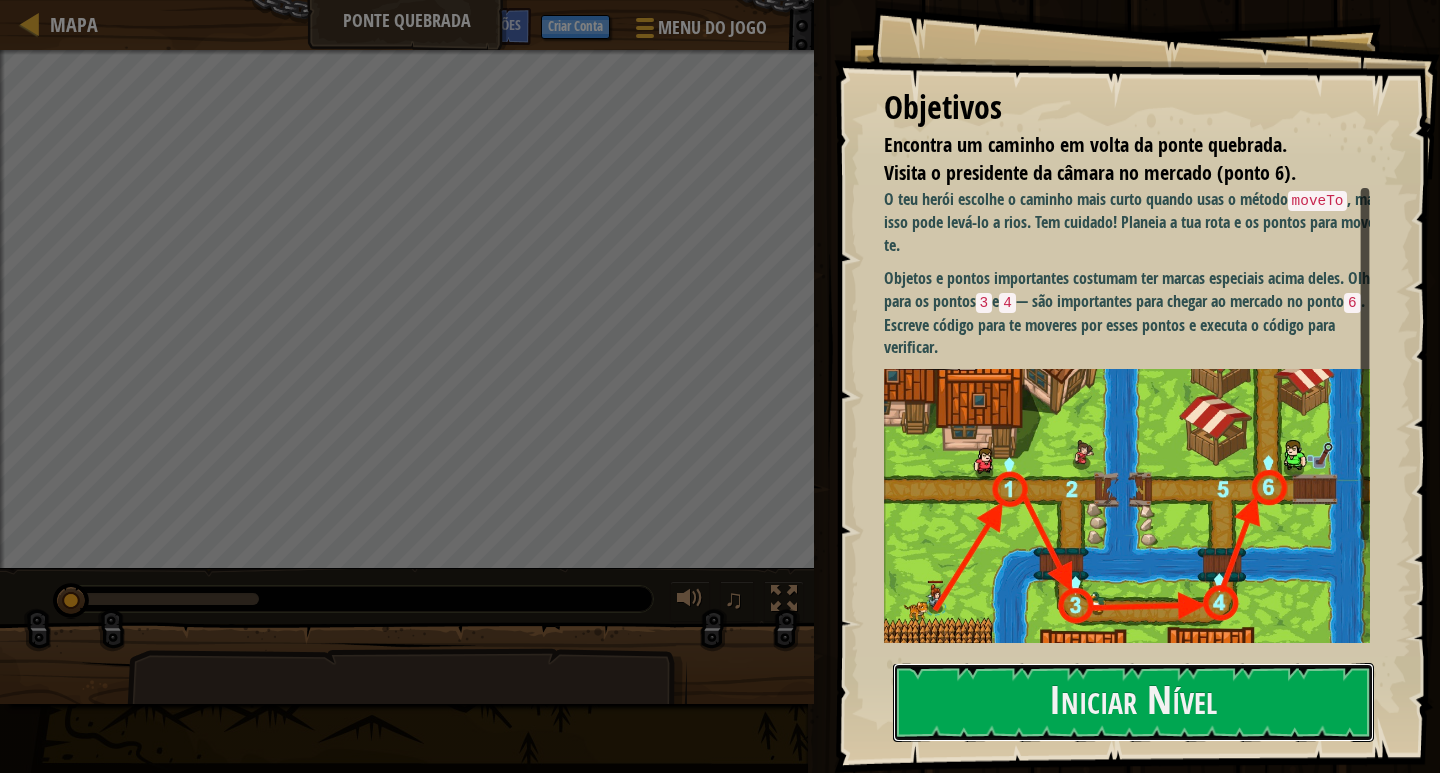 click on "Objetivos Encontra um caminho em volta da ponte quebrada. Visita o presidente da câmara no mercado (ponto 6). O teu herói escolhe o caminho mais curto quando usas o método  moveTo , mas isso pode levá-lo a rios. Tem cuidado!
Planeia a tua rota e os pontos para mover-te.
Objetos e pontos importantes costumam ter marcas especiais acima deles.
Olha para os pontos  3  e  4  — são importantes para chegar ao mercado no ponto  6 .
Escreve código para te moveres por esses pontos e executa o código para verificar.
Podes executar o teu código quantas vezes forem necessárias. Não custa tentar.
Quando te deparas com um problema, divide-o em pequenos passos. Testa o teu código em cada passo se estiveres com dúvidas.
Iniciar Nível Erro ao carregar do servidor Você precisa de uma assinatura para jogar este nível. Assinar Você precisará participar de um curso para jogar este nível. Voltar aos meus cursos Voltar aos meus cursos This level is locked. Voltar aos meus cursos" at bounding box center [1137, 386] 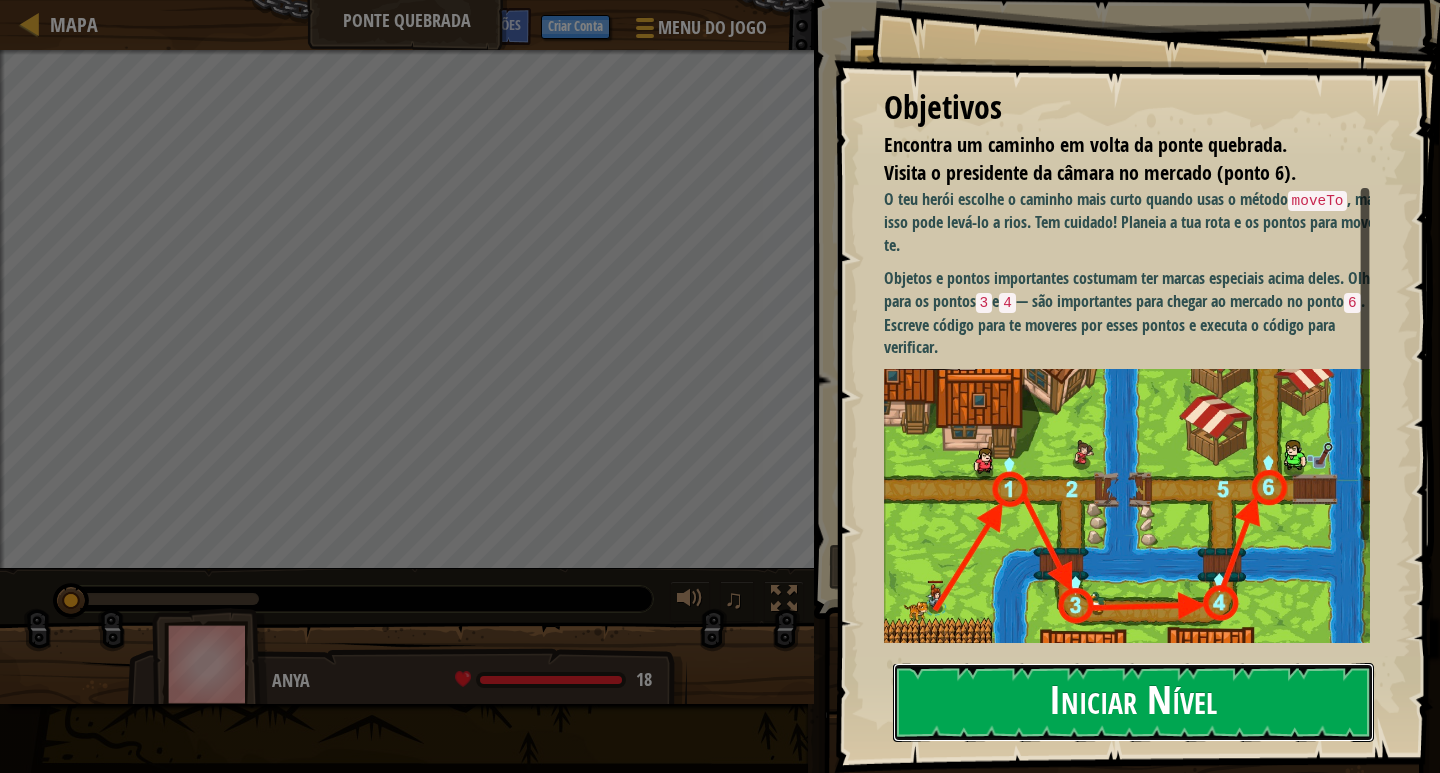 click on "Iniciar Nível" at bounding box center (1133, 702) 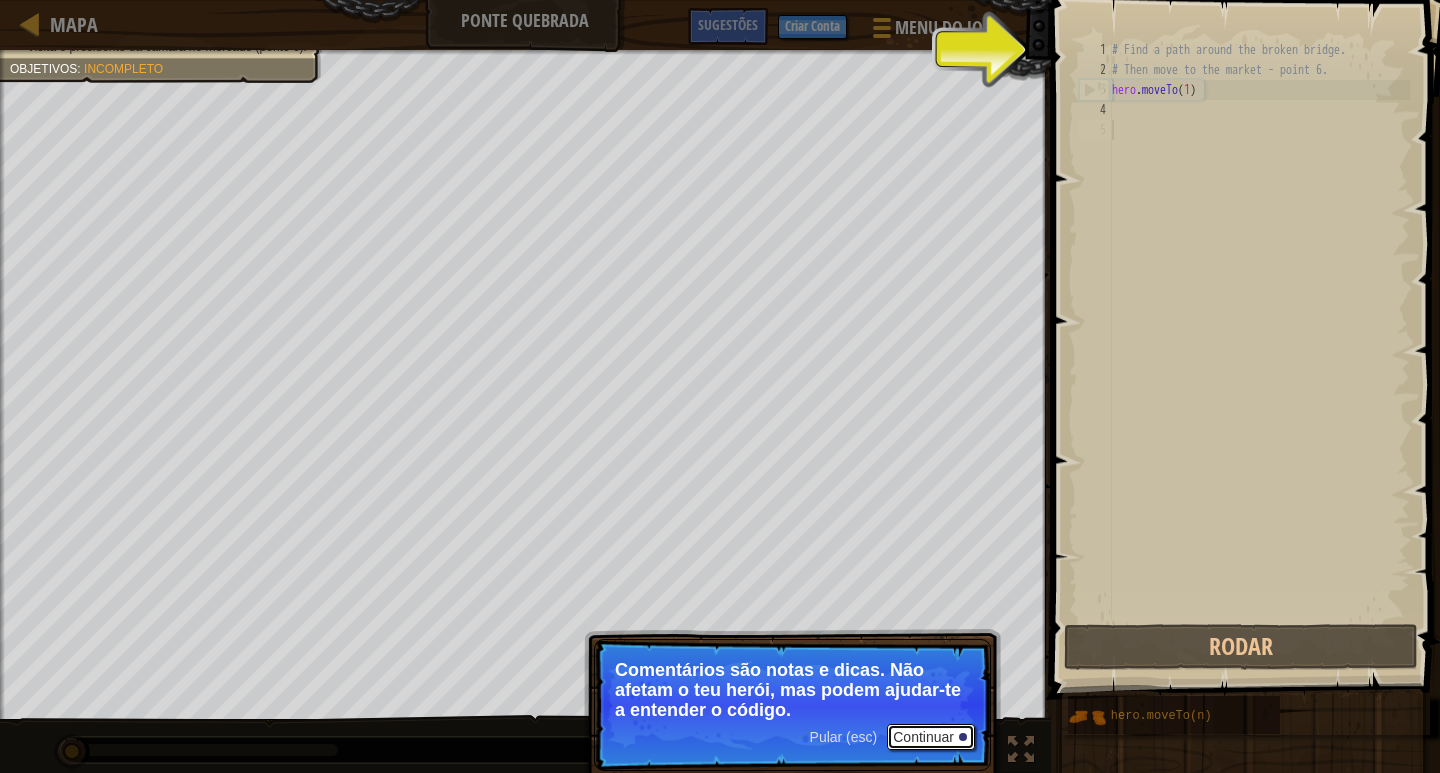 click on "Continuar" at bounding box center (931, 737) 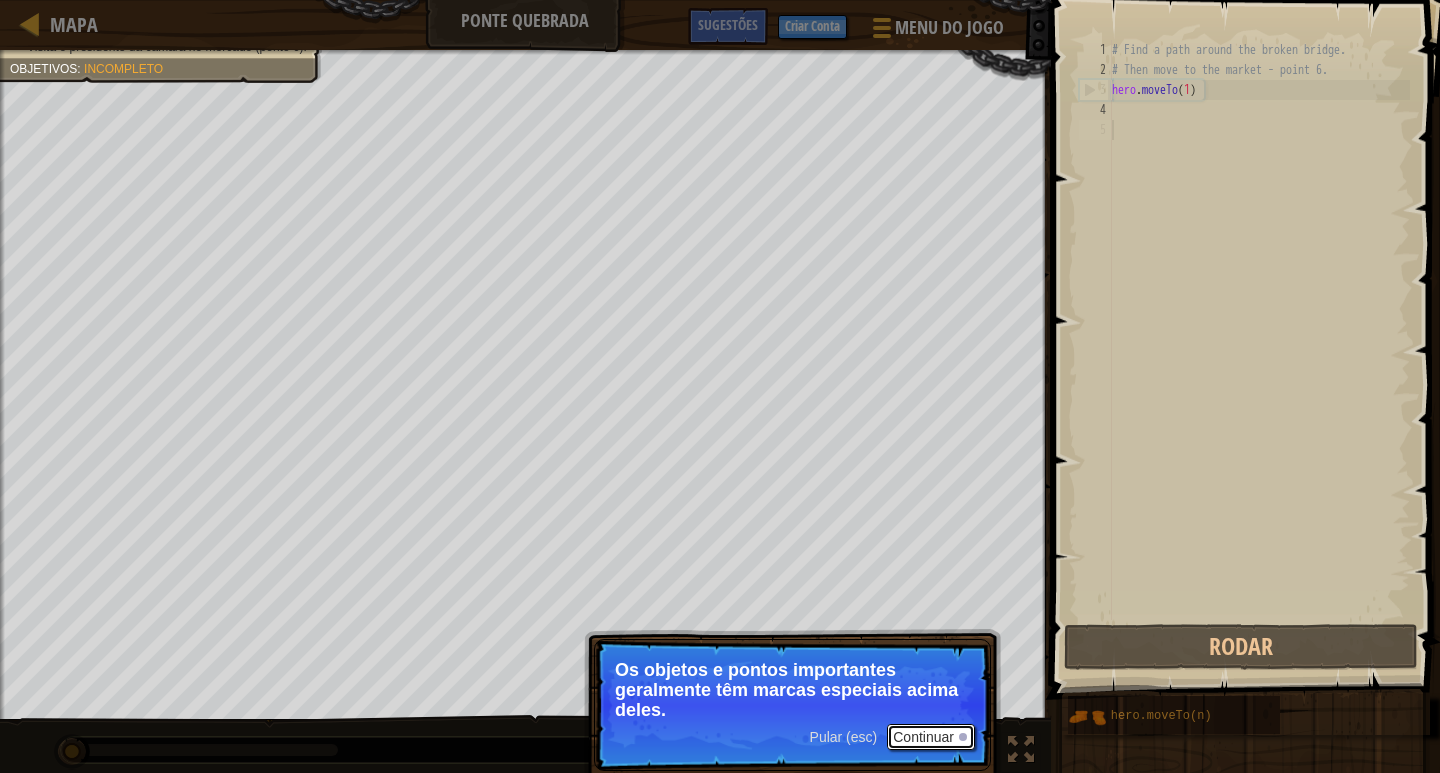 click on "Continuar" at bounding box center (931, 737) 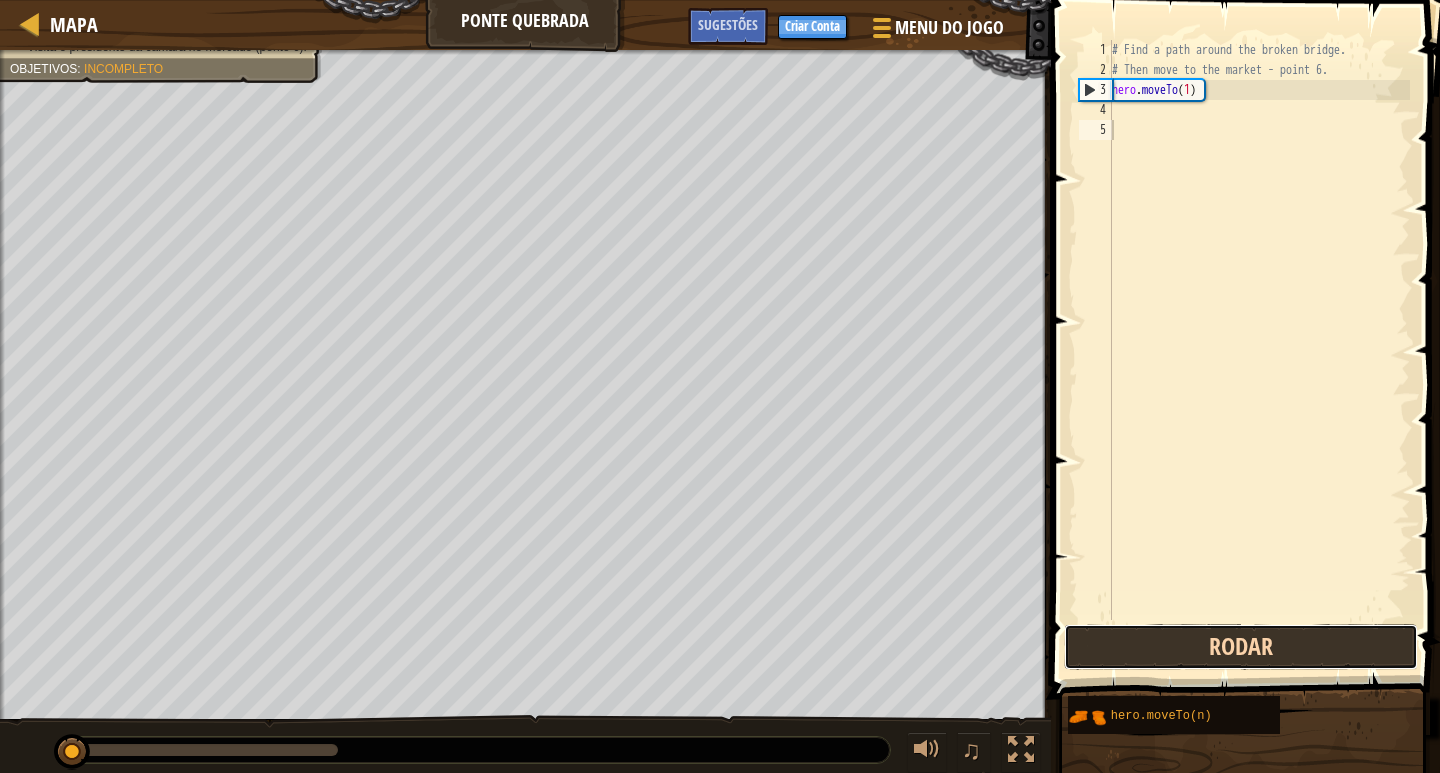 click on "Rodar" at bounding box center [1241, 647] 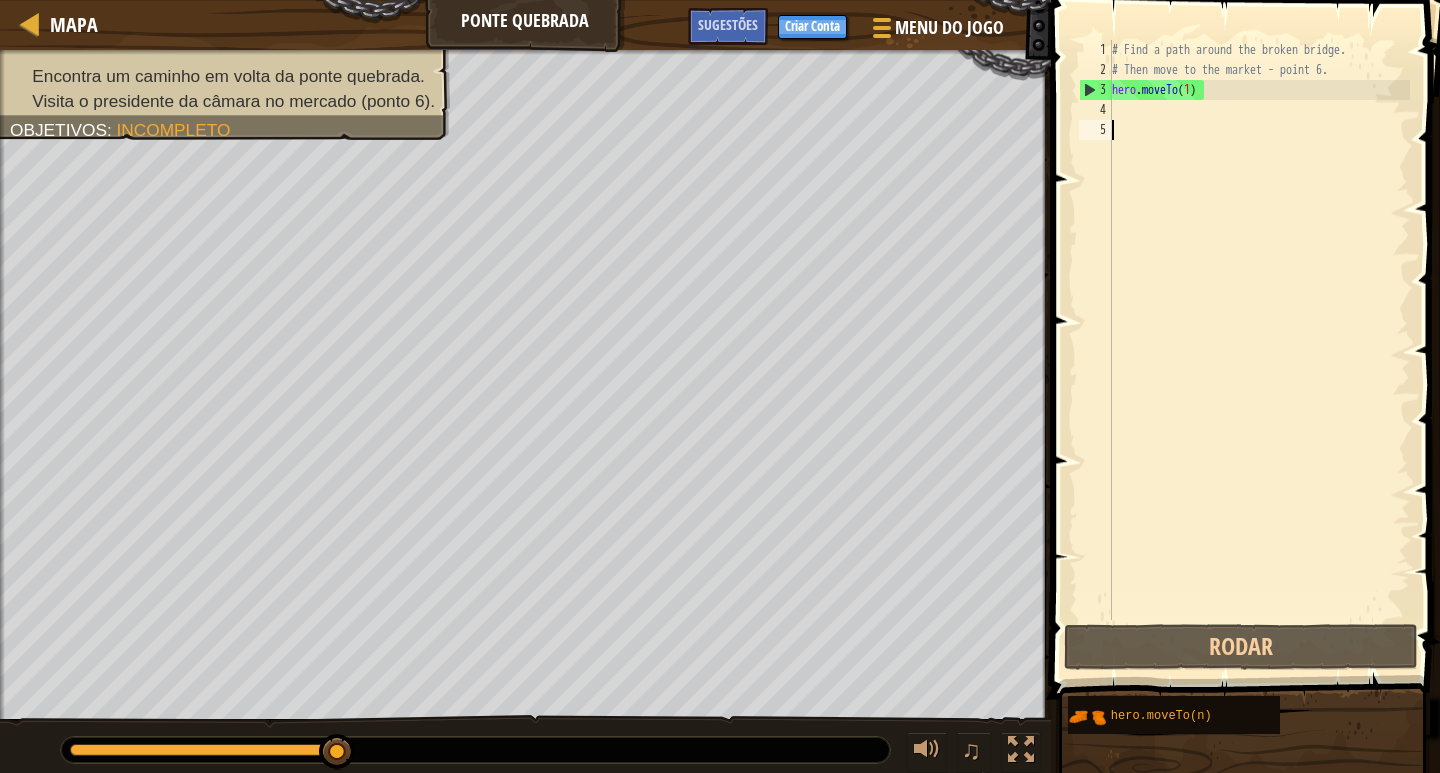click on "# Find a path around the broken bridge. # Then move to the market - point 6. hero . moveTo ( 1 )" at bounding box center (1259, 350) 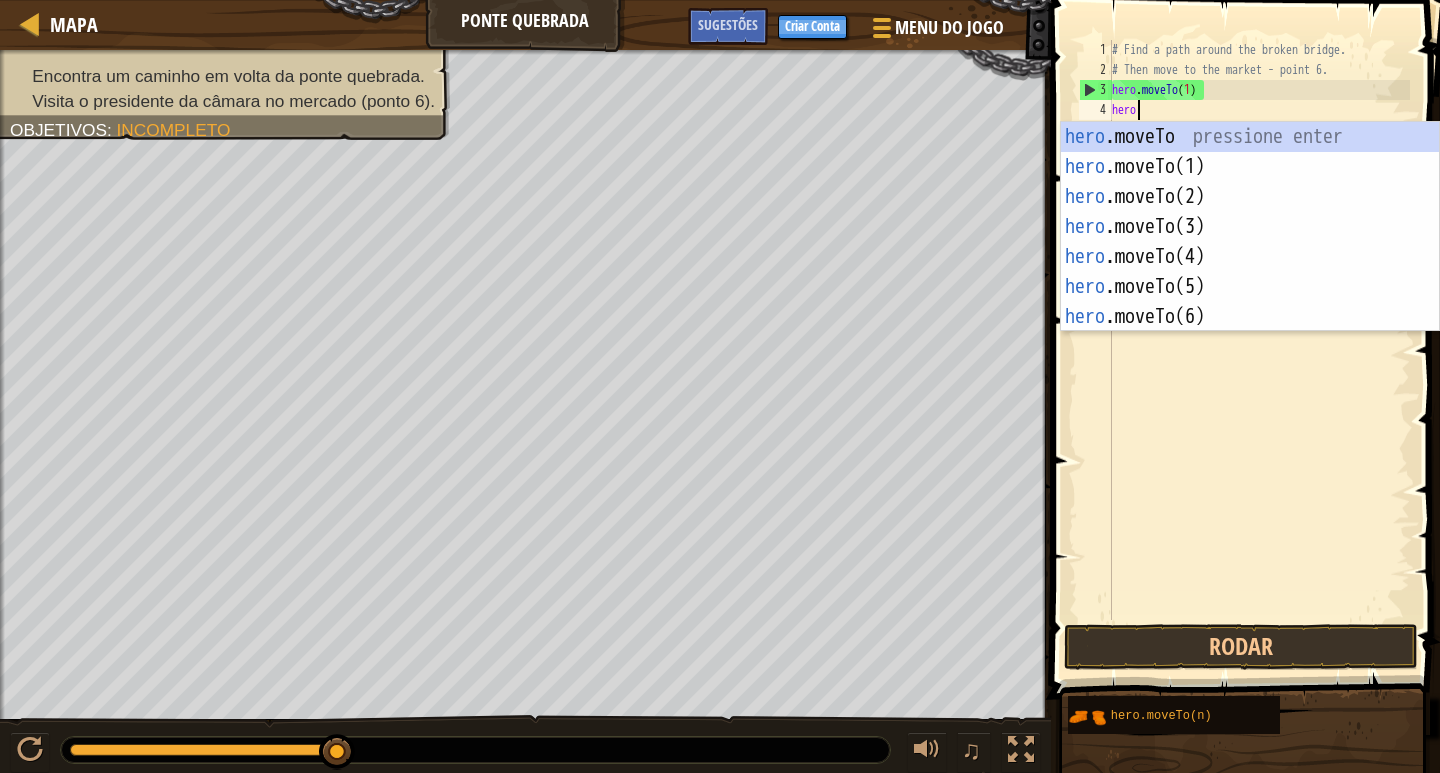 scroll, scrollTop: 9, scrollLeft: 1, axis: both 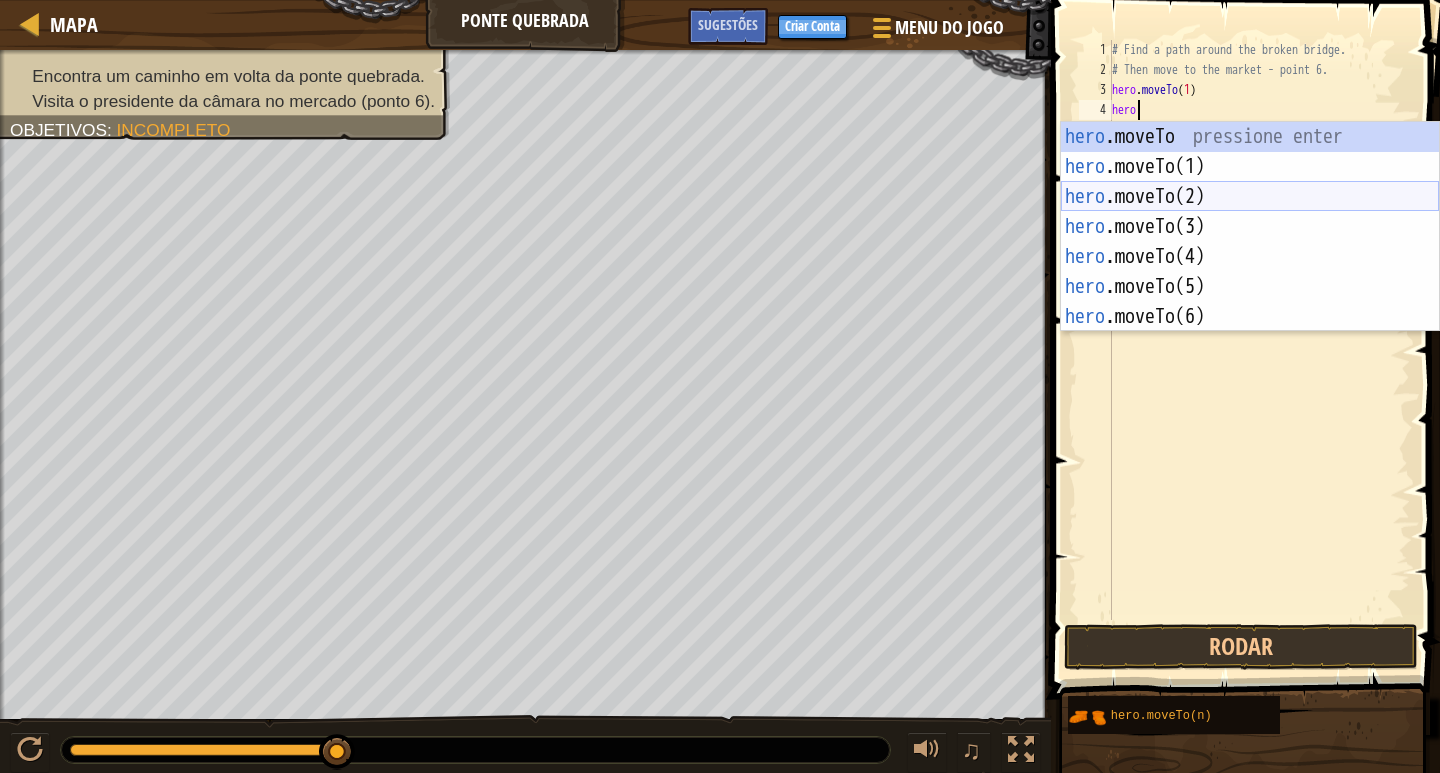 click on "hero .moveTo pressione enter hero .moveTo(1) pressione enter hero .moveTo(2) pressione enter hero .moveTo(3) pressione enter hero .moveTo(4) pressione enter hero .moveTo(5) pressione enter hero .moveTo(6) pressione enter" at bounding box center [1250, 257] 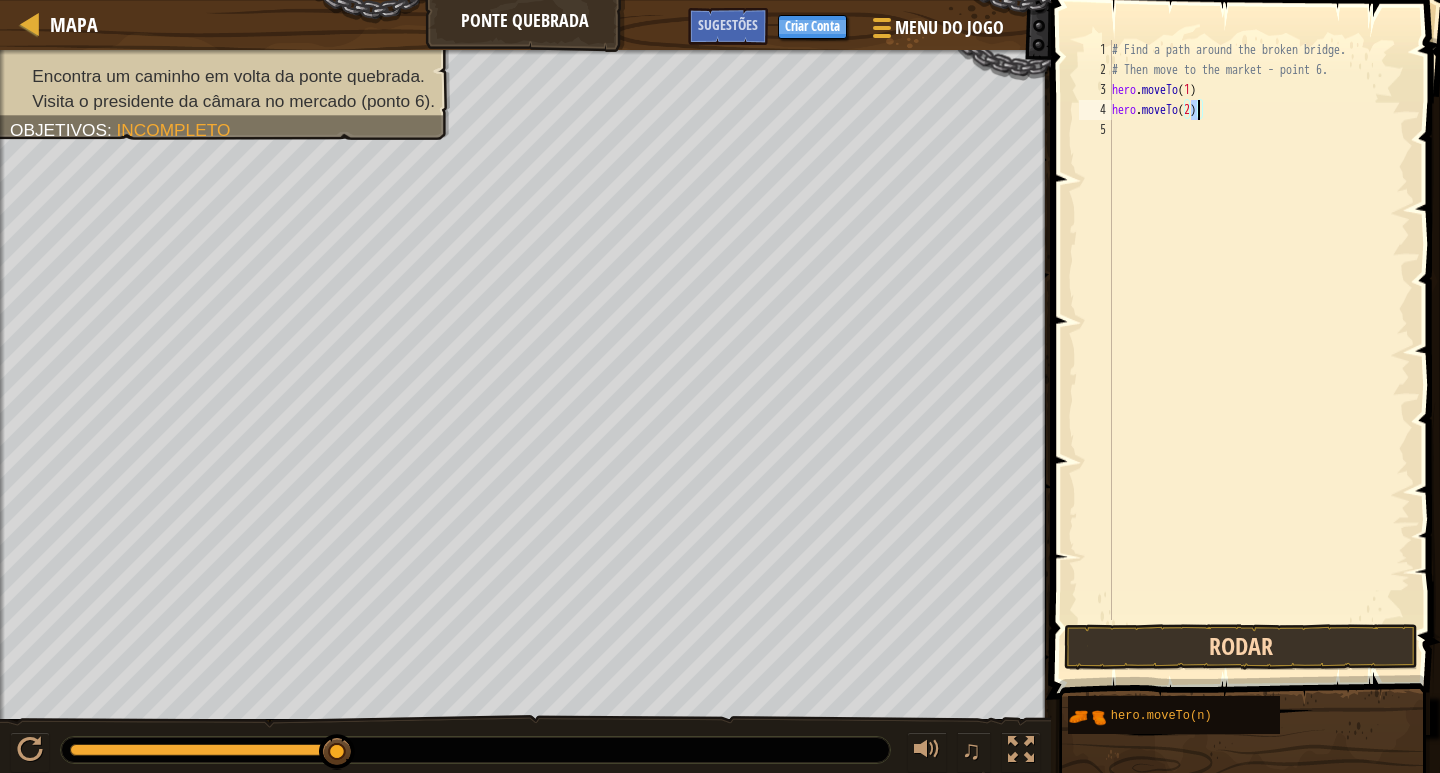type on "hero.moveTo(2)" 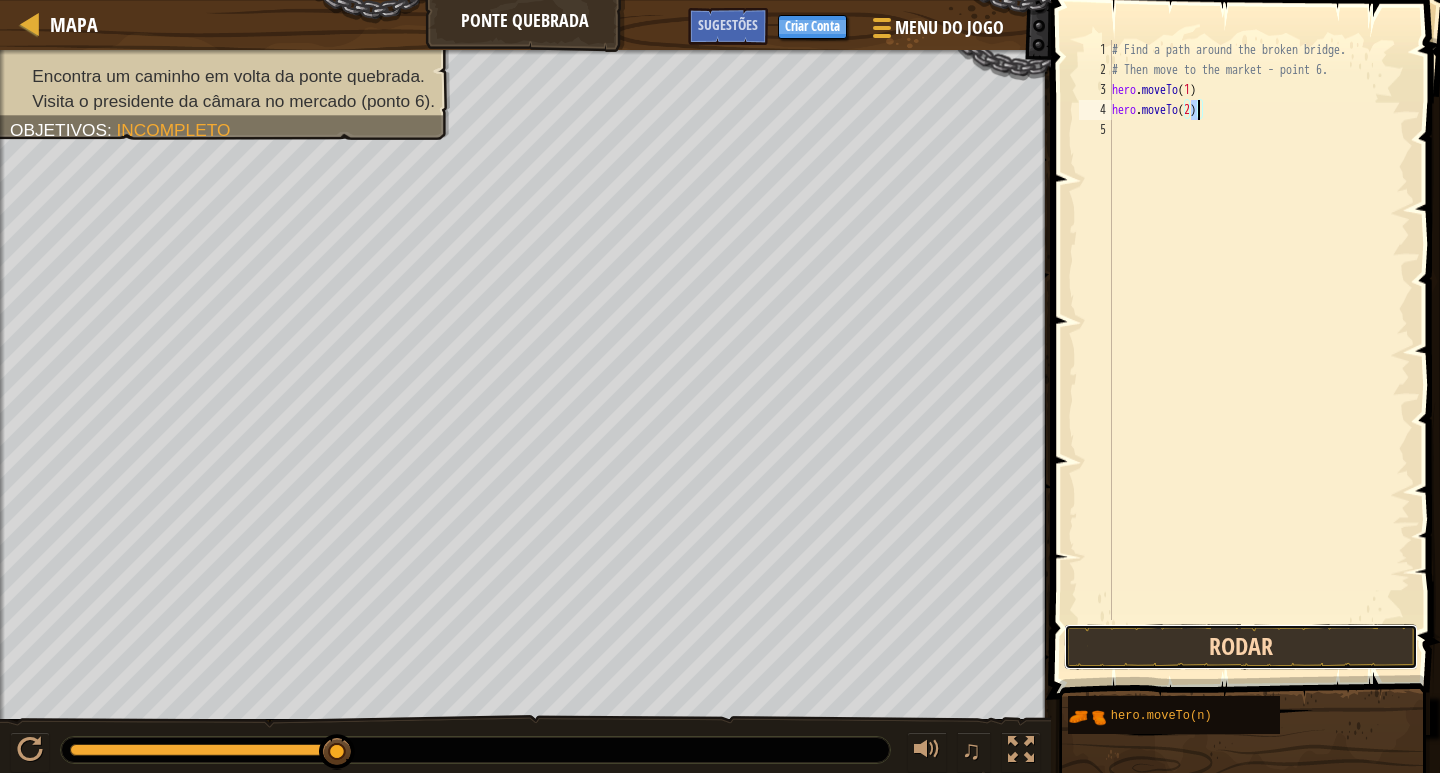 click on "Rodar" at bounding box center (1241, 647) 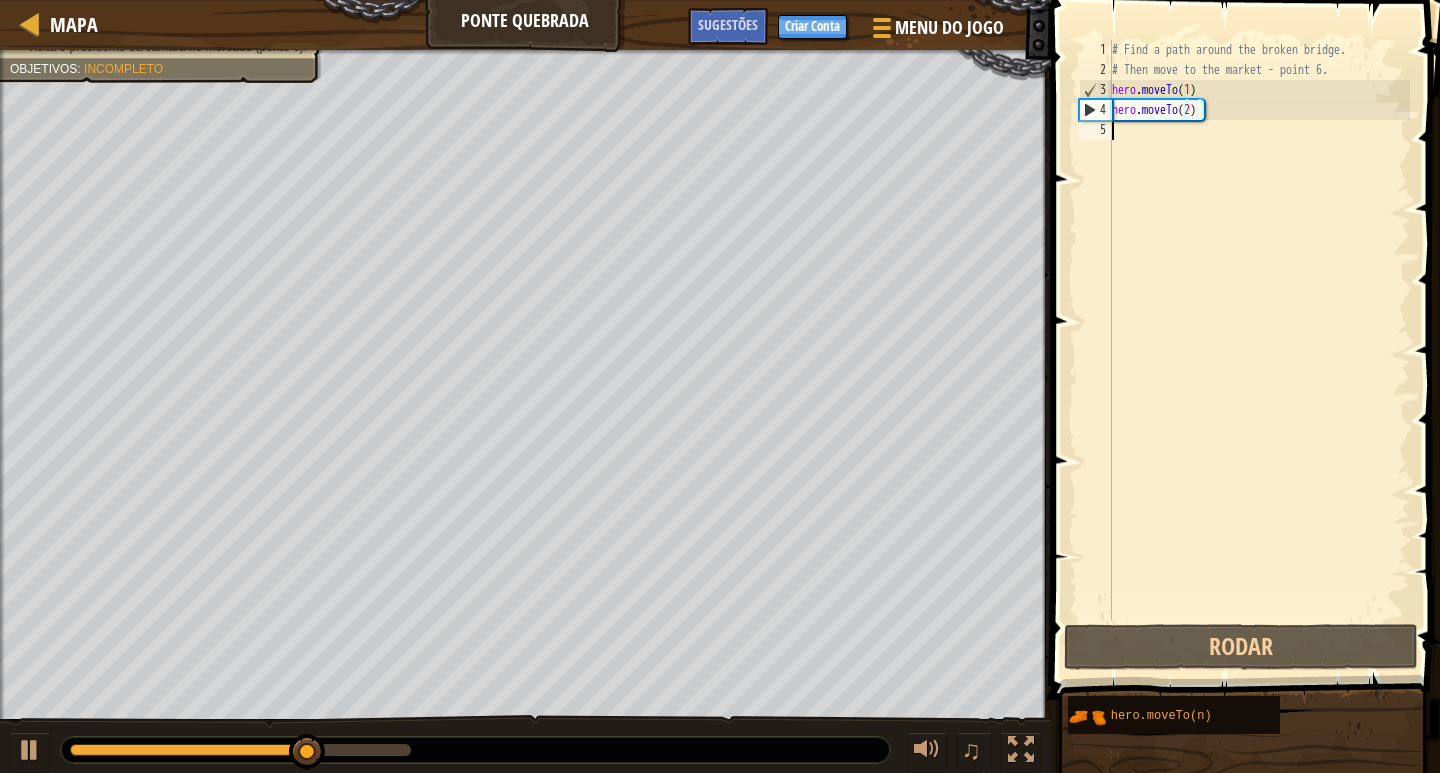click on "# Find a path around the broken bridge. # Then move to the market - point 6. hero . moveTo ( 1 ) hero . moveTo ( 2 )" at bounding box center (1259, 350) 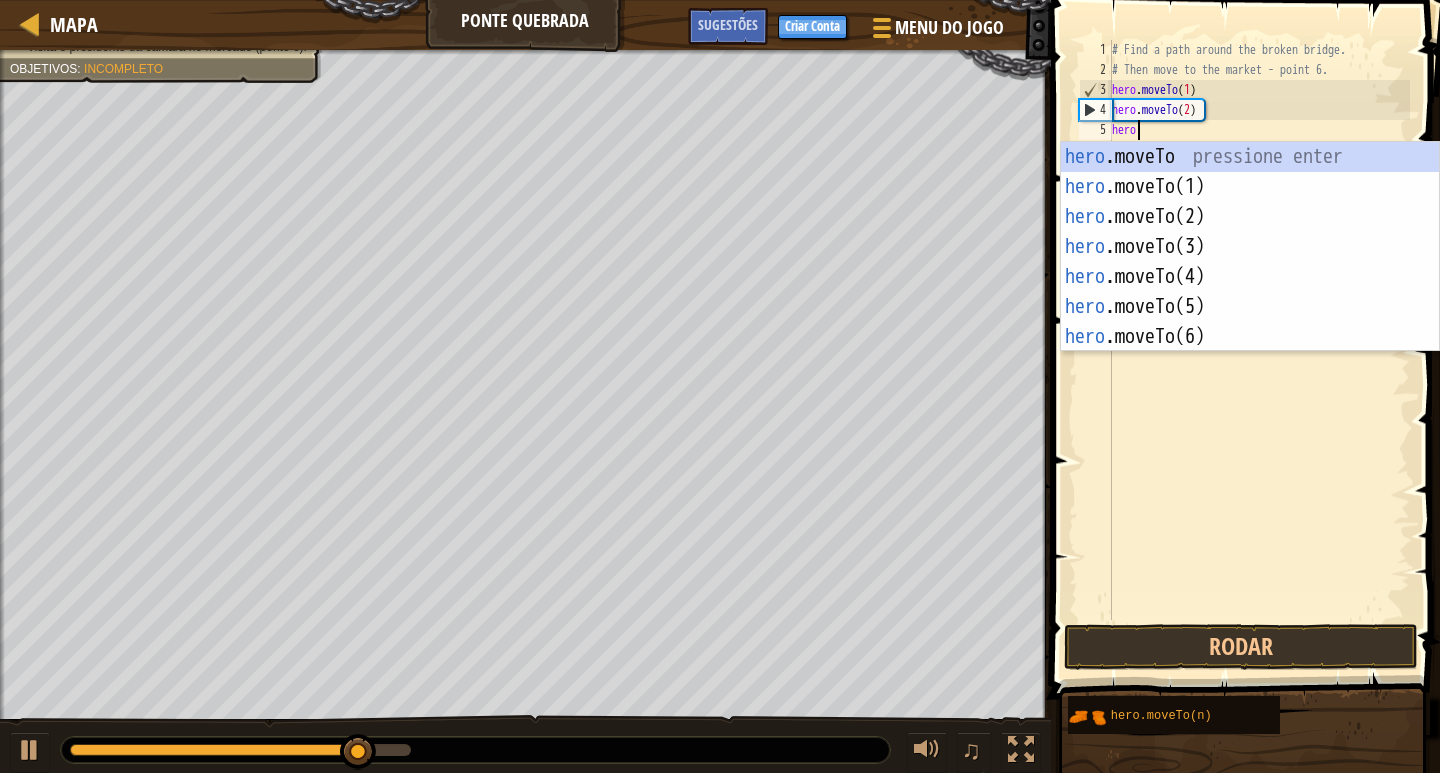 scroll, scrollTop: 9, scrollLeft: 1, axis: both 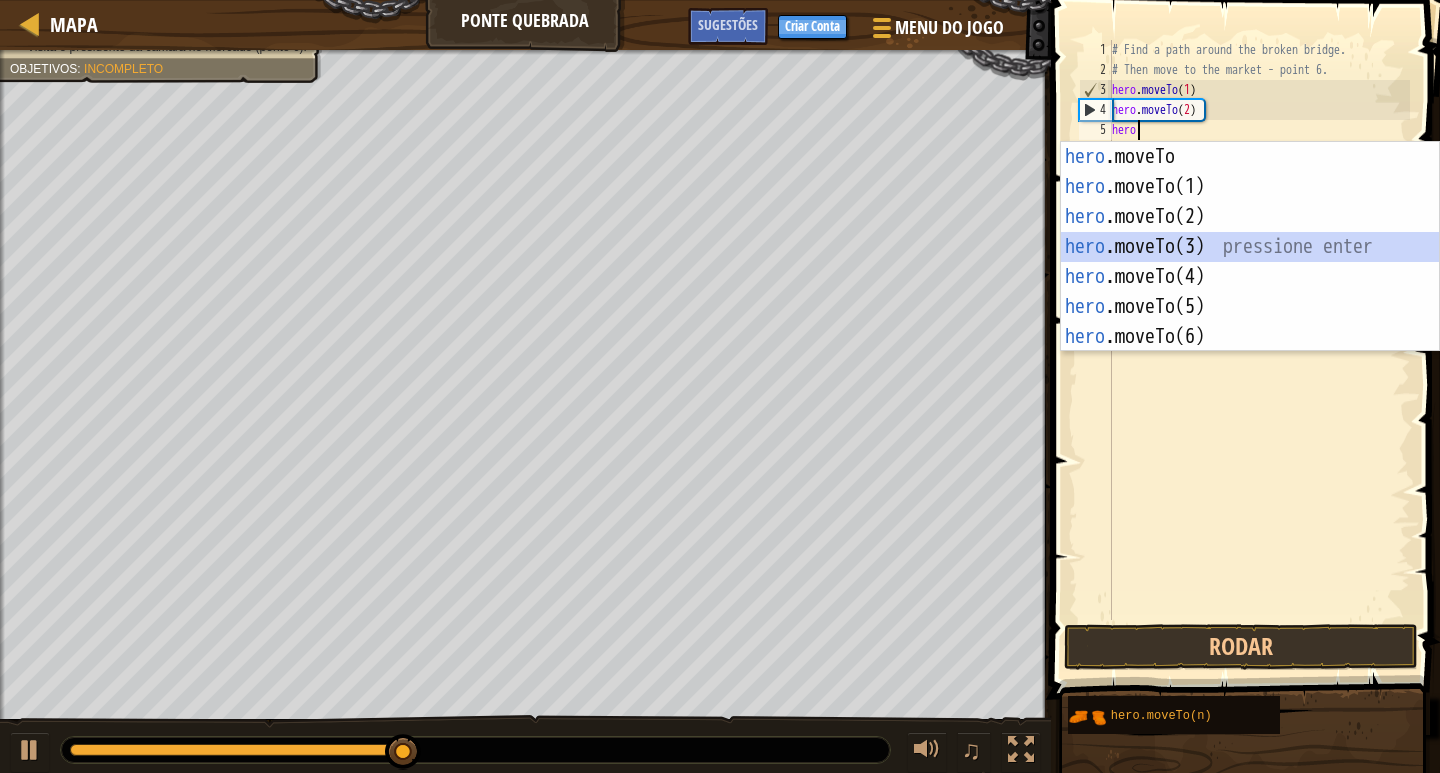 click on "hero .moveTo pressione enter hero .moveTo(1) pressione enter hero .moveTo(2) pressione enter hero .moveTo(3) pressione enter hero .moveTo(4) pressione enter hero .moveTo(5) pressione enter hero .moveTo(6) pressione enter" at bounding box center (1250, 277) 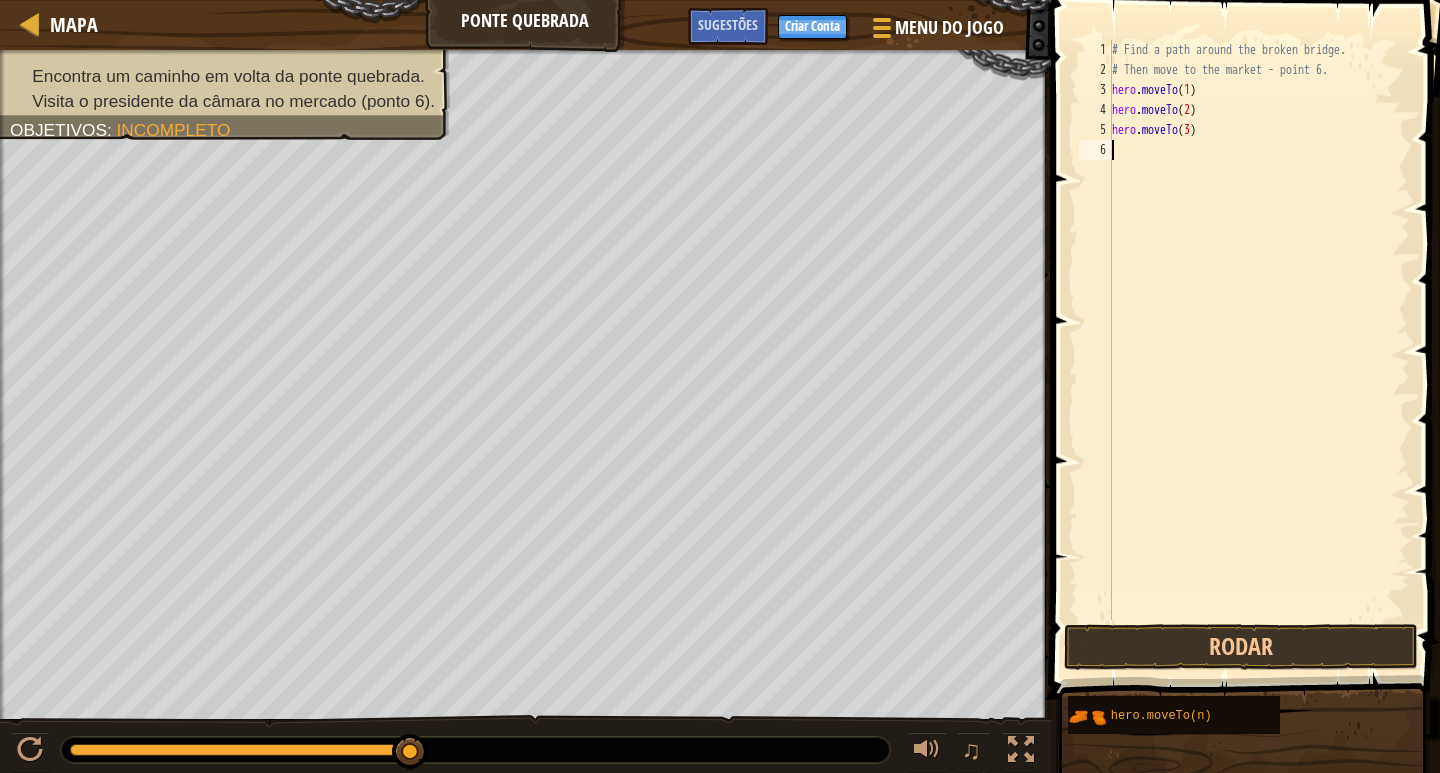 click on "# Find a path around the broken bridge. # Then move to the market - point 6. hero . moveTo ( 1 ) hero . moveTo ( 2 ) hero . moveTo ( 3 )" at bounding box center (1259, 350) 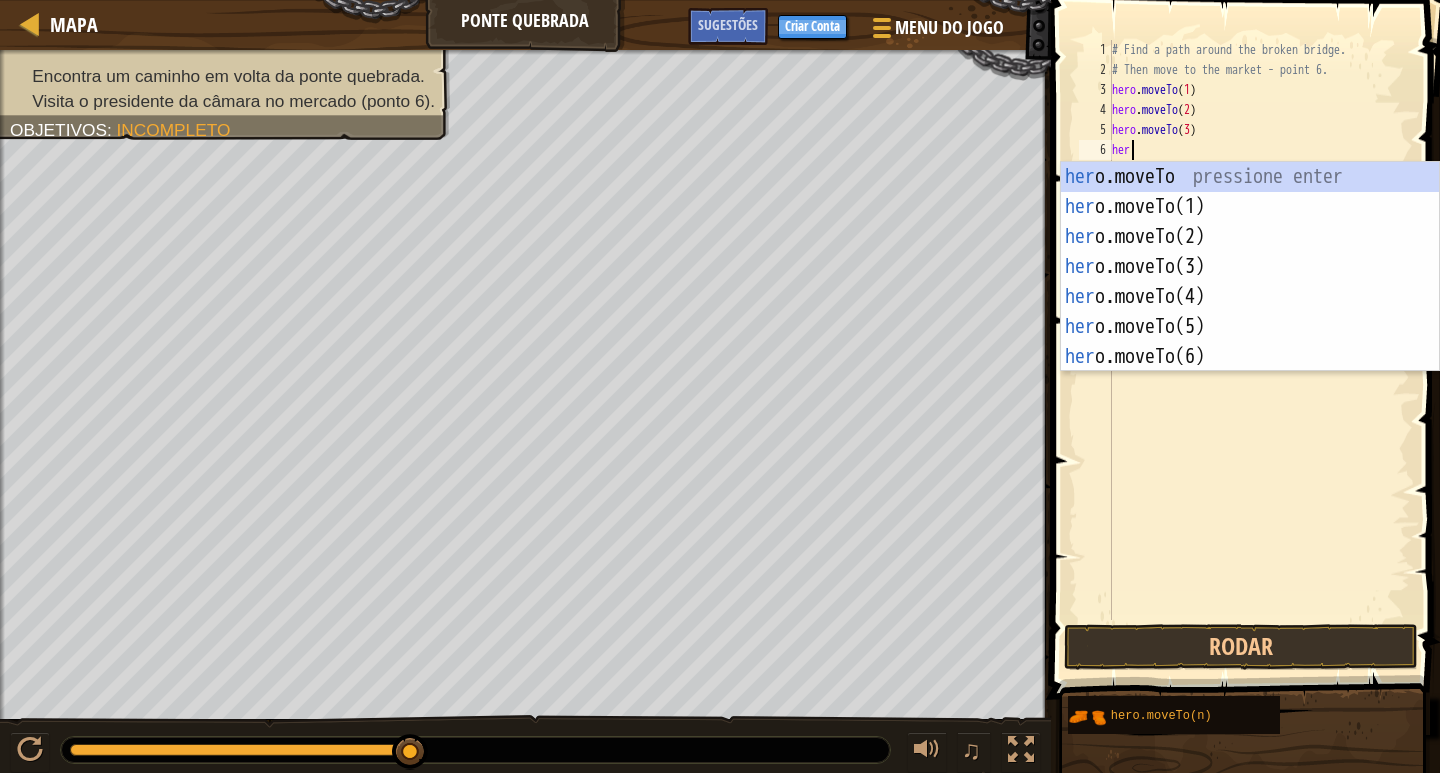 scroll, scrollTop: 9, scrollLeft: 1, axis: both 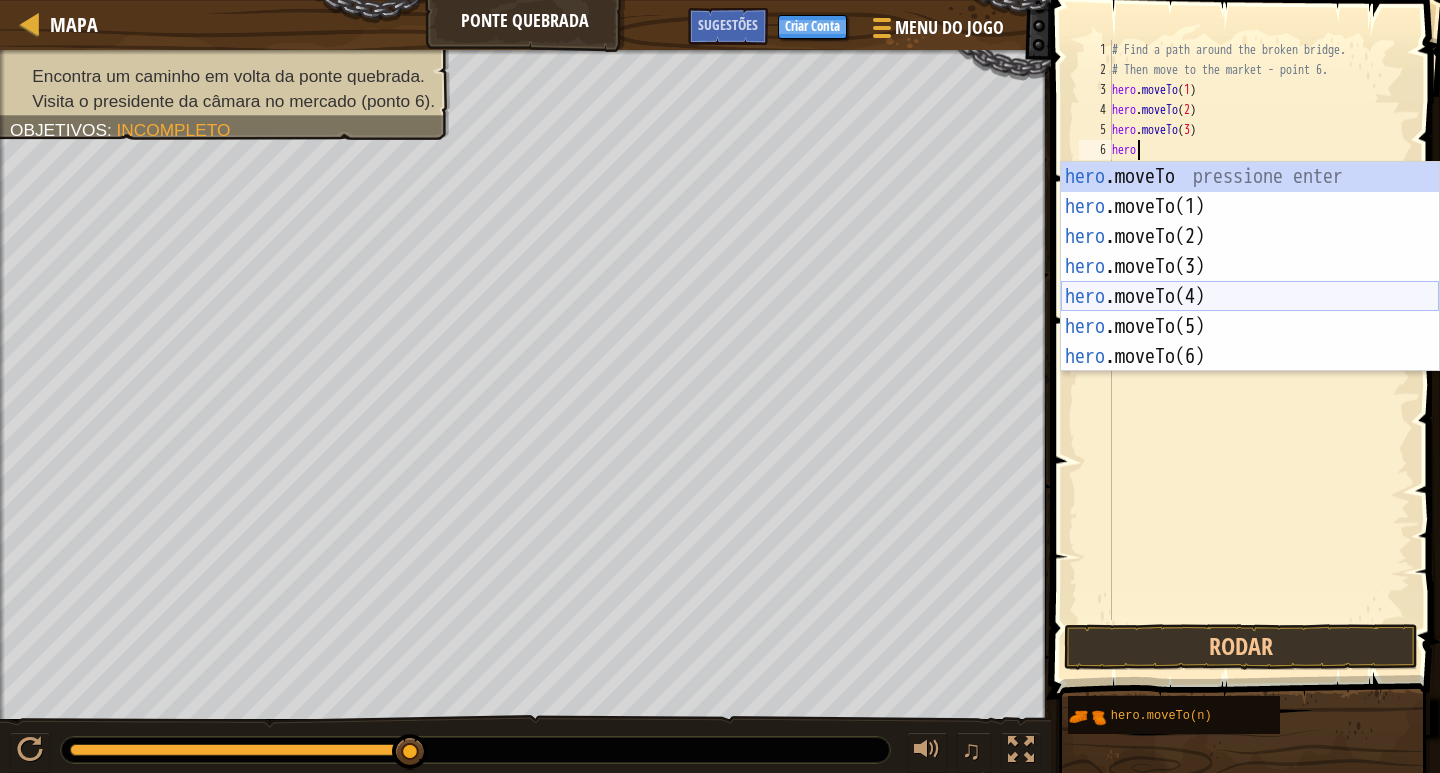 click on "hero .moveTo pressione enter hero .moveTo(1) pressione enter hero .moveTo(2) pressione enter hero .moveTo(3) pressione enter hero .moveTo(4) pressione enter hero .moveTo(5) pressione enter hero .moveTo(6) pressione enter" at bounding box center [1250, 297] 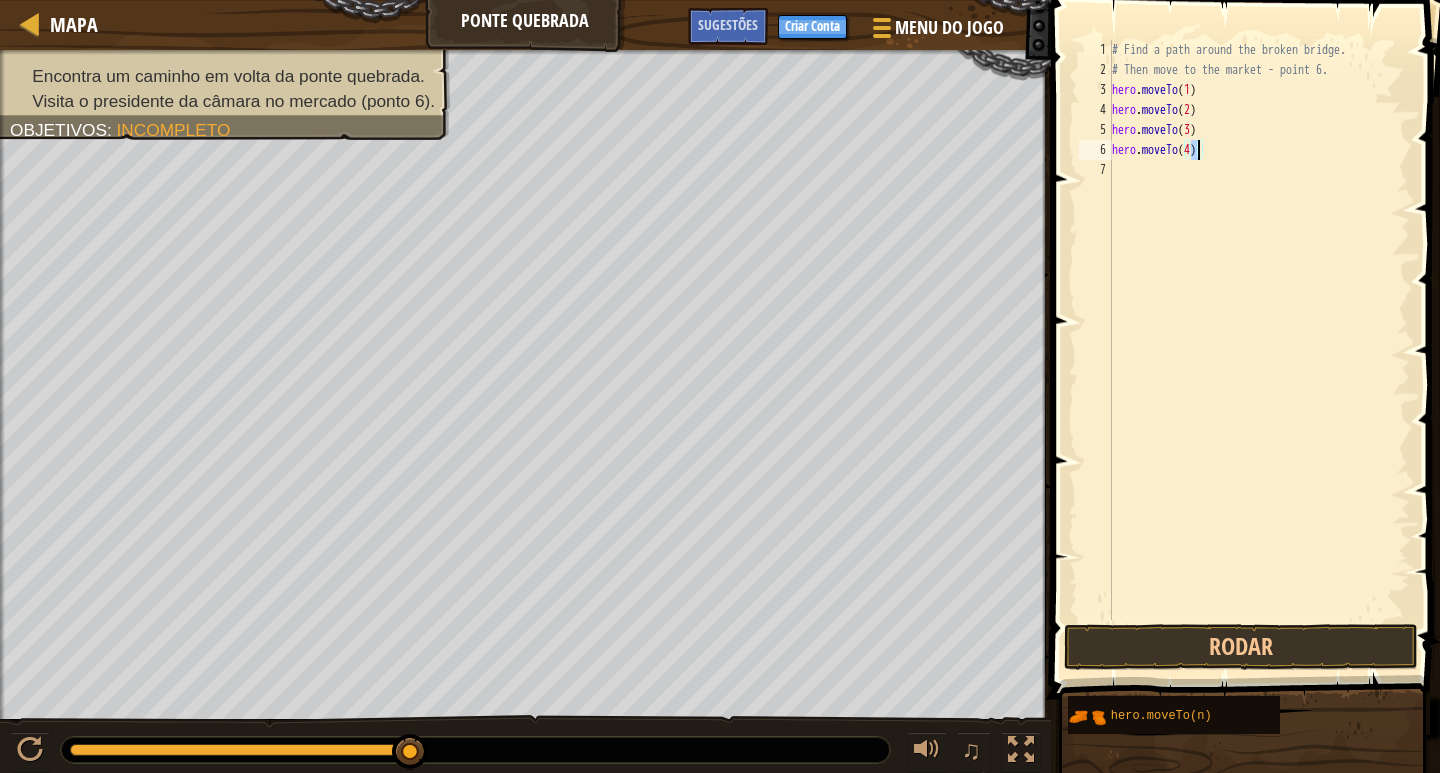 click on "# Find a path around the broken bridge. # Then move to the market - point 6. hero . moveTo ( 1 ) hero . moveTo ( 2 ) hero . moveTo ( 3 ) hero . moveTo ( 4 )" at bounding box center [1259, 350] 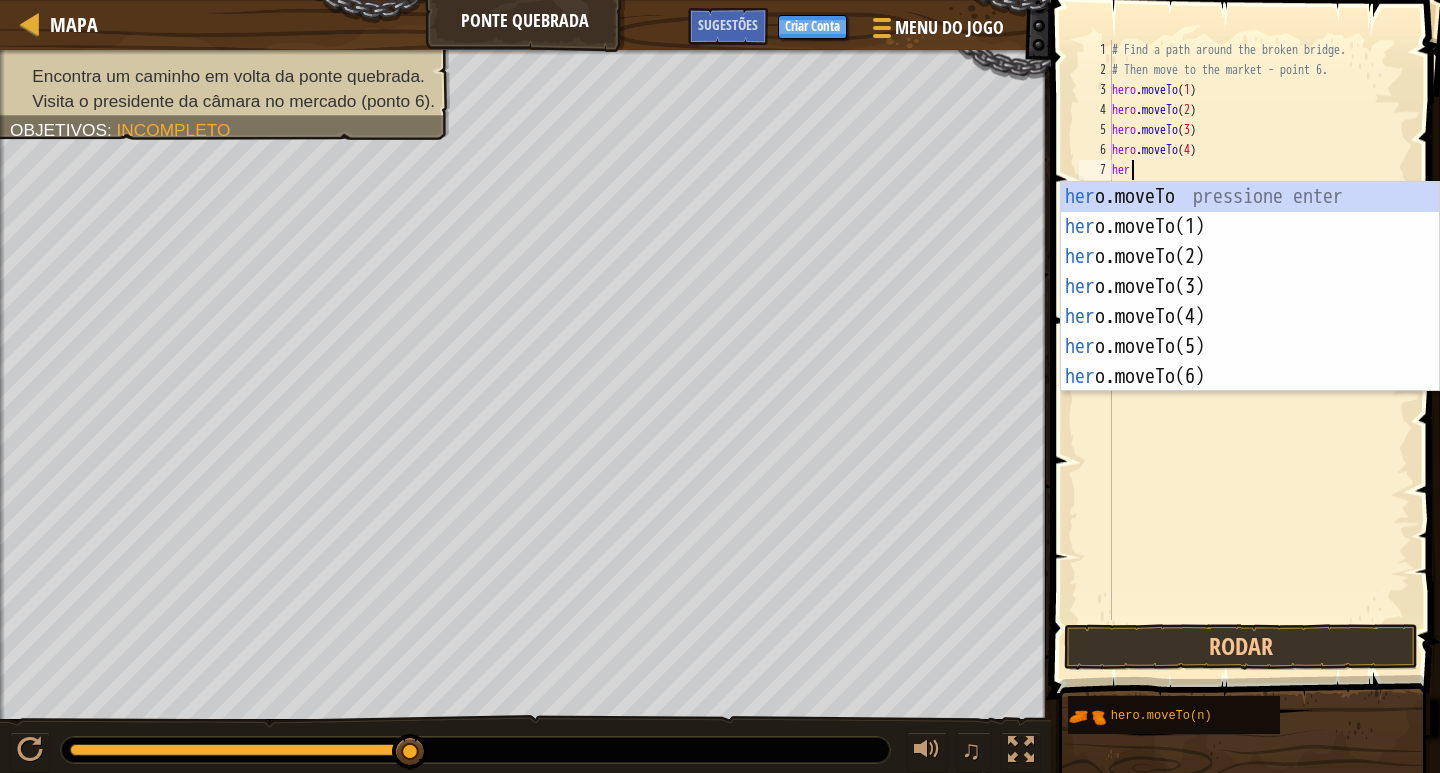 scroll, scrollTop: 9, scrollLeft: 1, axis: both 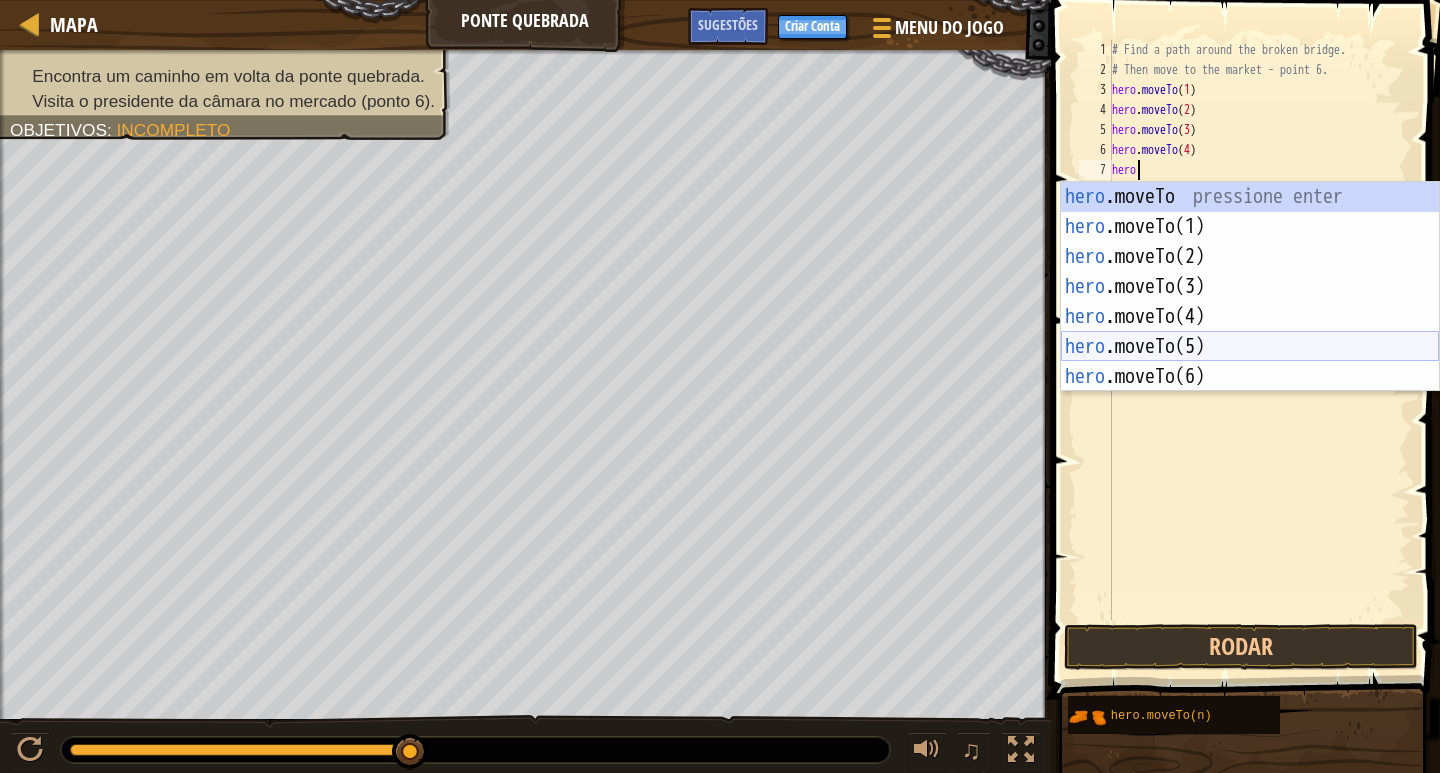 click on "hero .moveTo pressione enter hero .moveTo(1) pressione enter hero .moveTo(2) pressione enter hero .moveTo(3) pressione enter hero .moveTo(4) pressione enter hero .moveTo(5) pressione enter hero .moveTo(6) pressione enter" at bounding box center (1250, 317) 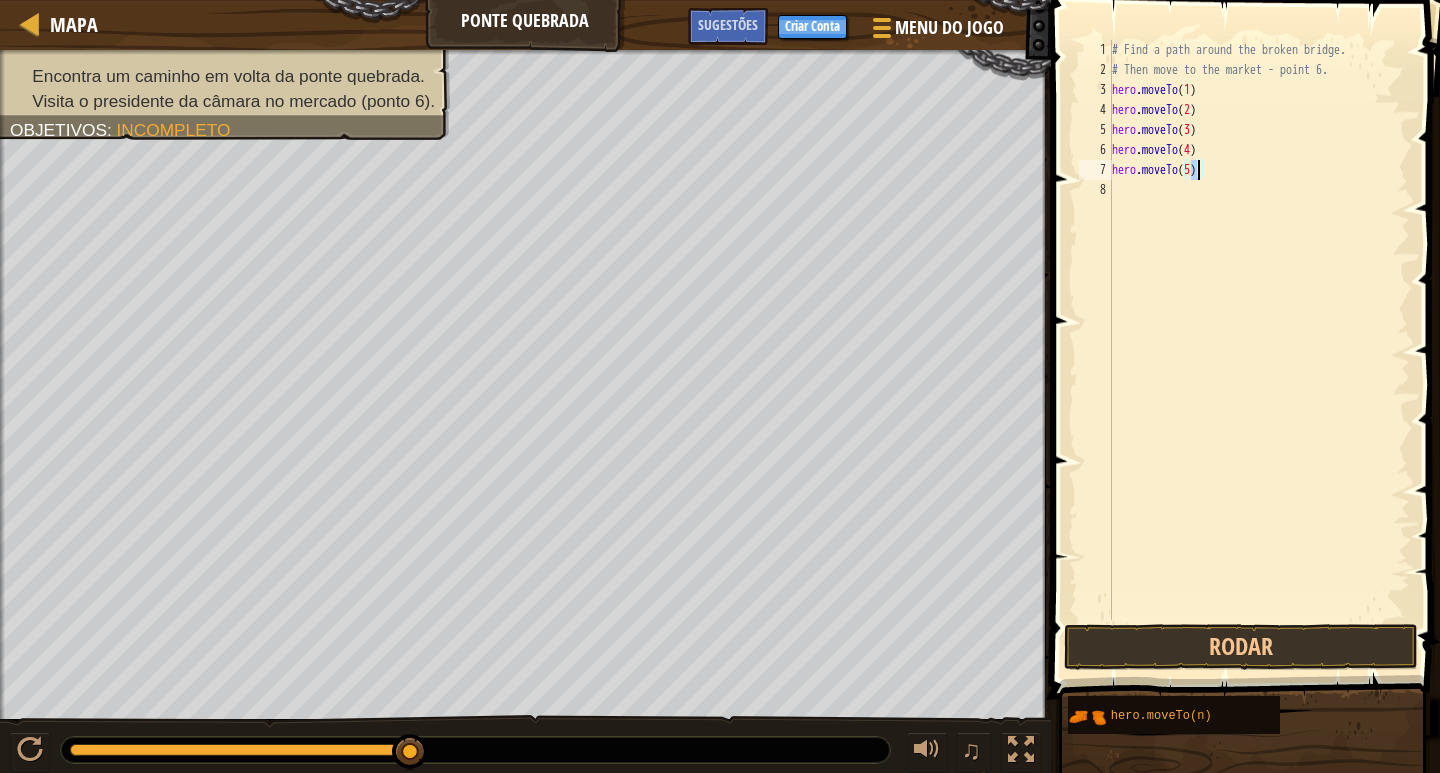 click on "# Find a path around the broken bridge. # Then move to the market - point 6. hero . moveTo ( 1 ) hero . moveTo ( 2 ) hero . moveTo ( 3 ) hero . moveTo ( 4 ) hero . moveTo ( 5 )" at bounding box center [1259, 350] 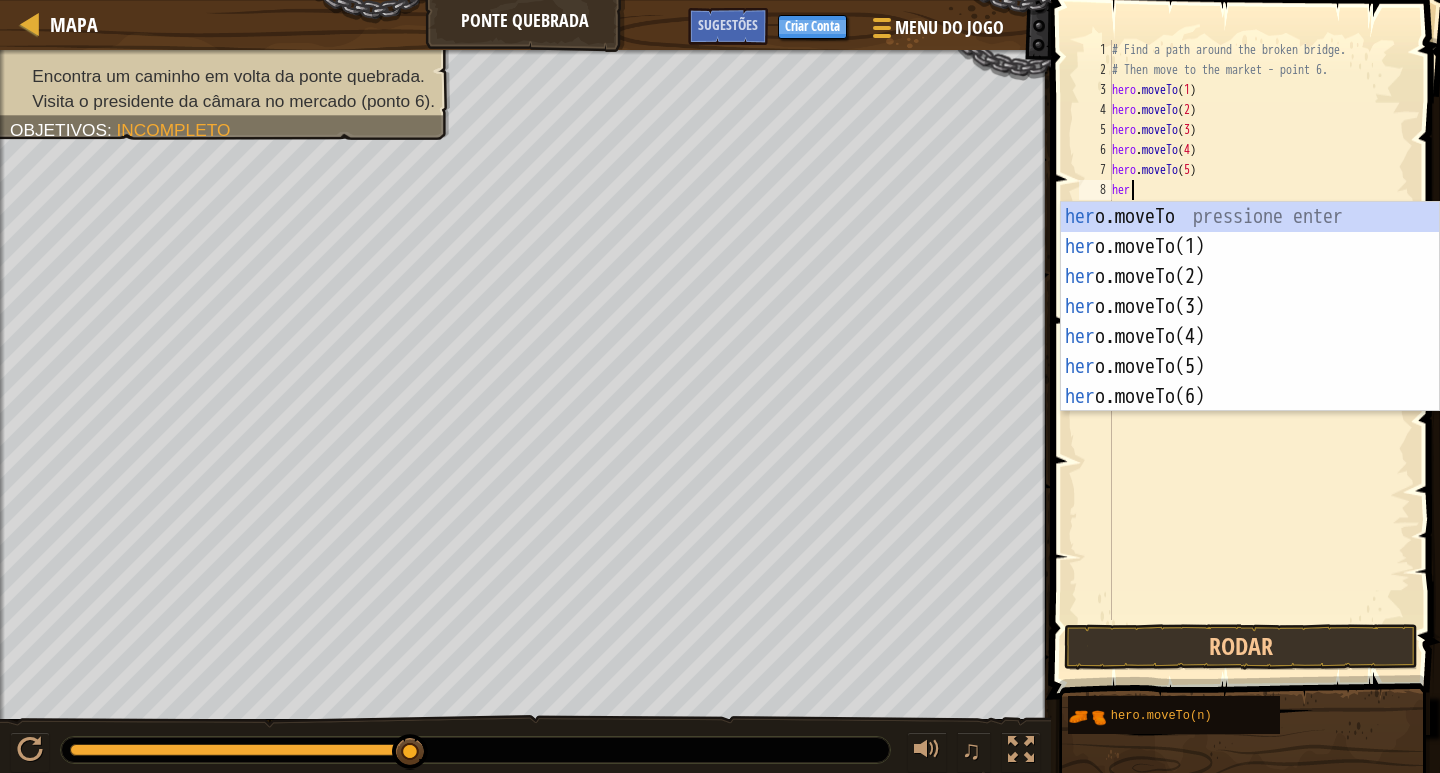 scroll, scrollTop: 9, scrollLeft: 1, axis: both 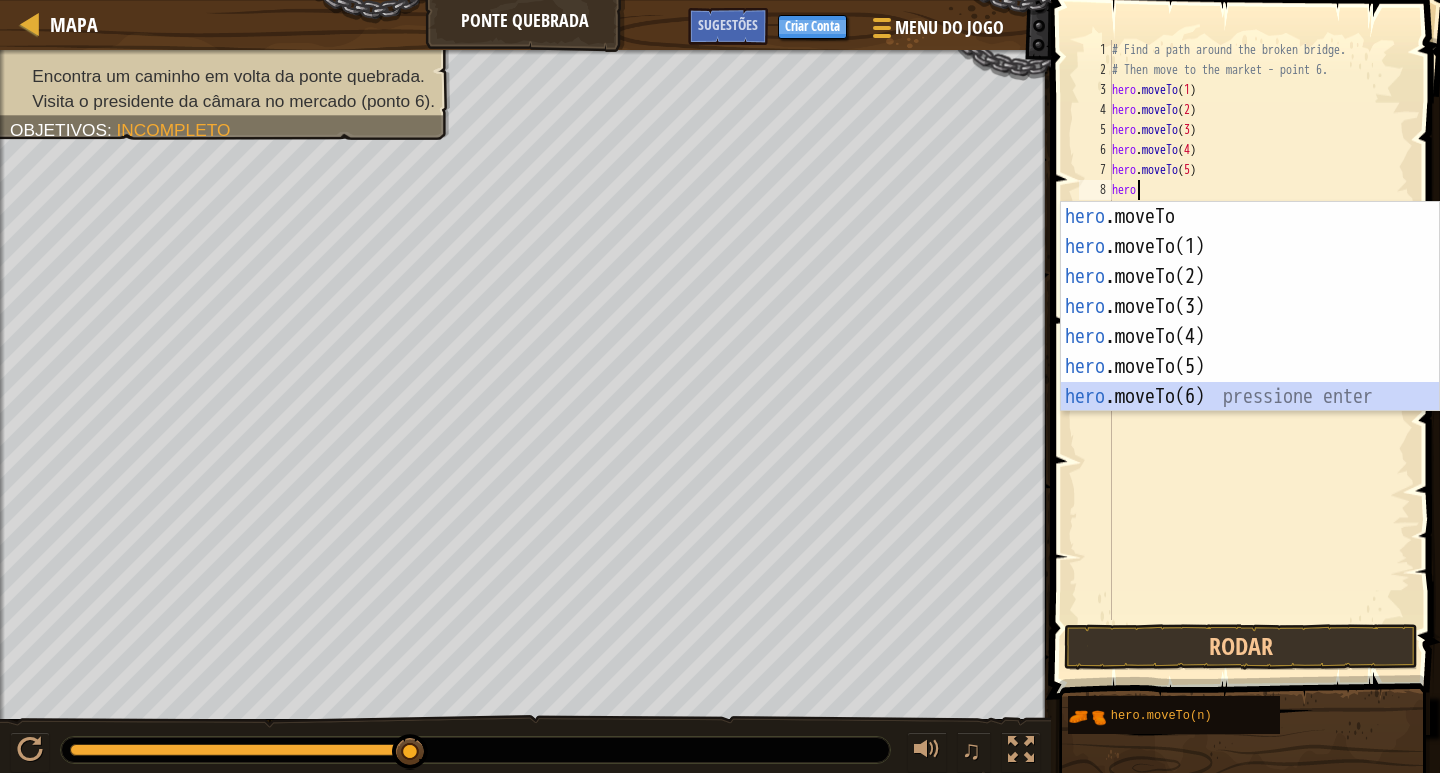click on "hero .moveTo pressione enter hero .moveTo(1) pressione enter hero .moveTo(2) pressione enter hero .moveTo(3) pressione enter hero .moveTo(4) pressione enter hero .moveTo(5) pressione enter hero .moveTo(6) pressione enter" at bounding box center [1250, 337] 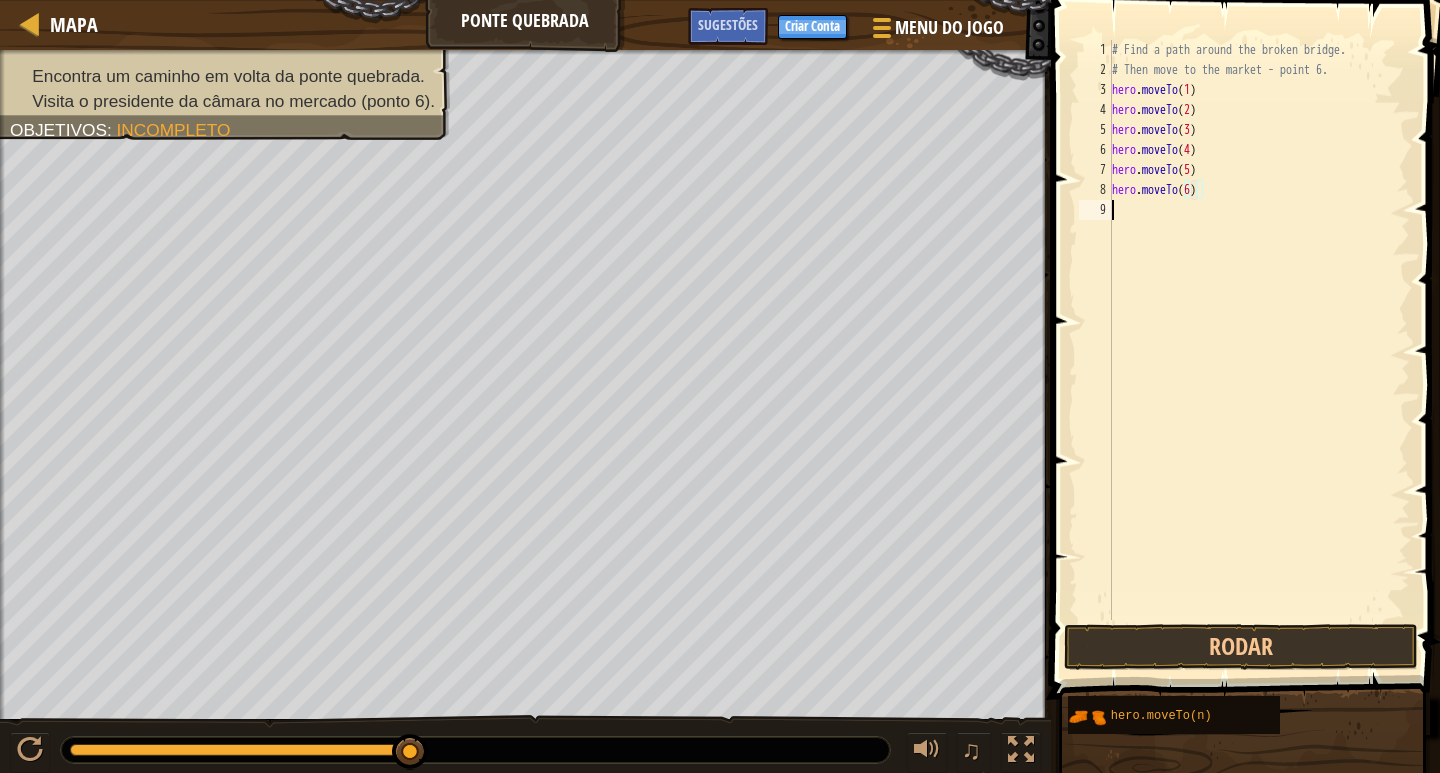 click on "# Find a path around the broken bridge. # Then move to the market - point 6. hero .moveTo ( 1 ) hero .moveTo ( 2 ) hero .moveTo ( 3 ) hero .moveTo ( 4 ) hero .moveTo ( 5 ) hero .moveTo ( 6 )" at bounding box center [1259, 350] 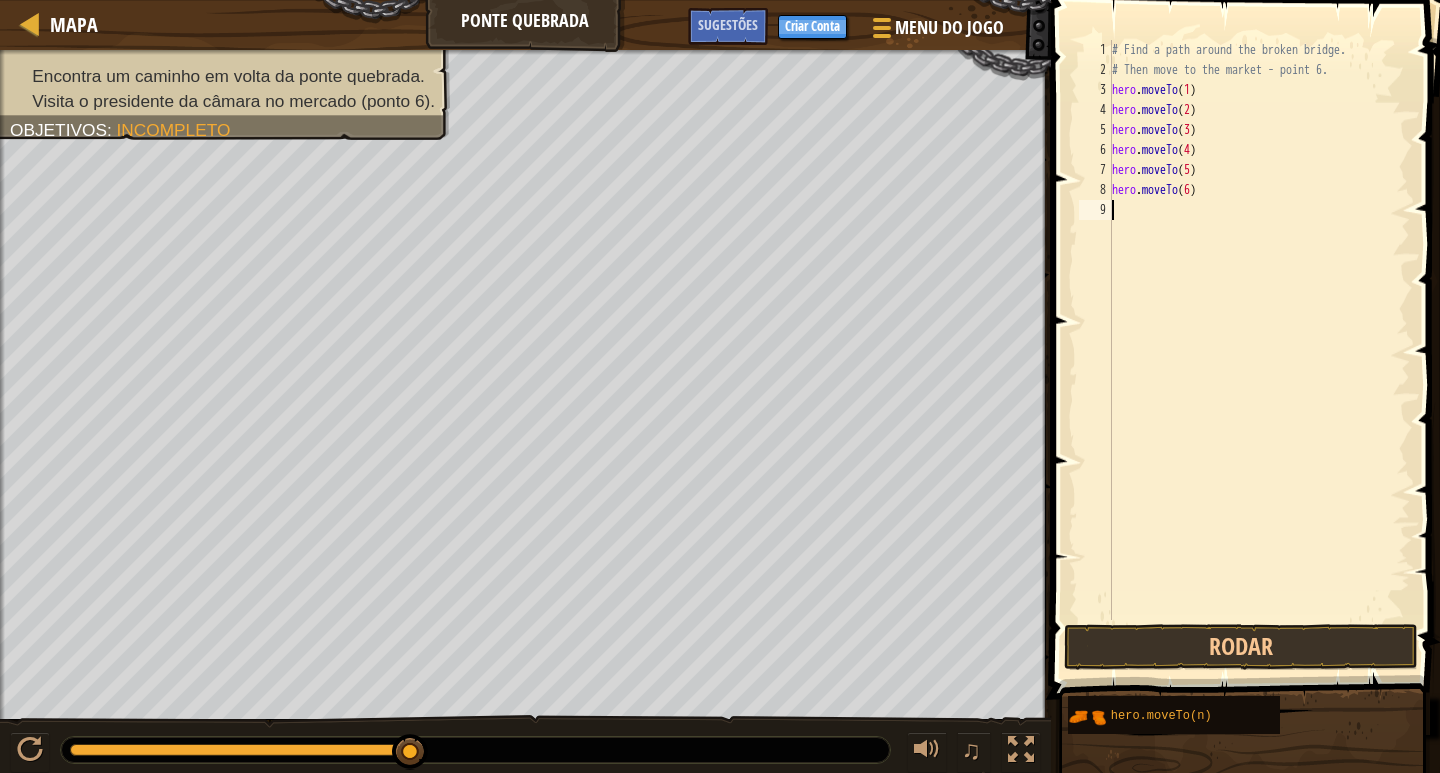 scroll, scrollTop: 9, scrollLeft: 0, axis: vertical 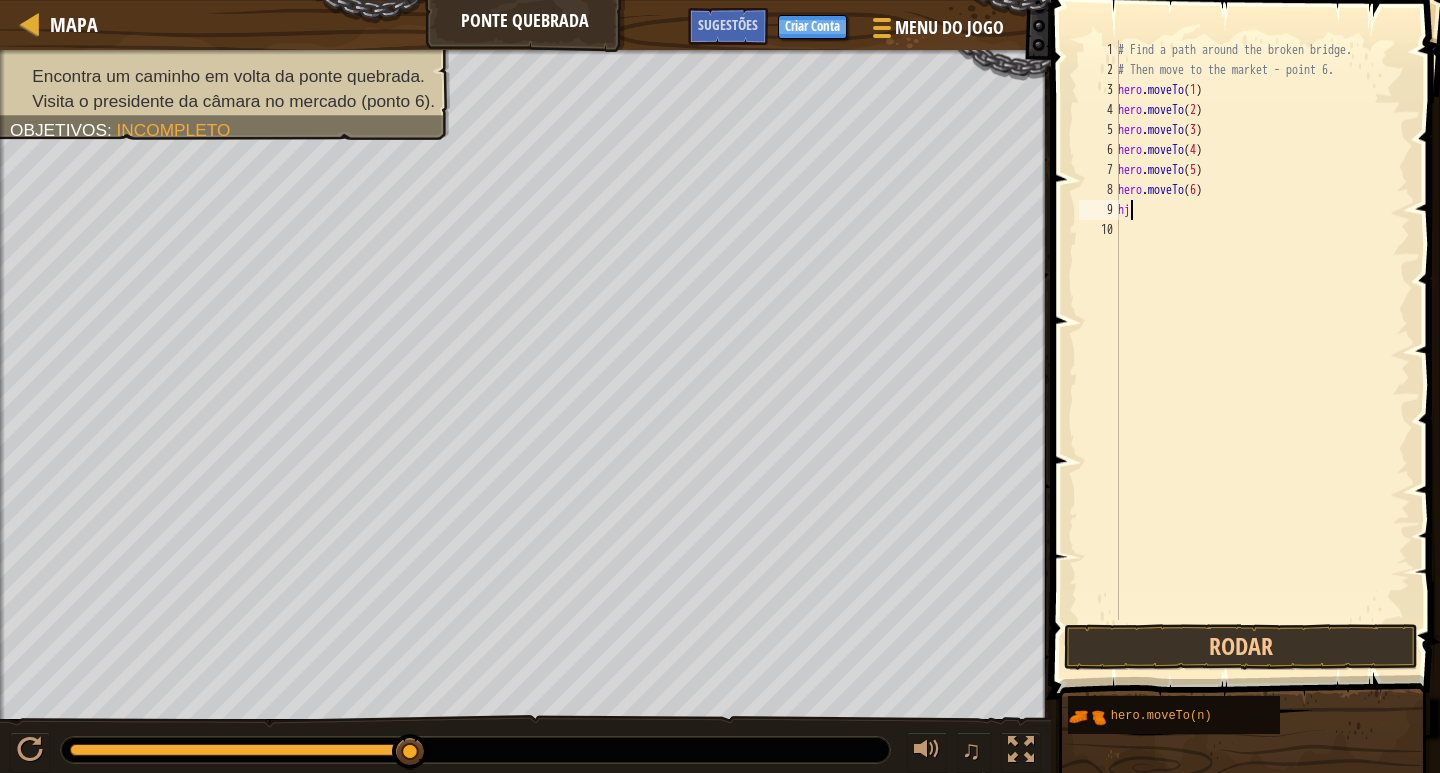 type on "h" 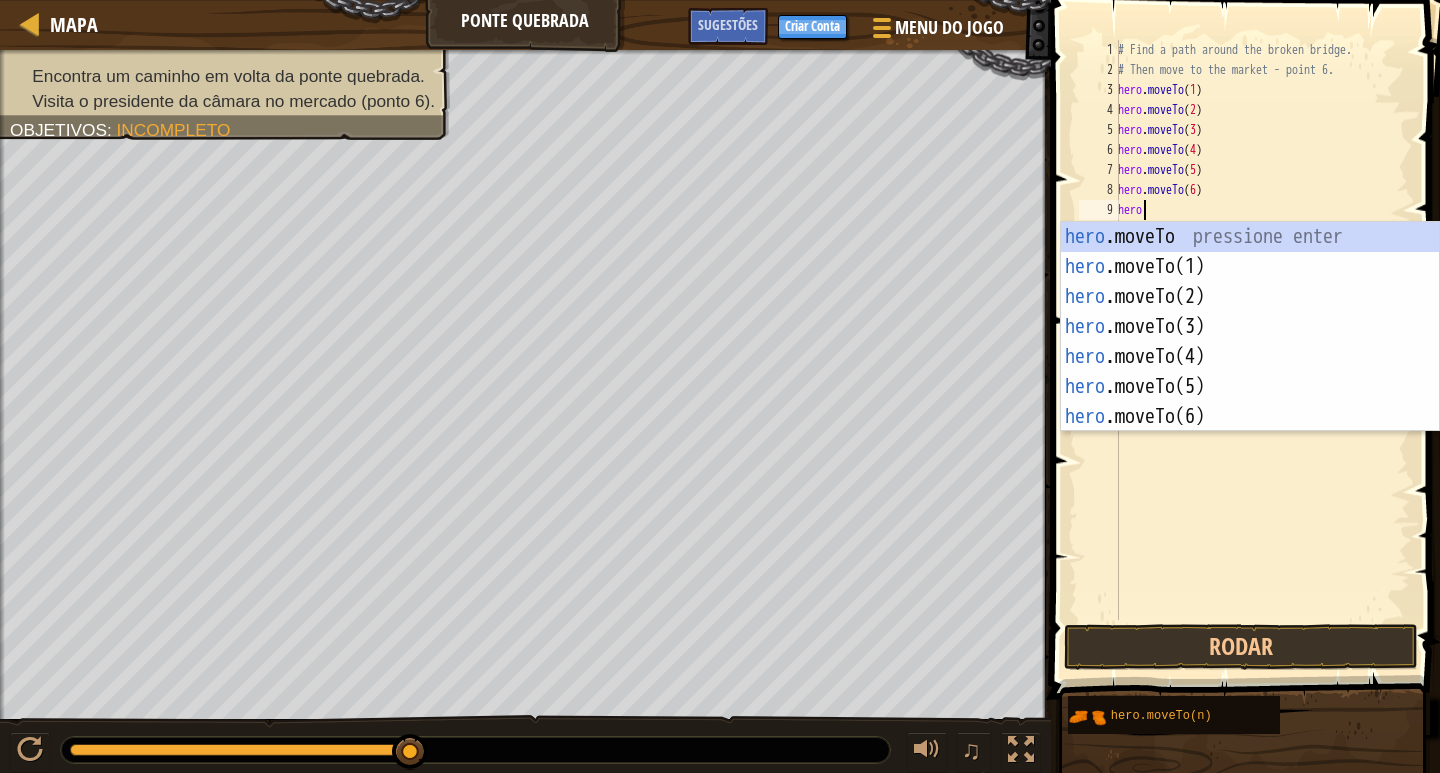 scroll, scrollTop: 9, scrollLeft: 1, axis: both 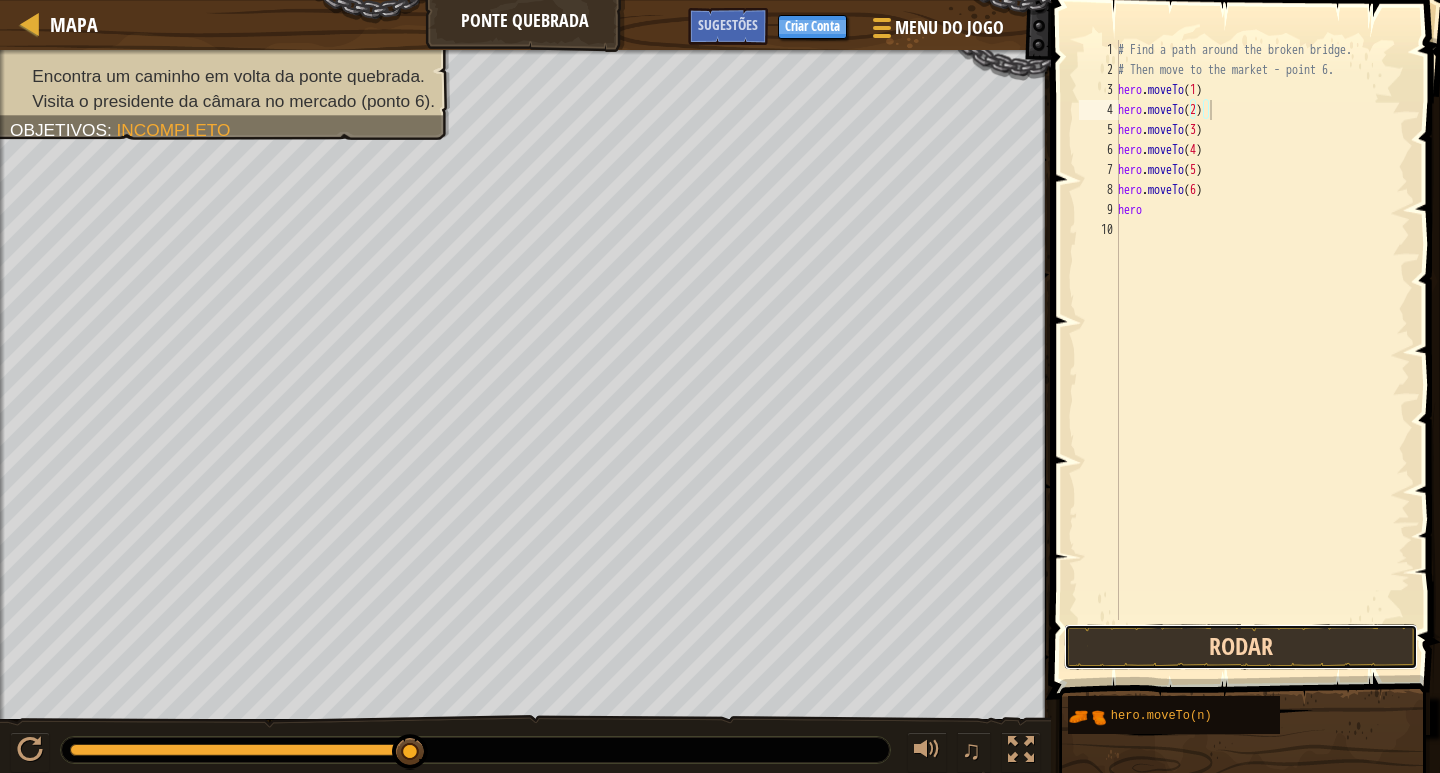 click on "Rodar" at bounding box center (1241, 647) 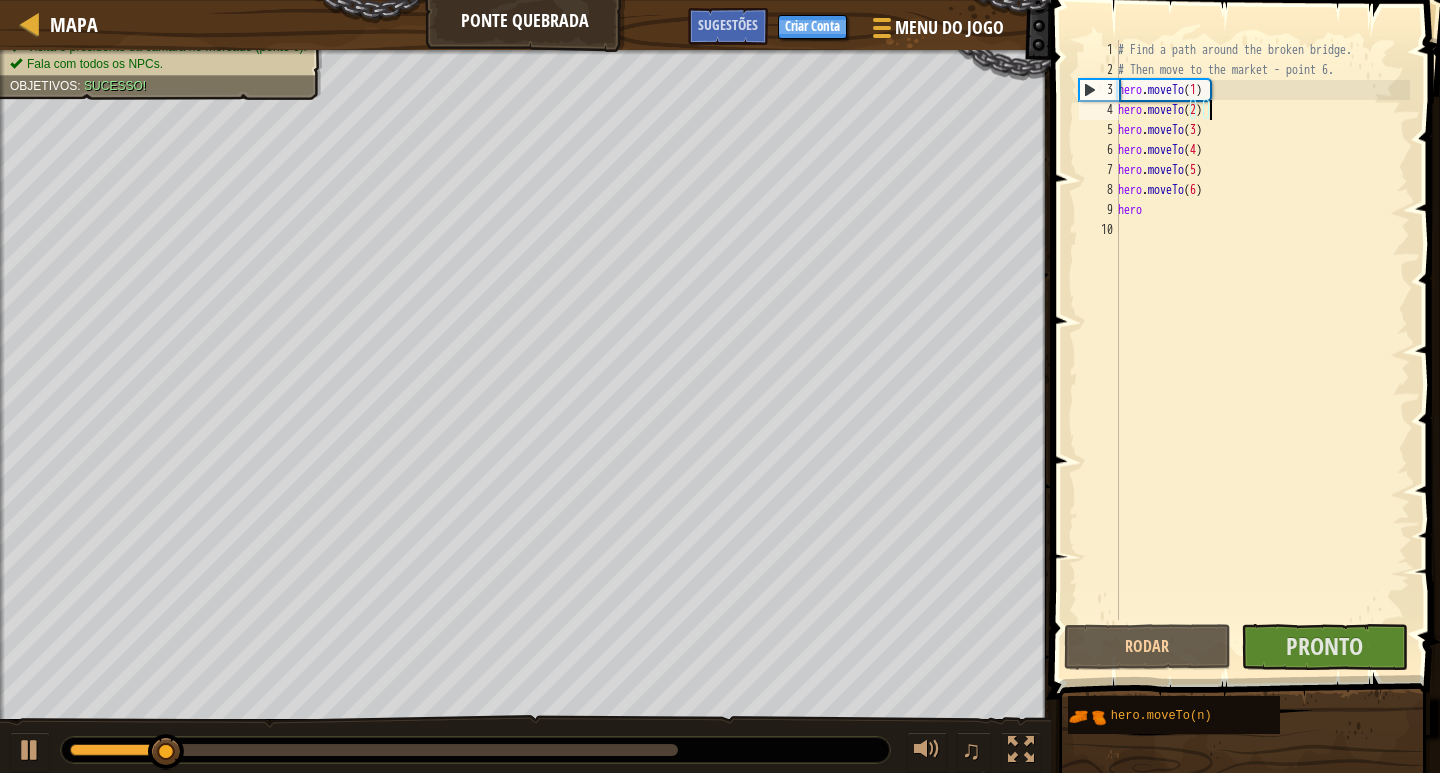click on "# Find a path around the broken bridge. # Then move to the market - point 6. hero . moveTo ( 1 ) hero . moveTo ( 2 ) hero . moveTo ( 3 ) hero . moveTo ( 4 ) hero . moveTo ( 5 ) hero . moveTo ( 6 ) hero" at bounding box center (1262, 350) 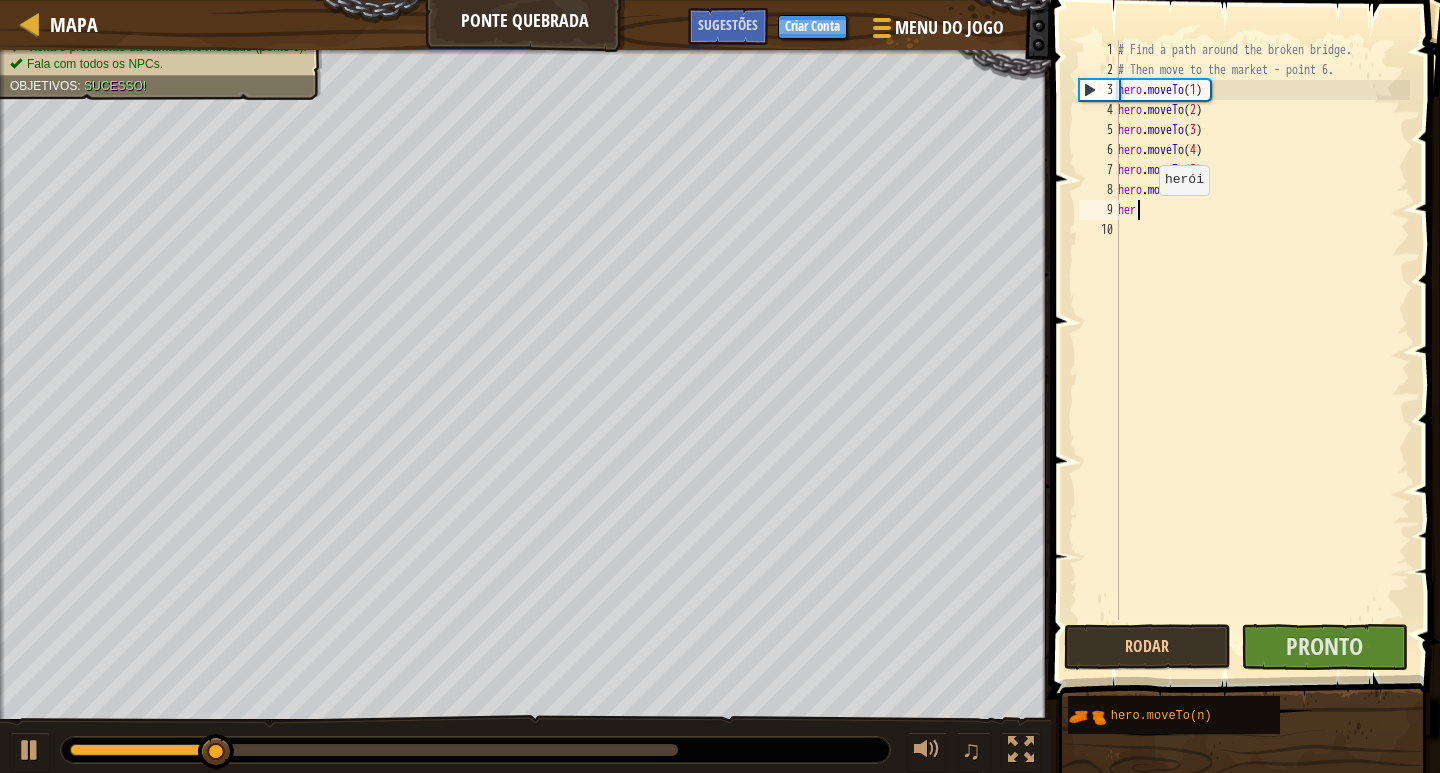 scroll, scrollTop: 9, scrollLeft: 0, axis: vertical 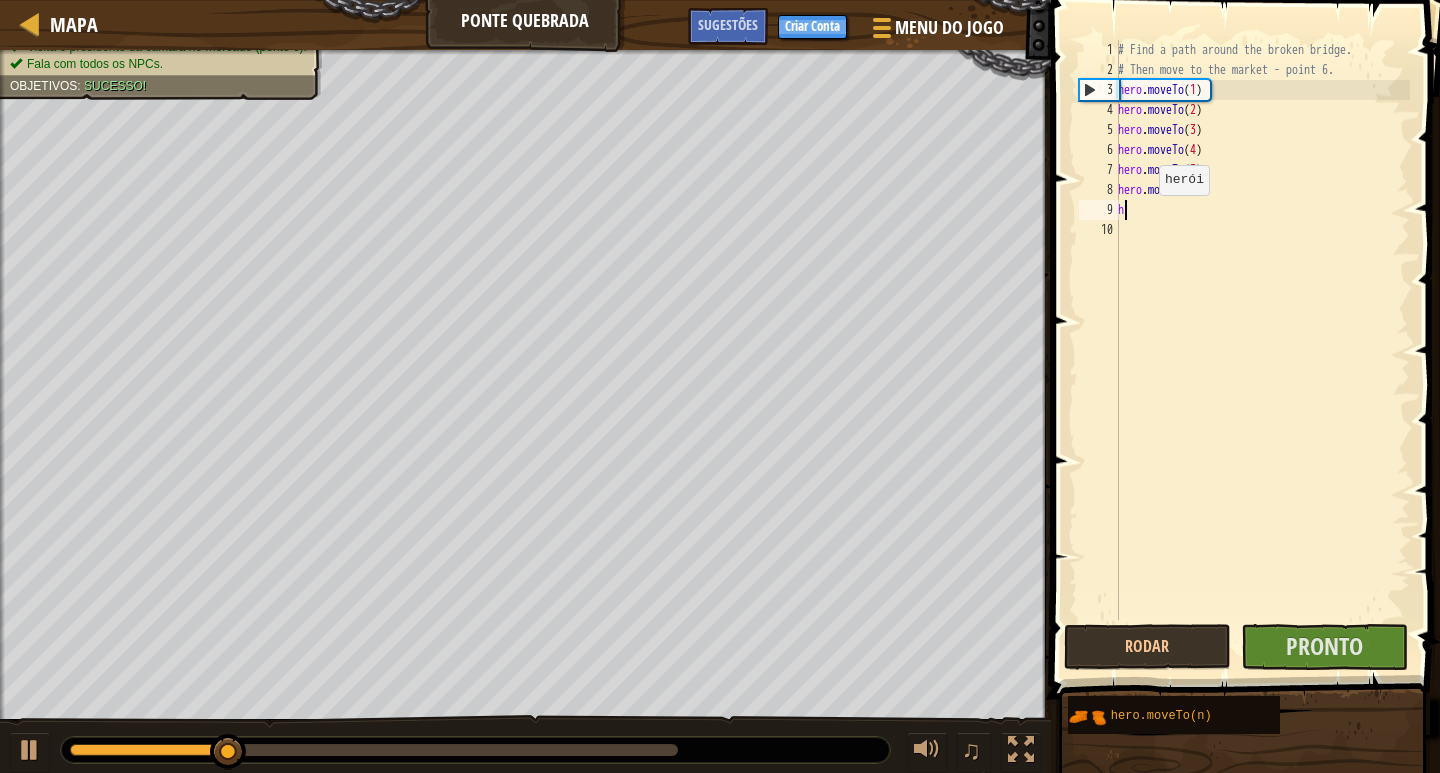 type 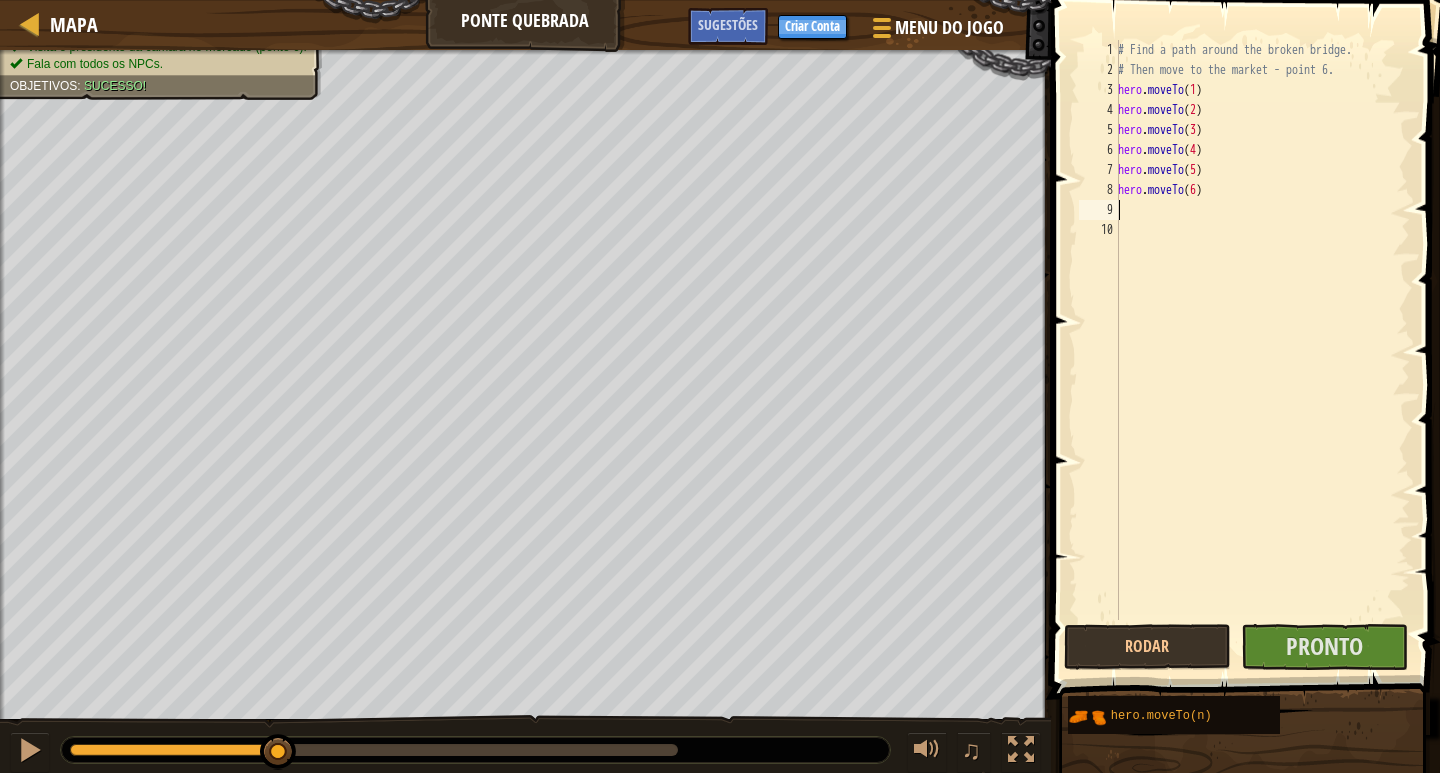 click on "# Find a path around the broken bridge. # Then move to the market - point 6. hero .moveTo ( 1 ) hero .moveTo ( 2 ) hero .moveTo ( 3 ) hero .moveTo ( 4 ) hero .moveTo ( 5 ) hero .moveTo ( 6 )" at bounding box center [1262, 350] 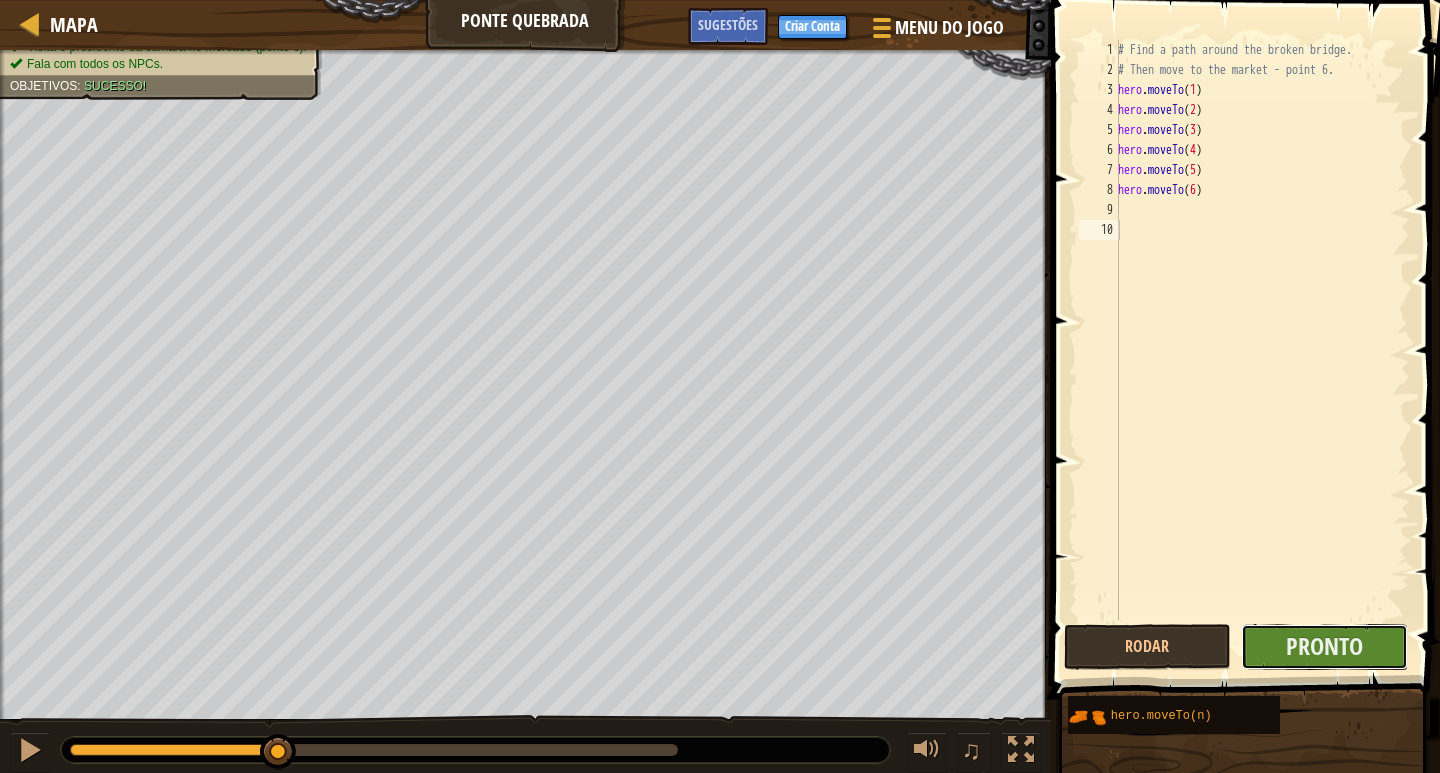click on "Pronto" at bounding box center (1324, 647) 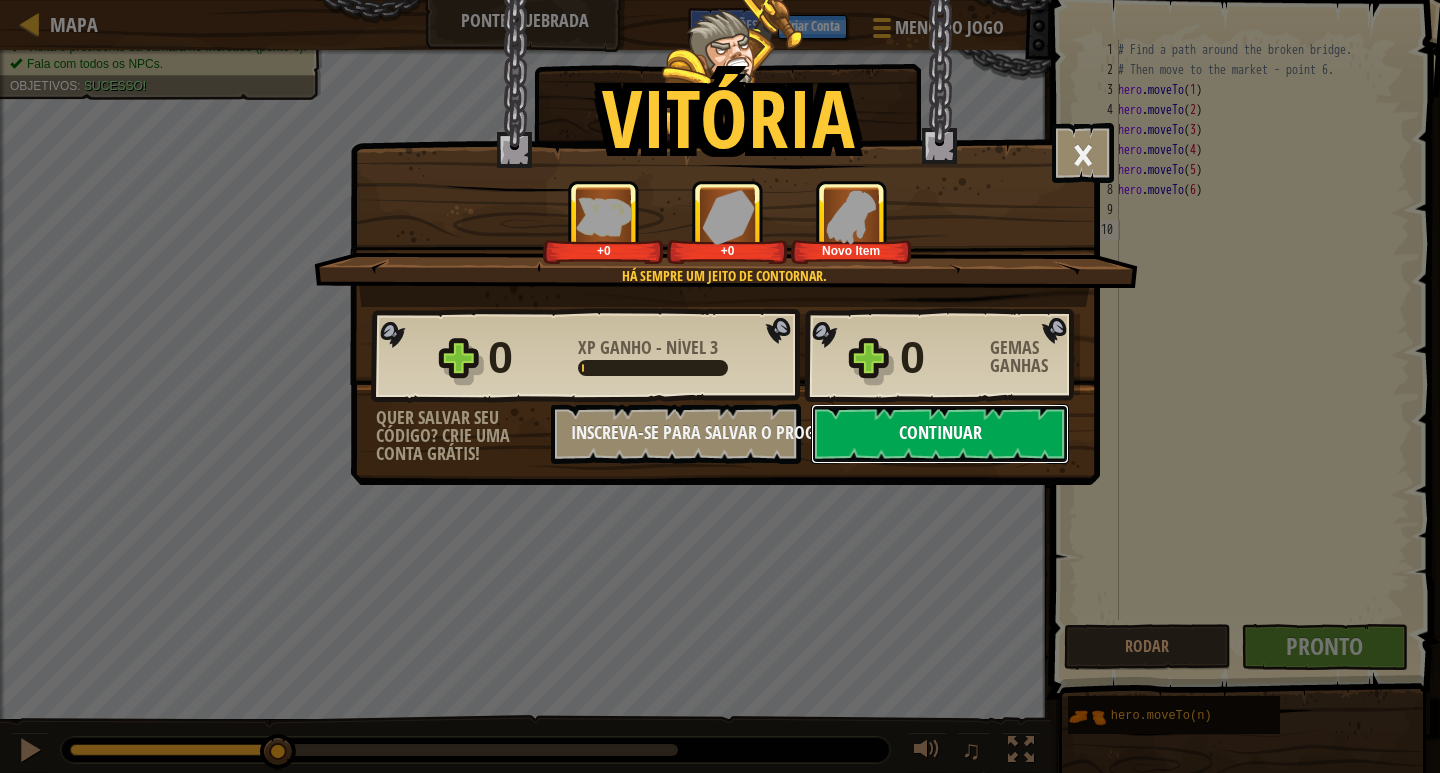 click on "Continuar" at bounding box center [940, 434] 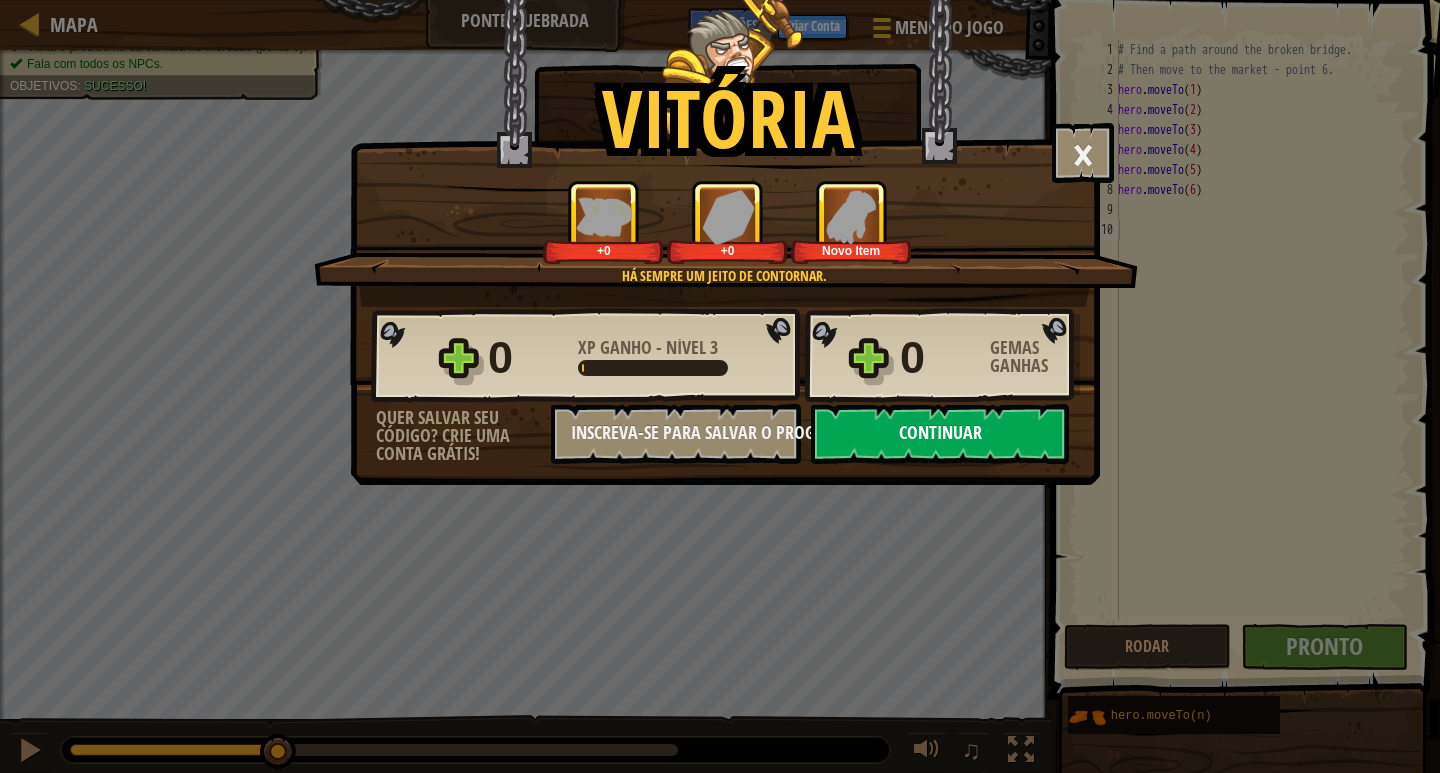 select on "pt-BR" 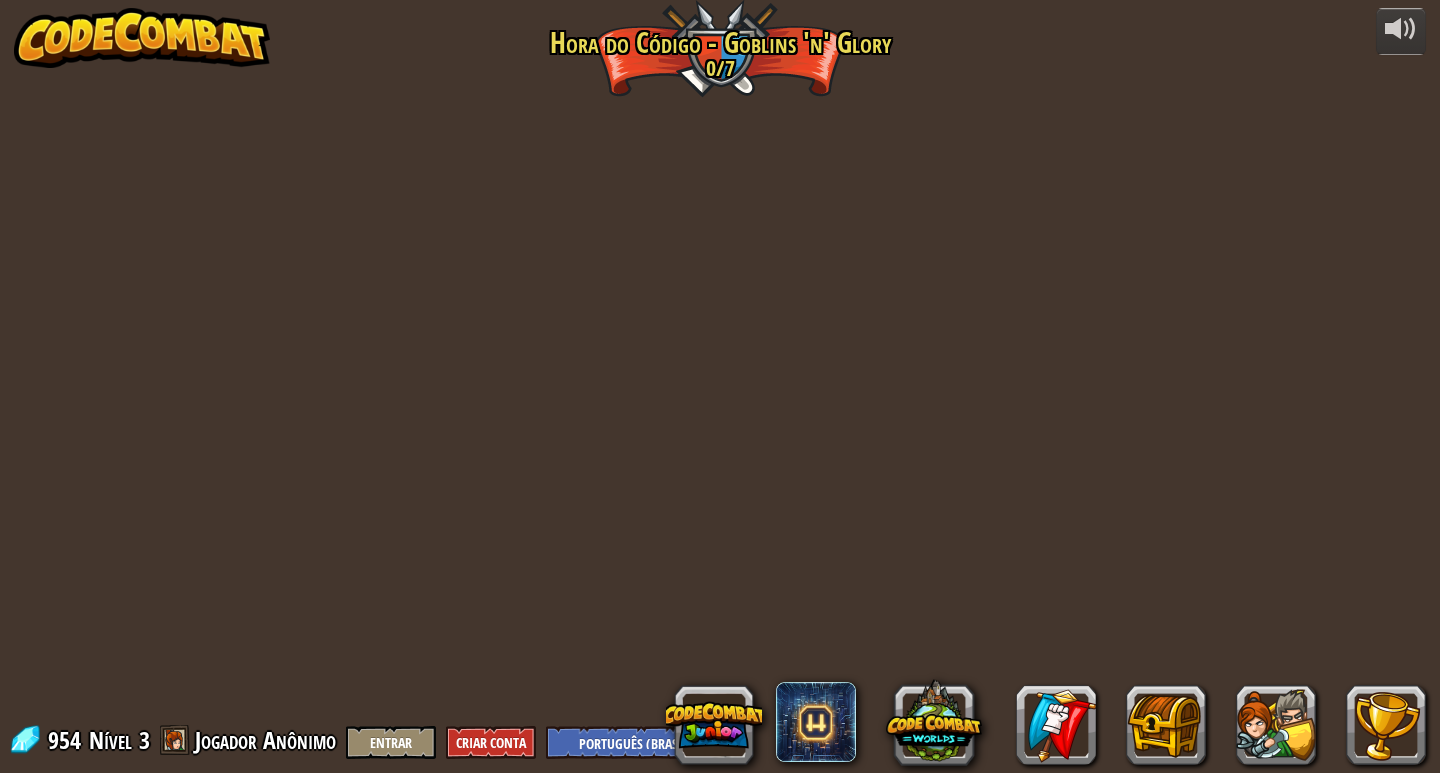 select on "pt-BR" 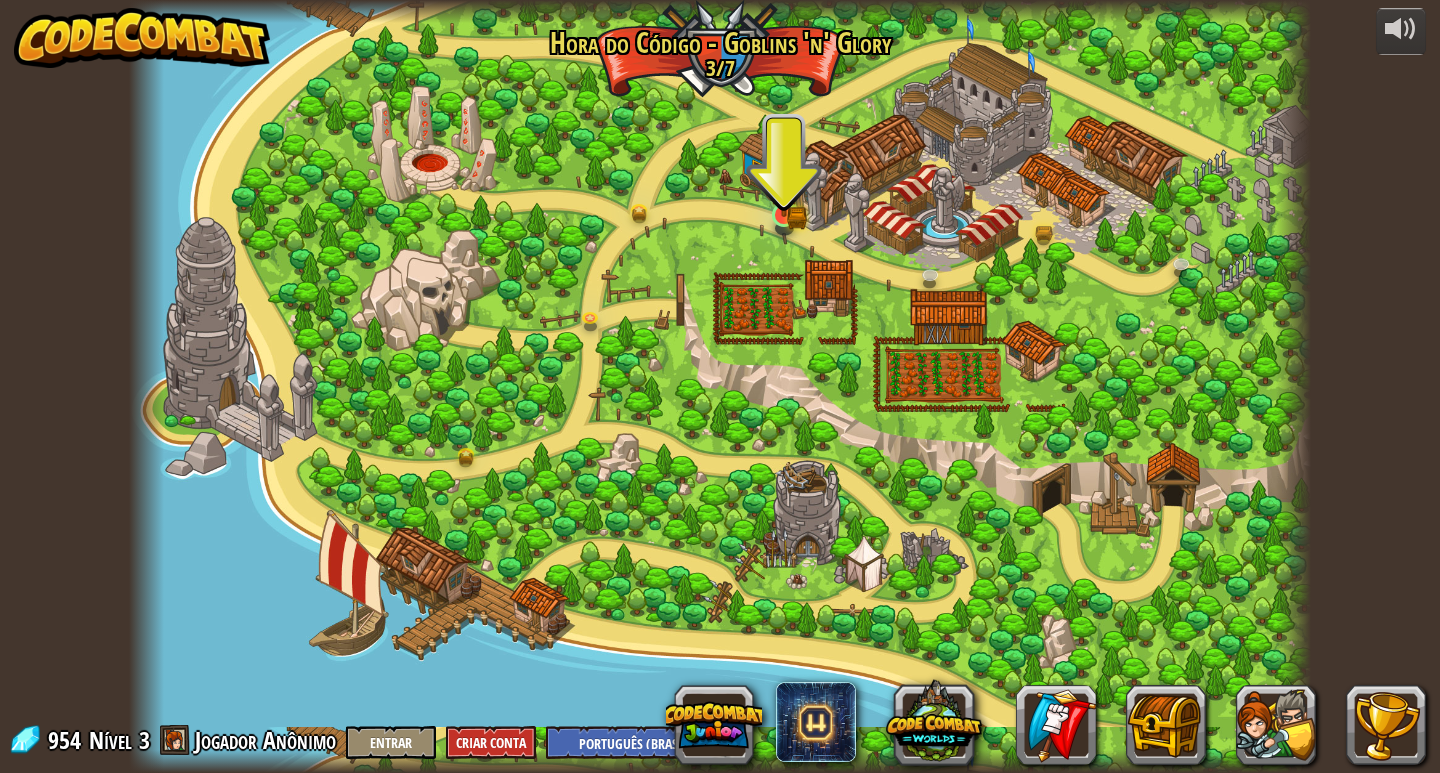click on "Ponte Quebrada (Em breve!) Estamos dentro! É hora de alarmar o presidente da câmara da cidade.
Acho que o camponês pode nos ajudar a encontrar o caminho.
liberamos novos níveis a cada semana. Inscreva-se como um Aventureiro para ser o primeiro a jogar os novos níveis. Ponte Interrompida Pontes e alavancas. Devíamos ajudar as pessoas a atravessar o rio. E podemos levar este pato connosco?
Jogar Baú Extra (Em breve!) Goblins e um baú emocionante com equipamento.
liberamos novos níveis a cada semana. Inscreva-se como um Aventureiro para ser o primeiro a jogar os novos níveis. Goblins and Glory (Bloqueado) This is a competition! The competition for the Glory!
Defeat goblins, collect treasure, and get the Glory as the best knight!
Assalto Goblin (Em breve!) Apressa-te! Precisamos fechar os portões e usar estilingues para parar os goblins!
liberamos novos níveis a cada semana. Inscreva-se como um Aventureiro para ser o primeiro a jogar os novos níveis. Caminho da Cidade Velha (Em breve!)" at bounding box center (720, 386) 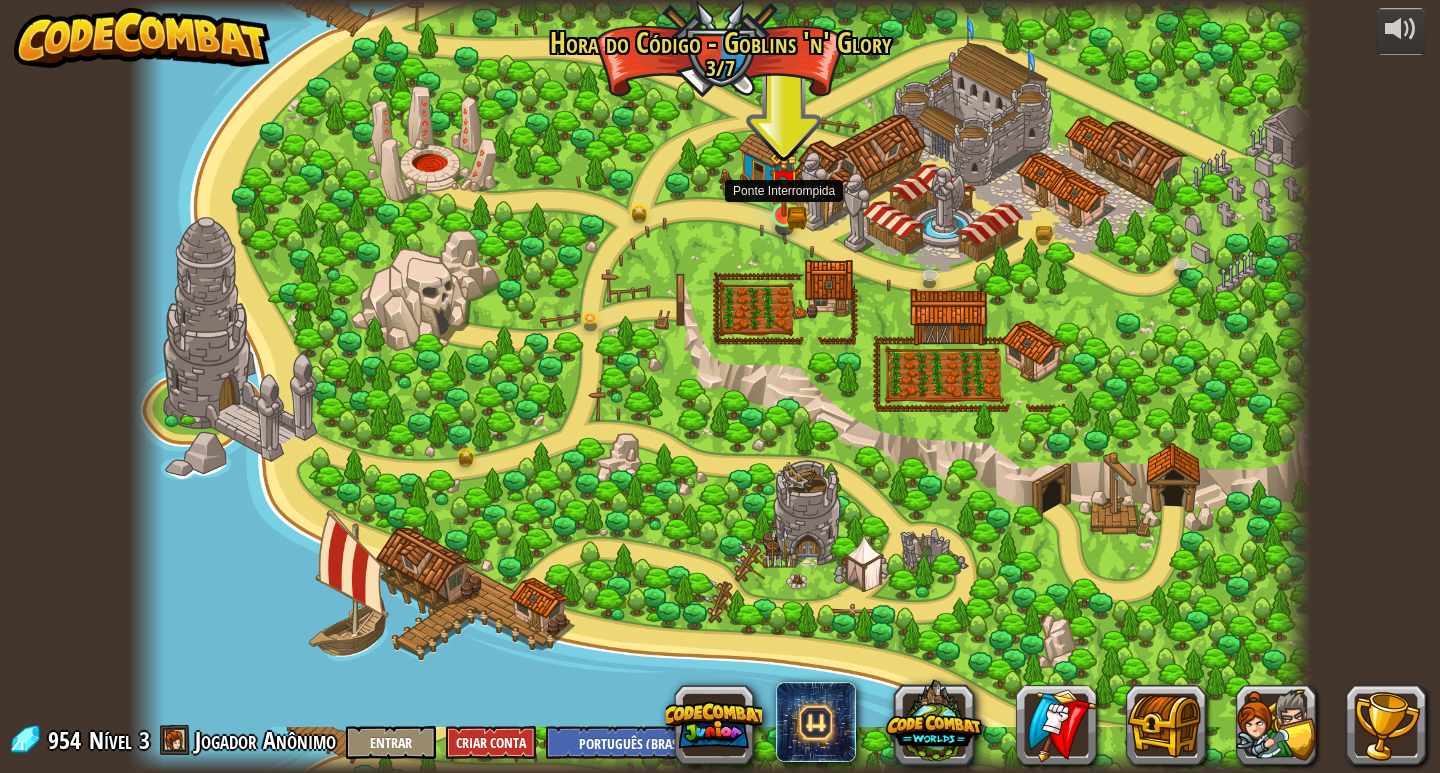 click at bounding box center [784, 184] 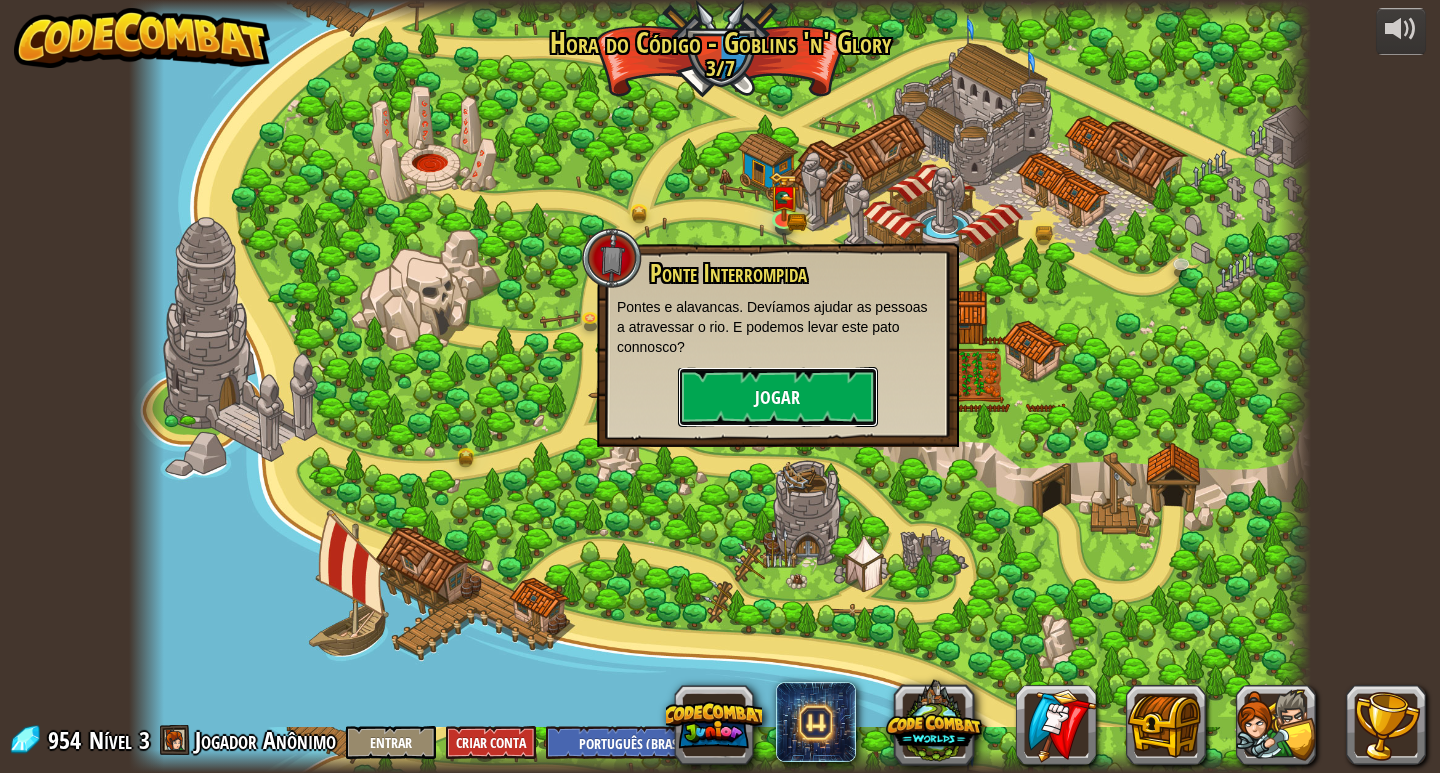 click on "Jogar" at bounding box center [778, 397] 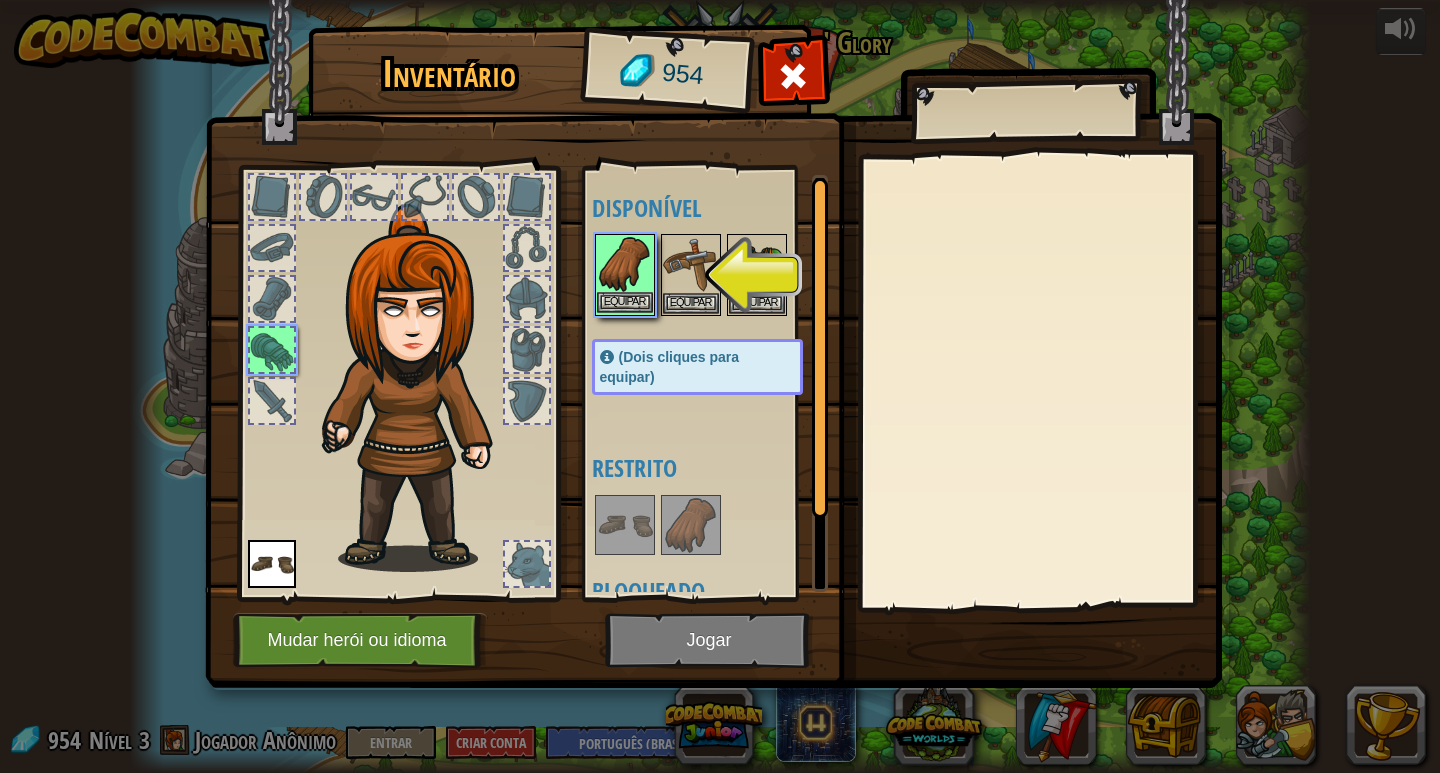 click at bounding box center [625, 264] 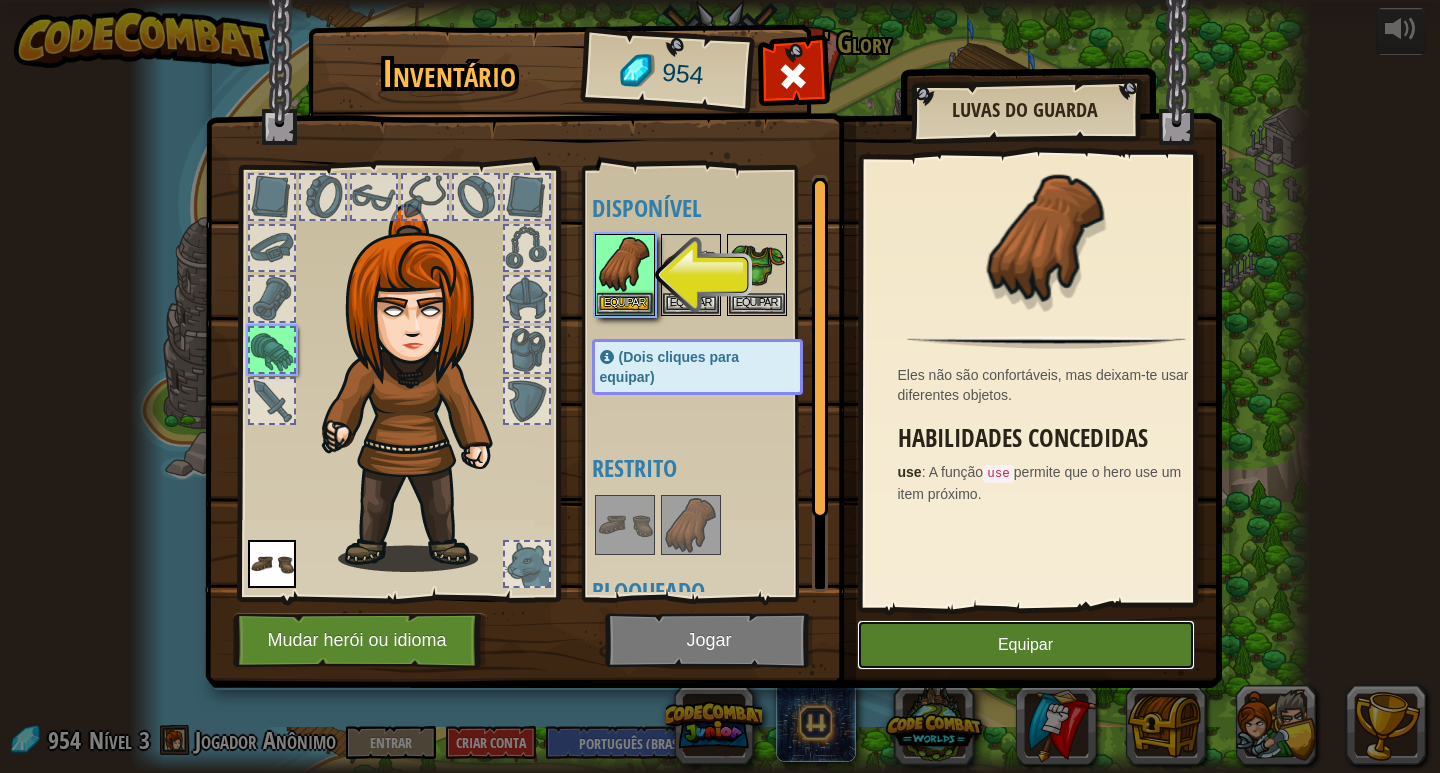 click on "Equipar" at bounding box center (1026, 645) 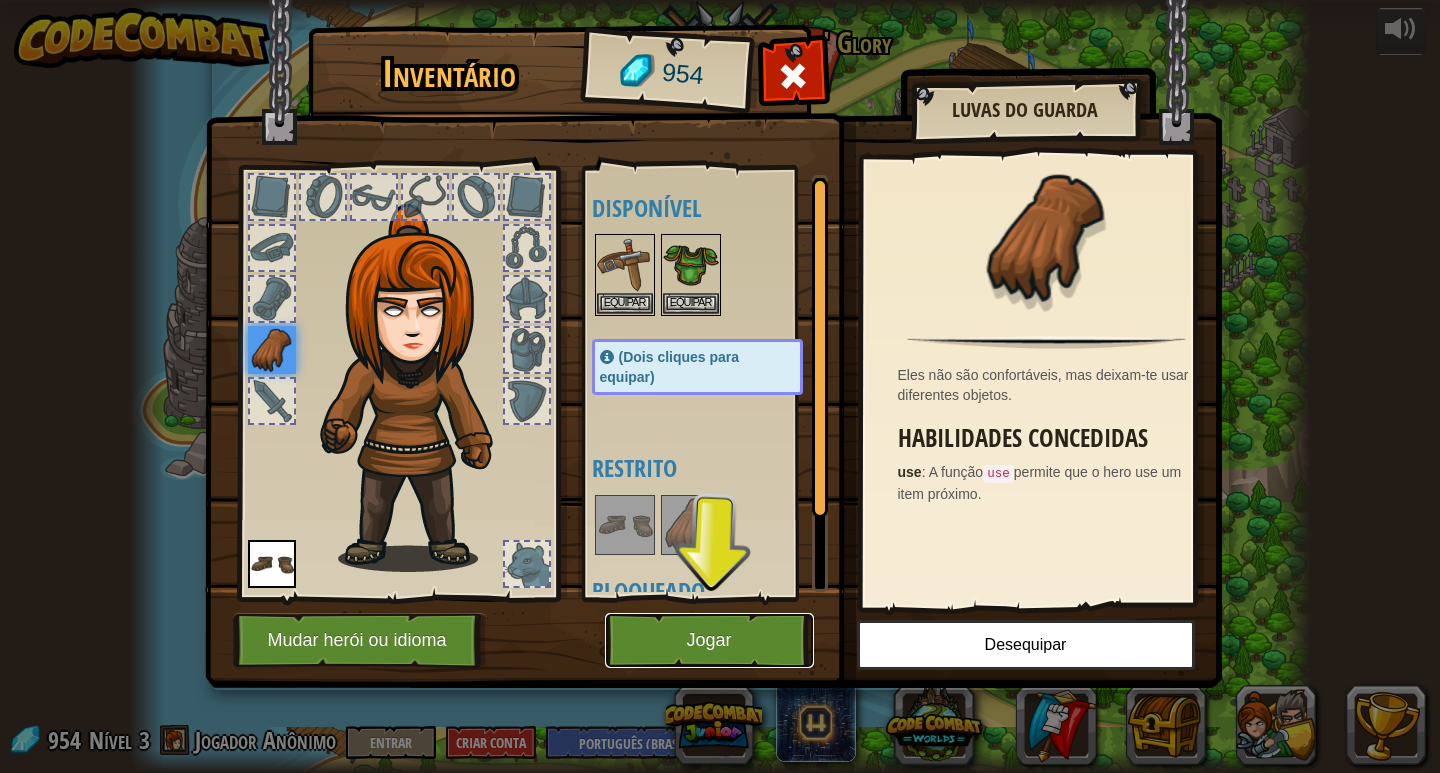 click on "Jogar" at bounding box center (709, 640) 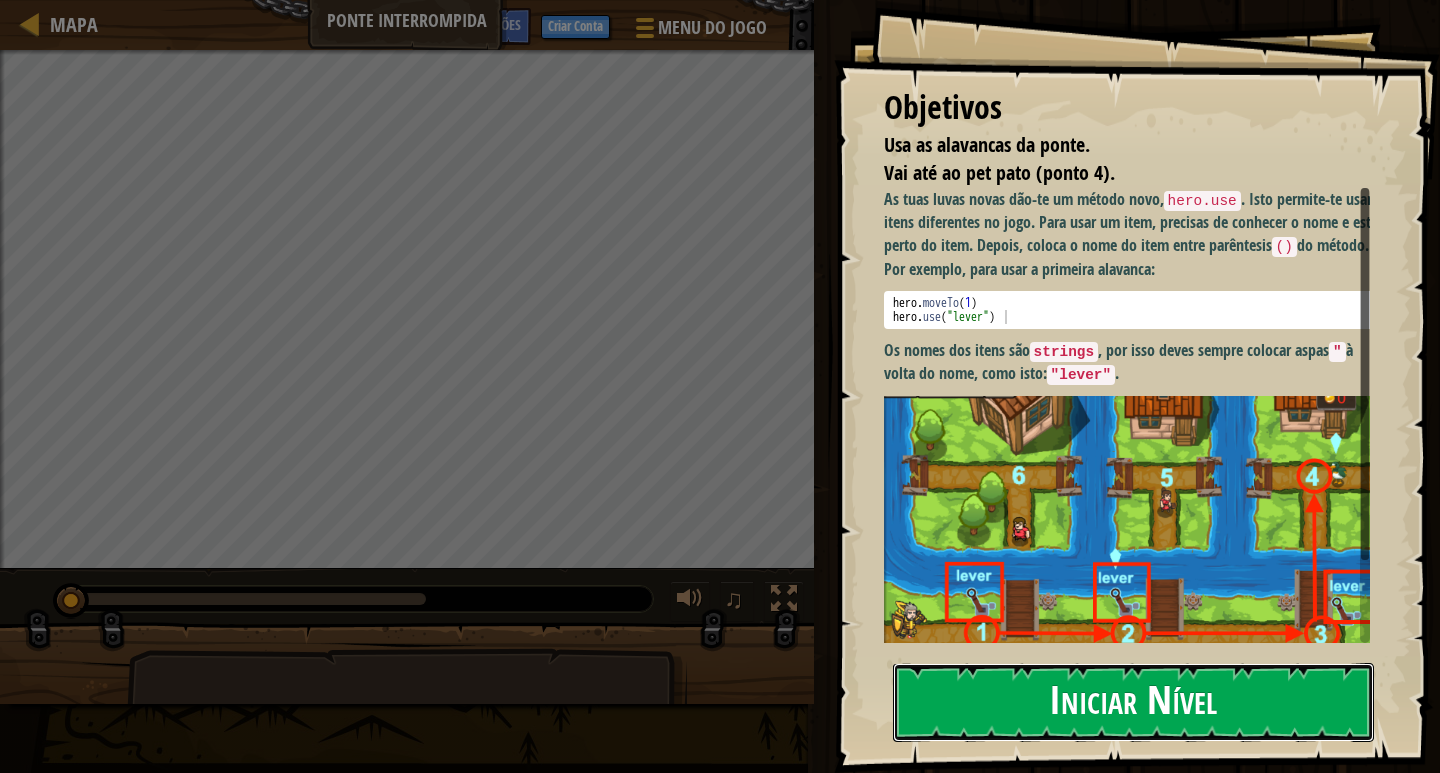 click on "Iniciar Nível" at bounding box center [1133, 702] 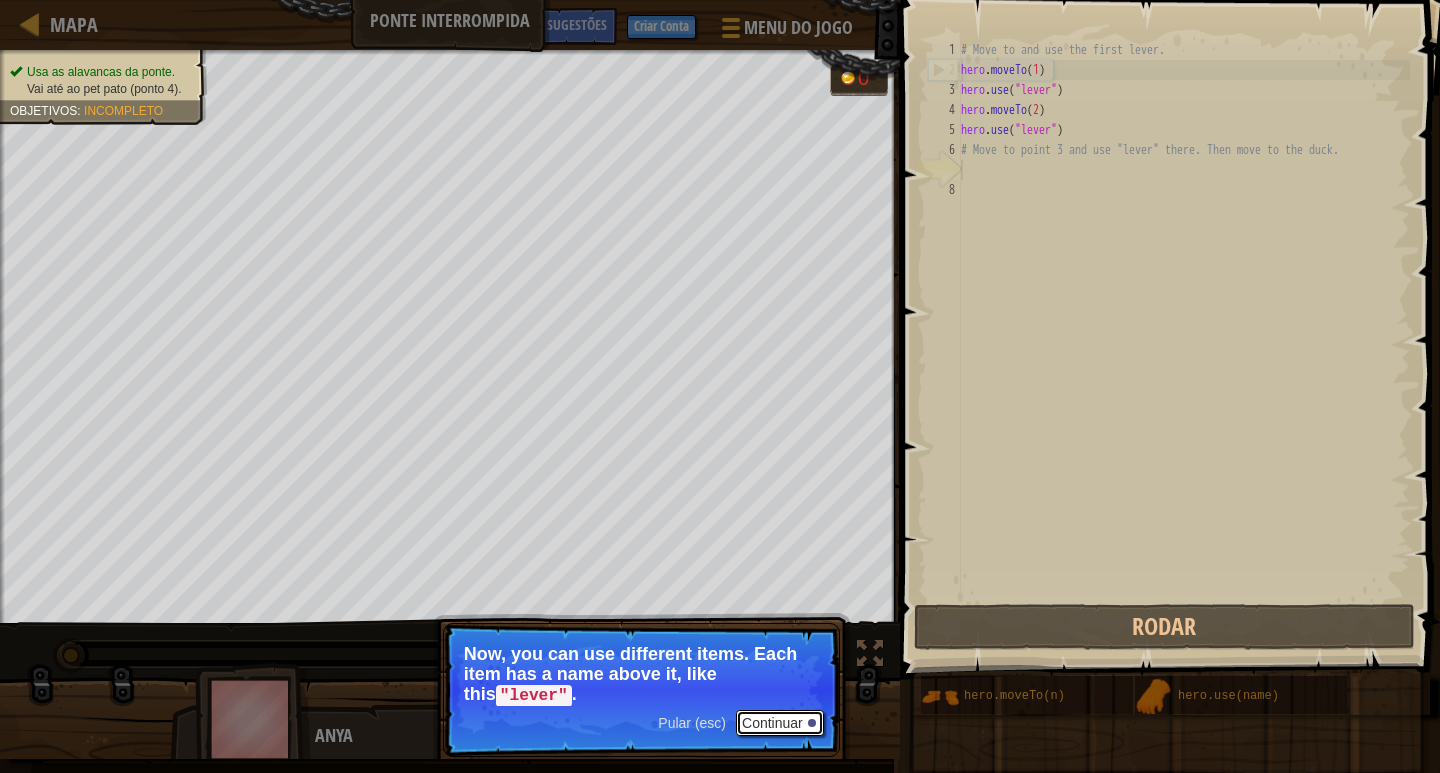 click on "Continuar" at bounding box center [780, 723] 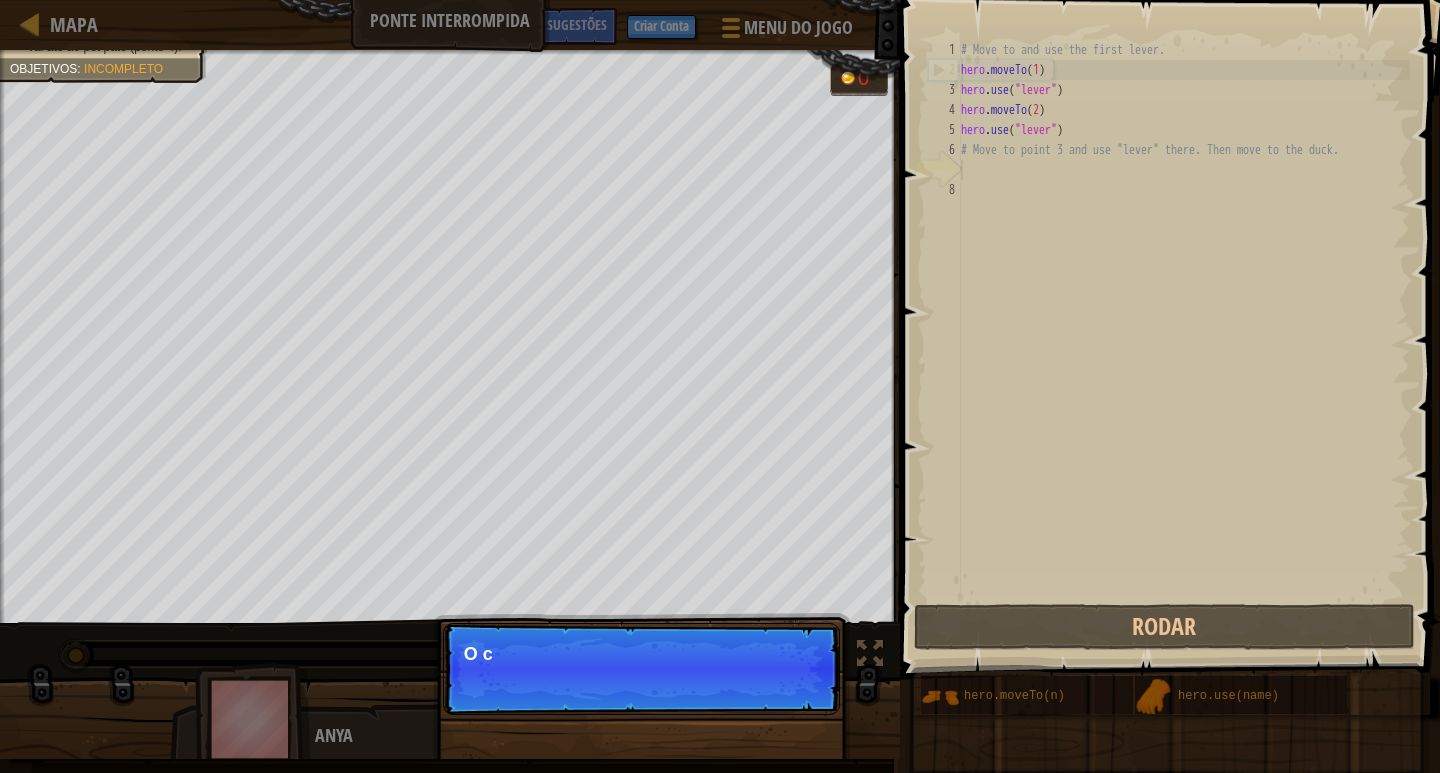 scroll, scrollTop: 9, scrollLeft: 0, axis: vertical 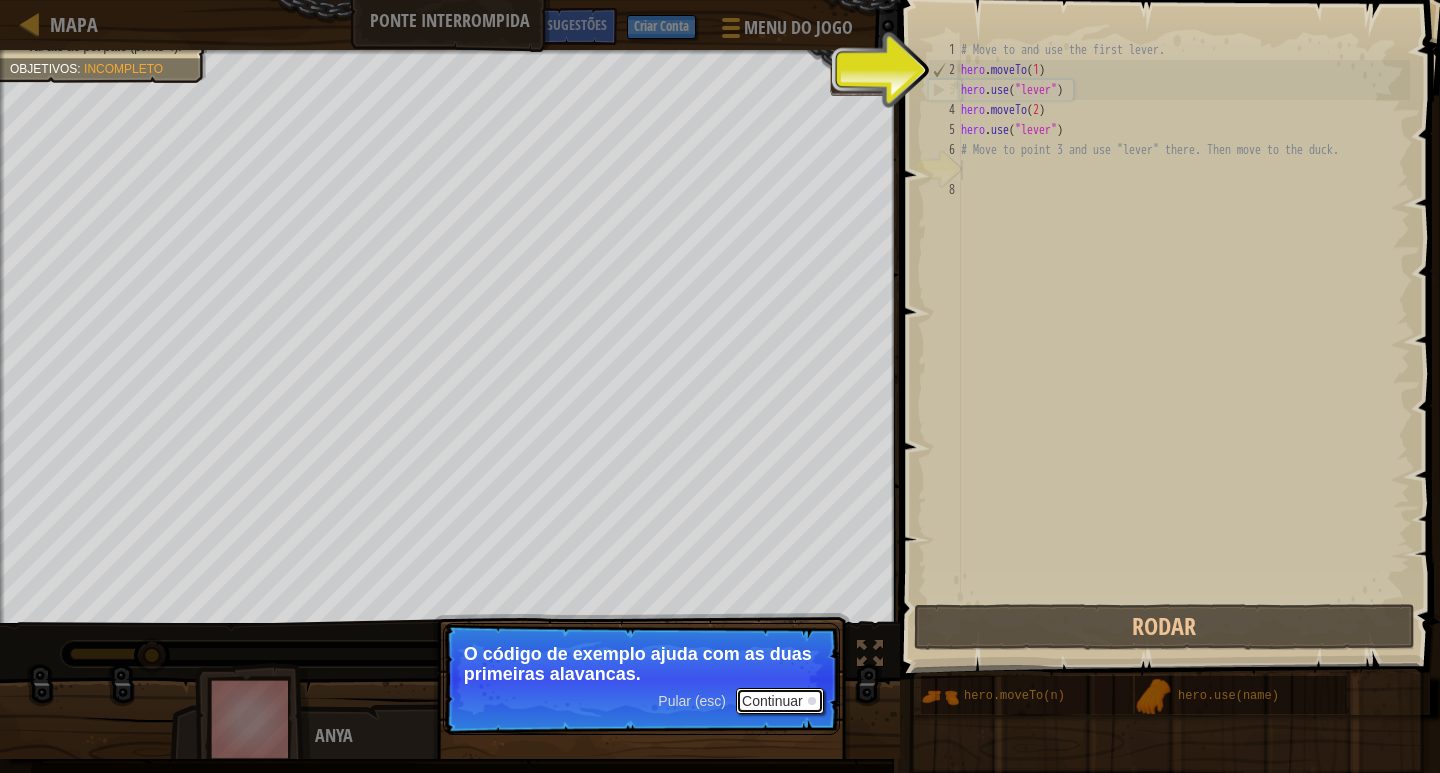 click on "Continuar" at bounding box center [780, 701] 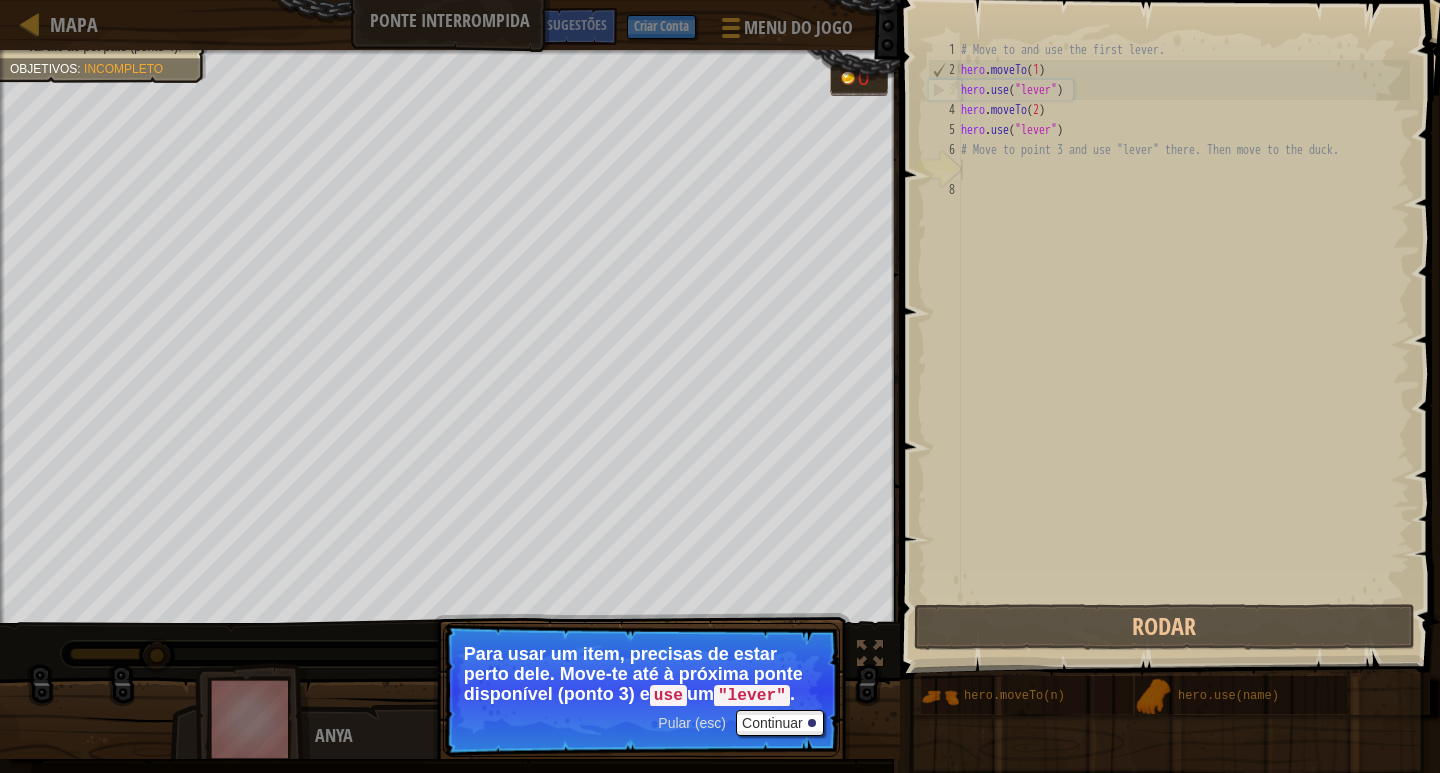 click on "Pular (esc)" at bounding box center (692, 723) 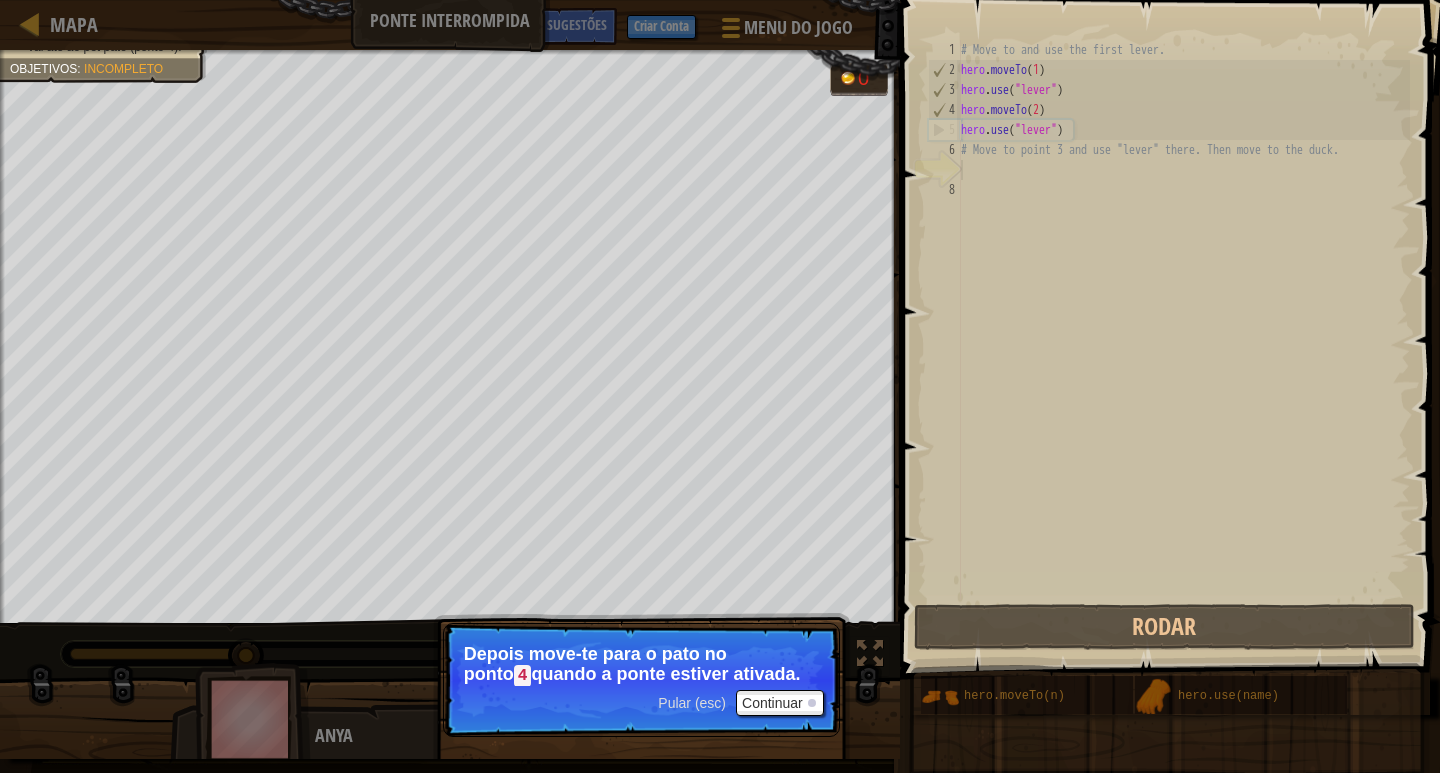 click on "Pular (esc)" at bounding box center [692, 703] 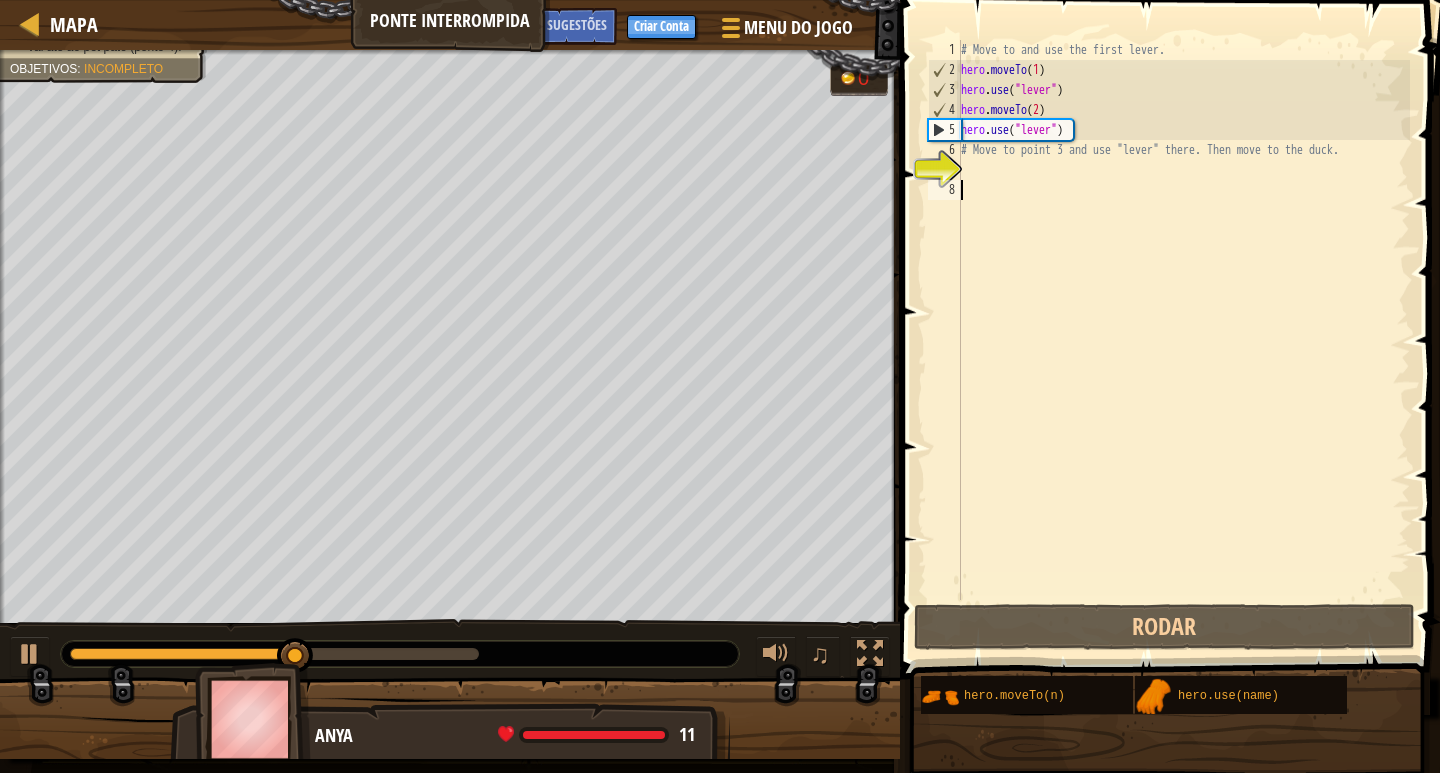 click on "# Move to and use the first lever. hero . moveTo ( 1 ) hero . use ( "lever" ) hero . moveTo ( 2 ) hero . use ( "lever" ) # Move to point 3 and use "lever" there. Then move to the duck." at bounding box center (1183, 340) 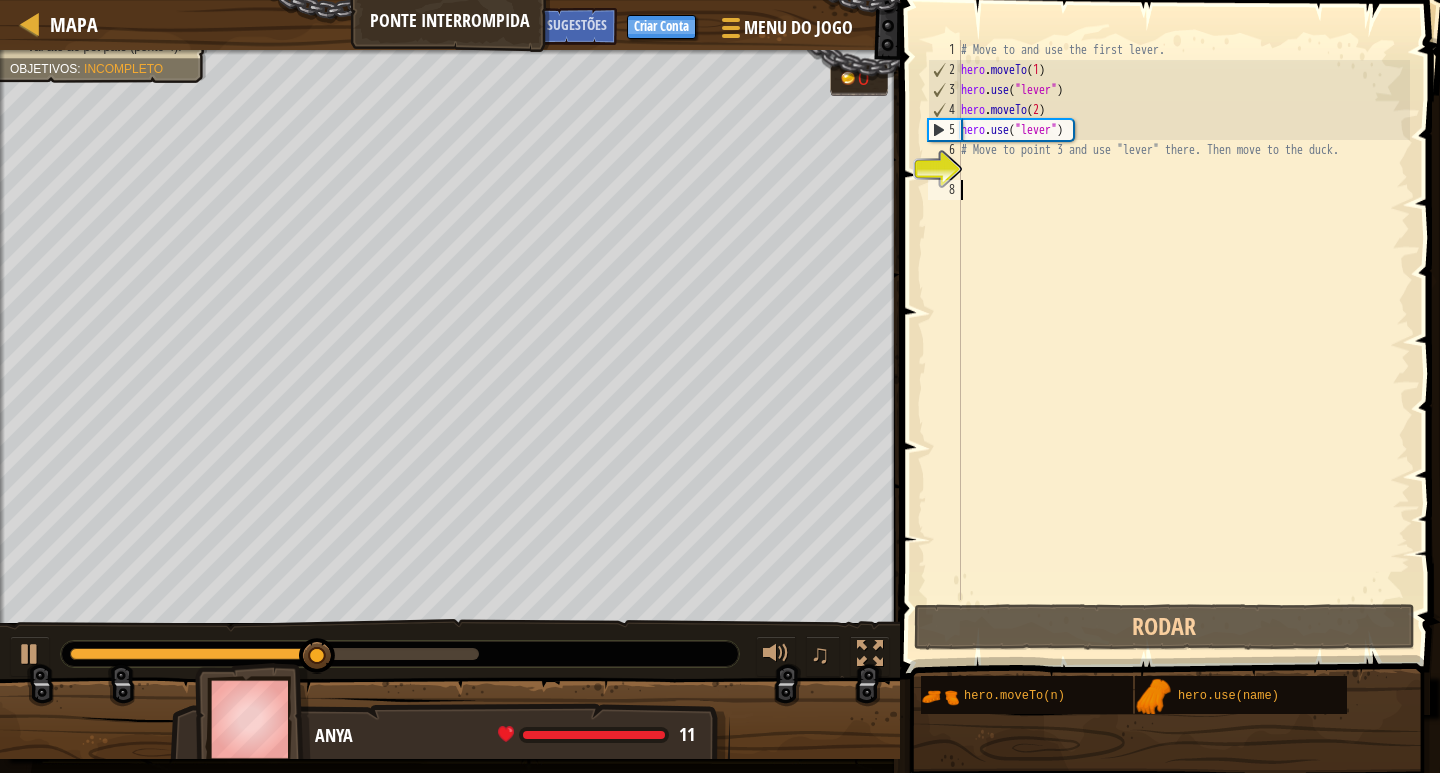 click on "# Move to and use the first lever. hero . moveTo ( 1 ) hero . use ( "lever" ) hero . moveTo ( 2 ) hero . use ( "lever" ) # Move to point 3 and use "lever" there. Then move to the duck." at bounding box center (1183, 340) 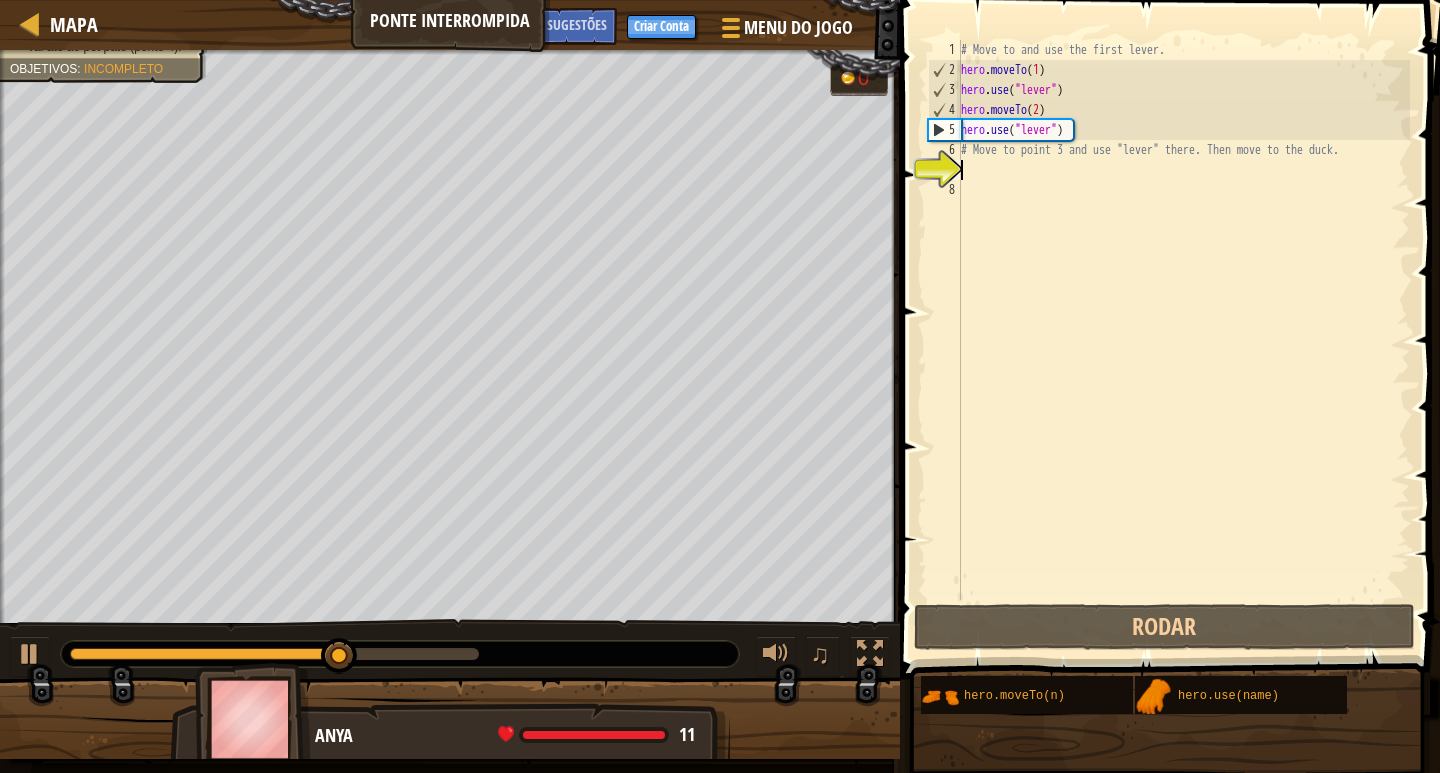 click on "# Move to and use the first lever. hero . moveTo ( 1 ) hero . use ( "lever" ) hero . moveTo ( 2 ) hero . use ( "lever" ) # Move to point 3 and use "lever" there. Then move to the duck." at bounding box center (1183, 340) 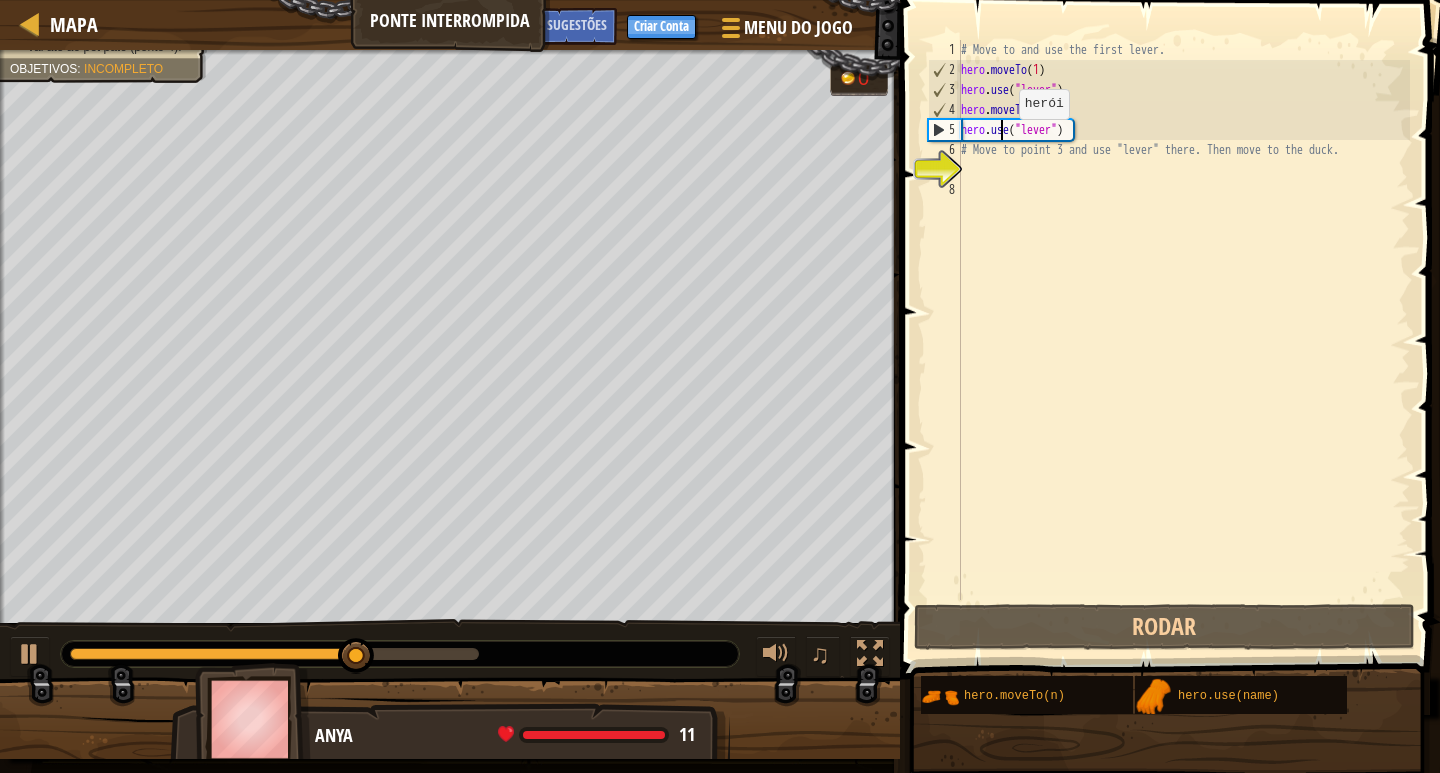 click on "# Move to and use the first lever. hero . moveTo ( 1 ) hero . use ( "lever" ) hero . moveTo ( 2 ) hero . use ( "lever" ) # Move to point 3 and use "lever" there. Then move to the duck." at bounding box center (1183, 340) 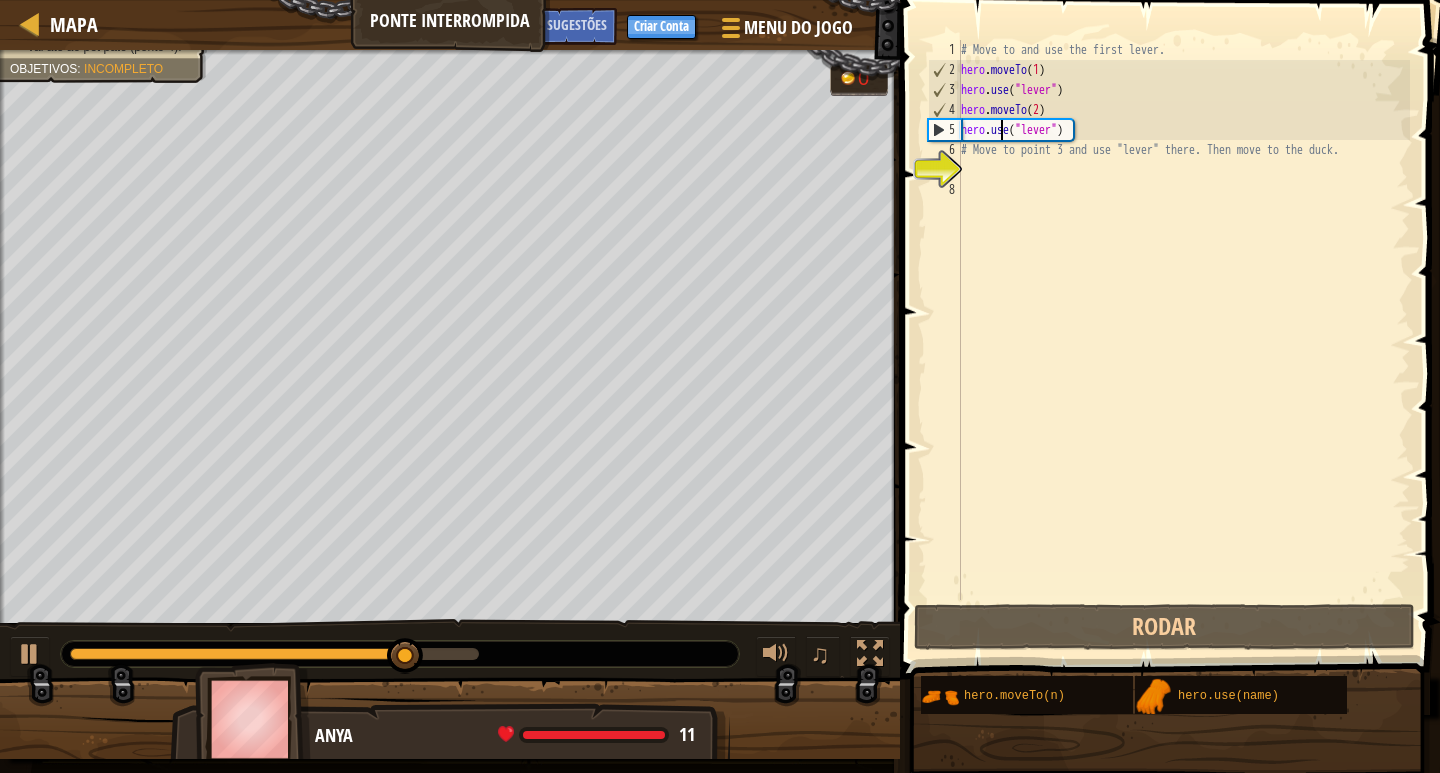 click on "# Move to and use the first lever. hero . moveTo ( 1 ) hero . use ( "lever" ) hero . moveTo ( 2 ) hero . use ( "lever" ) # Move to point 3 and use "lever" there. Then move to the duck." at bounding box center (1183, 340) 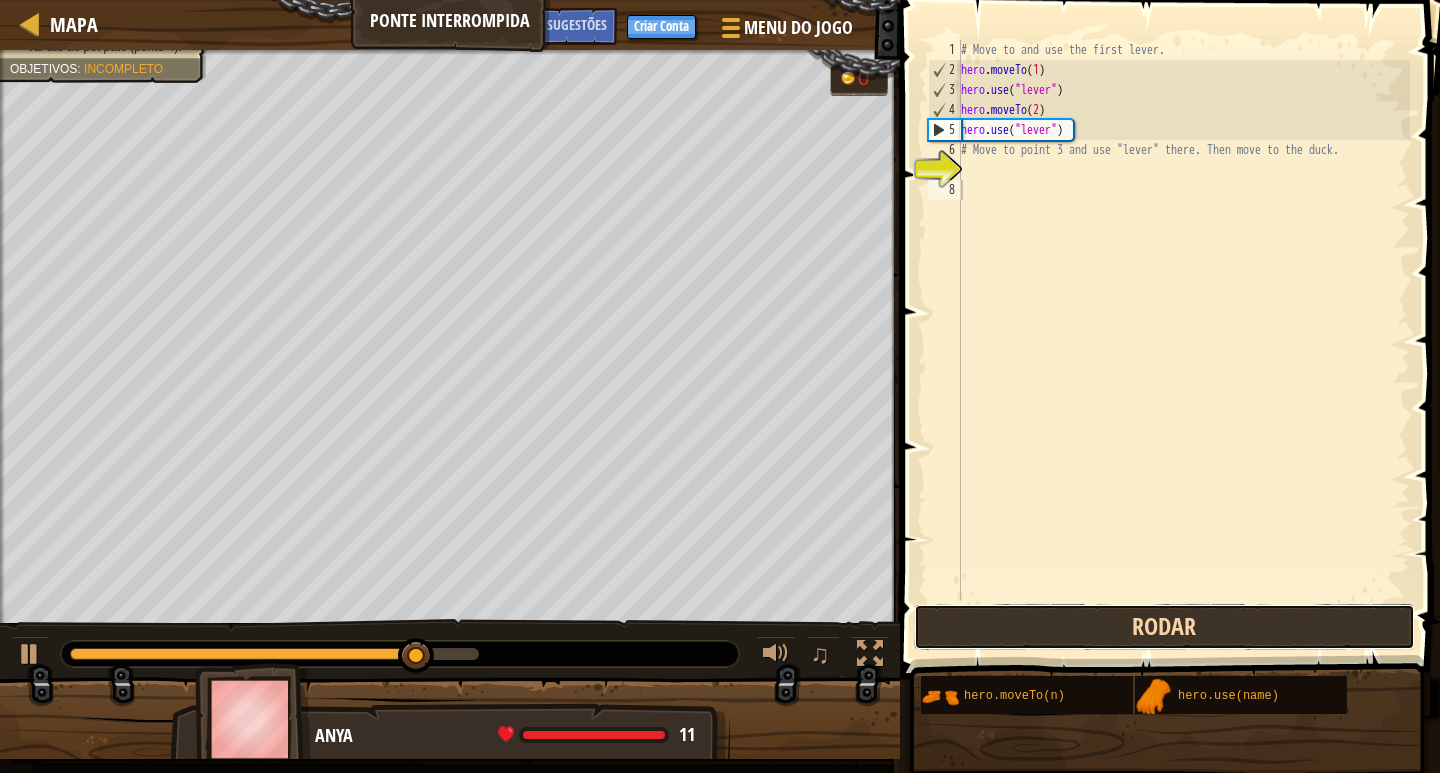 click on "Rodar" at bounding box center (1164, 627) 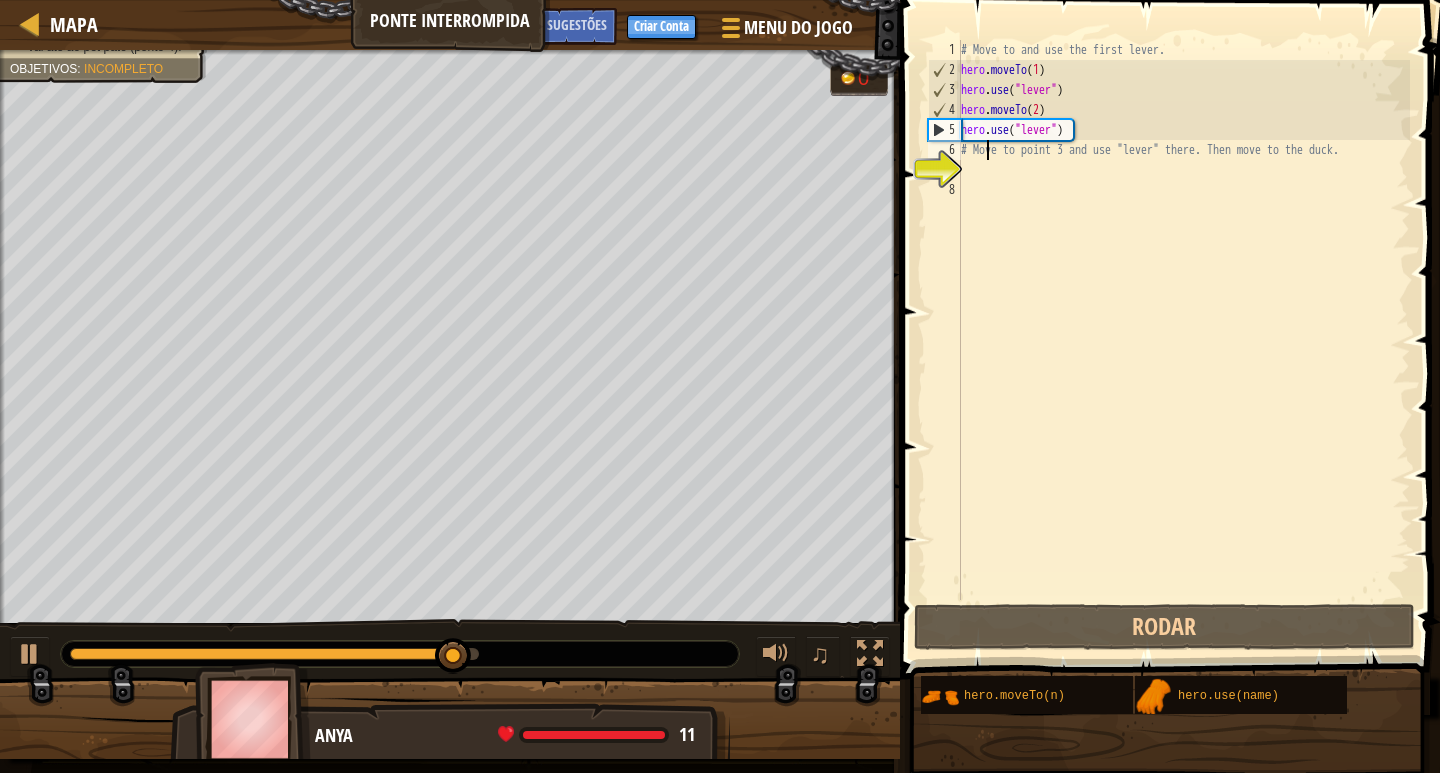 click on "# Move to and use the first lever. hero . moveTo ( 1 ) hero . use ( "lever" ) hero . moveTo ( 2 ) hero . use ( "lever" ) # Move to point 3 and use "lever" there. Then move to the duck." at bounding box center (1183, 340) 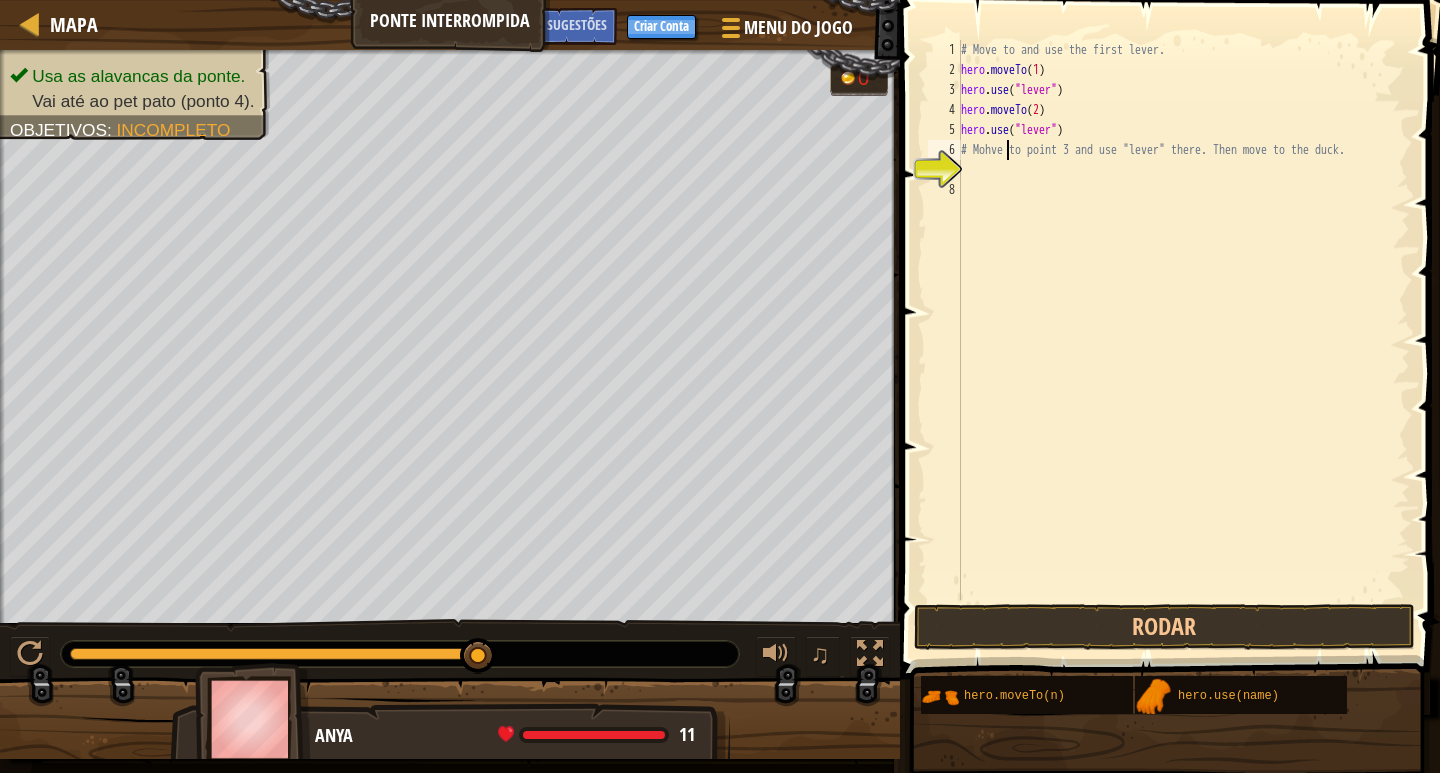 type on "# Moherove to point 3 and use "lever" there. Then move to the duck." 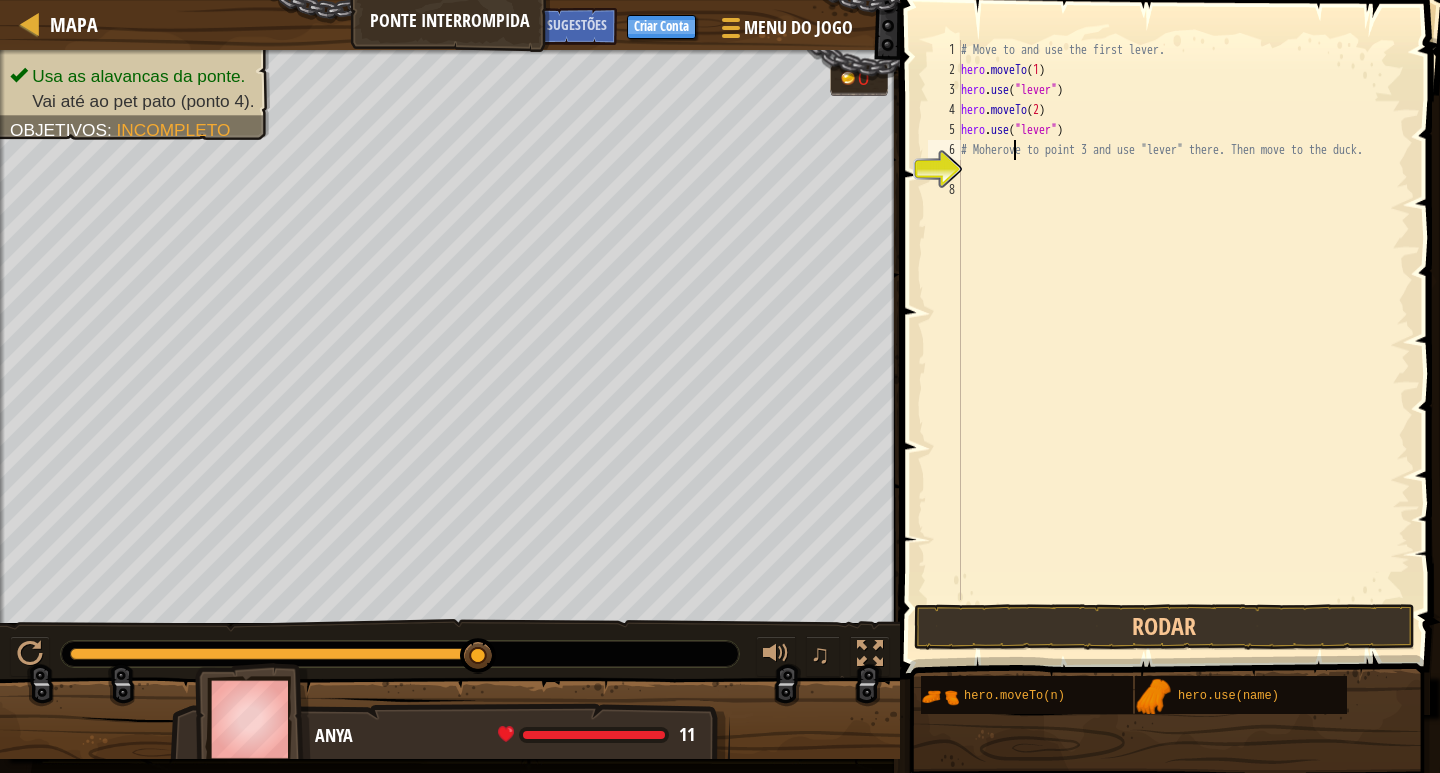 click on "# Move to and use the first lever. hero . moveTo ( 1 ) hero . use ( "lever" ) hero . moveTo ( 2 ) hero . use ( "lever" ) # Moherove to point 3 and use "lever" there. Then move to the duck." at bounding box center [1183, 340] 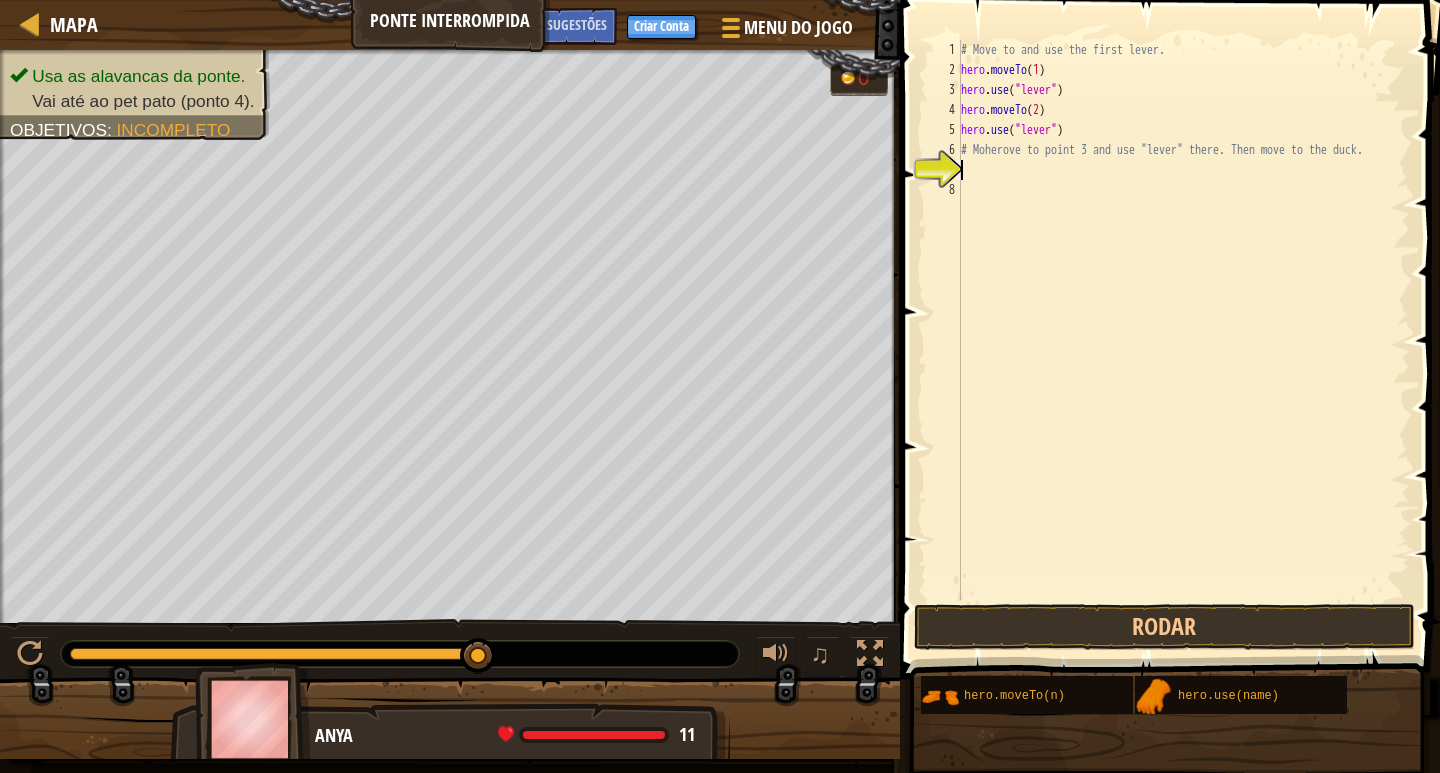 scroll, scrollTop: 9, scrollLeft: 0, axis: vertical 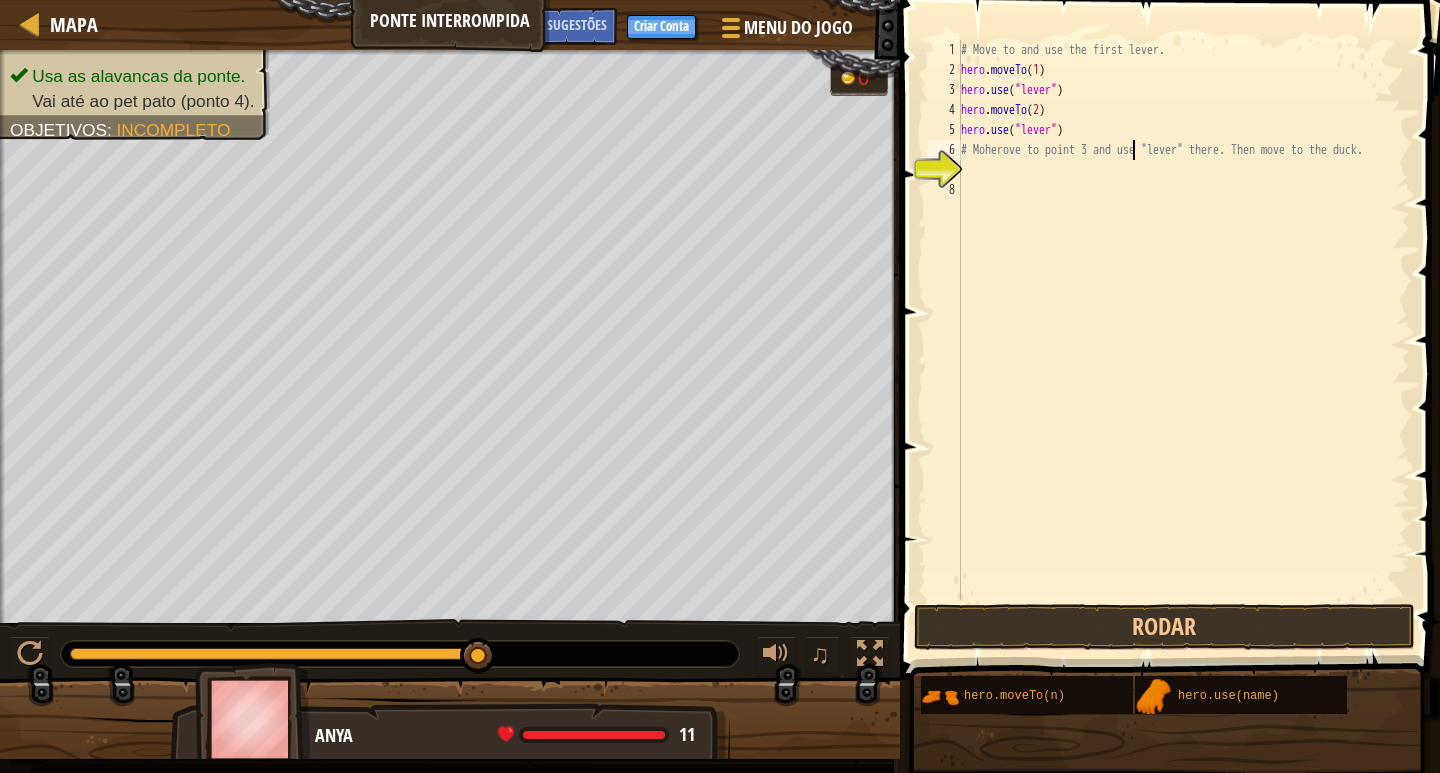 click on "# Move to and use the first lever. hero . moveTo ( 1 ) hero . use ( "lever" ) hero . moveTo ( 2 ) hero . use ( "lever" ) # Moherove to point 3 and use "lever" there. Then move to the duck." at bounding box center [1183, 340] 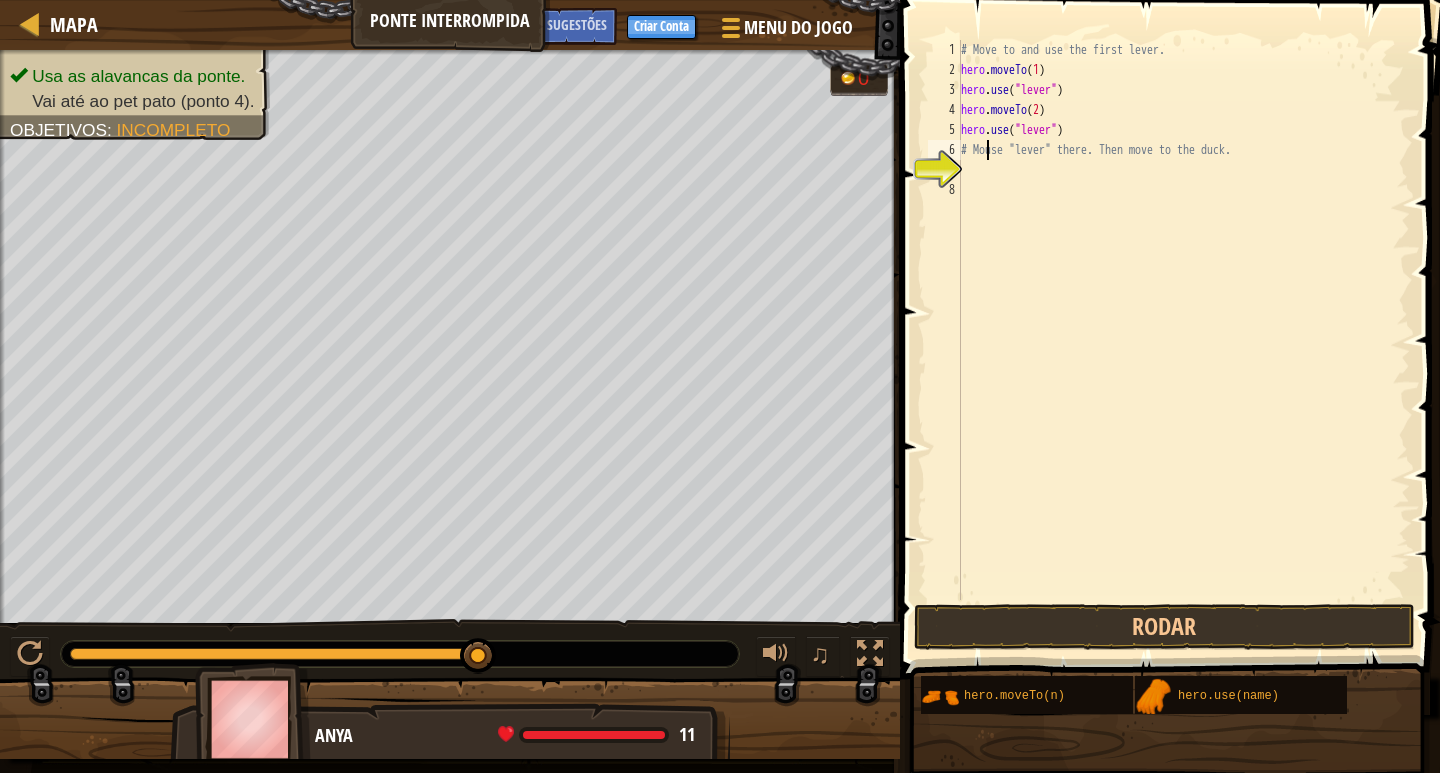 type on "# use "lever" there. Then move to the duck." 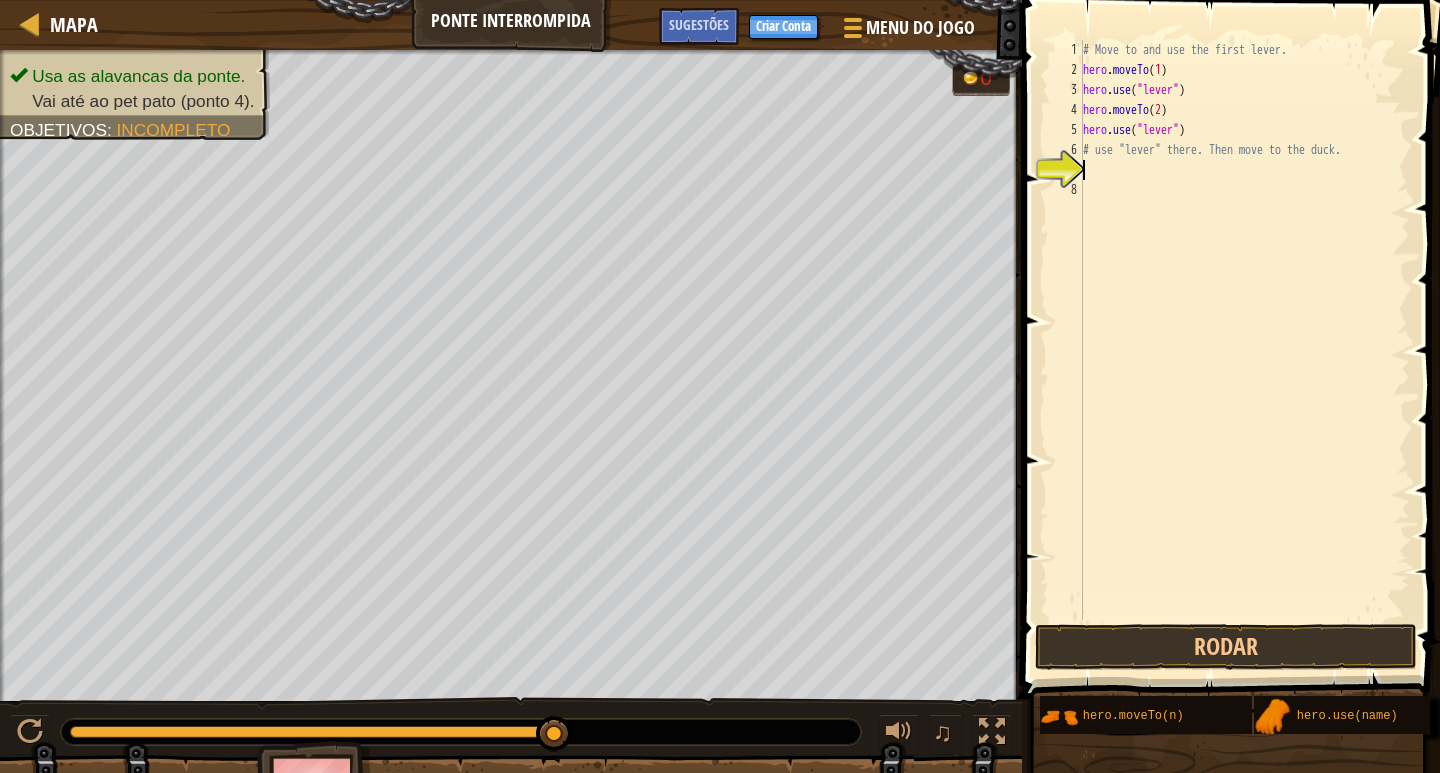click on "# Move to and use the first lever. hero . moveTo ( 1 ) hero . use ( "lever" ) hero . moveTo ( 2 ) hero . use ( "lever" ) # use "lever" there. Then move to the duck." at bounding box center [1244, 350] 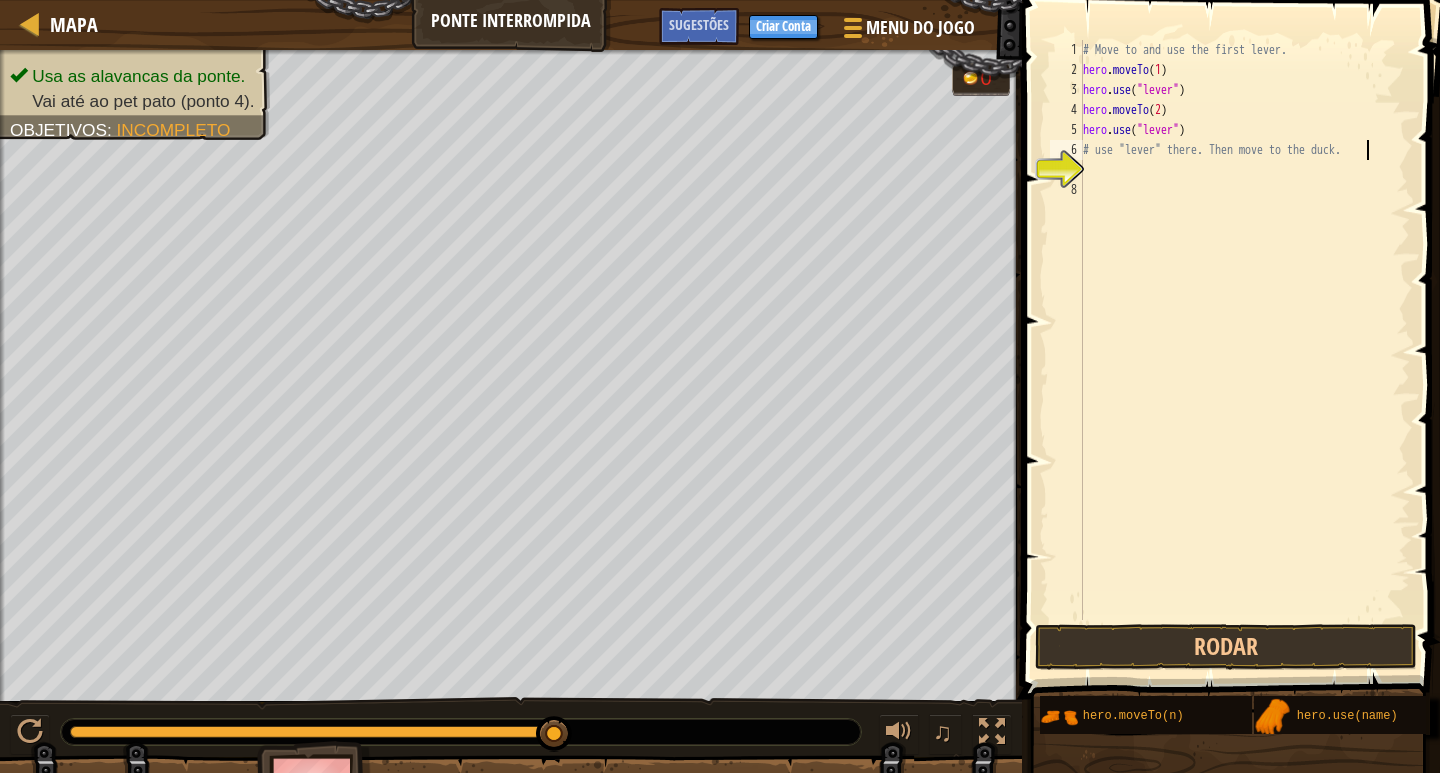 click on "# Move to and use the first lever. hero . moveTo ( 1 ) hero . use ( "lever" ) hero . moveTo ( 2 ) hero . use ( "lever" ) # use "lever" there. Then move to the duck." at bounding box center (1244, 350) 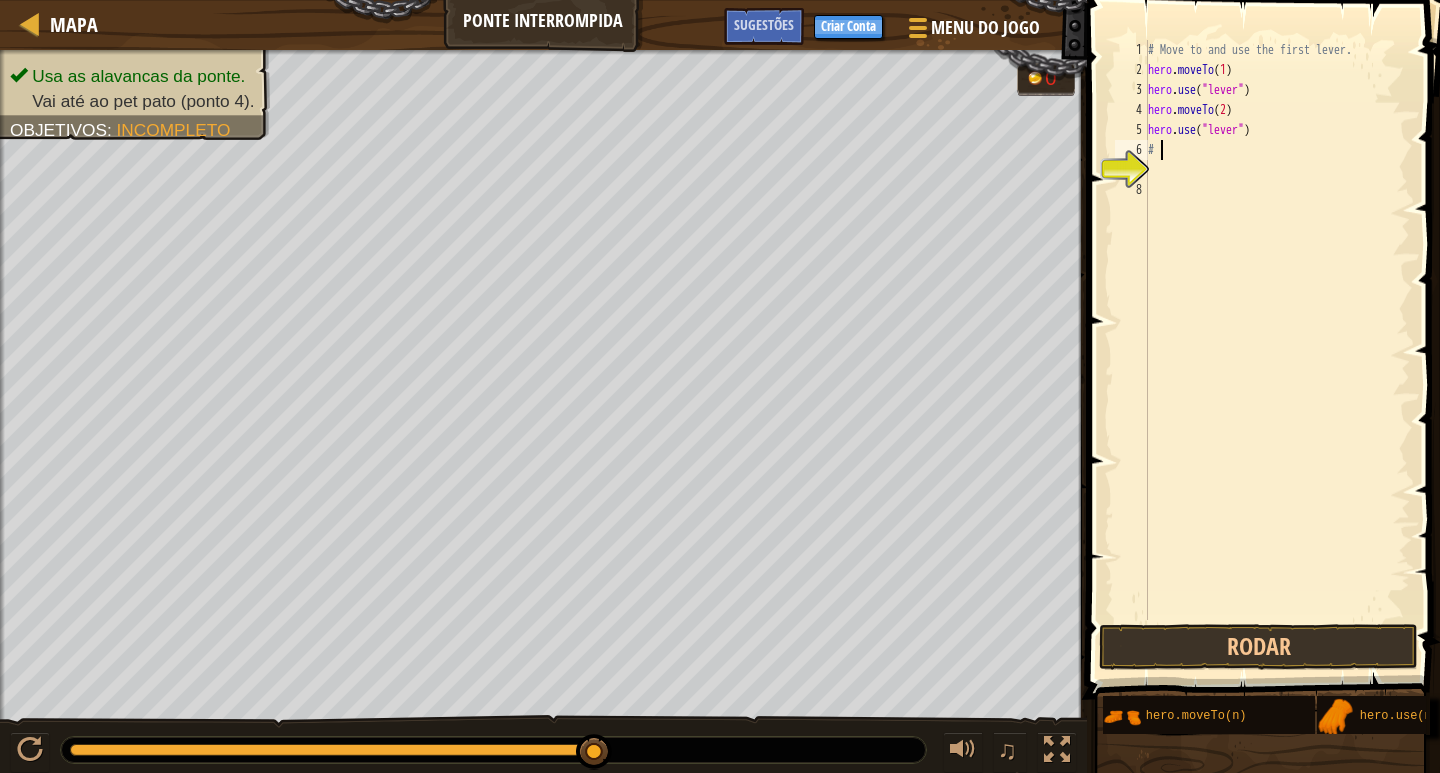 type on "#" 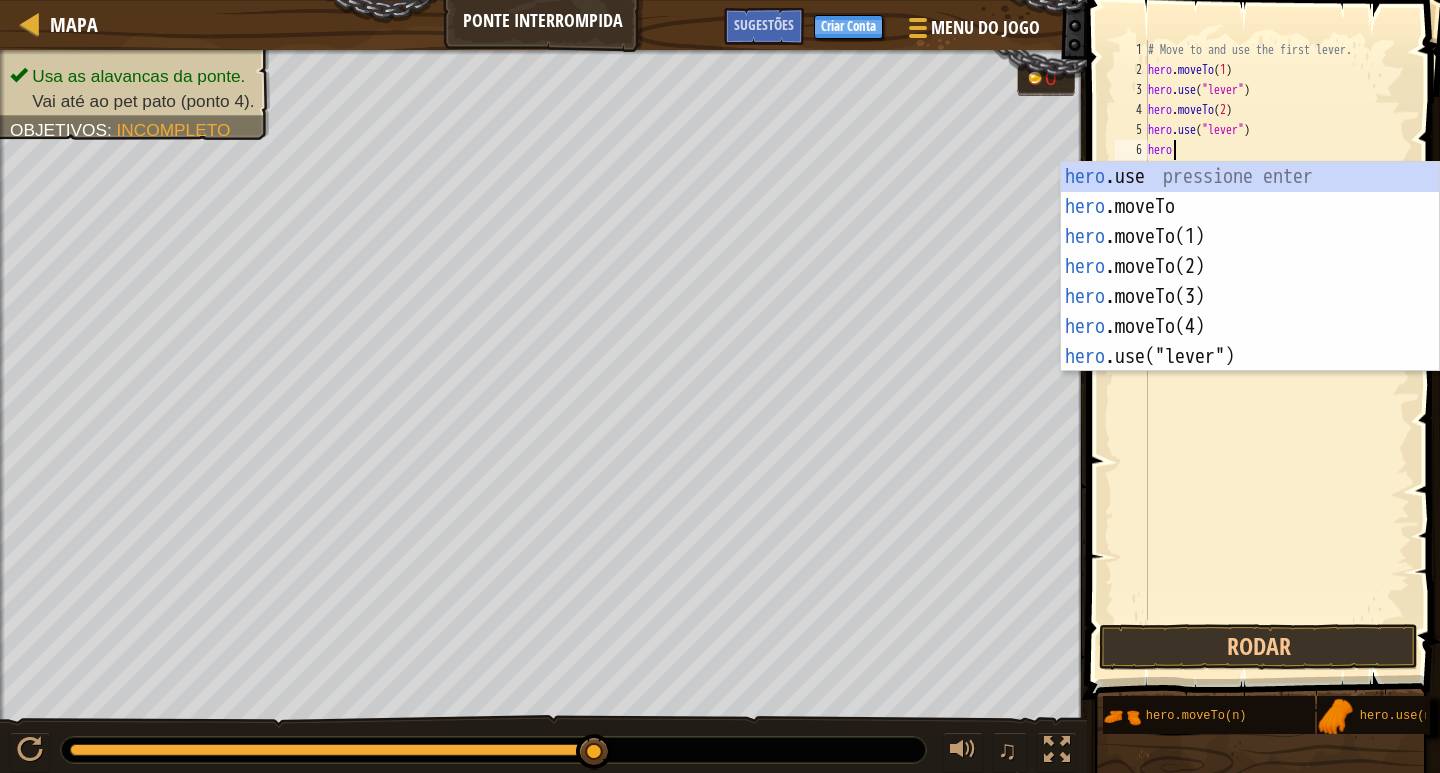 scroll, scrollTop: 9, scrollLeft: 1, axis: both 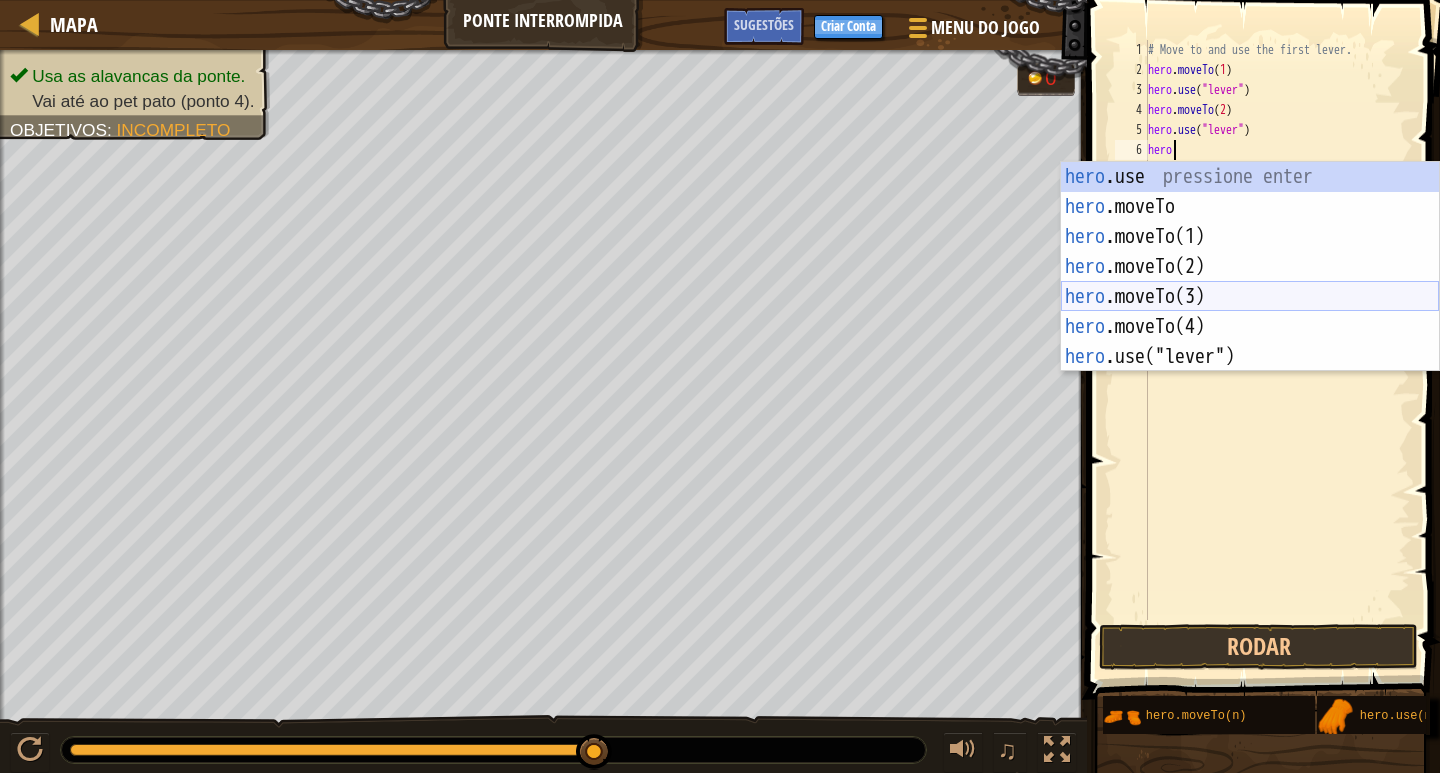 click on "hero .use pressione enter hero .moveTo pressione enter hero .moveTo(1) pressione enter hero .moveTo(2) pressione enter hero .moveTo(3) pressione enter hero .moveTo(4) pressione enter hero .use("lever") pressione enter" at bounding box center (1250, 297) 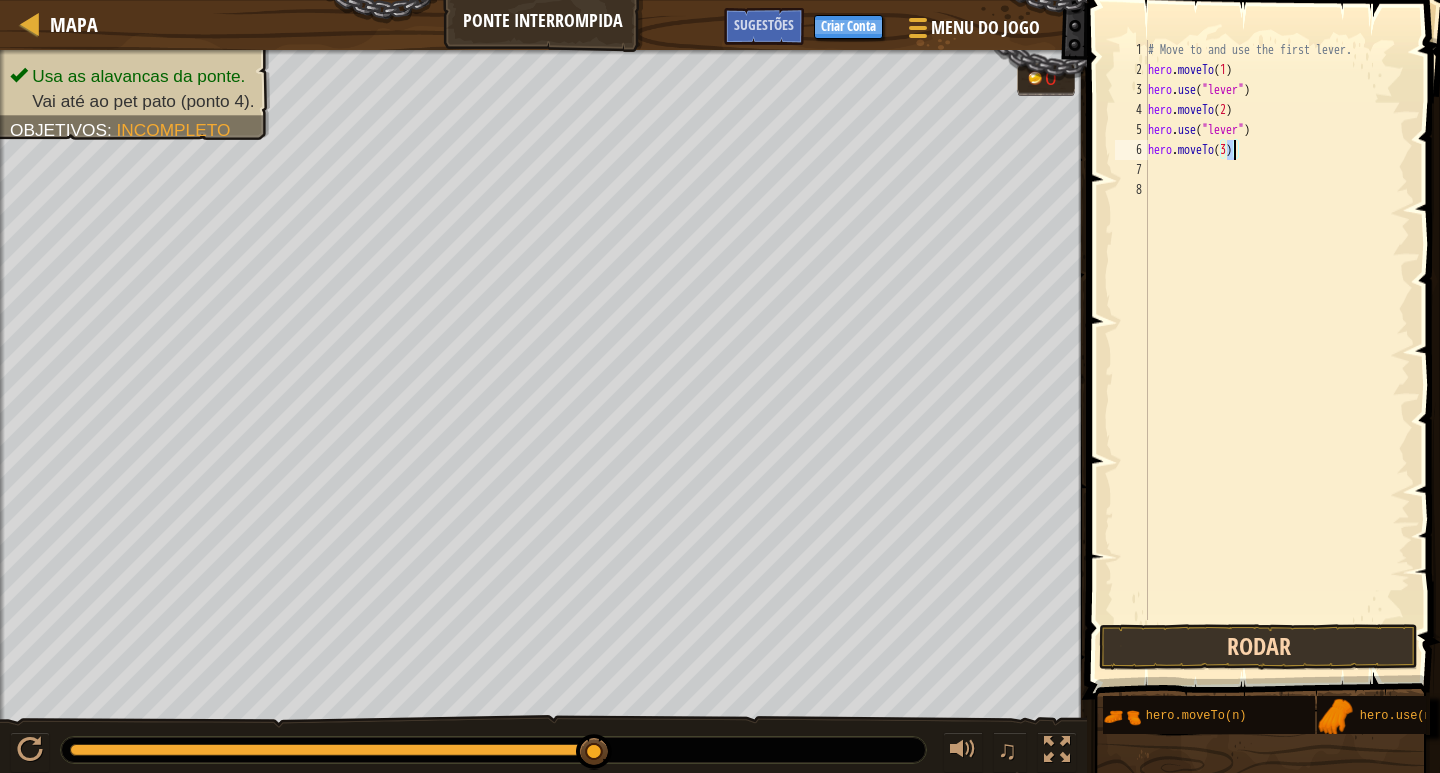 type on "hero.moveTo(3)" 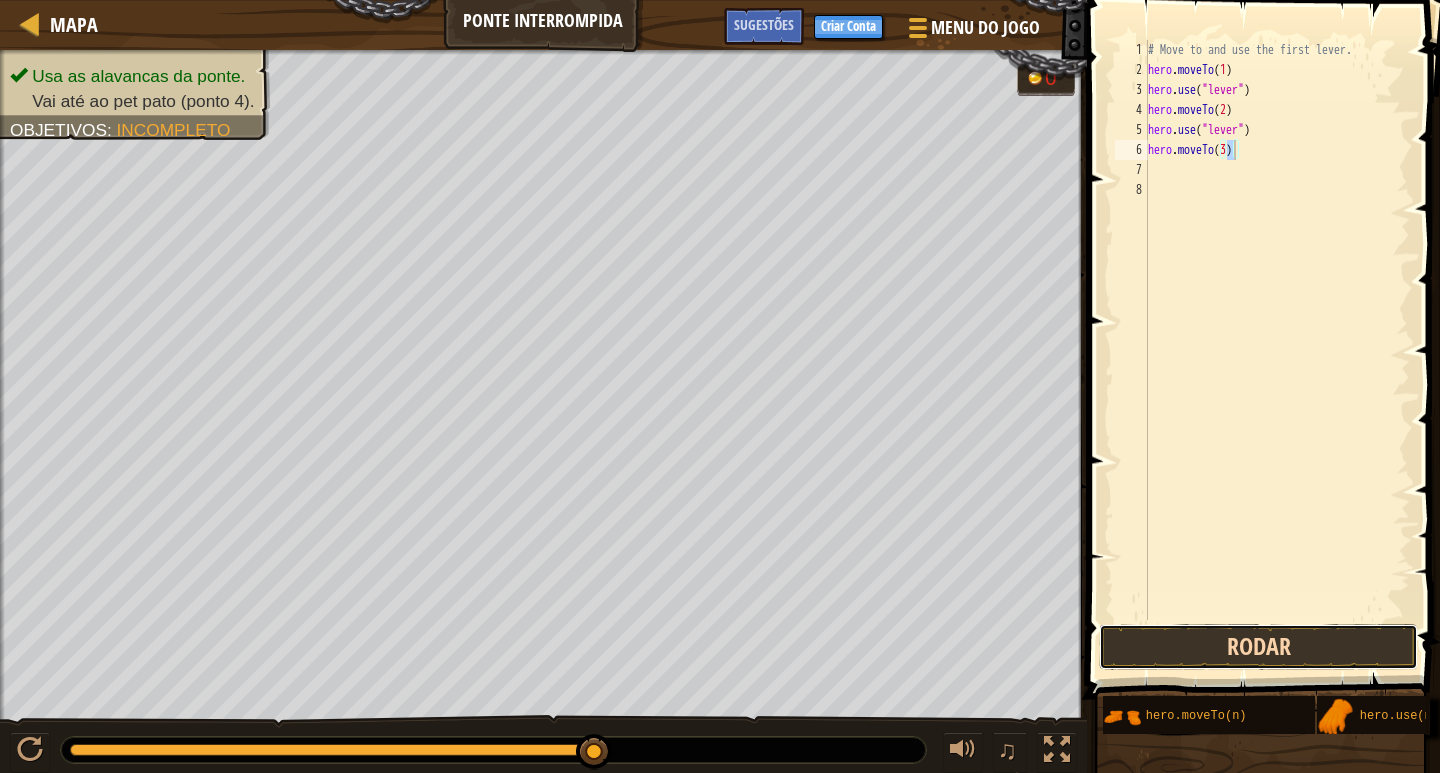 click on "Rodar" at bounding box center (1258, 647) 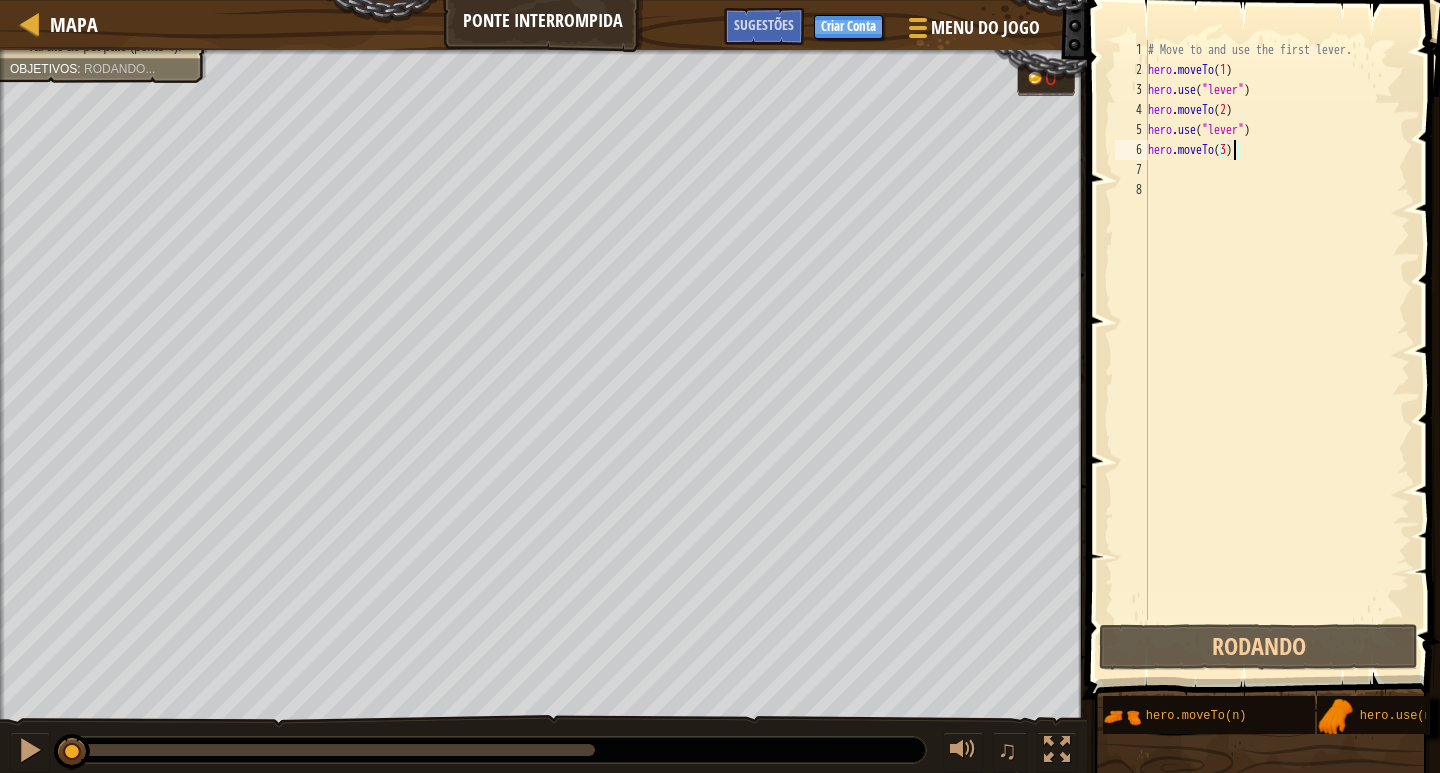 click on "# Move to and use the first lever. hero . moveTo ( 1 ) hero . use ( "lever" ) hero . moveTo ( 2 ) hero . use ( "lever" ) hero . moveTo ( 3 )" at bounding box center (1277, 350) 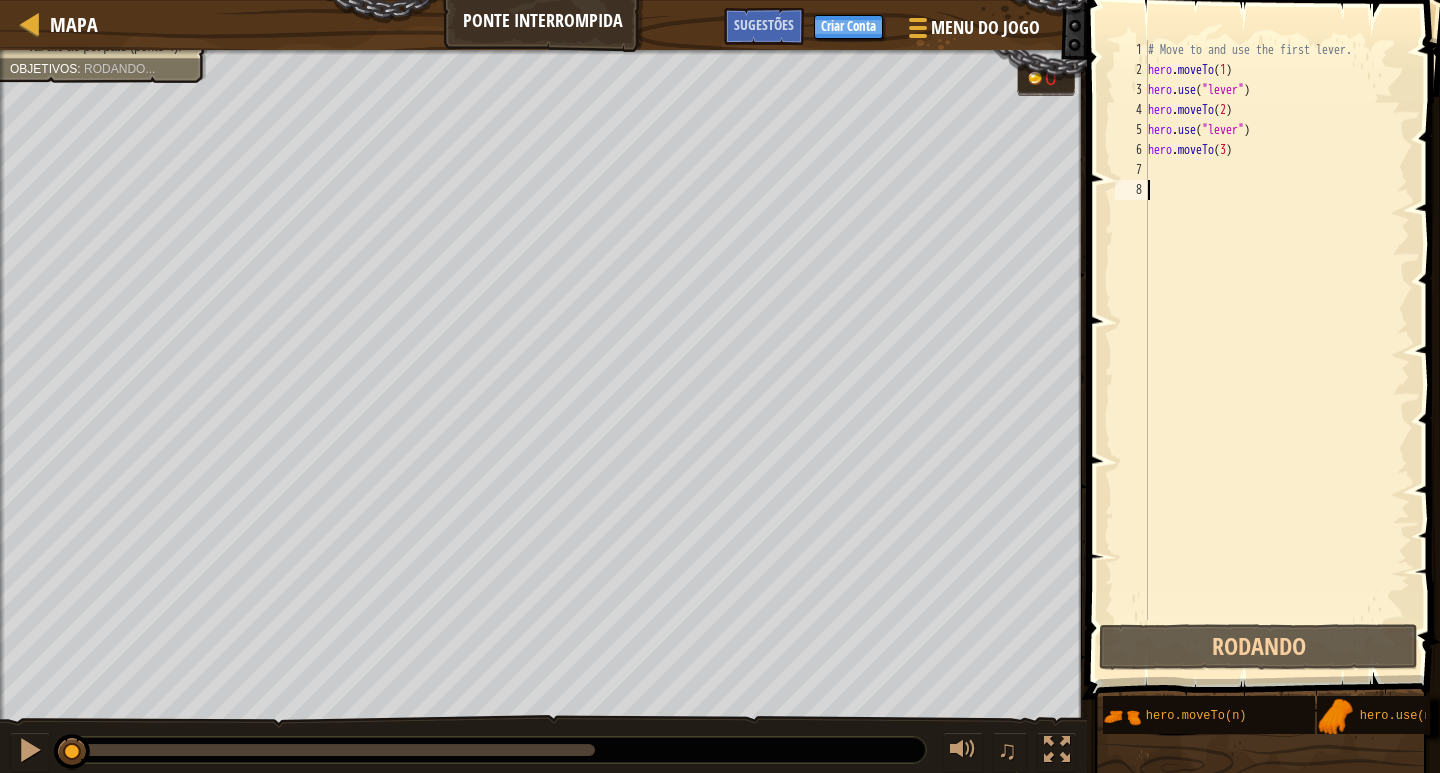 scroll, scrollTop: 9, scrollLeft: 0, axis: vertical 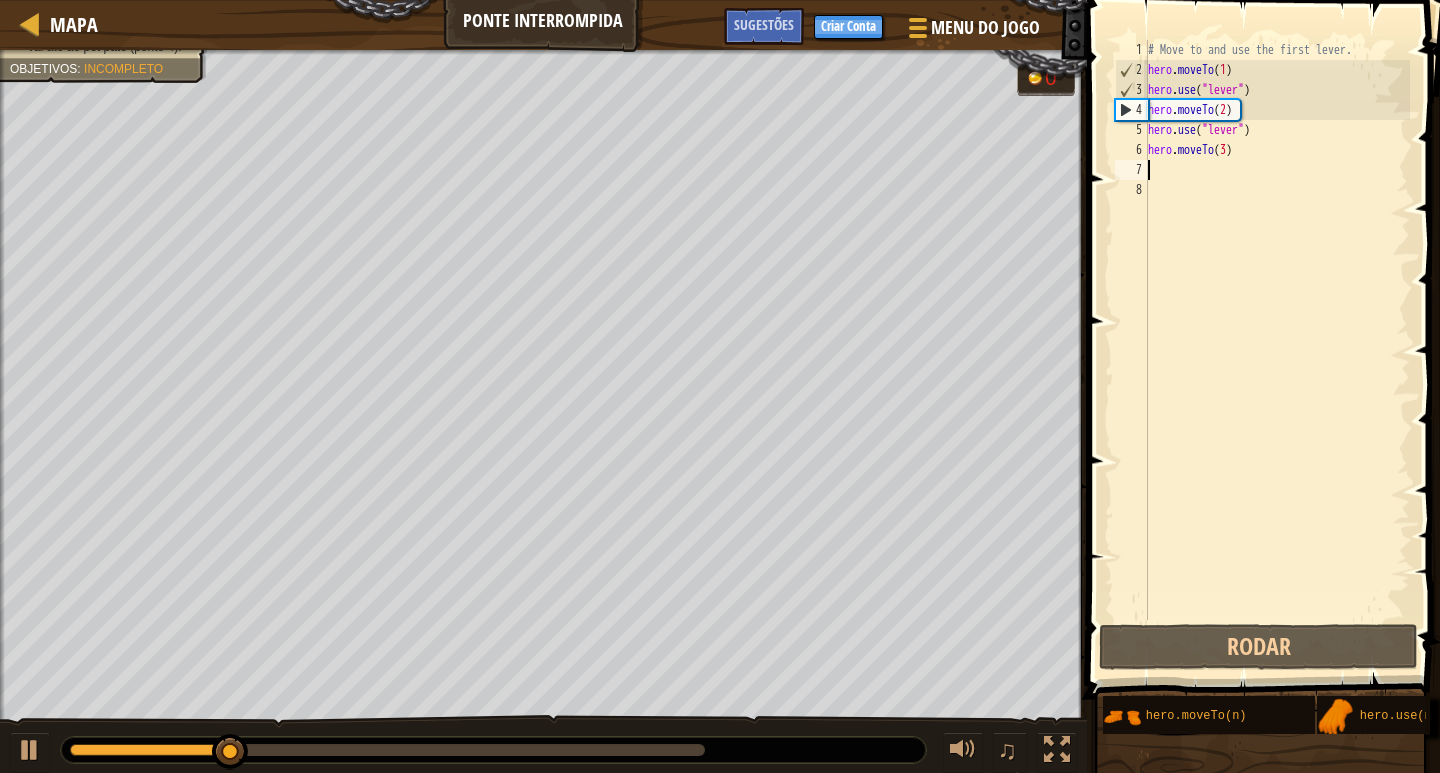 click on "# Move to and use the first lever. hero . moveTo ( 1 ) hero . use ( "lever" ) hero . moveTo ( 2 ) hero . use ( "lever" ) hero . moveTo ( 3 )" at bounding box center [1277, 350] 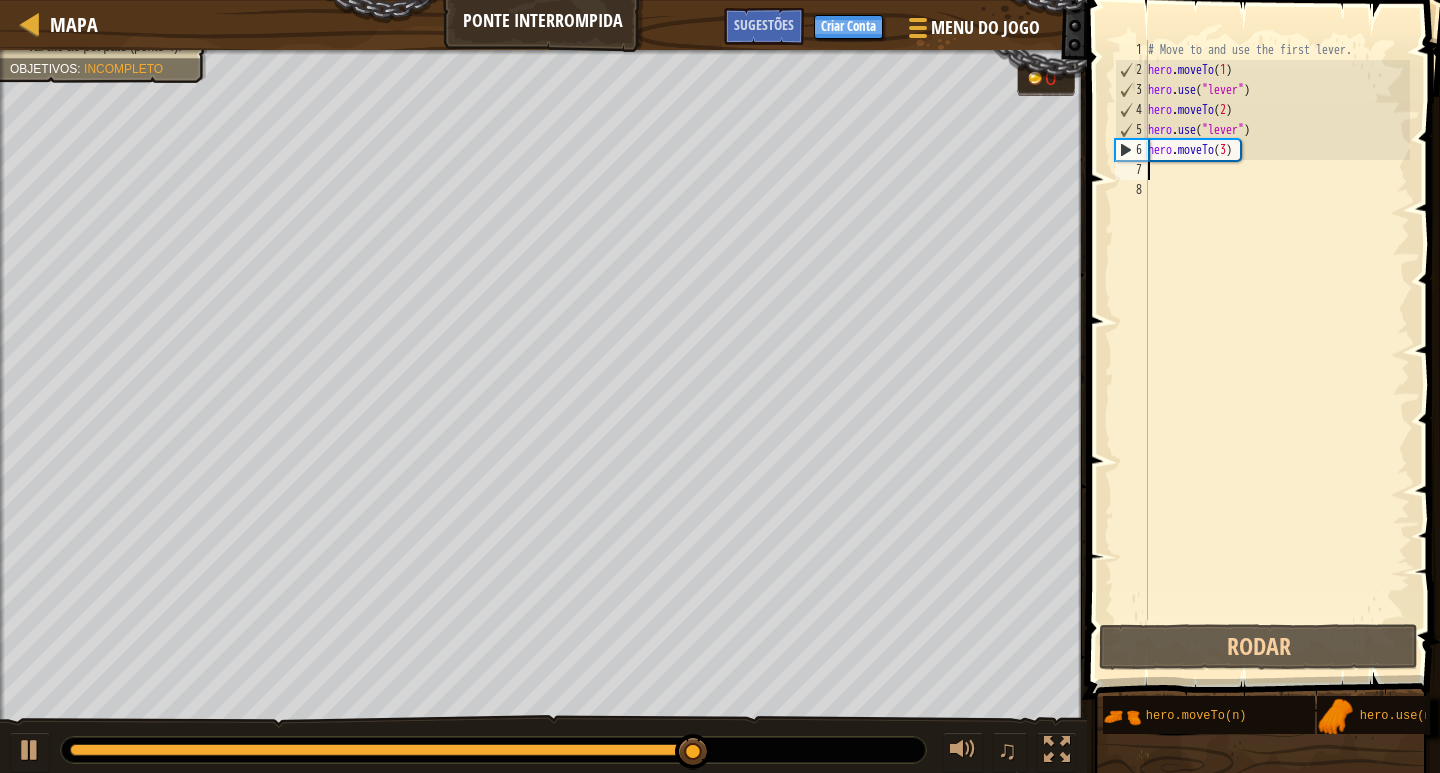 click on "# Move to and use the first lever. hero . moveTo ( 1 ) hero . use ( "lever" ) hero . moveTo ( 2 ) hero . use ( "lever" ) hero . moveTo ( 3 )" at bounding box center (1277, 350) 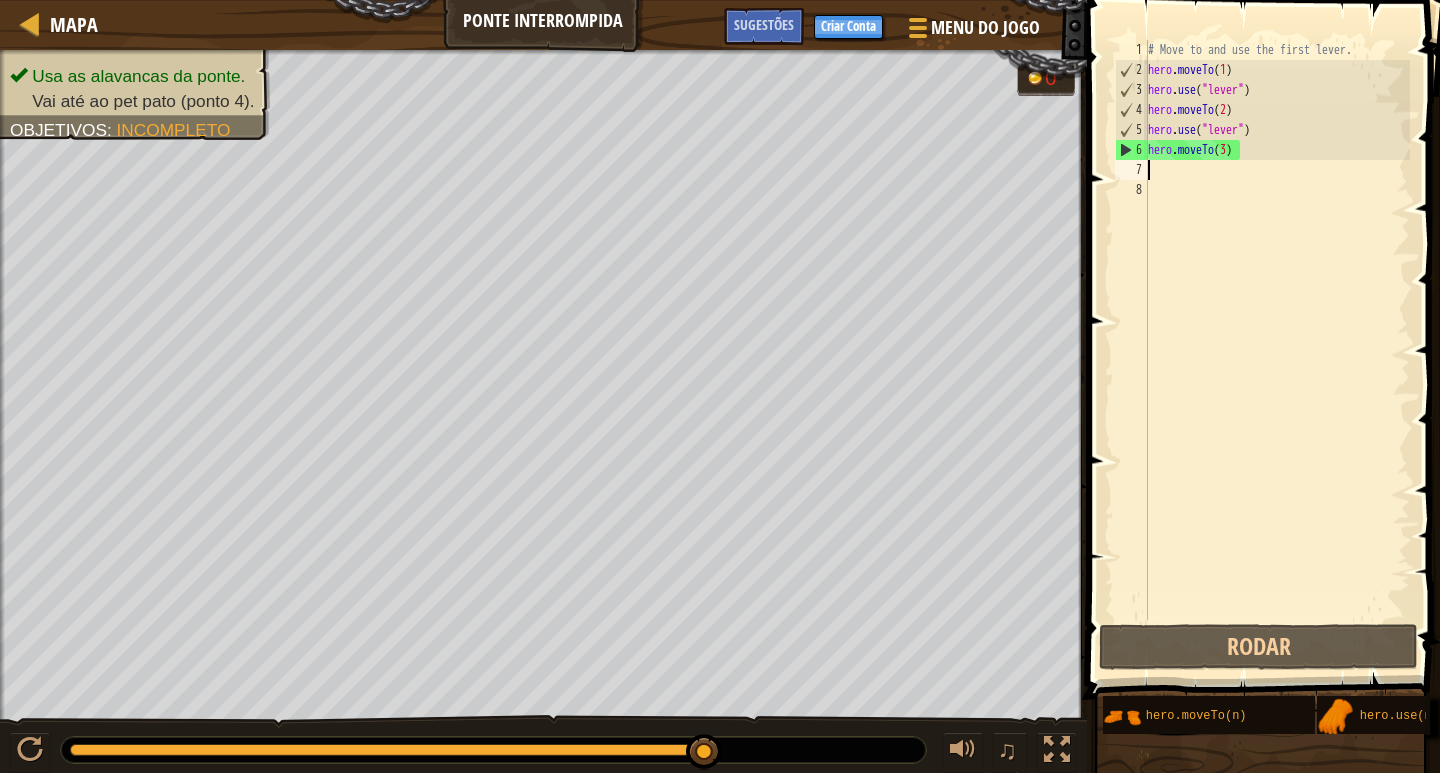 drag, startPoint x: 1195, startPoint y: 176, endPoint x: 1198, endPoint y: 164, distance: 12.369317 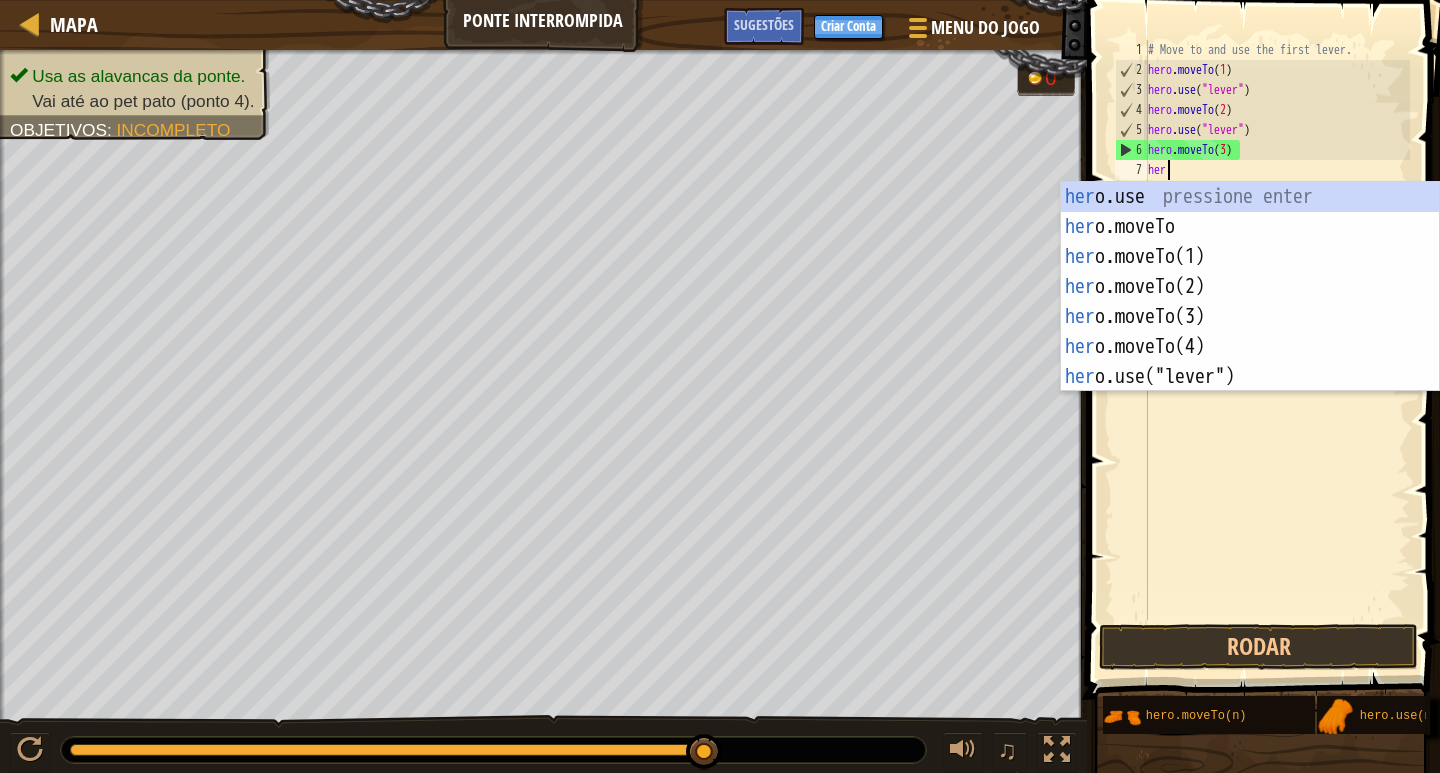 scroll, scrollTop: 9, scrollLeft: 1, axis: both 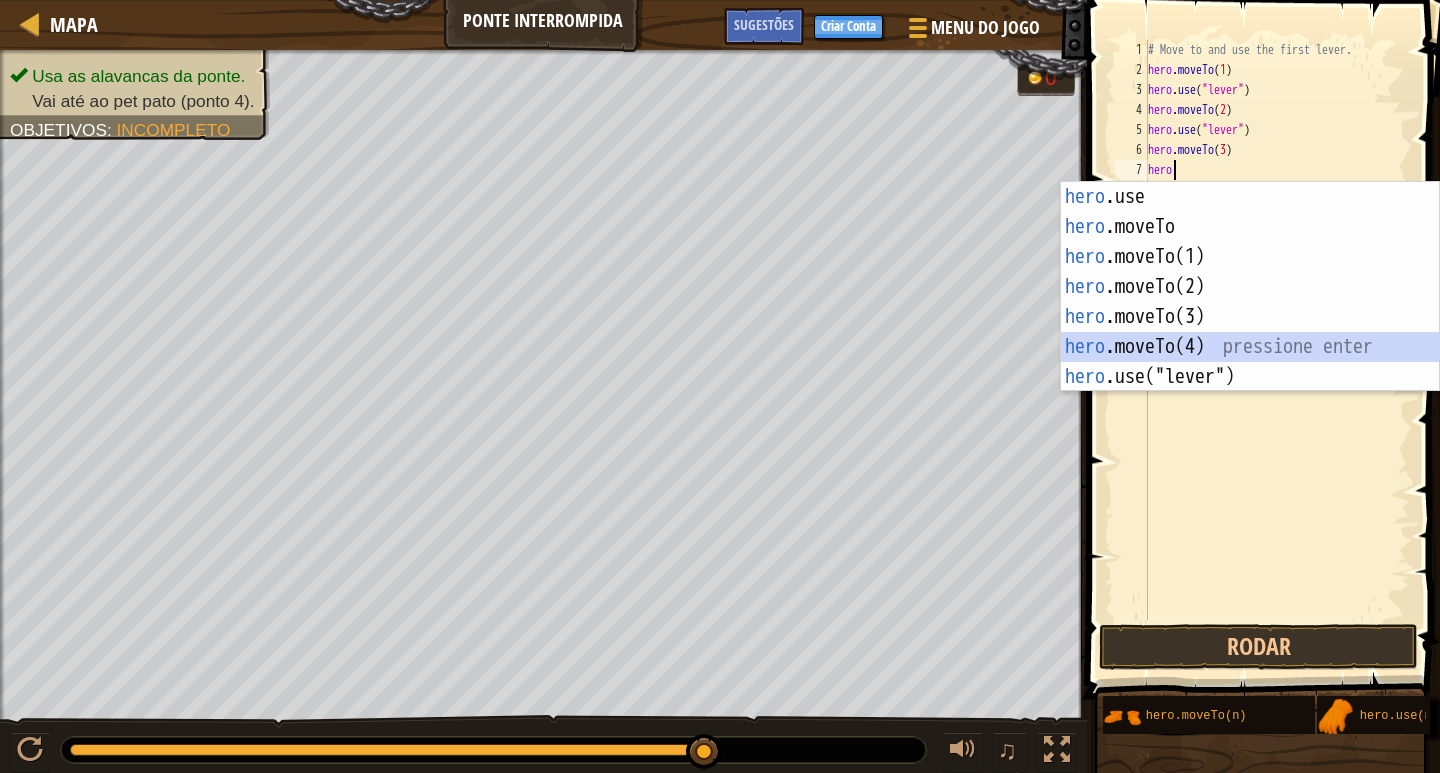 click on "hero .use pressione enter hero .moveTo pressione enter hero .moveTo(1) pressione enter hero .moveTo(2) pressione enter hero .moveTo(3) pressione enter hero .moveTo(4) pressione enter hero .use("lever") pressione enter" at bounding box center [1250, 317] 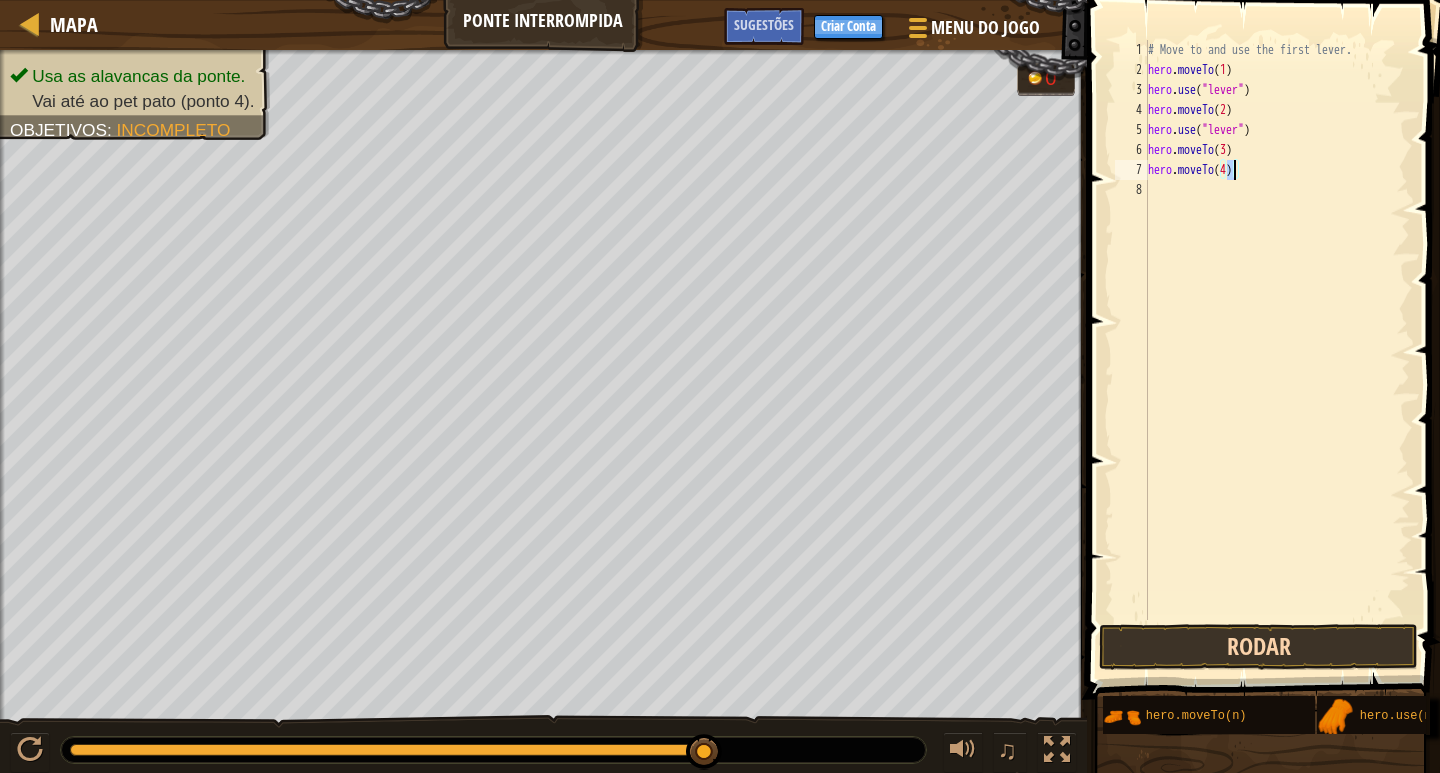 type on "hero.moveTo(4)" 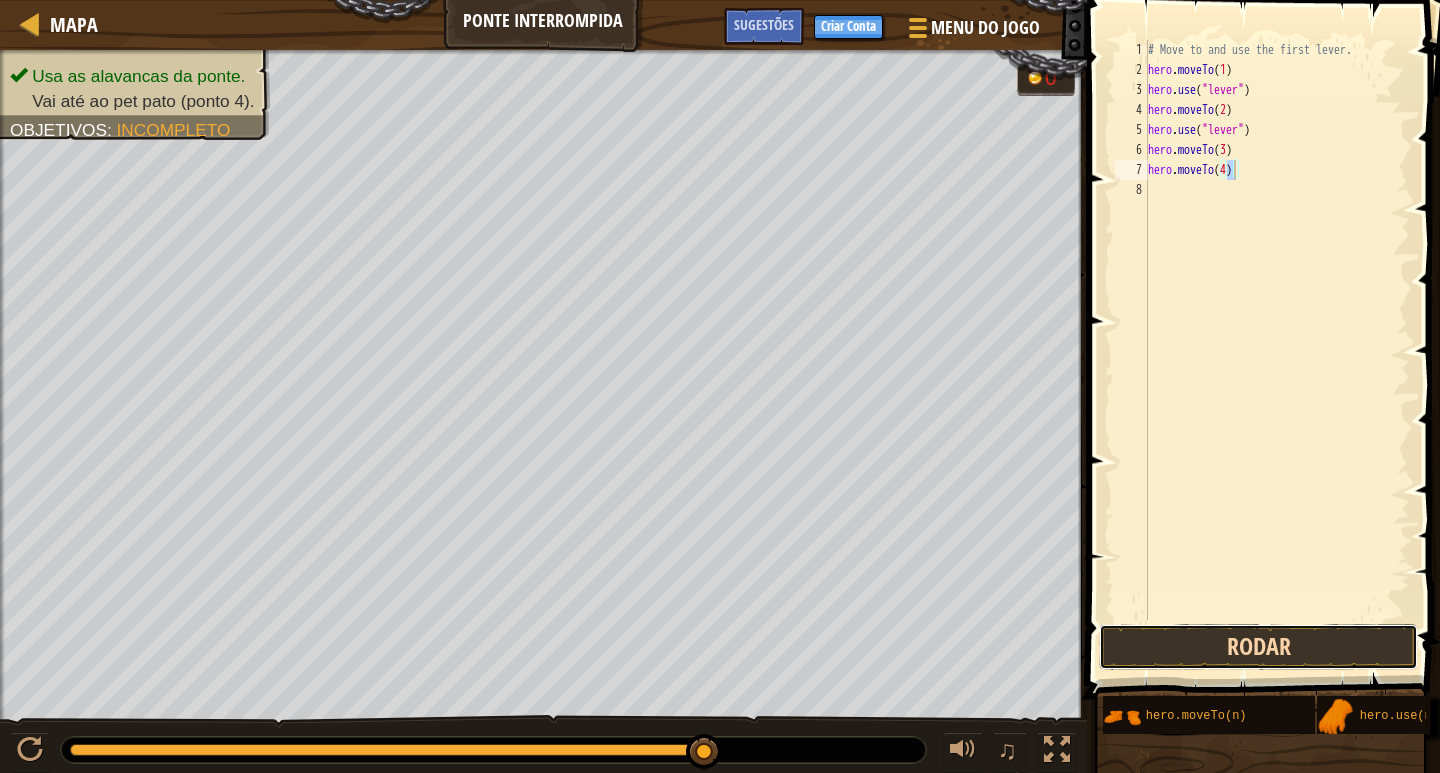 click on "Rodar" at bounding box center [1258, 647] 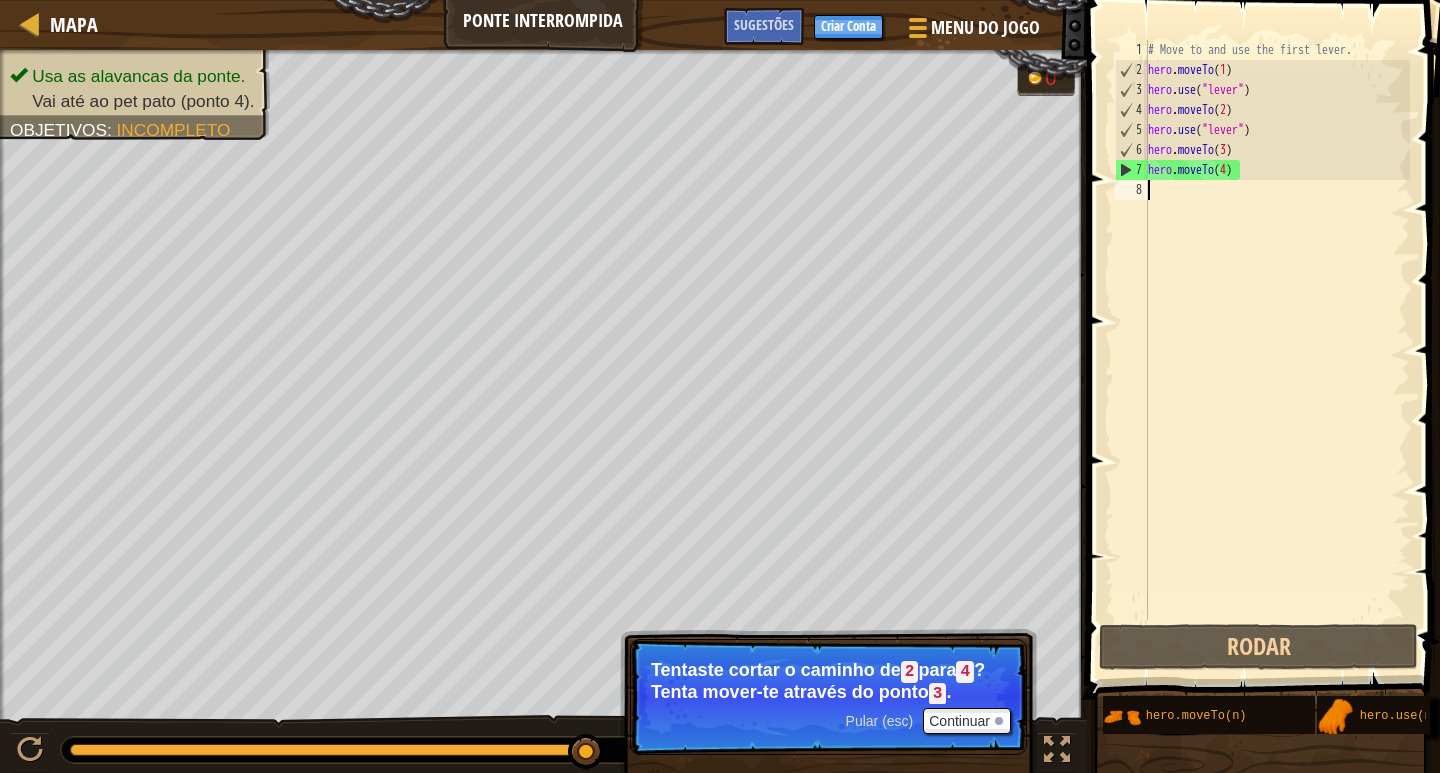 click on "# Move to and use the first lever. hero . moveTo ( 1 ) hero . use ( "lever" ) hero . moveTo ( 2 ) hero . use ( "lever" ) hero . moveTo ( 3 ) hero . moveTo ( 4 )" at bounding box center (1277, 350) 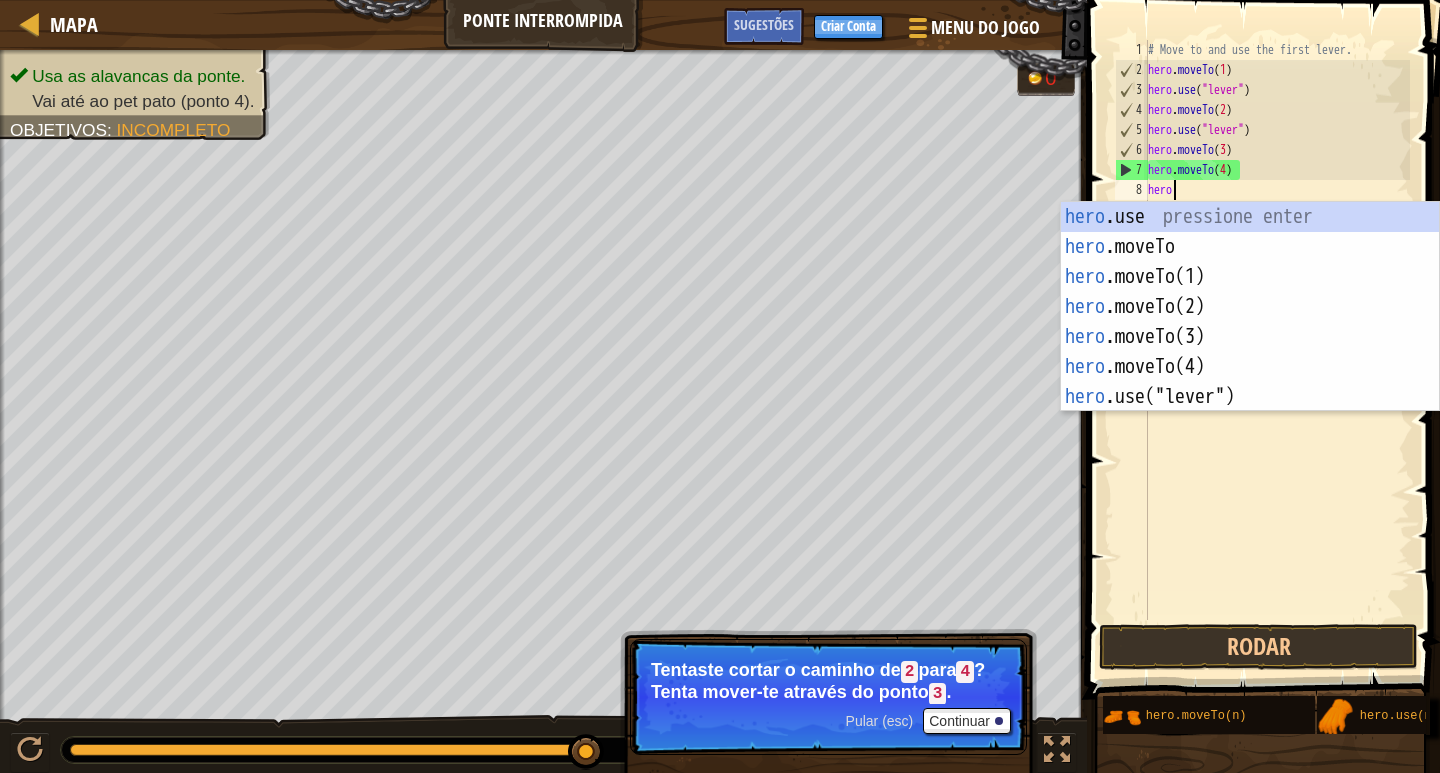scroll, scrollTop: 9, scrollLeft: 1, axis: both 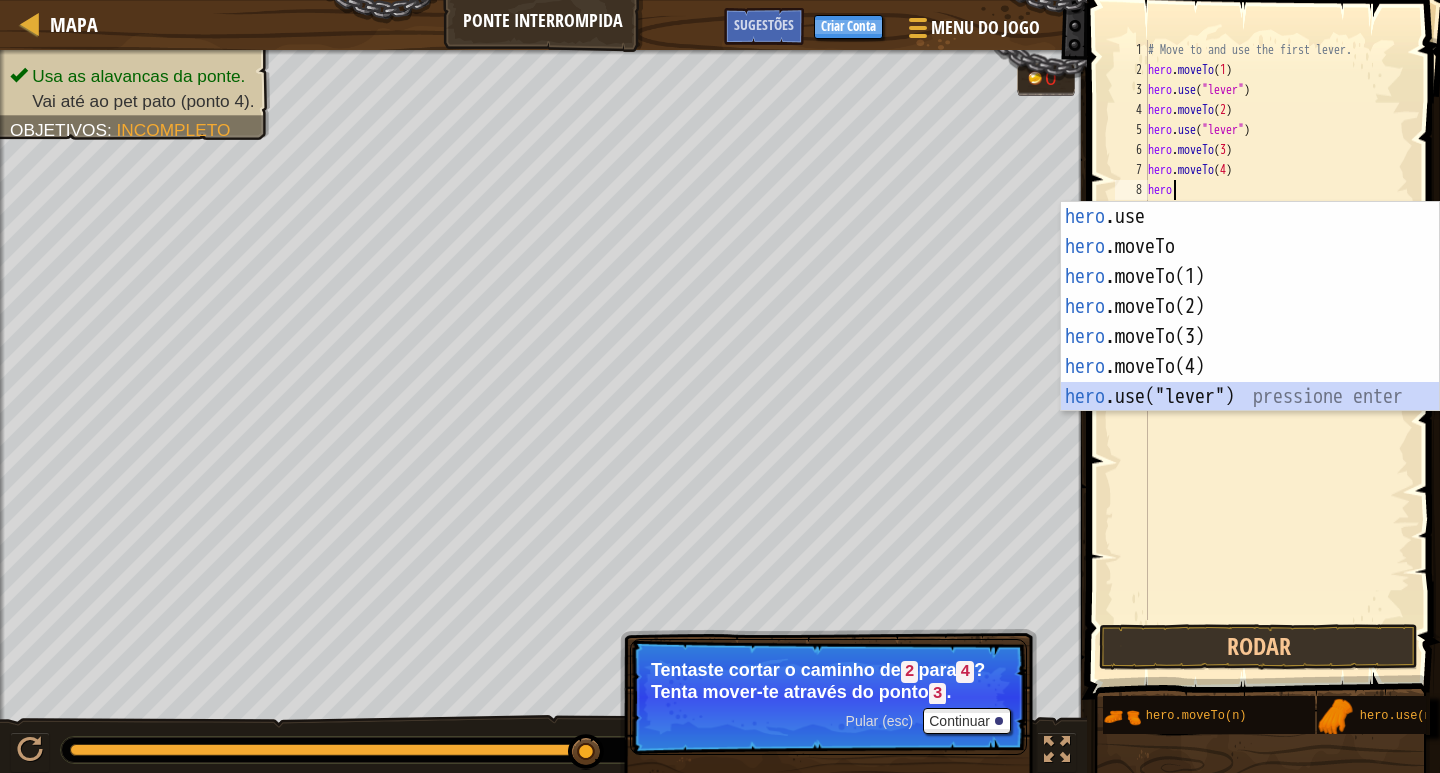 click on "hero .use pressione enter hero .moveTo pressione enter hero .moveTo(1) pressione enter hero .moveTo(2) pressione enter hero .moveTo(3) pressione enter hero .moveTo(4) pressione enter hero .use("lever") pressione enter" at bounding box center (1250, 337) 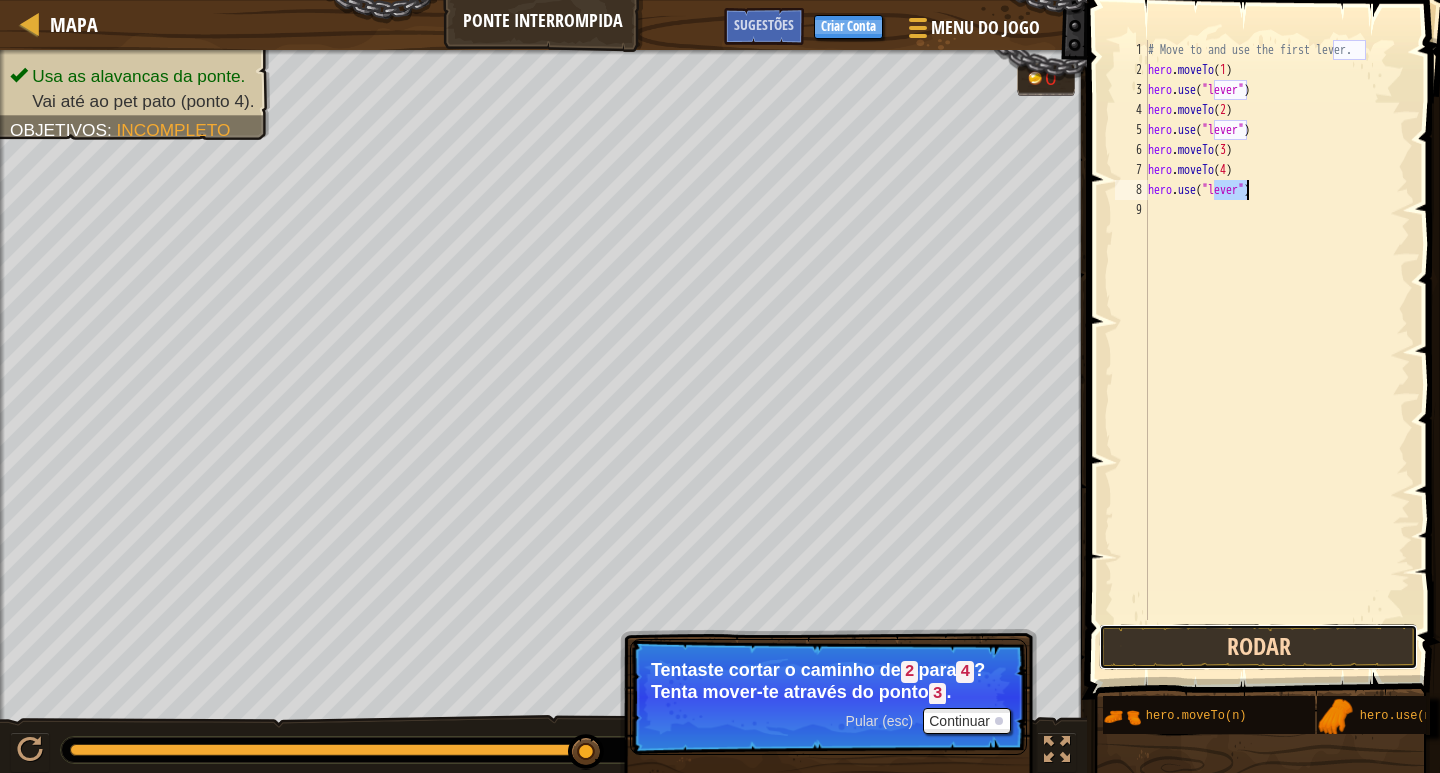 click on "Rodar" at bounding box center (1258, 647) 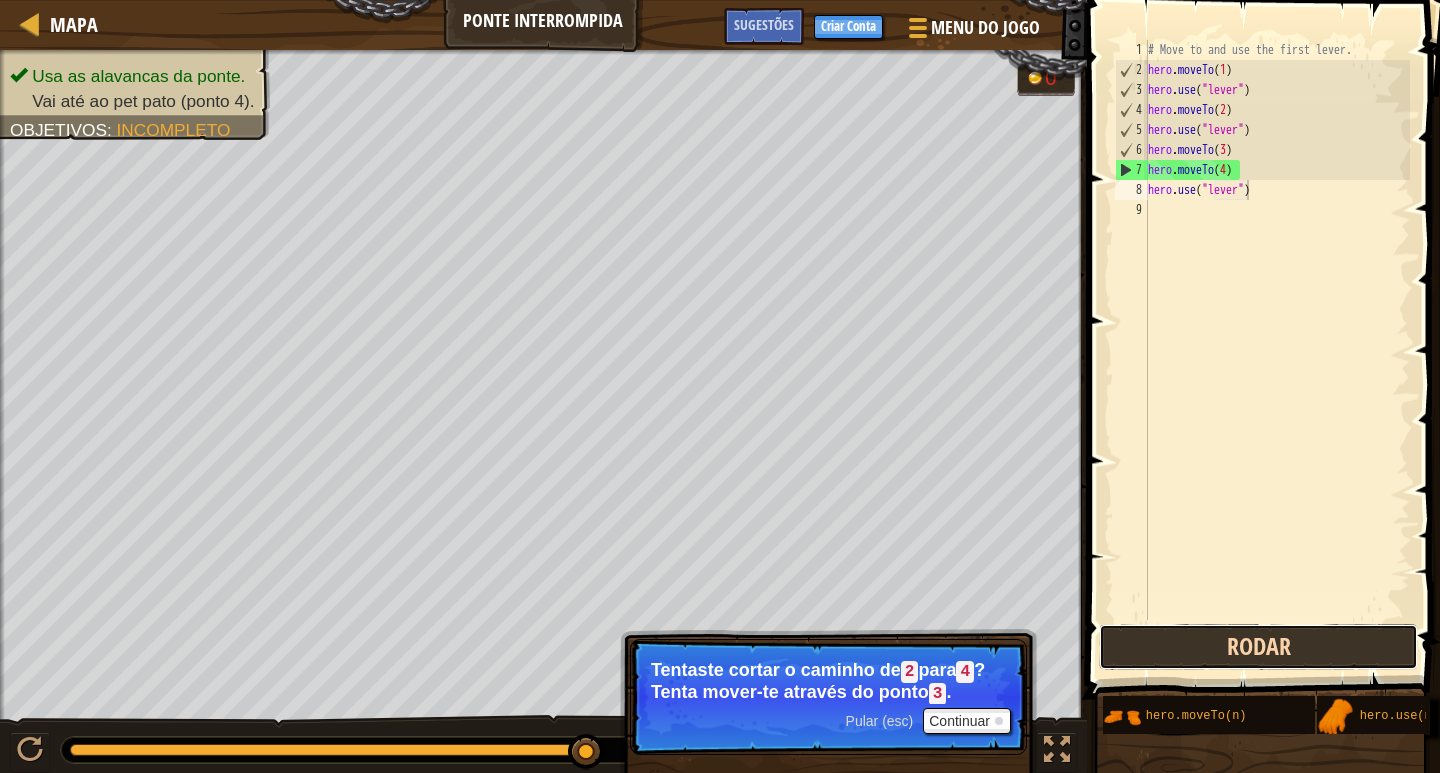 click on "Rodar" at bounding box center [1258, 647] 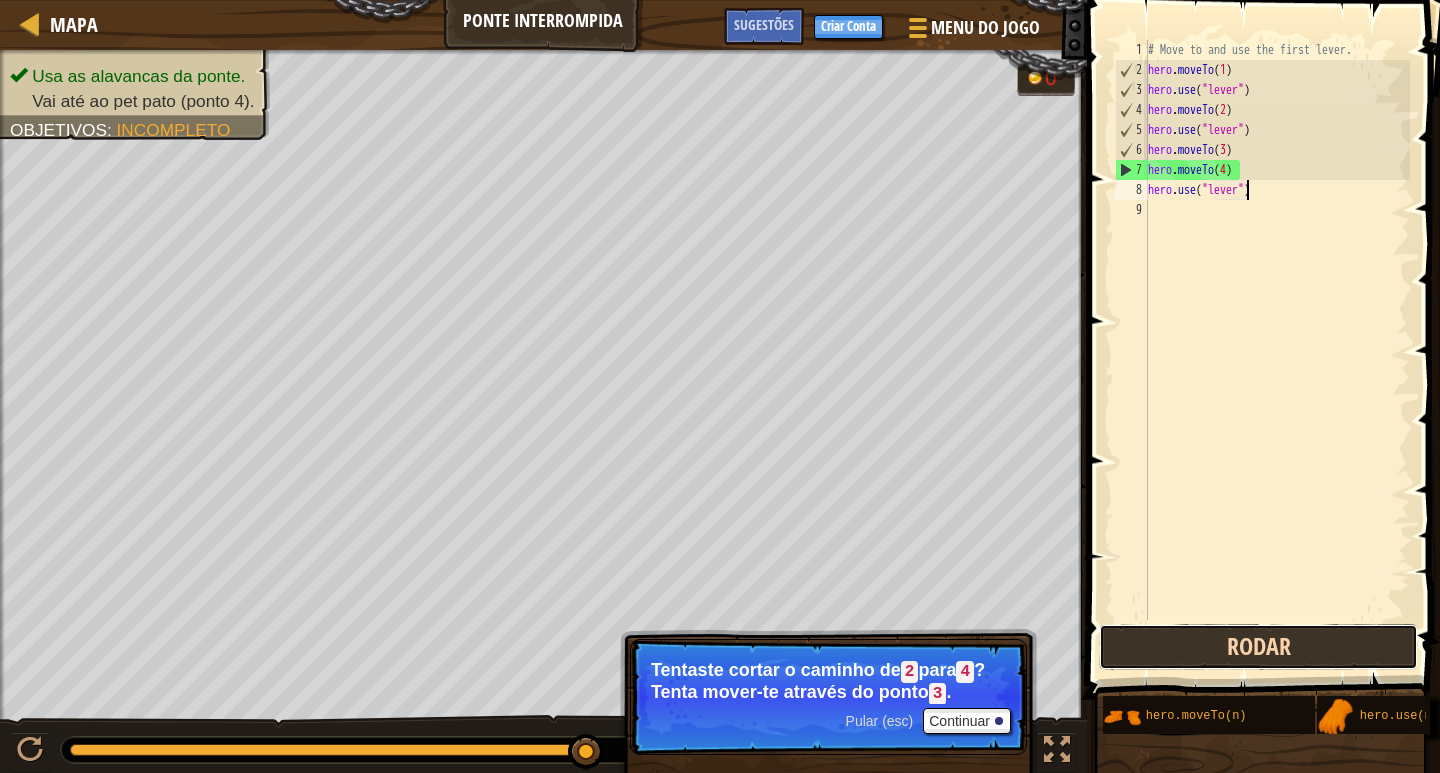 click on "Rodar" at bounding box center [1258, 647] 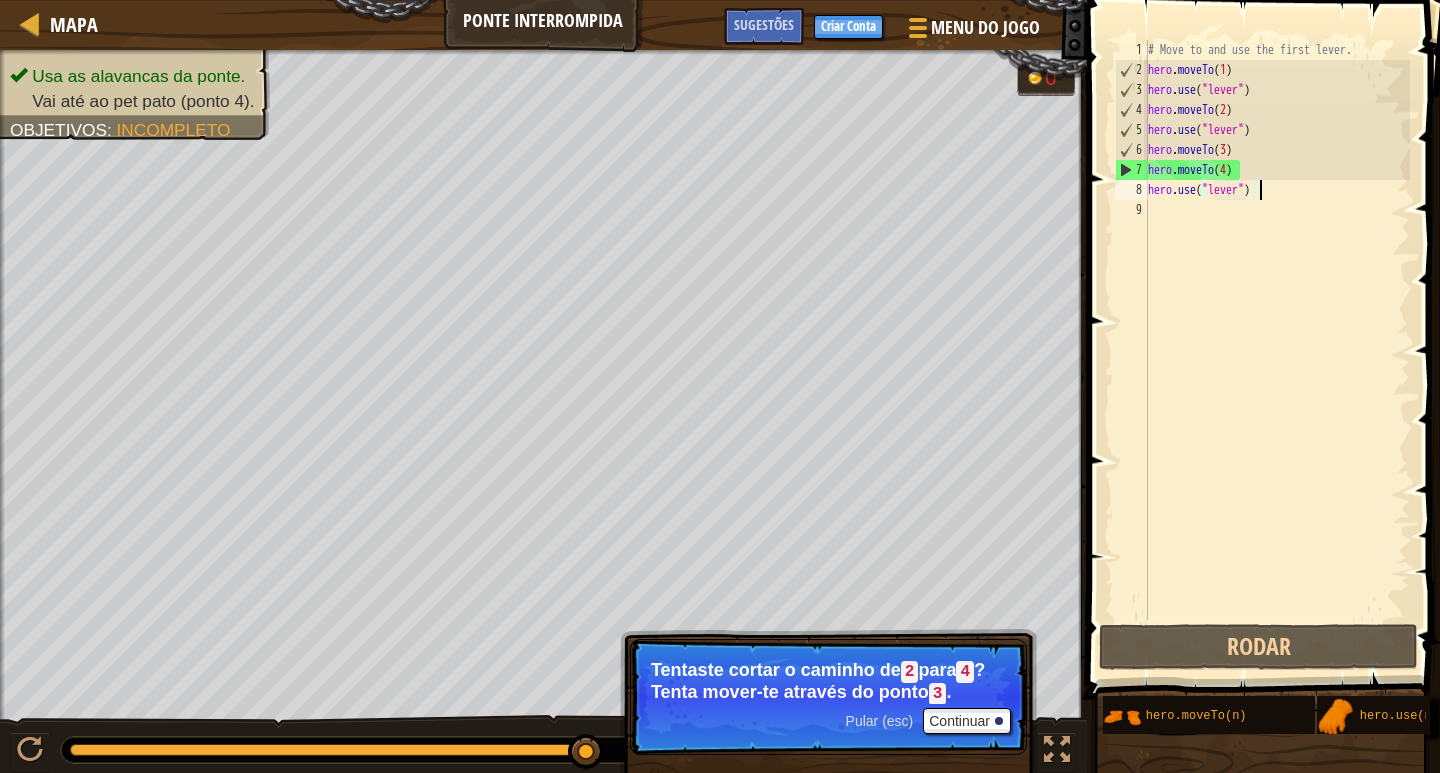 click on "# Move to and use the first lever. hero . moveTo ( 1 ) hero . use ( "lever" ) hero . moveTo ( 2 ) hero . use ( "lever" ) hero . moveTo ( 3 ) hero . moveTo ( 4 ) hero . use ( "lever" )" at bounding box center (1277, 350) 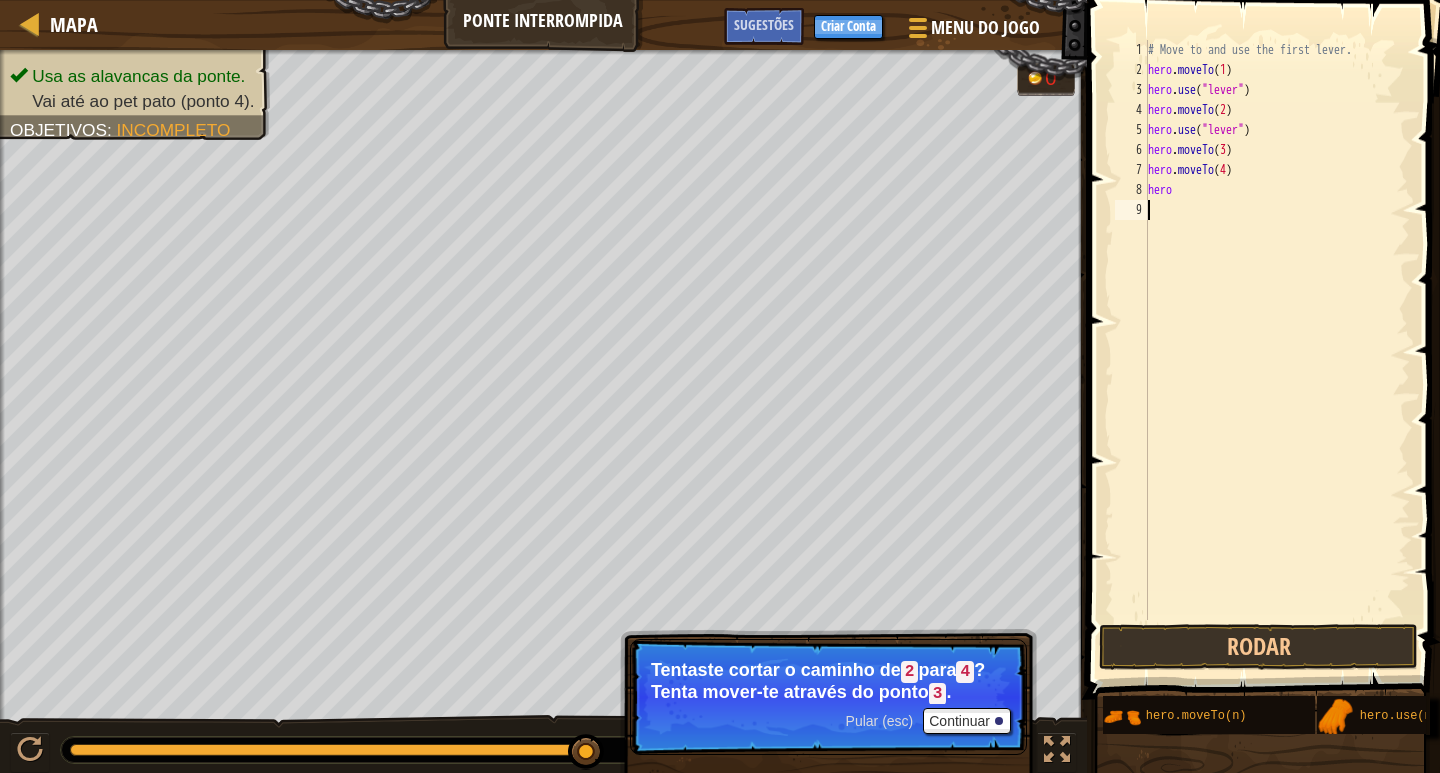 click on "# Move to and use the first lever. hero . moveTo ( 1 ) hero . use ( "lever" ) hero . moveTo ( 2 ) hero . use ( "lever" ) hero . moveTo ( 3 ) hero . moveTo ( 4 ) hero" at bounding box center (1277, 350) 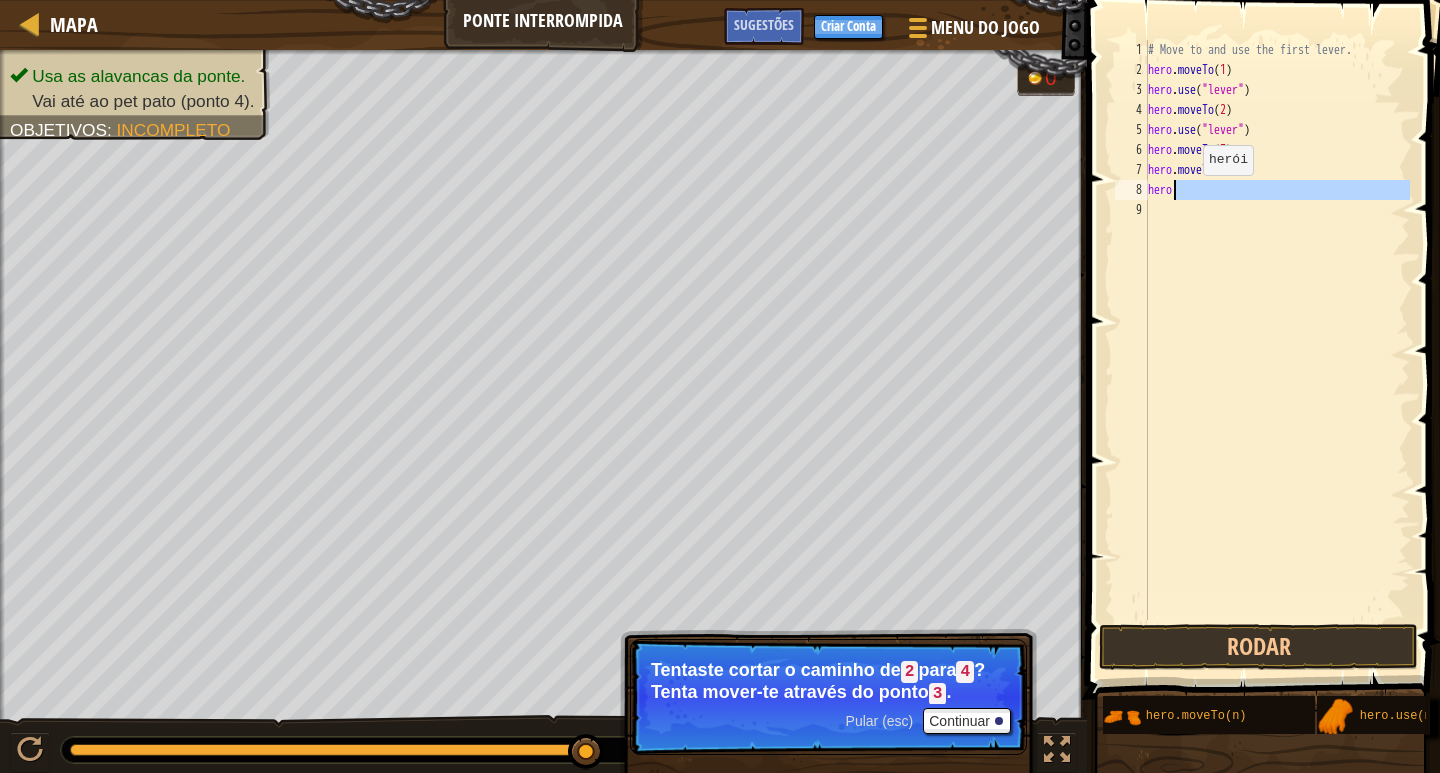 click on "# Move to and use the first lever. hero . moveTo ( 1 ) hero . use ( "lever" ) hero . moveTo ( 2 ) hero . use ( "lever" ) hero . moveTo ( 3 ) hero . moveTo ( 4 ) hero" at bounding box center [1277, 330] 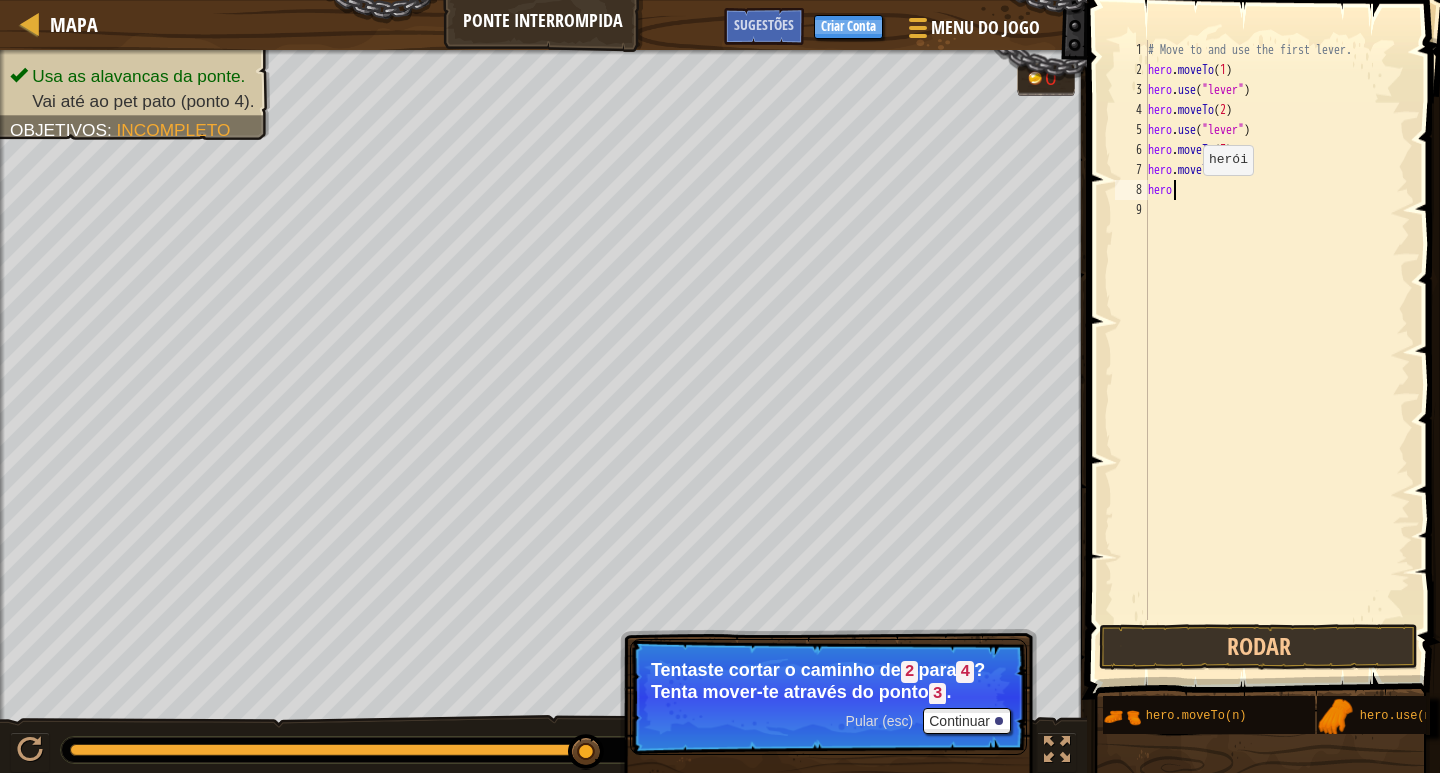 click on "# Move to and use the first lever. hero . moveTo ( 1 ) hero . use ( "lever" ) hero . moveTo ( 2 ) hero . use ( "lever" ) hero . moveTo ( 3 ) hero . moveTo ( 4 ) hero" at bounding box center [1277, 350] 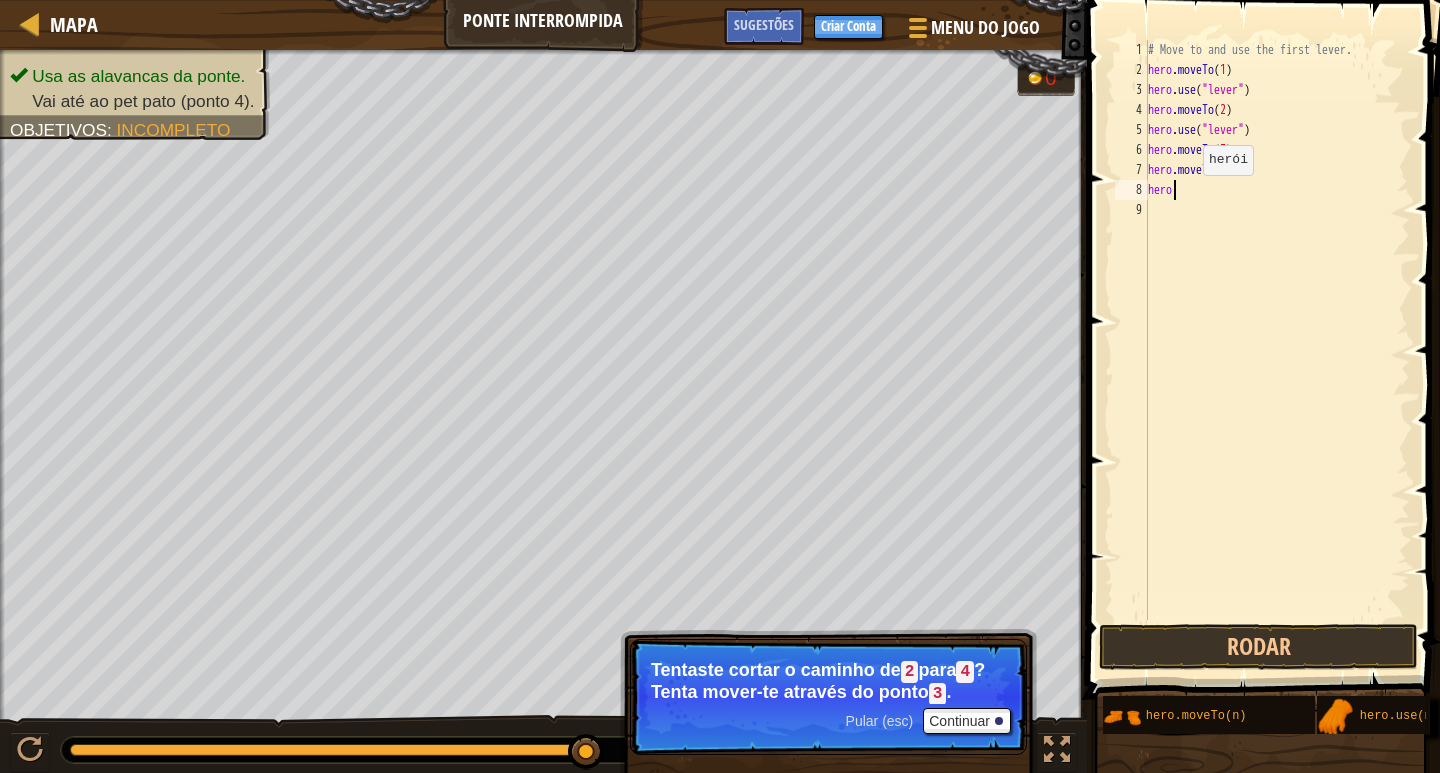 click on "# Move to and use the first lever. hero . moveTo ( 1 ) hero . use ( "lever" ) hero . moveTo ( 2 ) hero . use ( "lever" ) hero . moveTo ( 3 ) hero . moveTo ( 4 ) hero" at bounding box center [1277, 350] 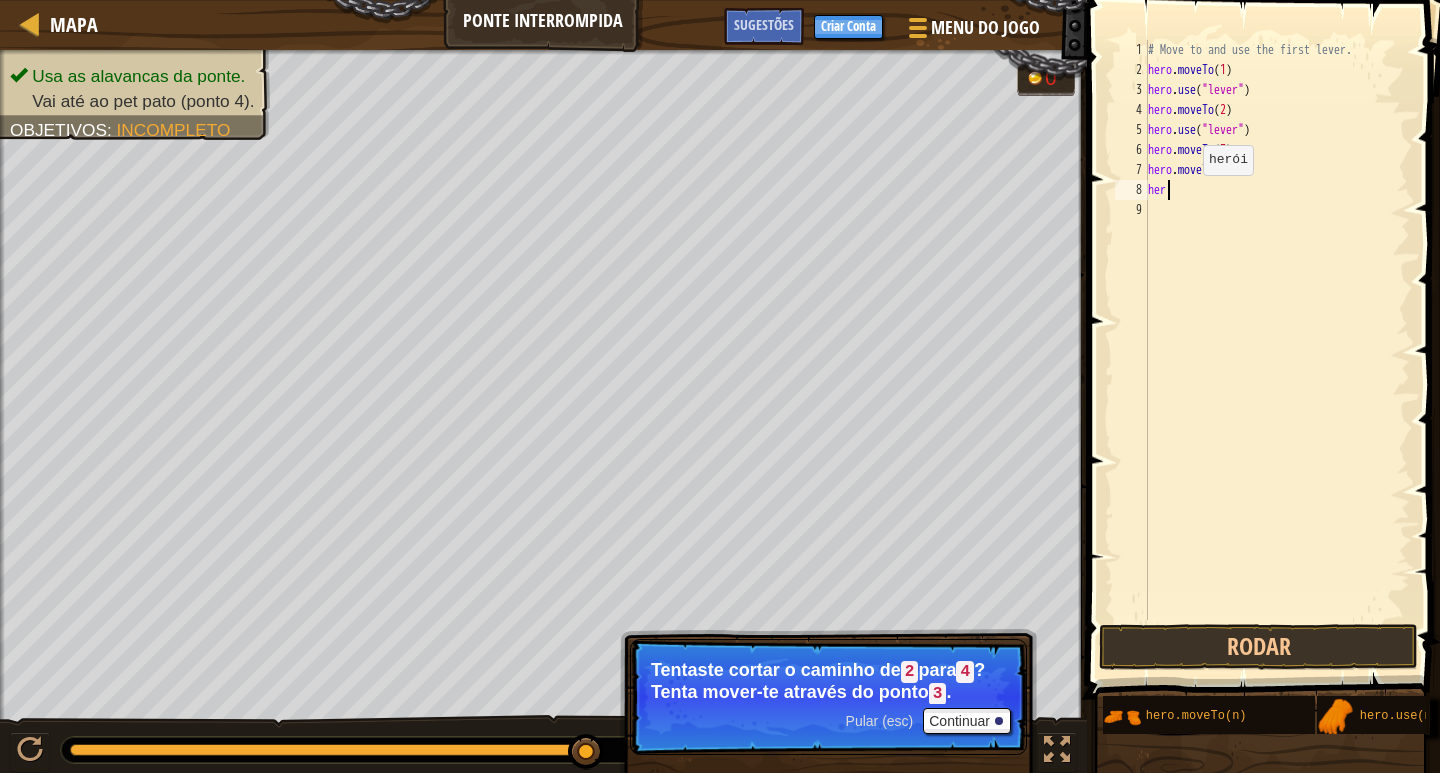 scroll, scrollTop: 9, scrollLeft: 0, axis: vertical 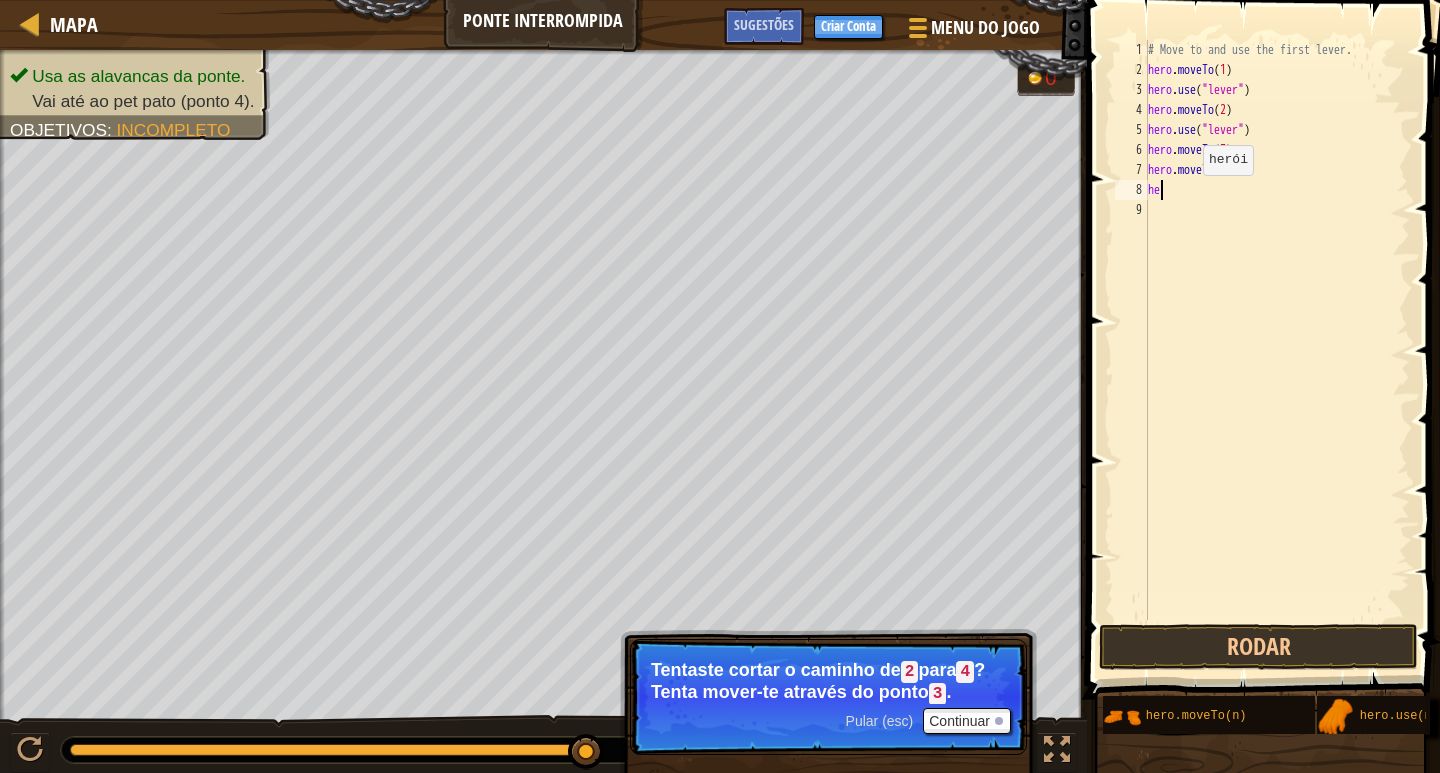type on "h" 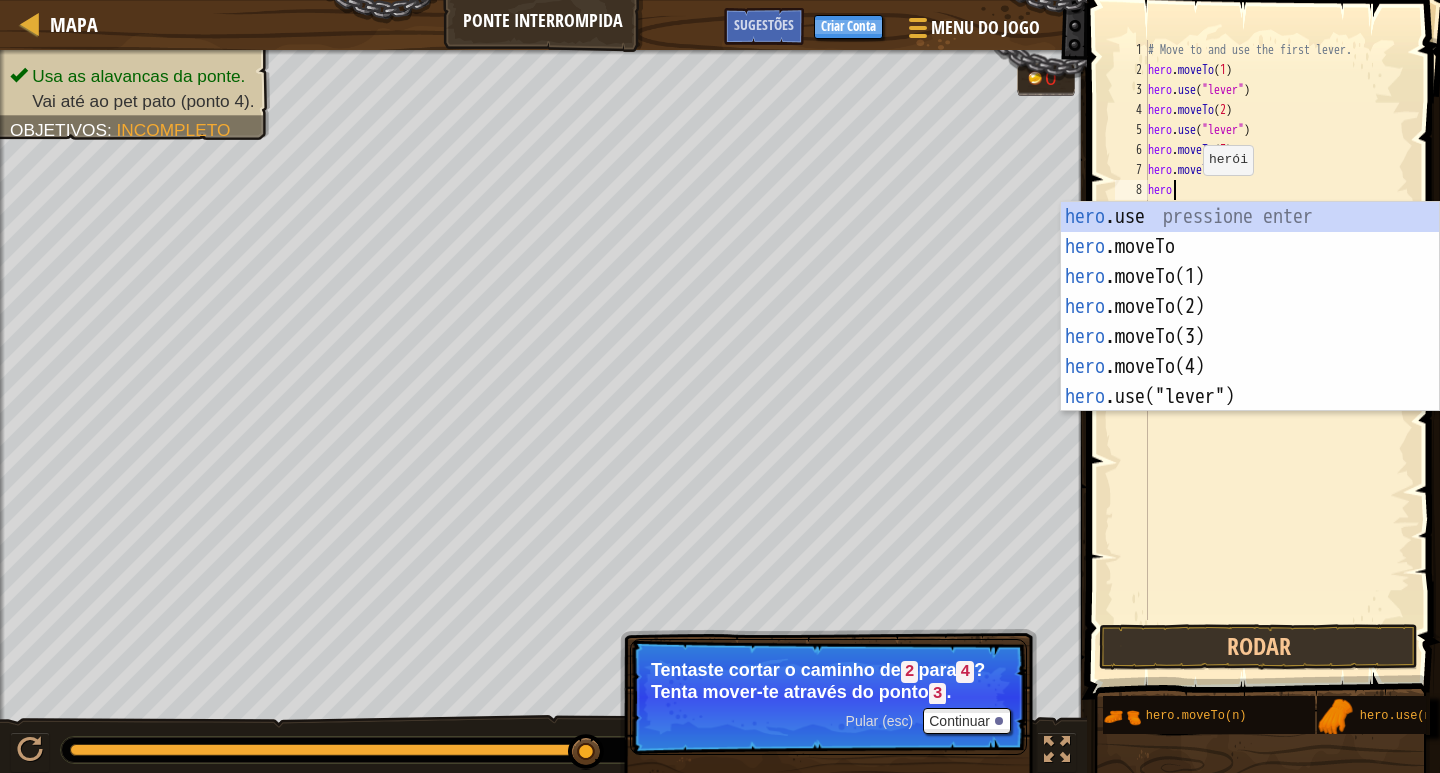 scroll, scrollTop: 9, scrollLeft: 1, axis: both 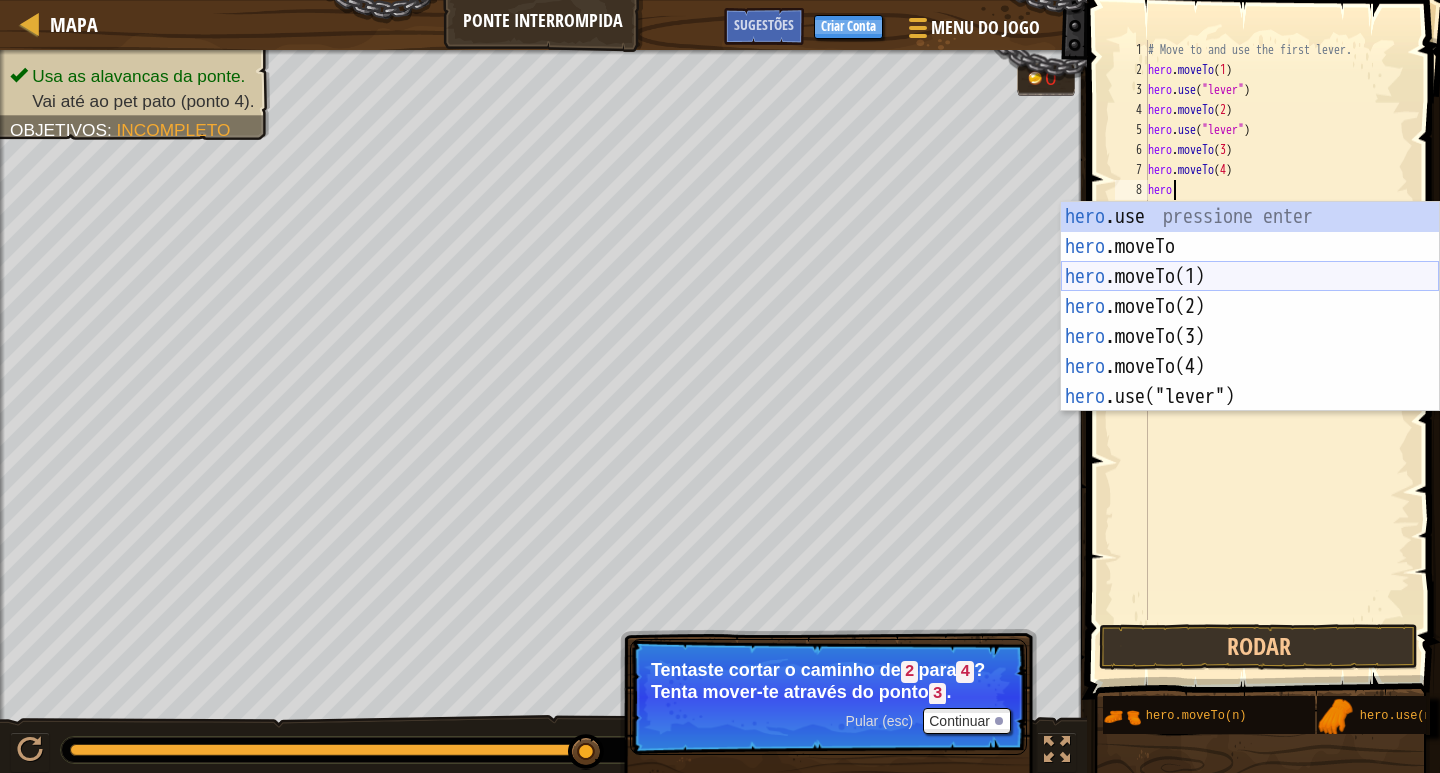 click on "hero .use pressione enter hero .moveTo pressione enter hero .moveTo(1) pressione enter hero .moveTo(2) pressione enter hero .moveTo(3) pressione enter hero .moveTo(4) pressione enter hero .use("lever") pressione enter" at bounding box center [1250, 337] 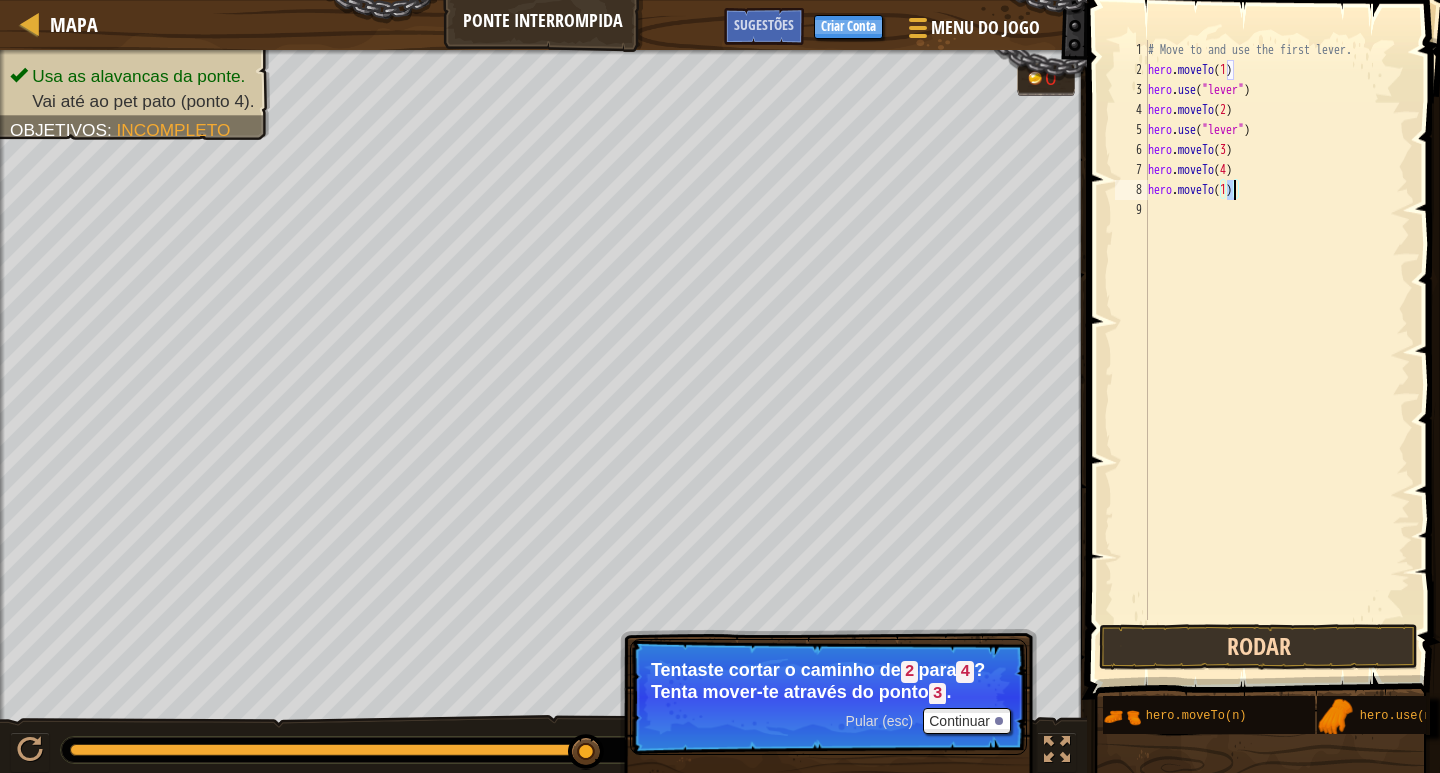 type on "hero.moveTo(1)" 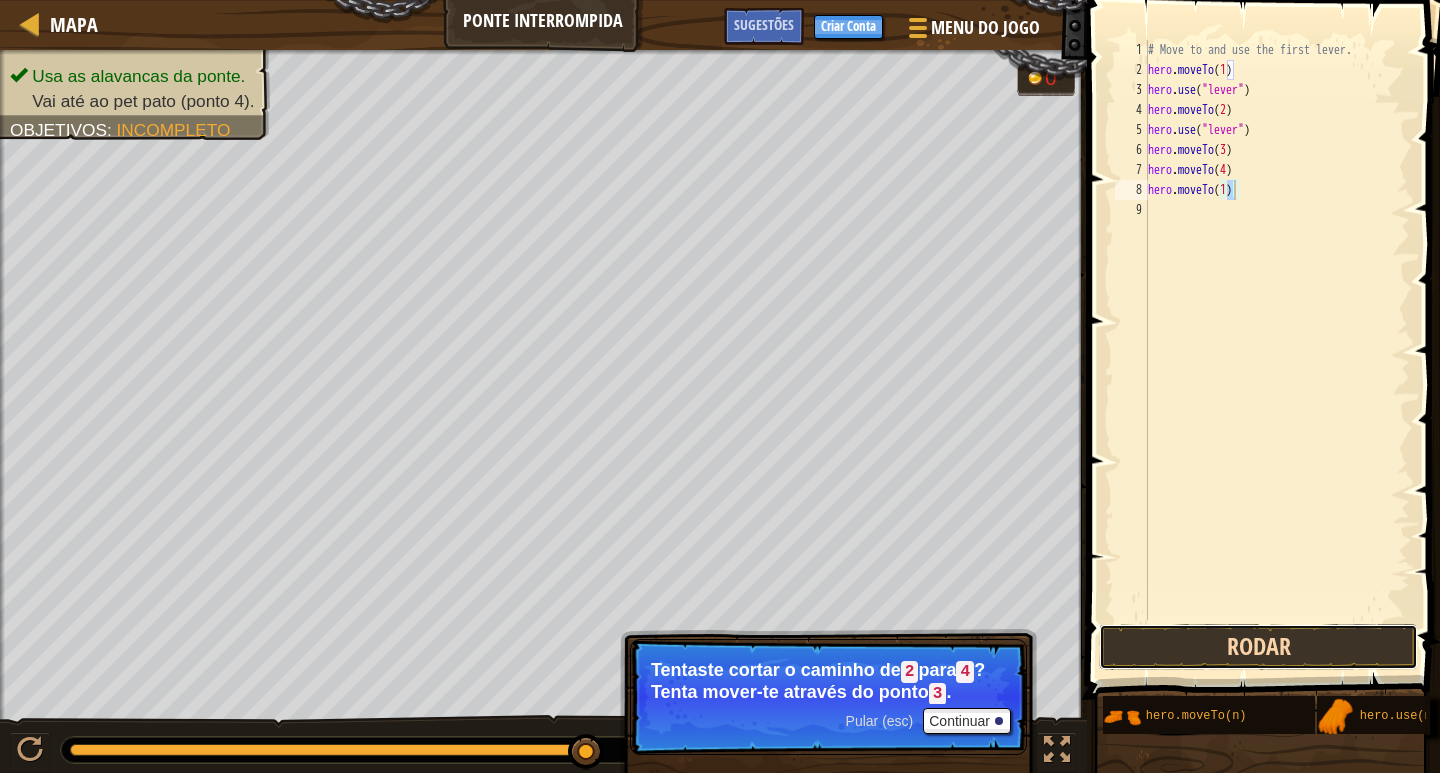 click on "Rodar" at bounding box center (1258, 647) 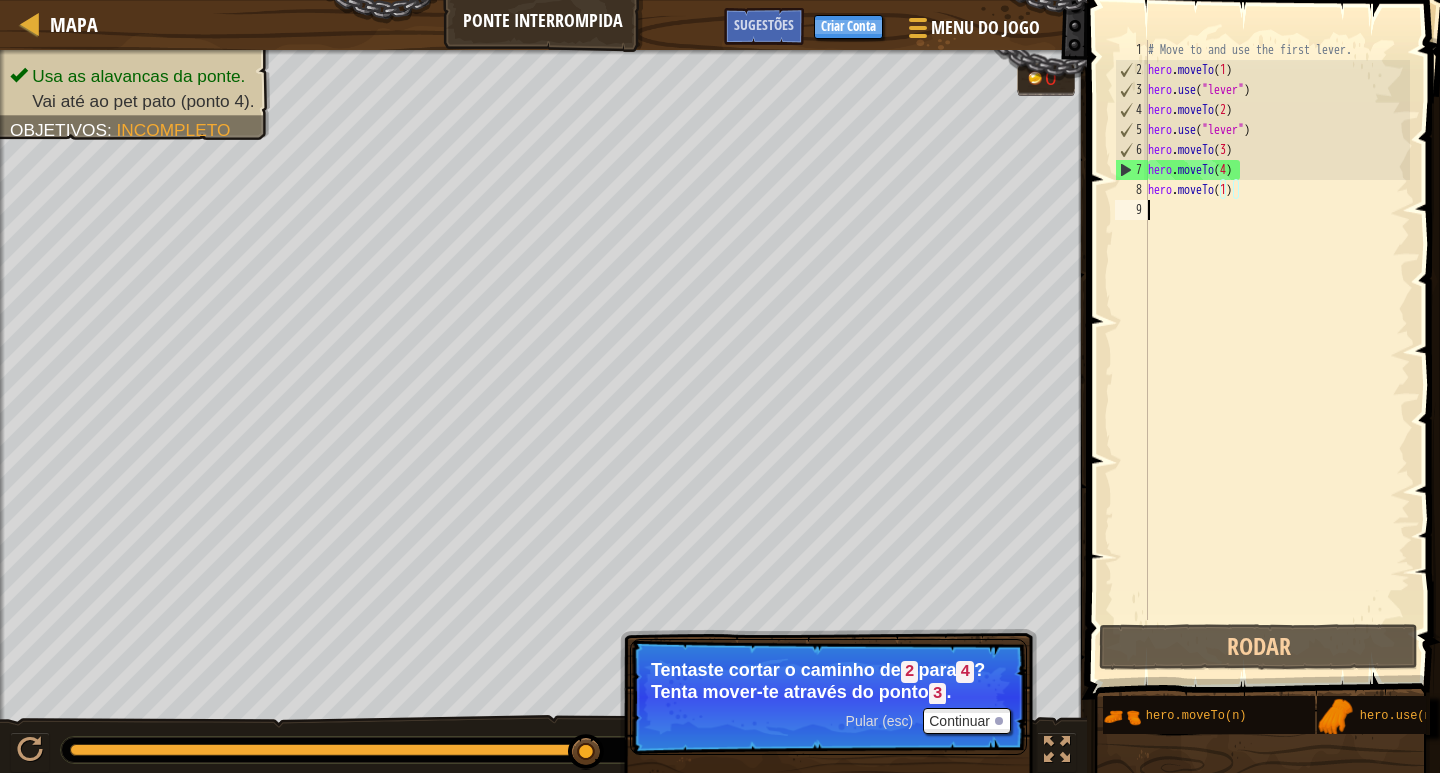 click on "# Move to and use the first lever. hero . moveTo ( 1 ) hero . use ( "lever" ) hero . moveTo ( 2 ) hero . use ( "lever" ) hero . moveTo ( 3 ) hero . moveTo ( 4 ) hero . moveTo ( 1 )" at bounding box center (1277, 350) 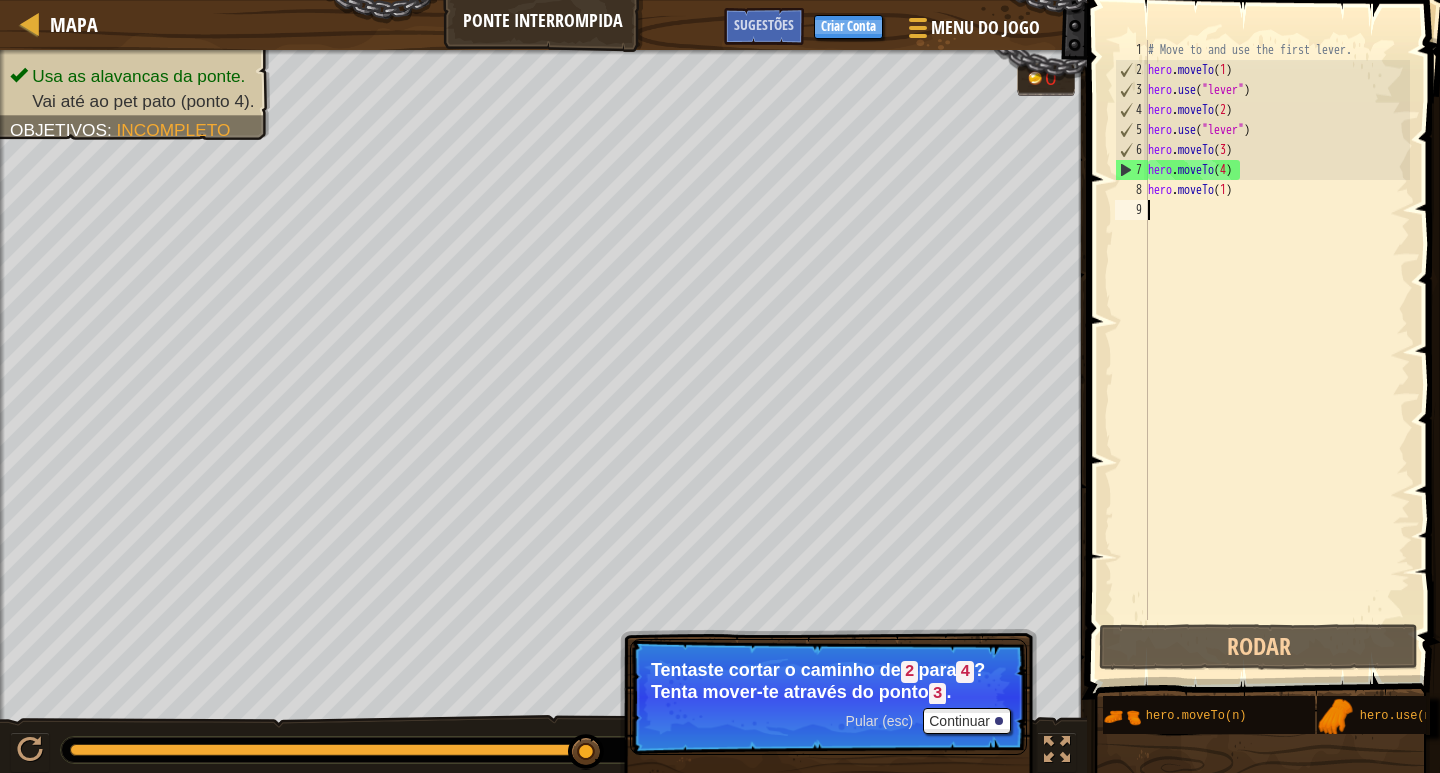 click on "# Move to and use the first lever. hero . moveTo ( 1 ) hero . use ( "lever" ) hero . moveTo ( 2 ) hero . use ( "lever" ) hero . moveTo ( 3 ) hero . moveTo ( 4 ) hero . moveTo ( 1 )" at bounding box center [1277, 350] 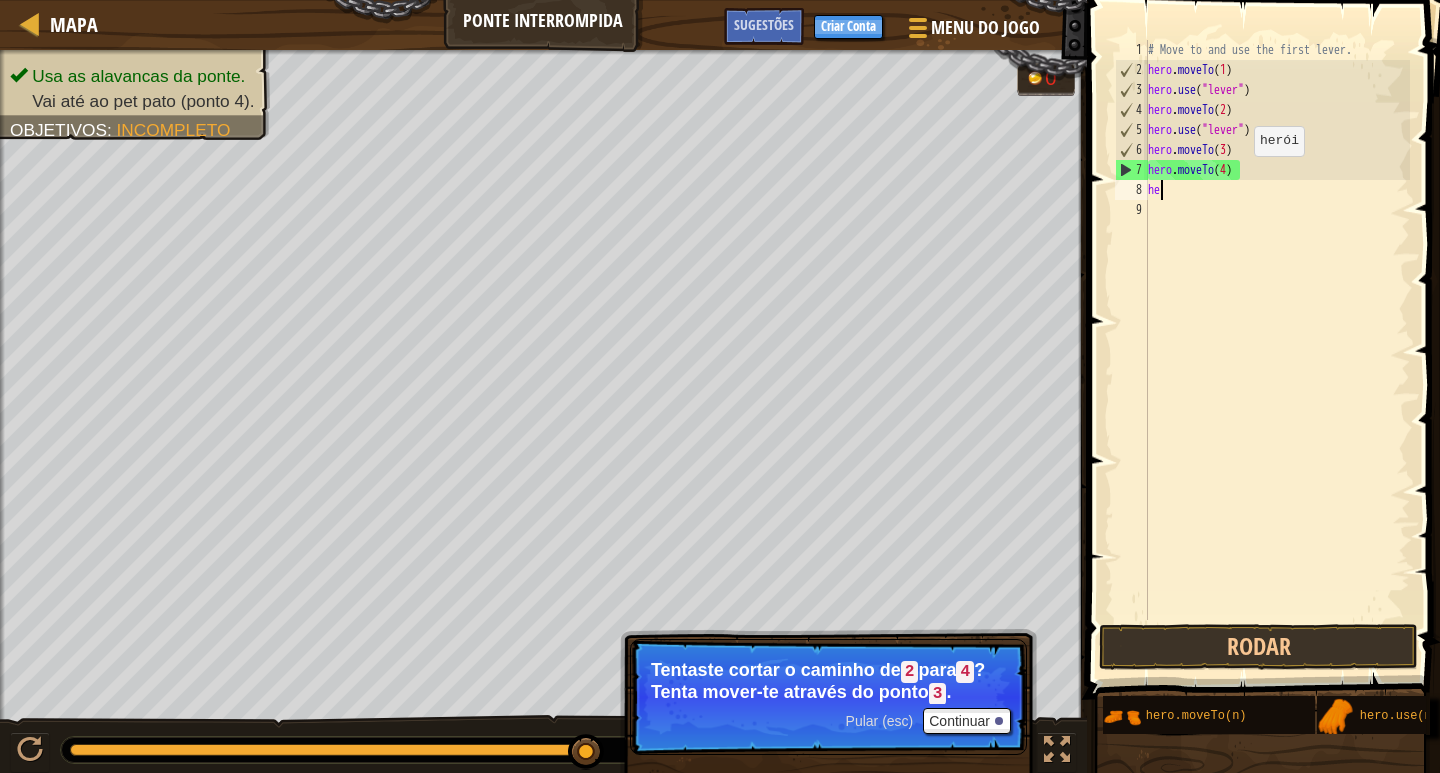 type on "h" 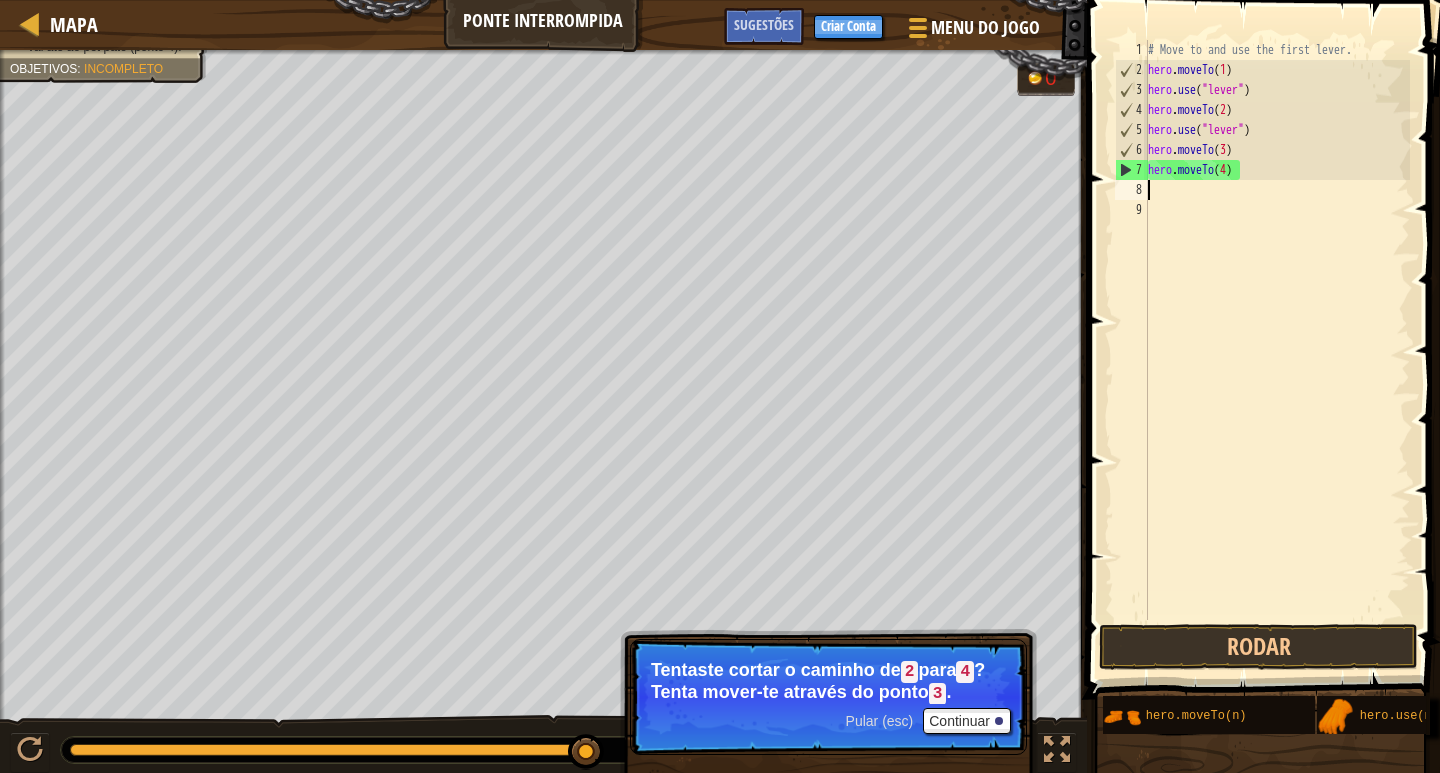 click on "Mapa Ponte Interrompida Menu do Jogo Pronto Criar Conta Sugestões 1     הההההההההההההההההההההההההההההההההההההההההההההההההההההההההההההההההההההההההההההההההההההההההההההההההההההההההההההההההההההההההההההההההההההההההההההההההההההההההההההההההההההההההההההההההההההההההההההההההההההההההההההההההההההההההההההההההההההההההההההההההההההההההההההההה XXXXXXXXXXXXXXXXXXXXXXXXXXXXXXXXXXXXXXXXXXXXXXXXXXXXXXXXXXXXXXXXXXXXXXXXXXXXXXXXXXXXXXXXXXXXXXXXXXXXXXXXXXXXXXXXXXXXXXXXXXXXXXXXXXXXXXXXXXXXXXXXXXXXXXXXXXXXXXXXXXXXXXXXXXXXXXXXXXXXXXXXXXXXXXXXXXXXXXXXXXXXXXXXXXXXXXXXXXXXXXXXXXXXXXXXXXXXXXXXXXXXXXXXXXXXXXXX Solução × Sugestões 1 2 3 4 5 6 7 8 9 # Move to and use the first lever. hero . moveTo ( 1 ) hero . use ( "lever" ) hero . moveTo ( 2 ) hero . use ( "lever" ) hero . moveTo (" at bounding box center [720, 386] 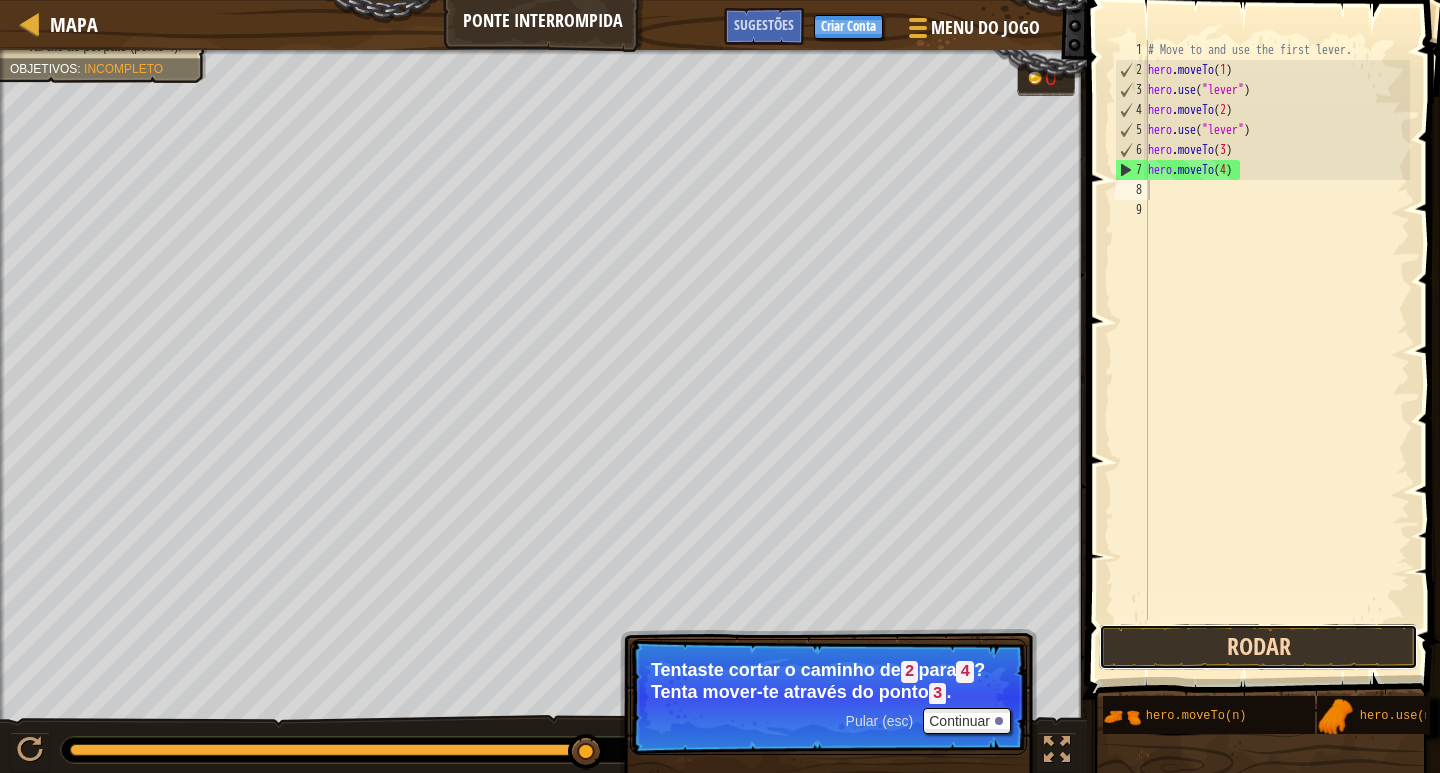 click on "Rodar" at bounding box center [1258, 647] 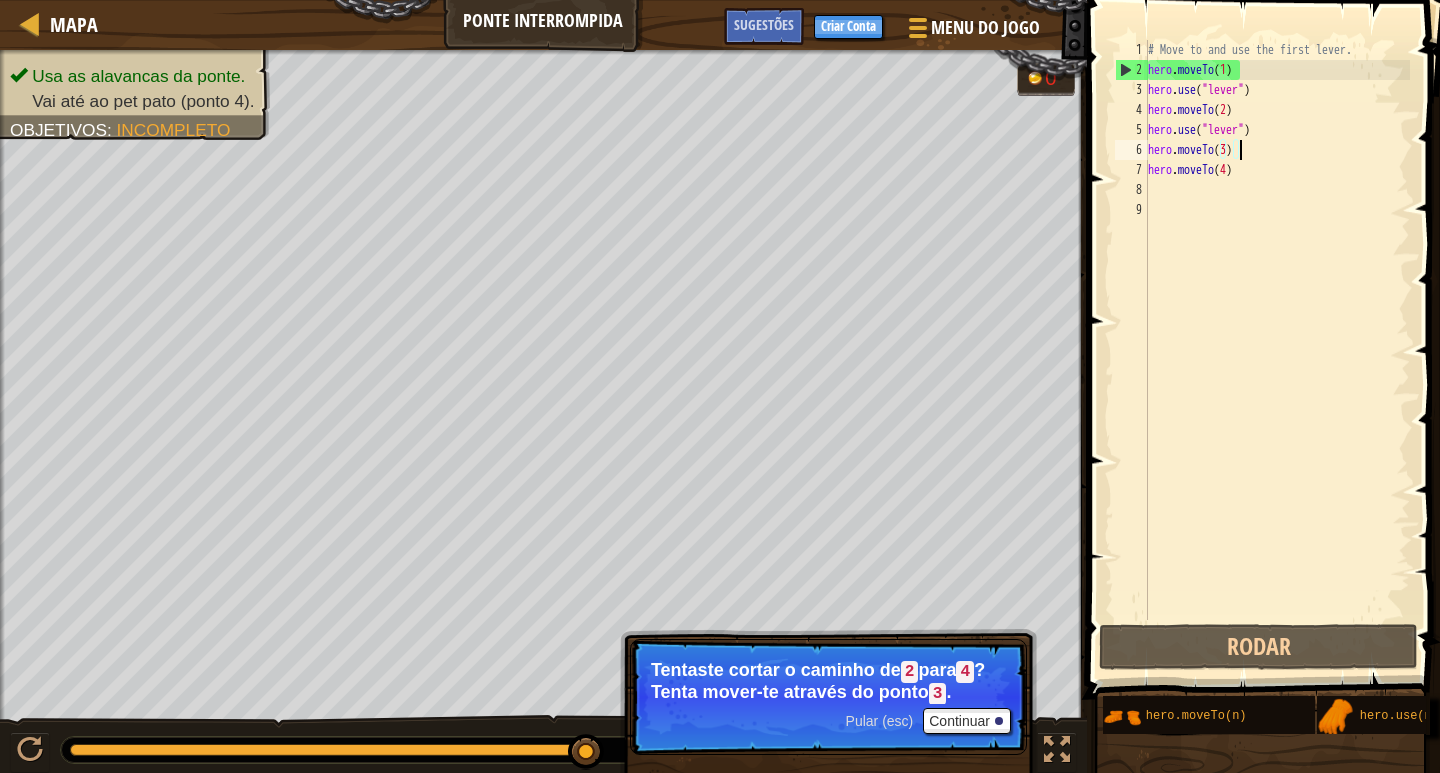 click on "# Move to and use the first lever. hero . moveTo ( 1 ) hero . use ( "lever" ) hero . moveTo ( 2 ) hero . use ( "lever" ) hero . moveTo ( 3 ) hero . moveTo ( 4 )" at bounding box center (1277, 350) 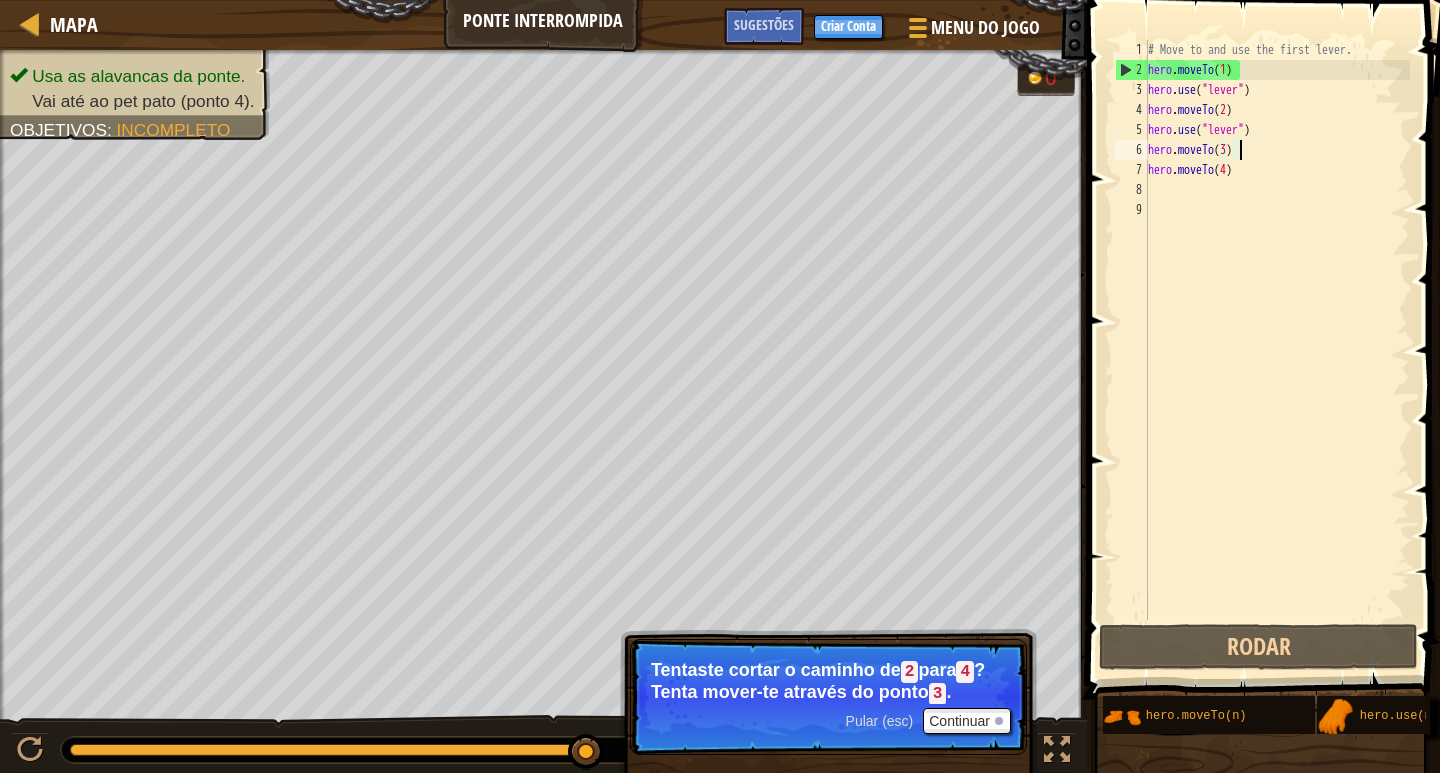 scroll, scrollTop: 9, scrollLeft: 7, axis: both 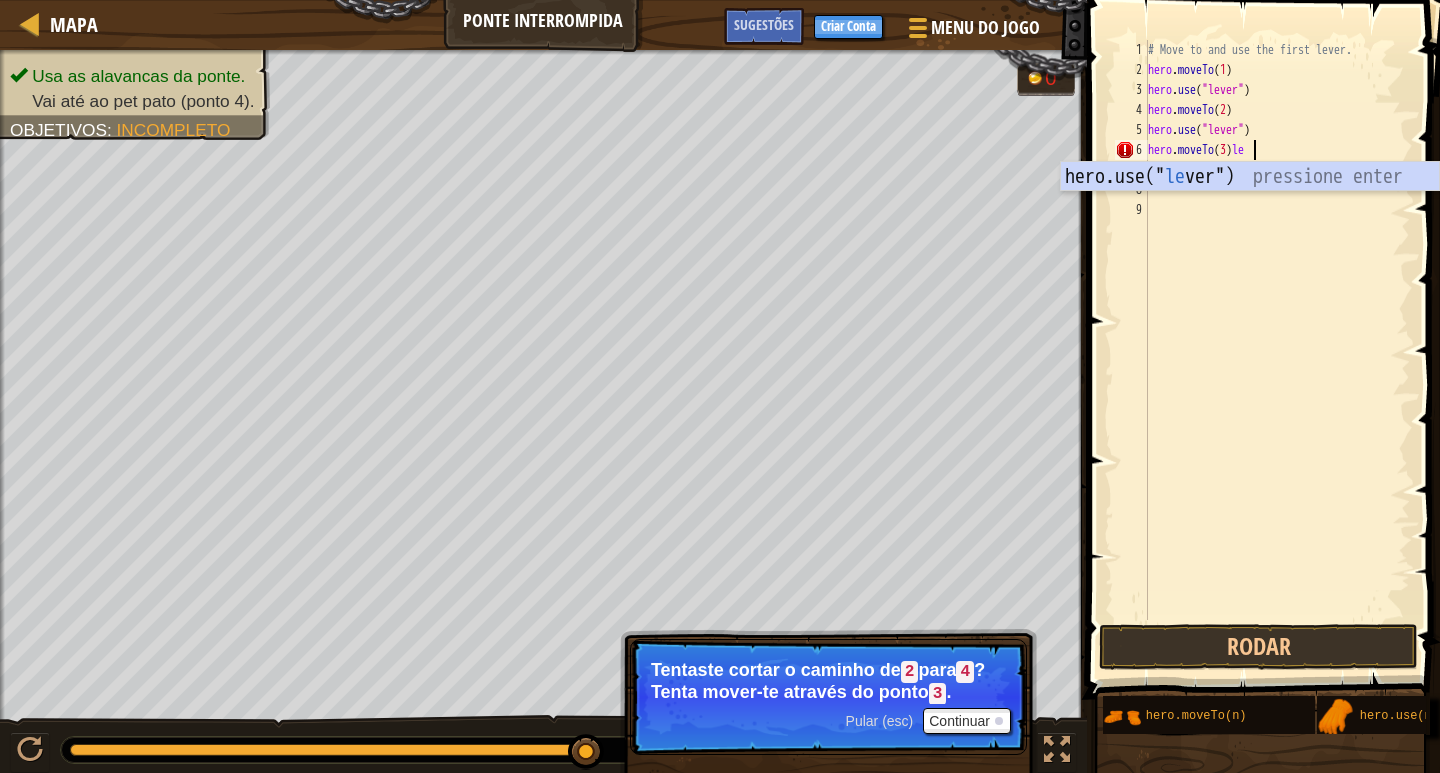 click on "hero.use(" le ver") pressione enter" at bounding box center [1250, 207] 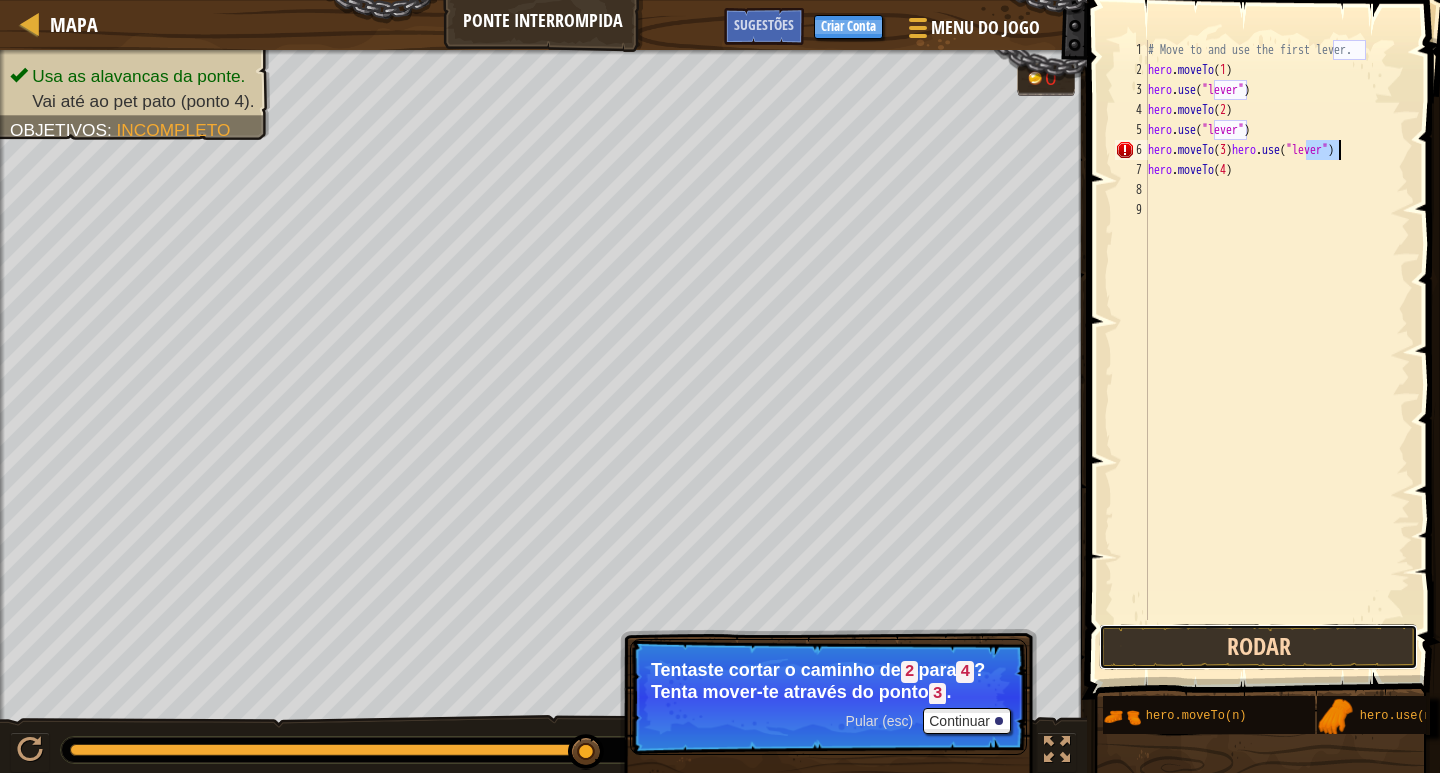 click on "Rodar" at bounding box center (1258, 647) 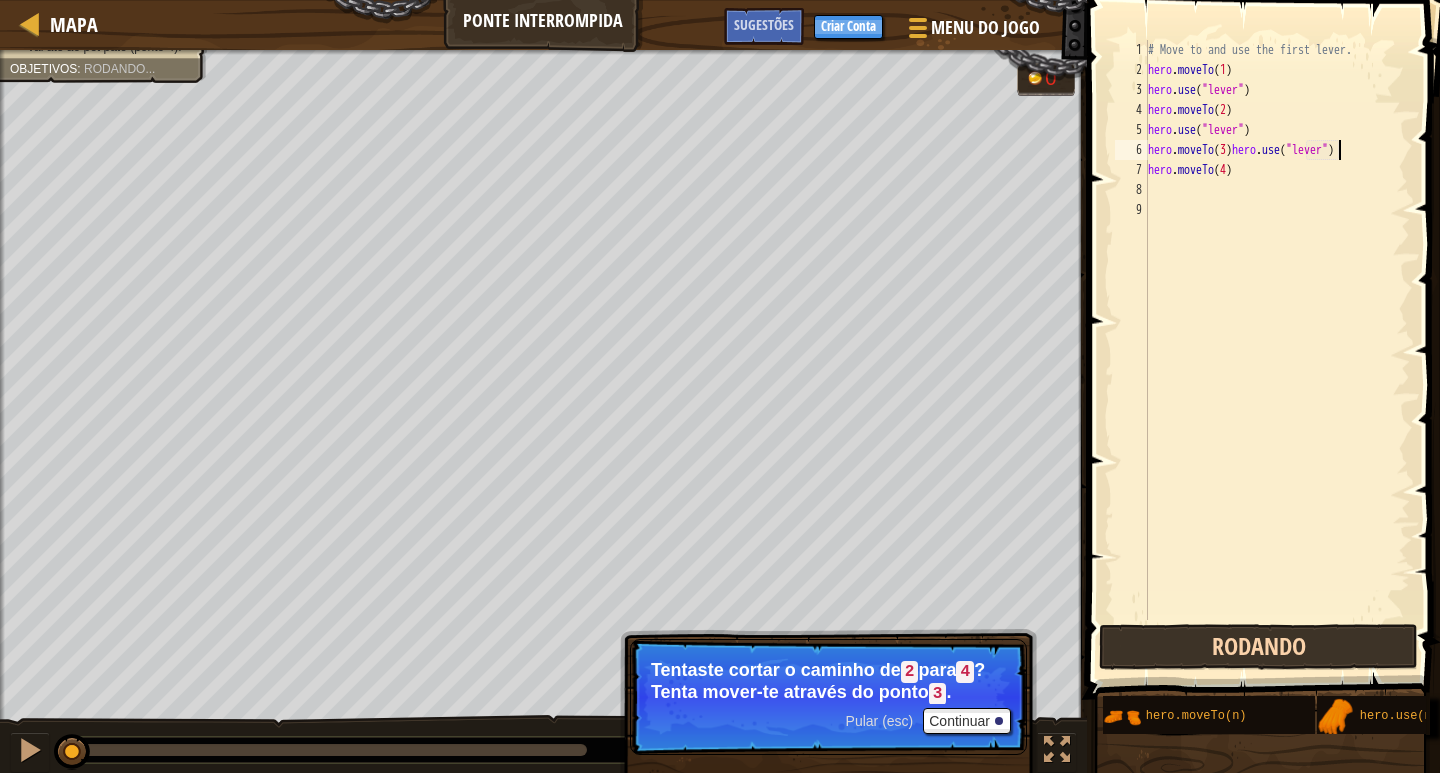 click on "Rodando" at bounding box center (1258, 647) 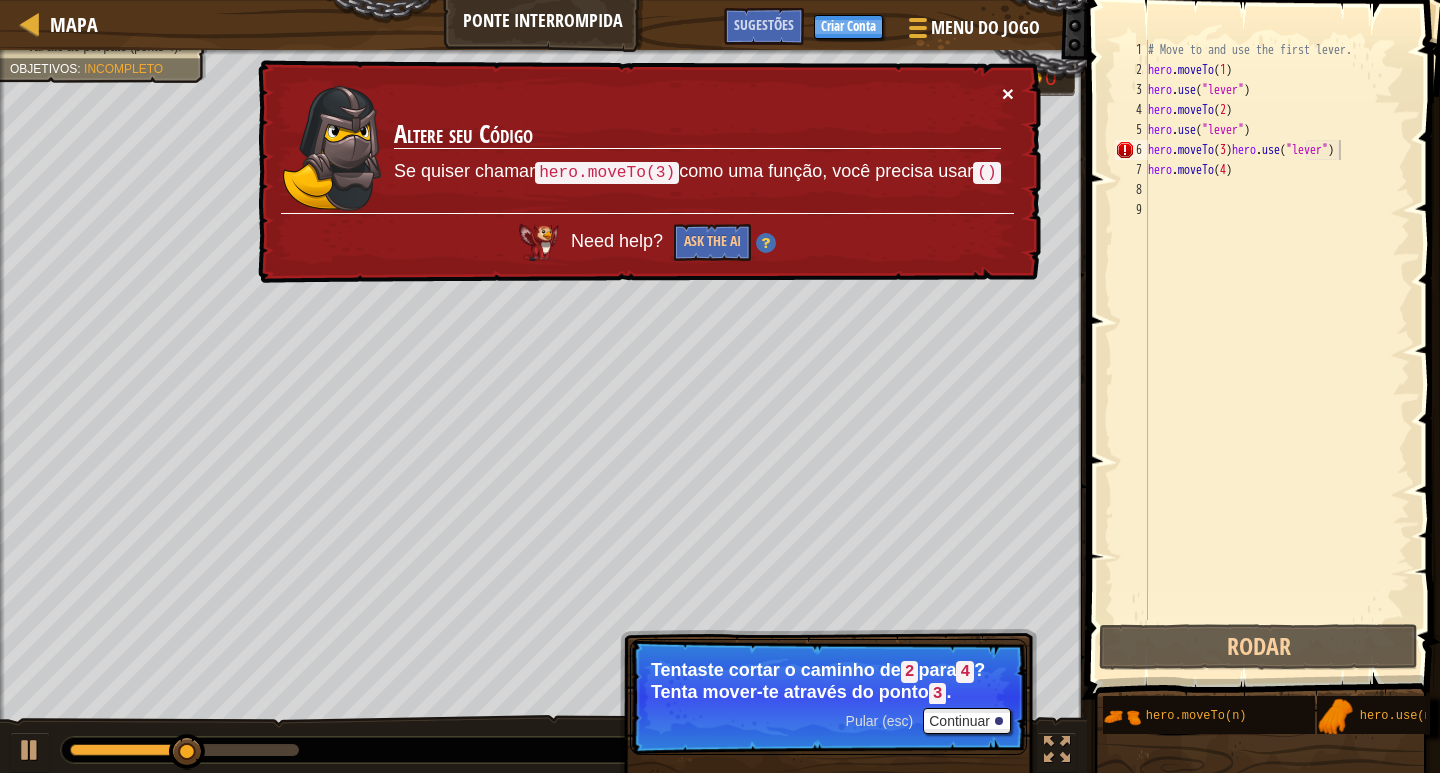click on "×" at bounding box center (1008, 93) 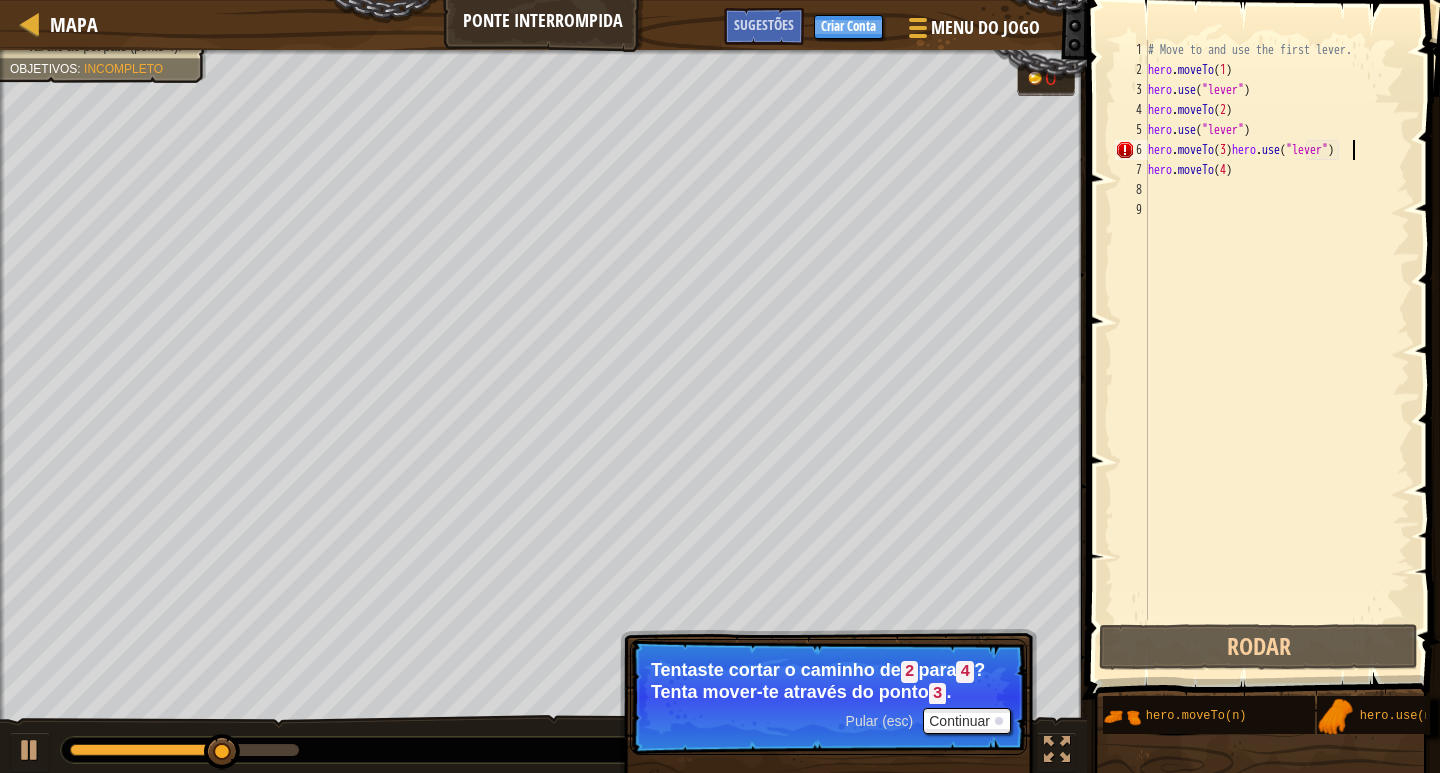 click on "# Move to and use the first lever. hero . moveTo ( 1 ) hero . use ( "lever" ) hero . moveTo ( 2 ) hero . use ( "lever" ) hero . moveTo ( 3 ) hero . use ( "lever" ) hero . moveTo ( 4 )" at bounding box center [1277, 350] 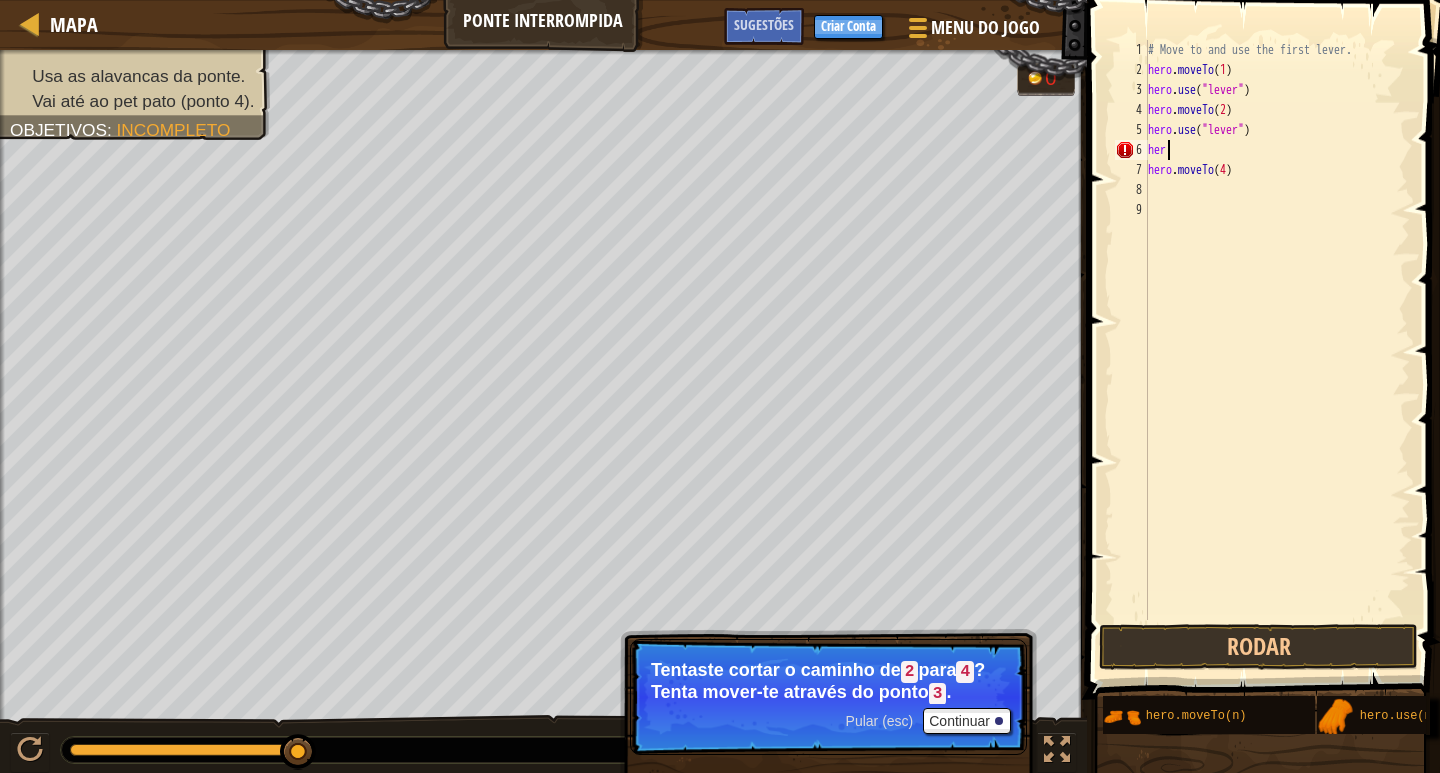 scroll, scrollTop: 9, scrollLeft: 0, axis: vertical 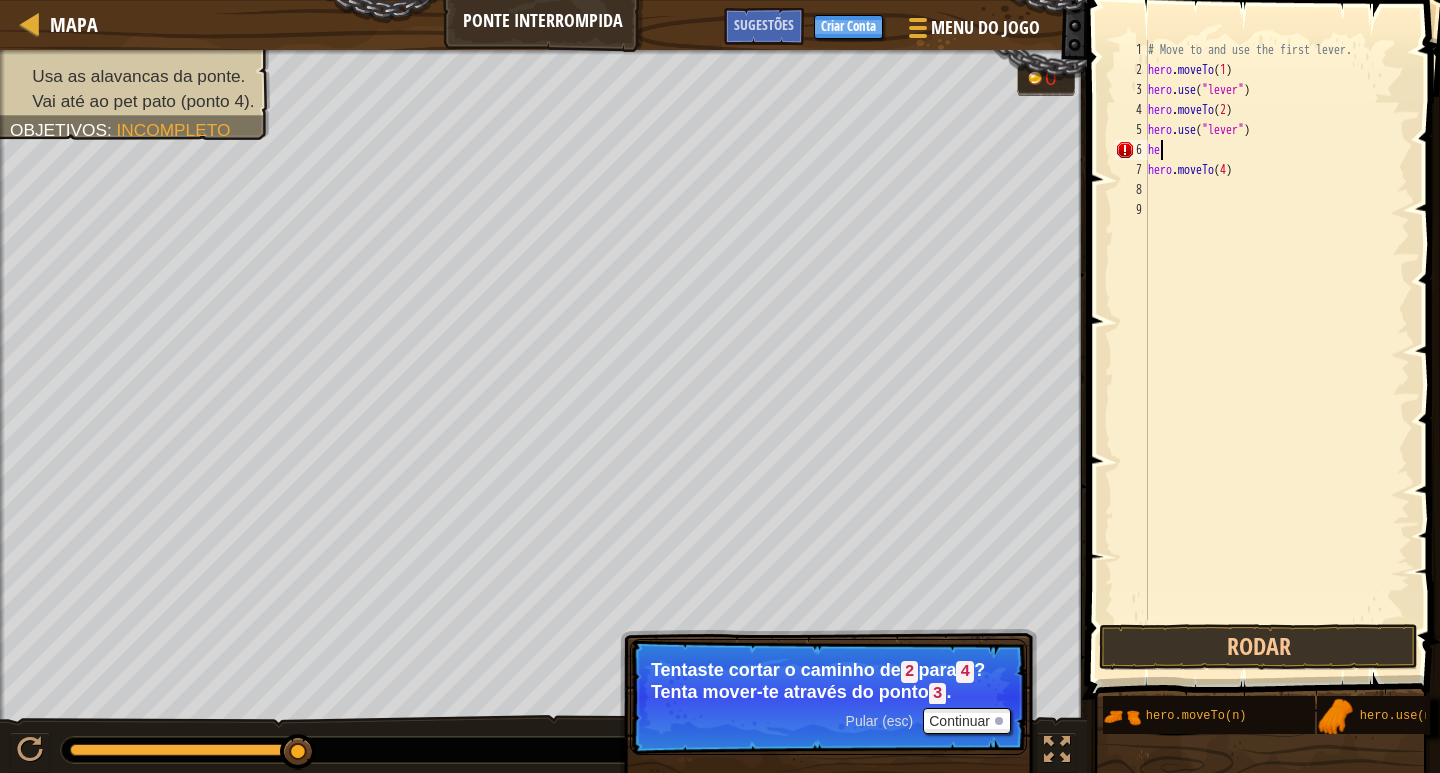 type on "h" 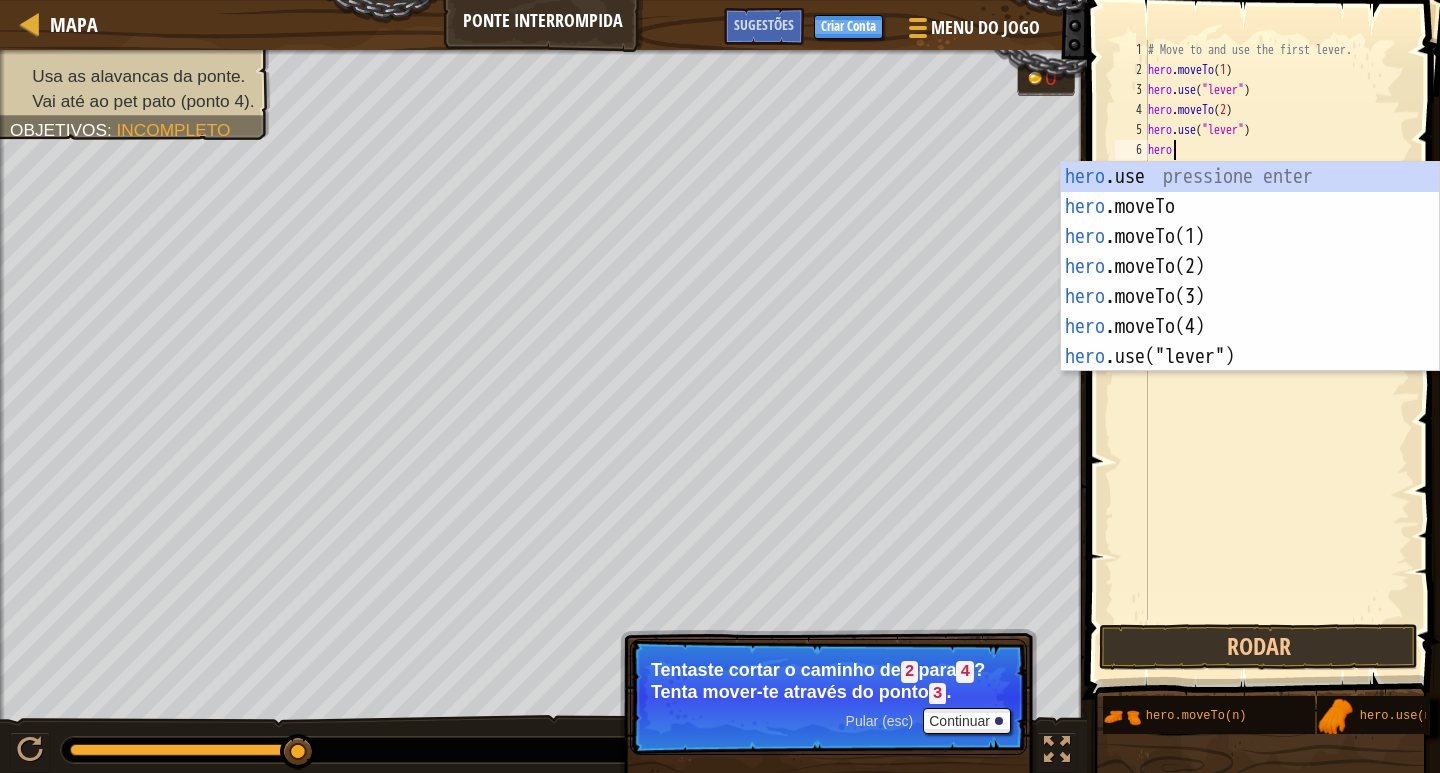 scroll, scrollTop: 9, scrollLeft: 1, axis: both 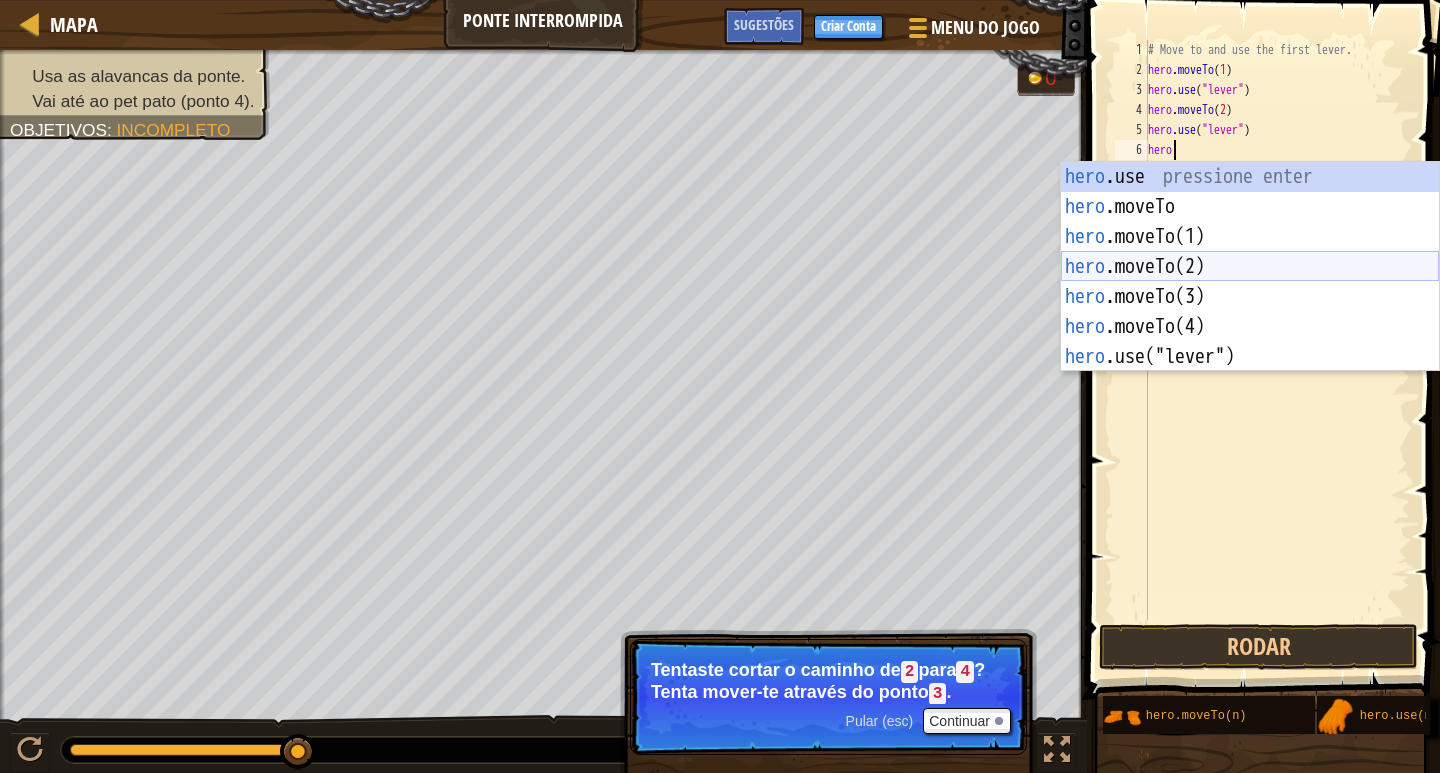 click on "hero .use pressione enter hero .moveTo pressione enter hero .moveTo(1) pressione enter hero .moveTo(2) pressione enter hero .moveTo(3) pressione enter hero .moveTo(4) pressione enter hero .use("lever") pressione enter" at bounding box center [1250, 297] 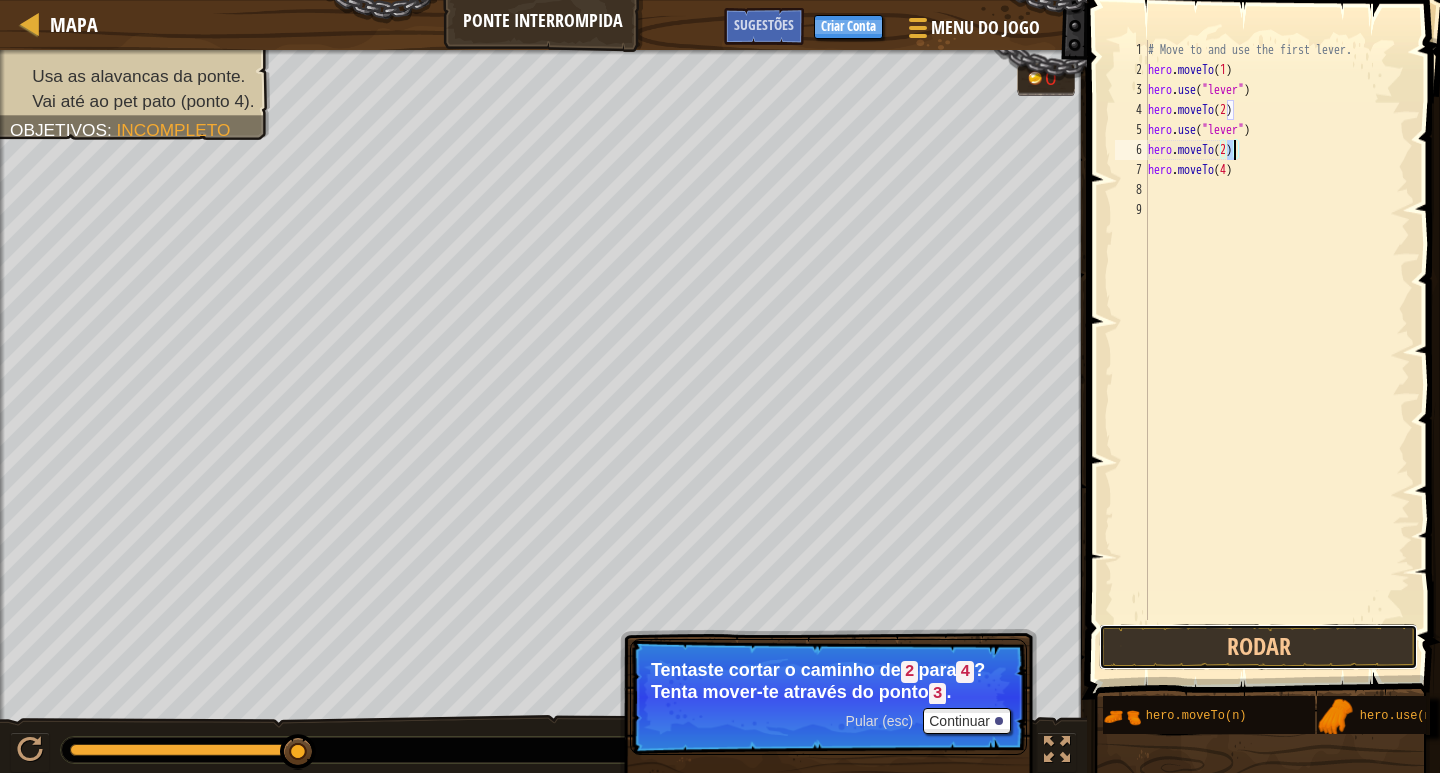 drag, startPoint x: 1246, startPoint y: 645, endPoint x: 1218, endPoint y: 593, distance: 59.05929 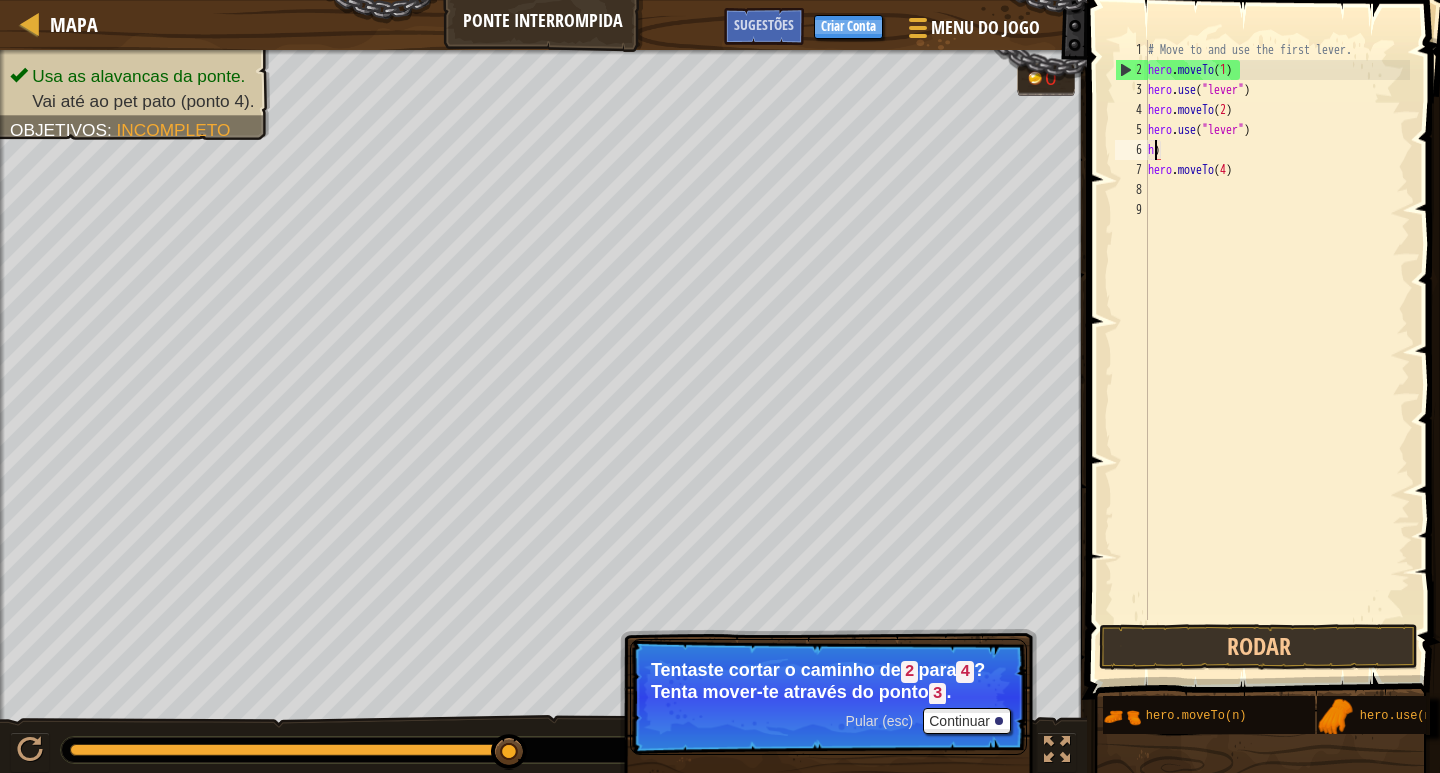scroll, scrollTop: 9, scrollLeft: 0, axis: vertical 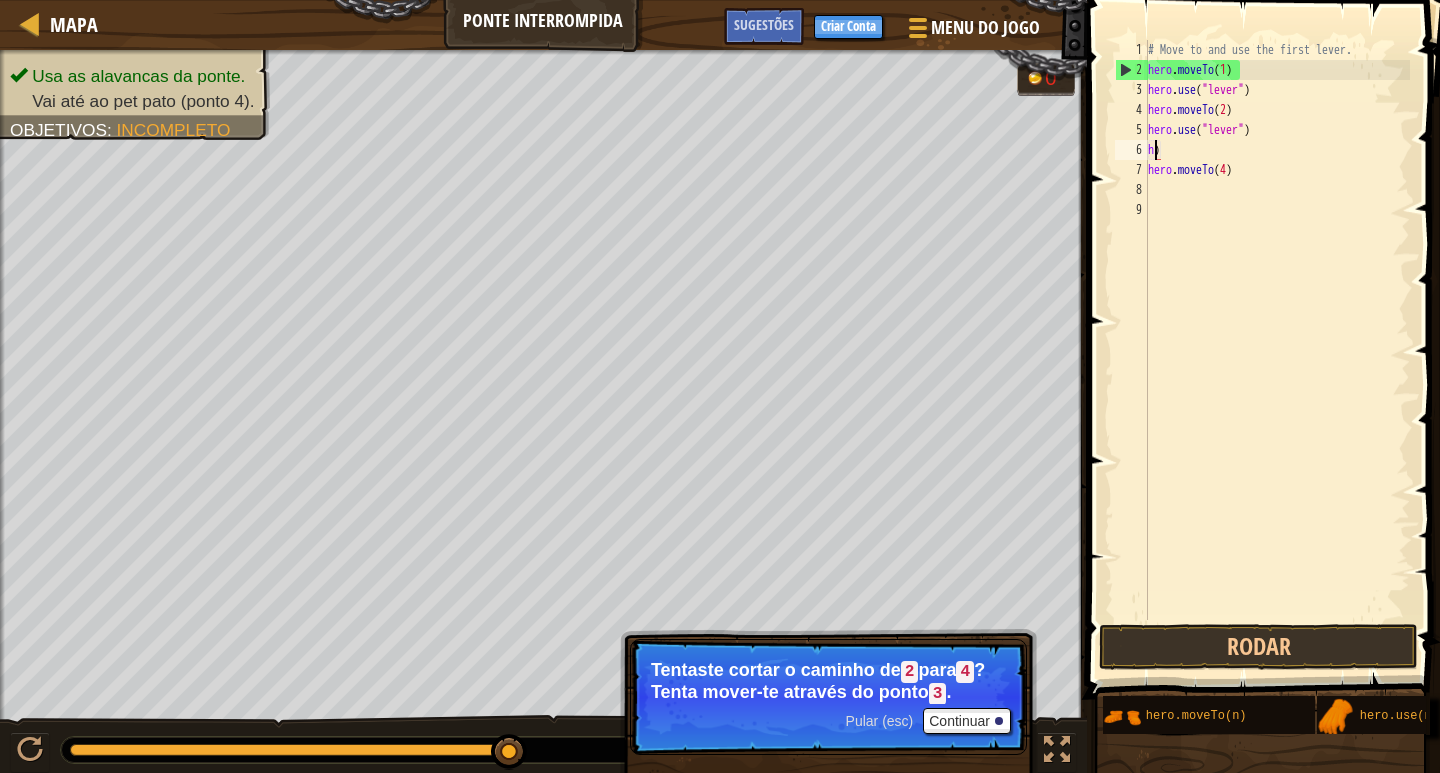 type on ")" 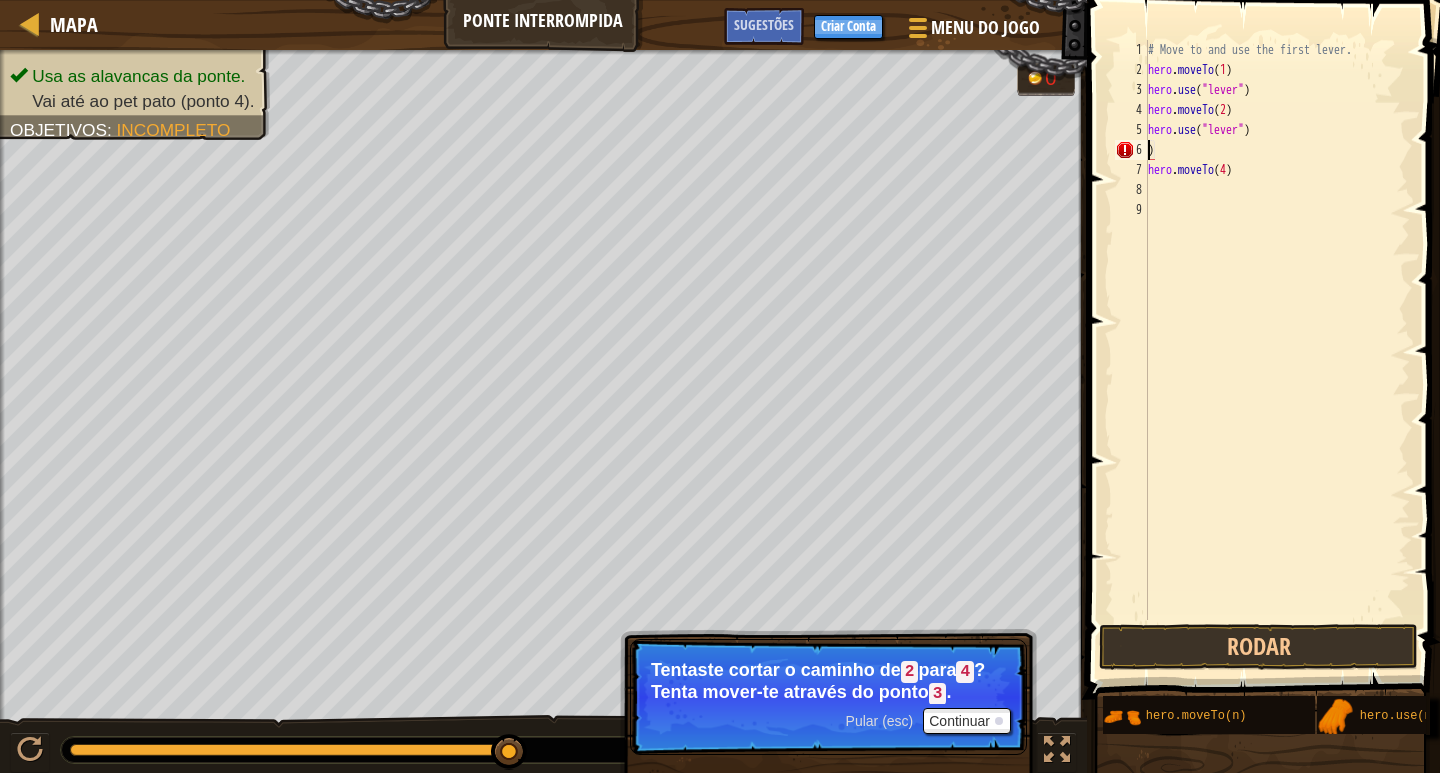click on "# Move to and use the first lever. hero . moveTo ( 1 ) hero . use ( "lever" ) hero . moveTo ( 2 ) hero . use ( "lever" ) ) hero . moveTo ( 4 )" at bounding box center [1277, 350] 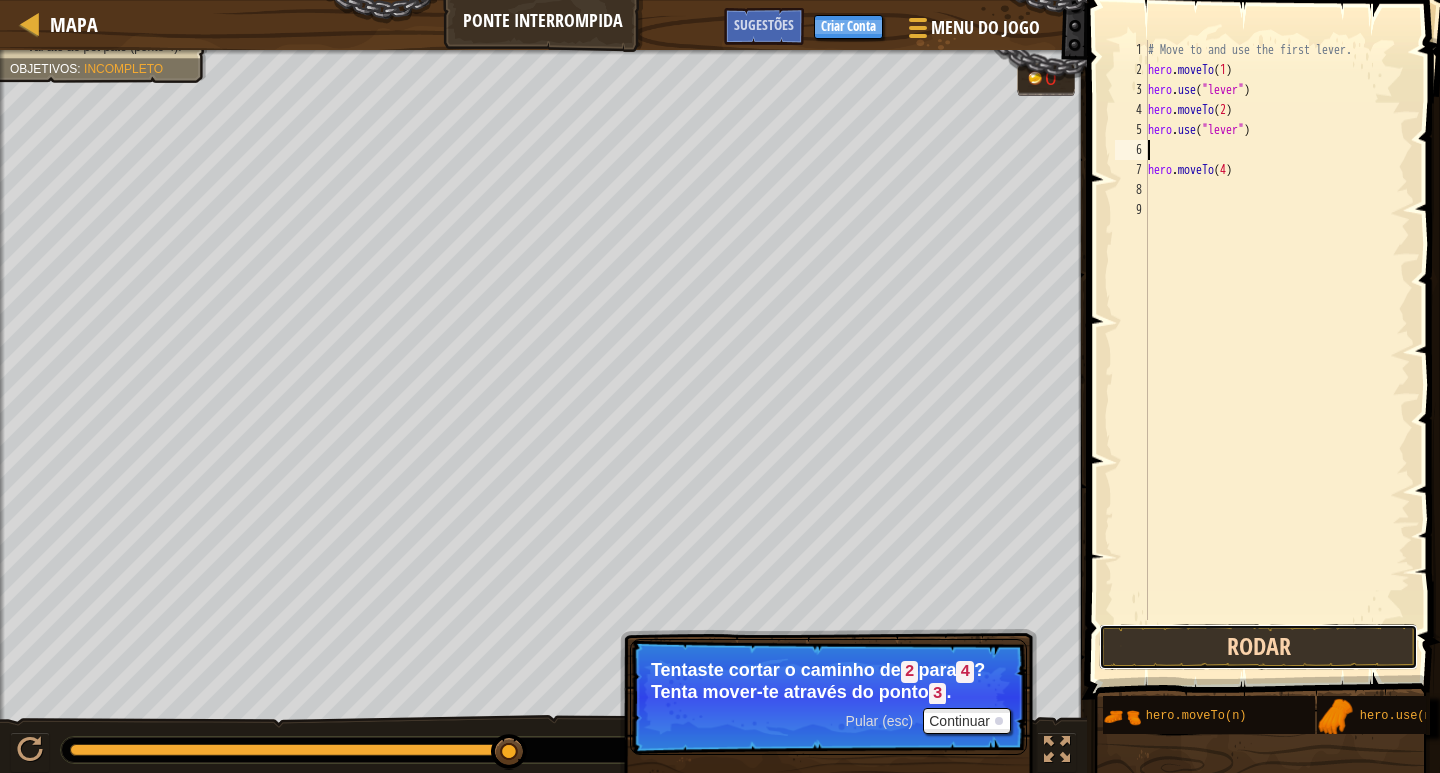 click on "Rodar" at bounding box center [1258, 647] 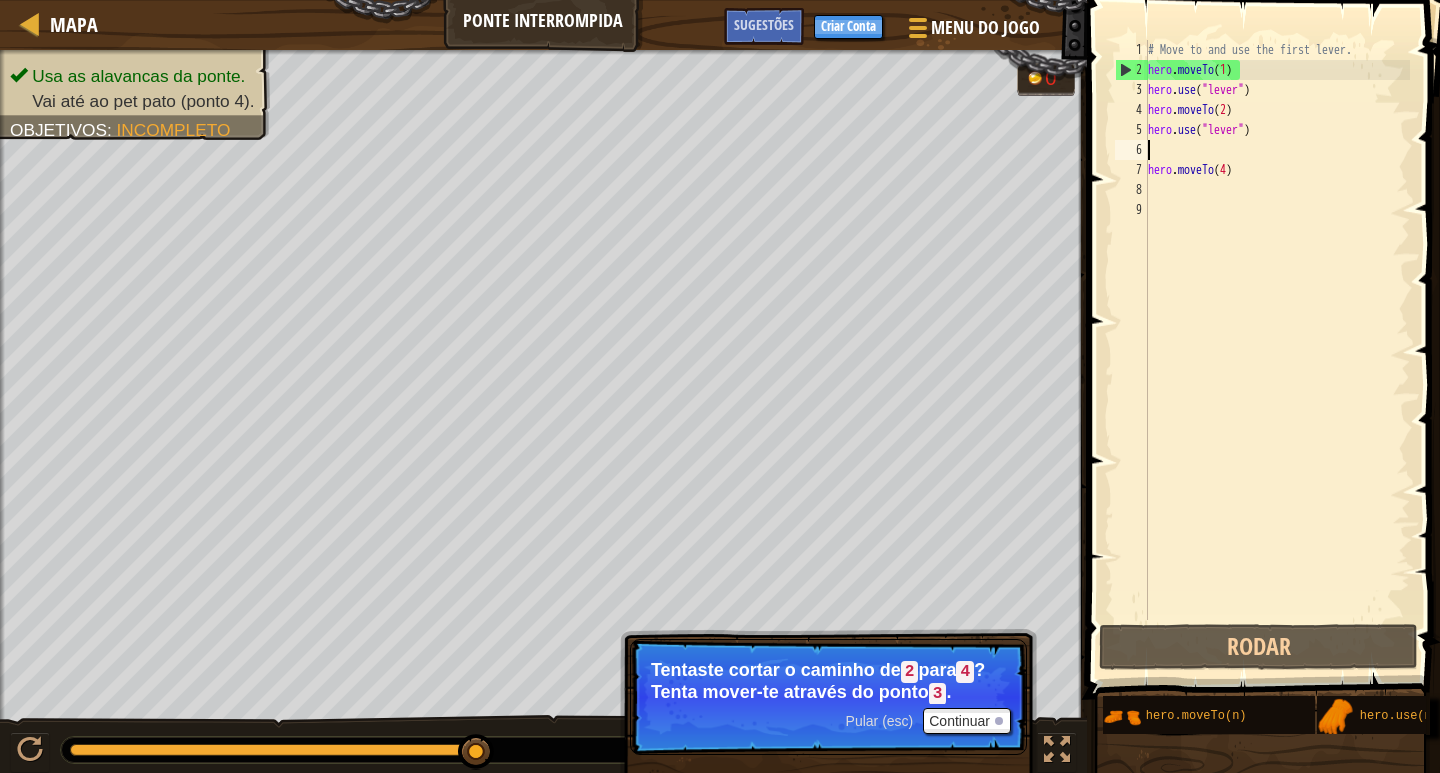 click on "# Move to and use the first lever. hero . moveTo ( 1 ) hero . use ( "lever" ) hero . moveTo ( 2 ) hero . use ( "lever" ) hero . moveTo ( 4 )" at bounding box center [1277, 350] 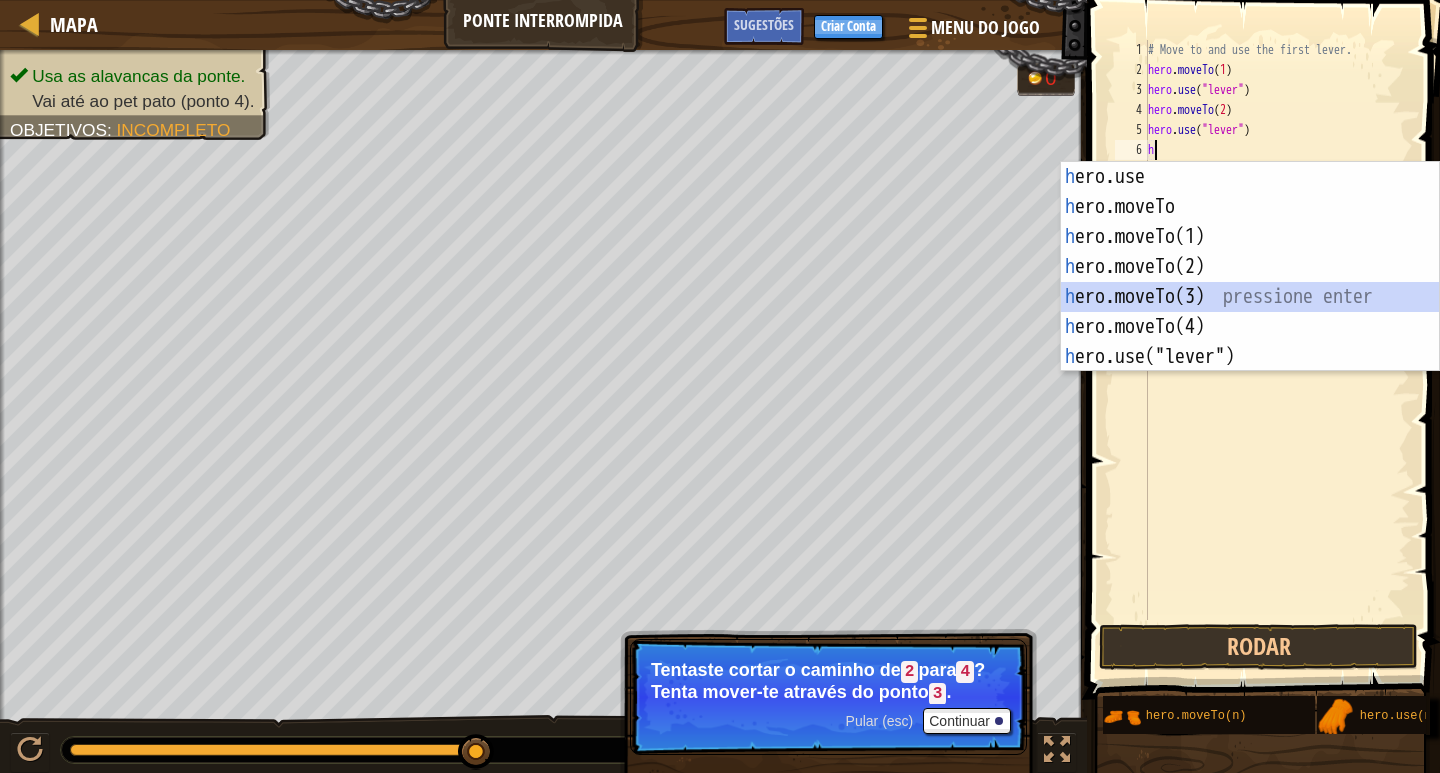 click on "[REMOVED]" at bounding box center [1250, 297] 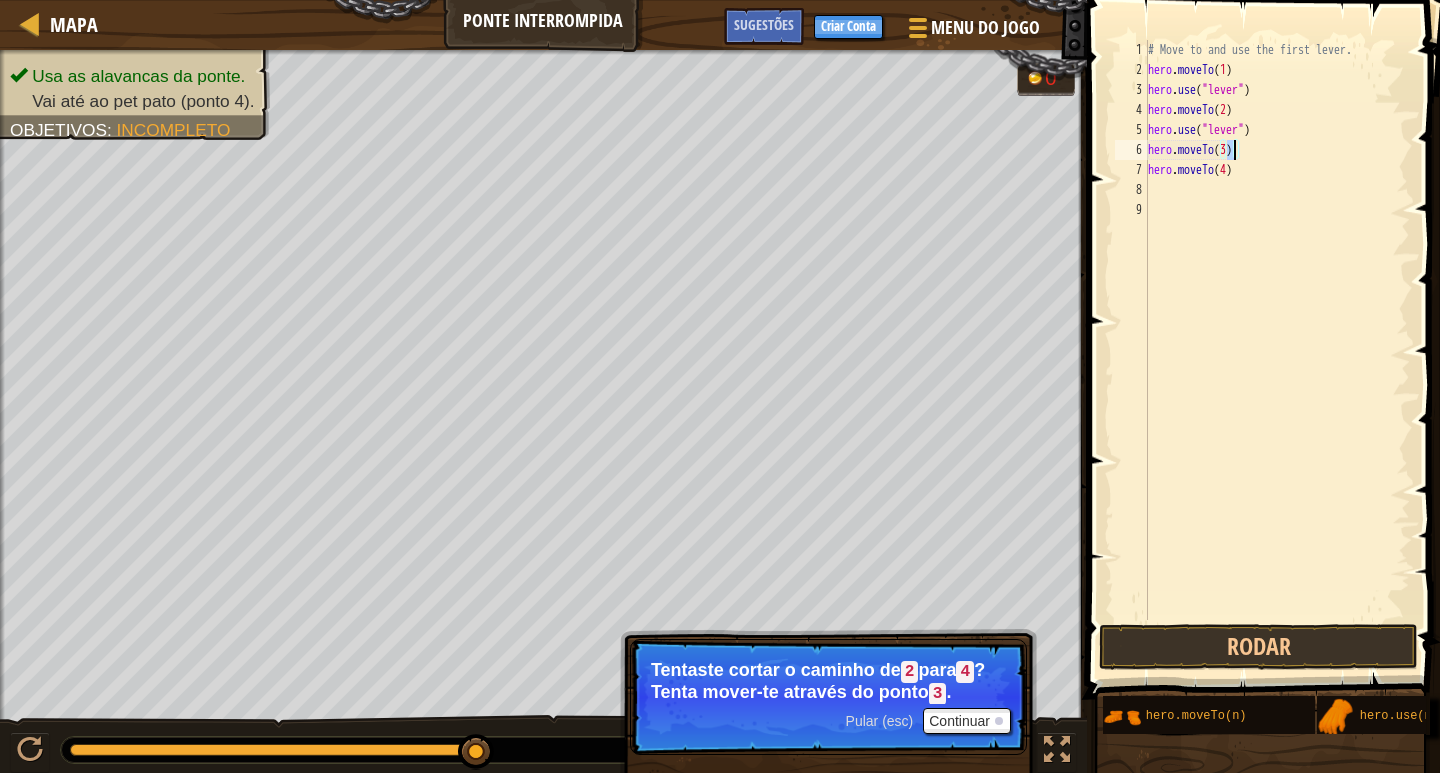 click on "# Move to and use the first lever. hero . moveTo ( 1 ) hero . use ( "lever" ) hero . moveTo ( 2 ) hero . use ( "lever" ) hero . moveTo ( 3 ) hero . moveTo ( 4 )" at bounding box center (1277, 350) 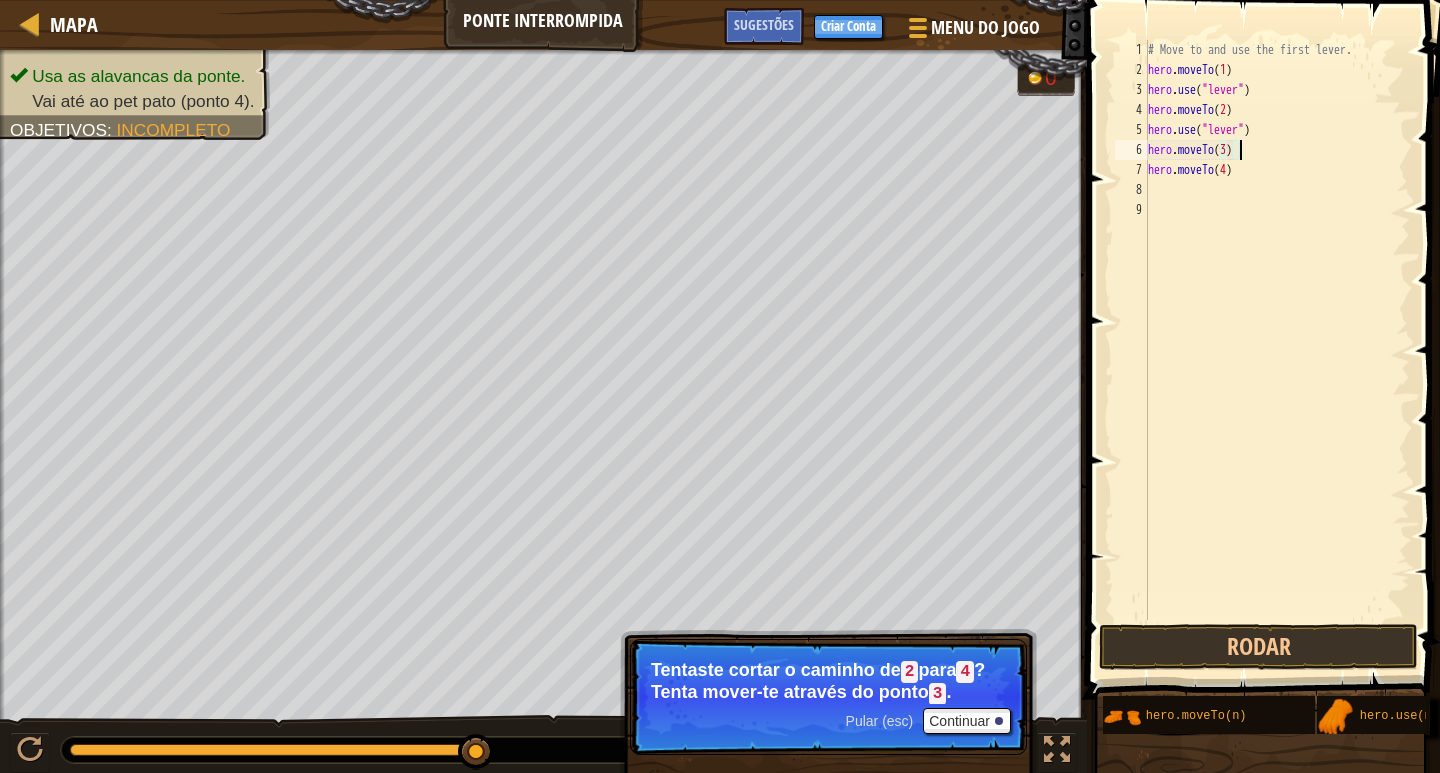 type on "hero.moveTo(3)" 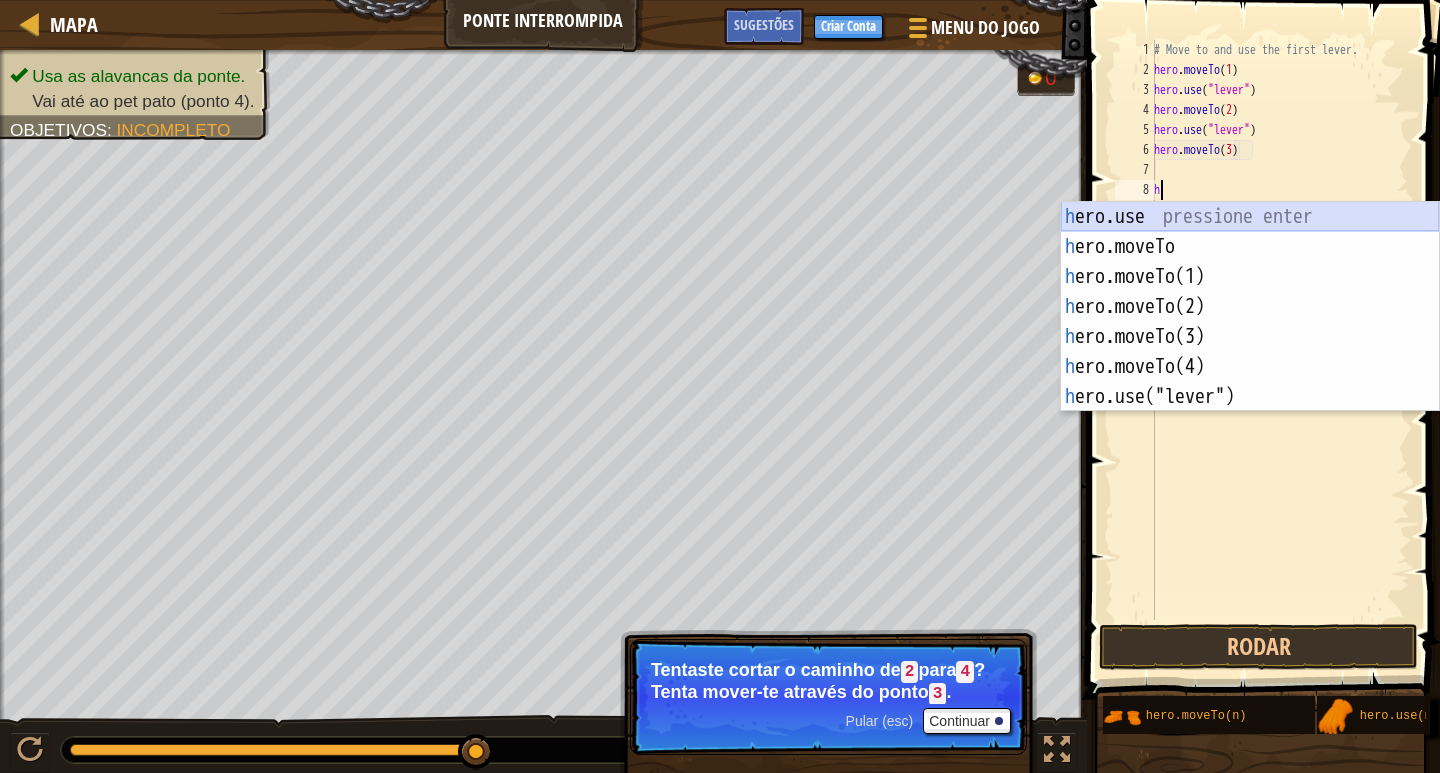 click on "[REMOVED]" at bounding box center [1250, 337] 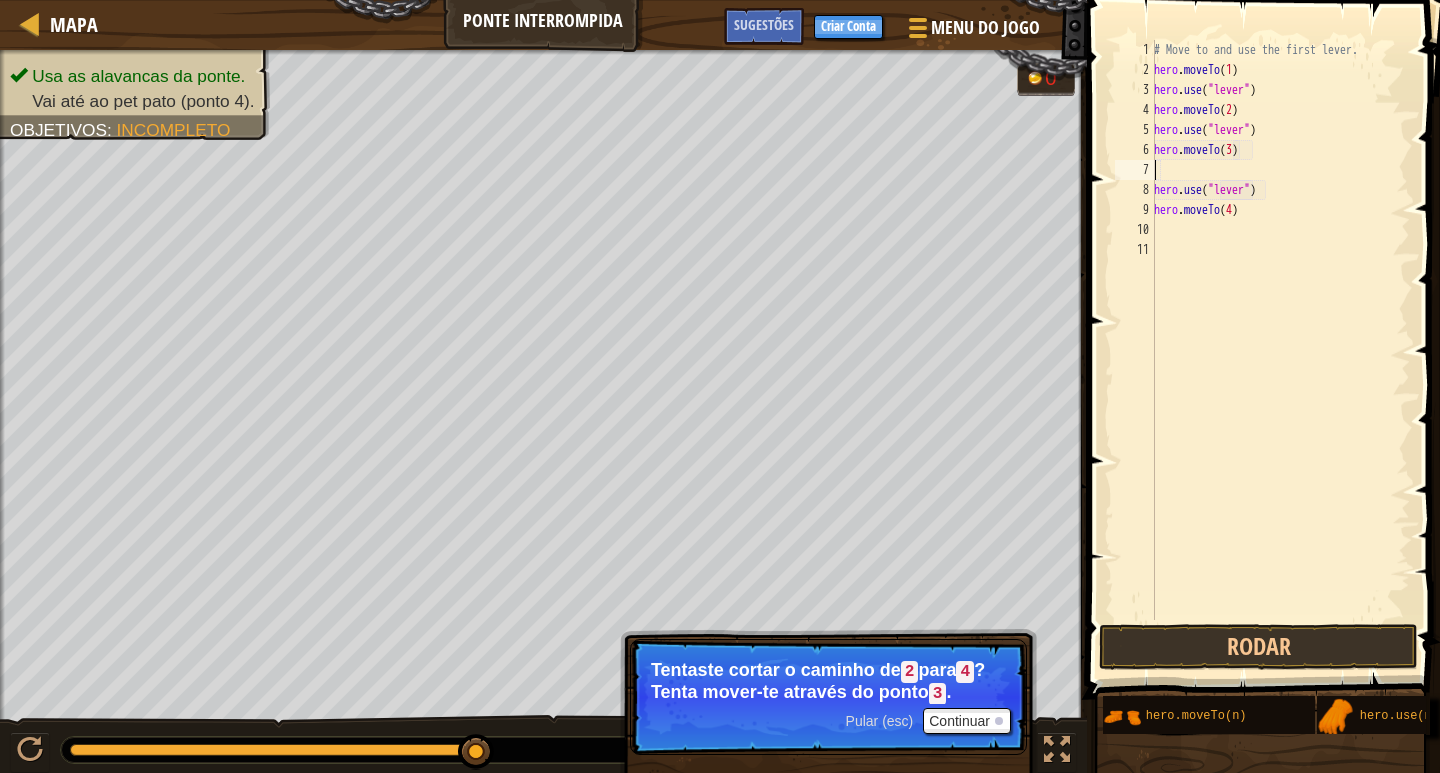 click on "# Move to and use the first lever. hero . moveTo ( 1 ) hero . use ( "lever" ) hero . moveTo ( 2 ) hero . use ( "lever" ) hero . moveTo ( 3 ) hero . use ( "lever" ) hero . moveTo ( 4 )" at bounding box center (1280, 350) 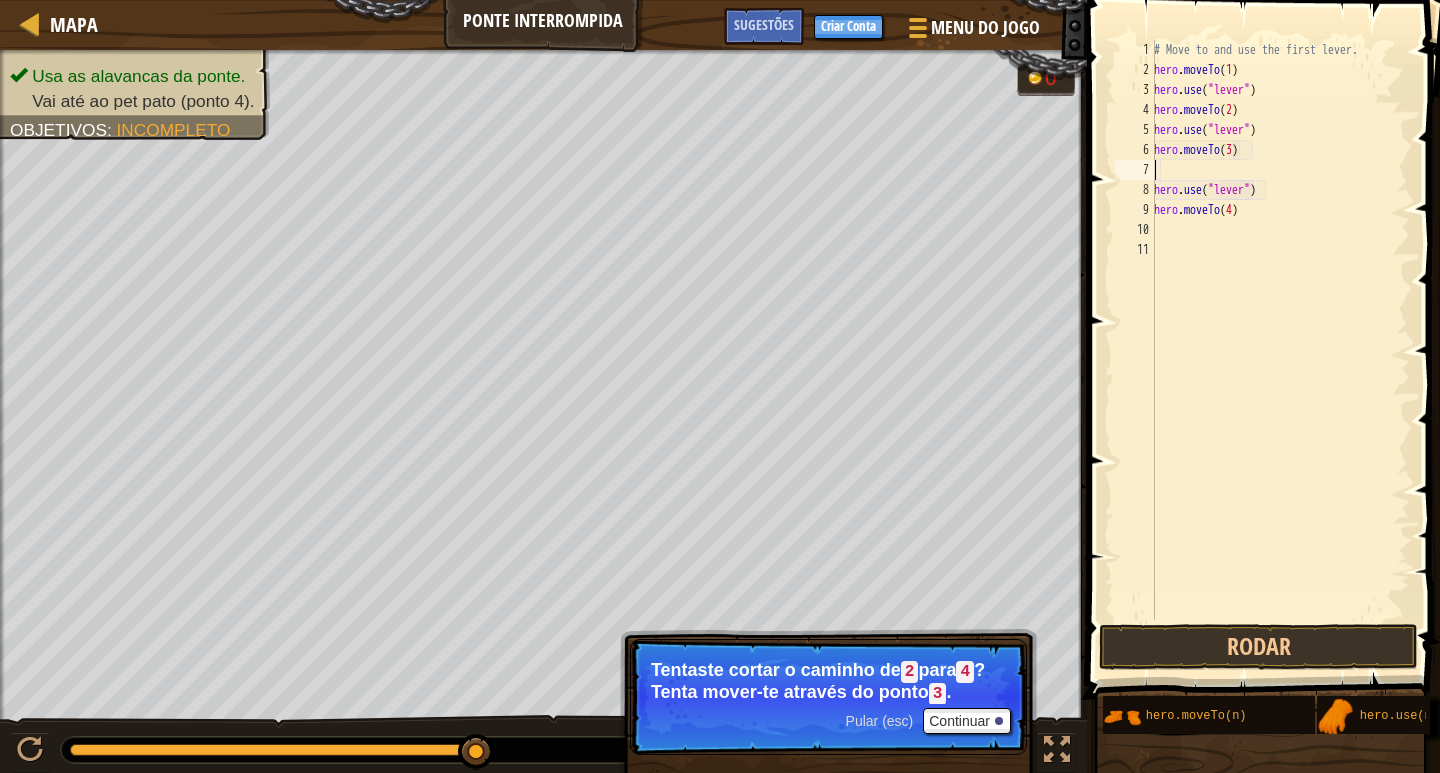 click on "# Move to and use the first lever. hero . moveTo ( 1 ) hero . use ( "lever" ) hero . moveTo ( 2 ) hero . use ( "lever" ) hero . moveTo ( 3 ) hero . use ( "lever" ) hero . moveTo ( 4 )" at bounding box center [1280, 350] 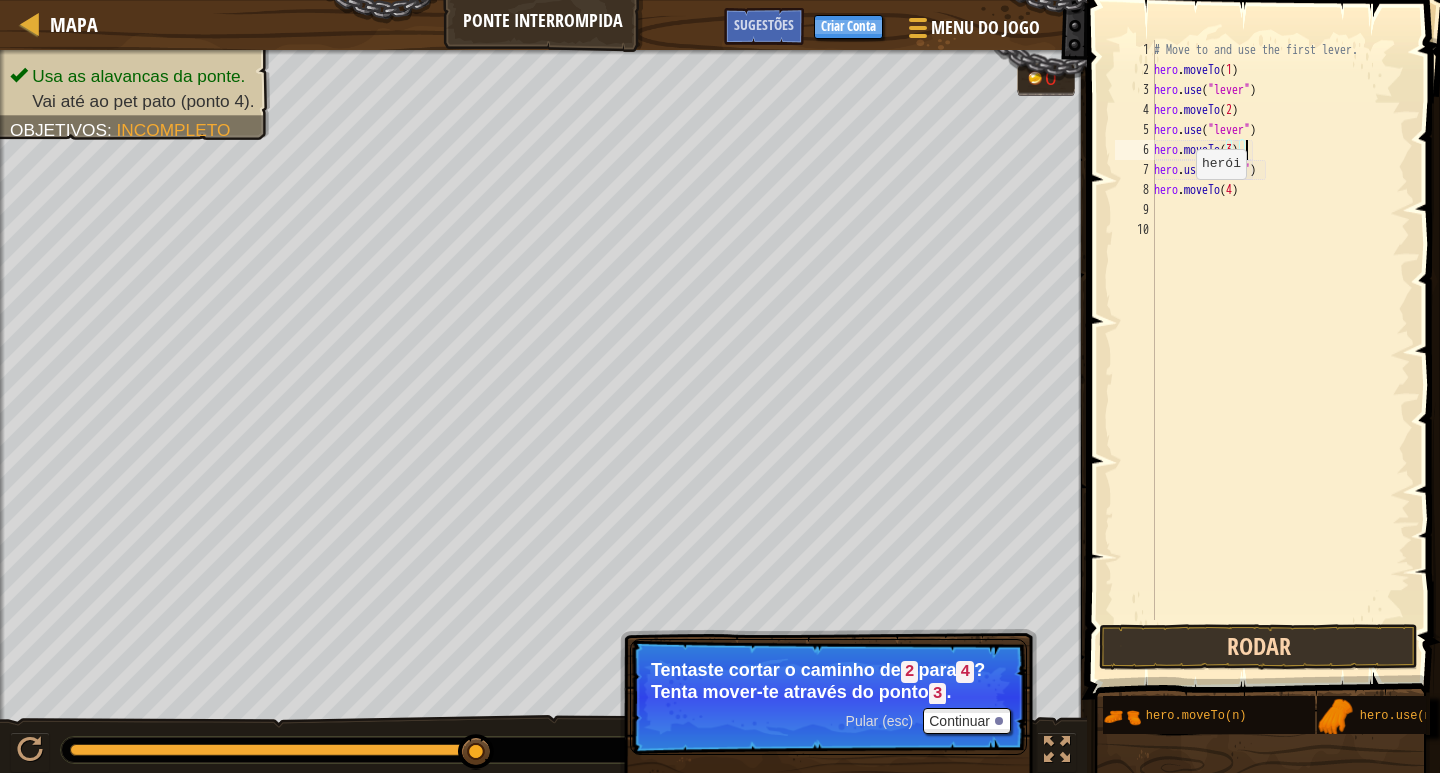 type on "hero.moveTo(3)" 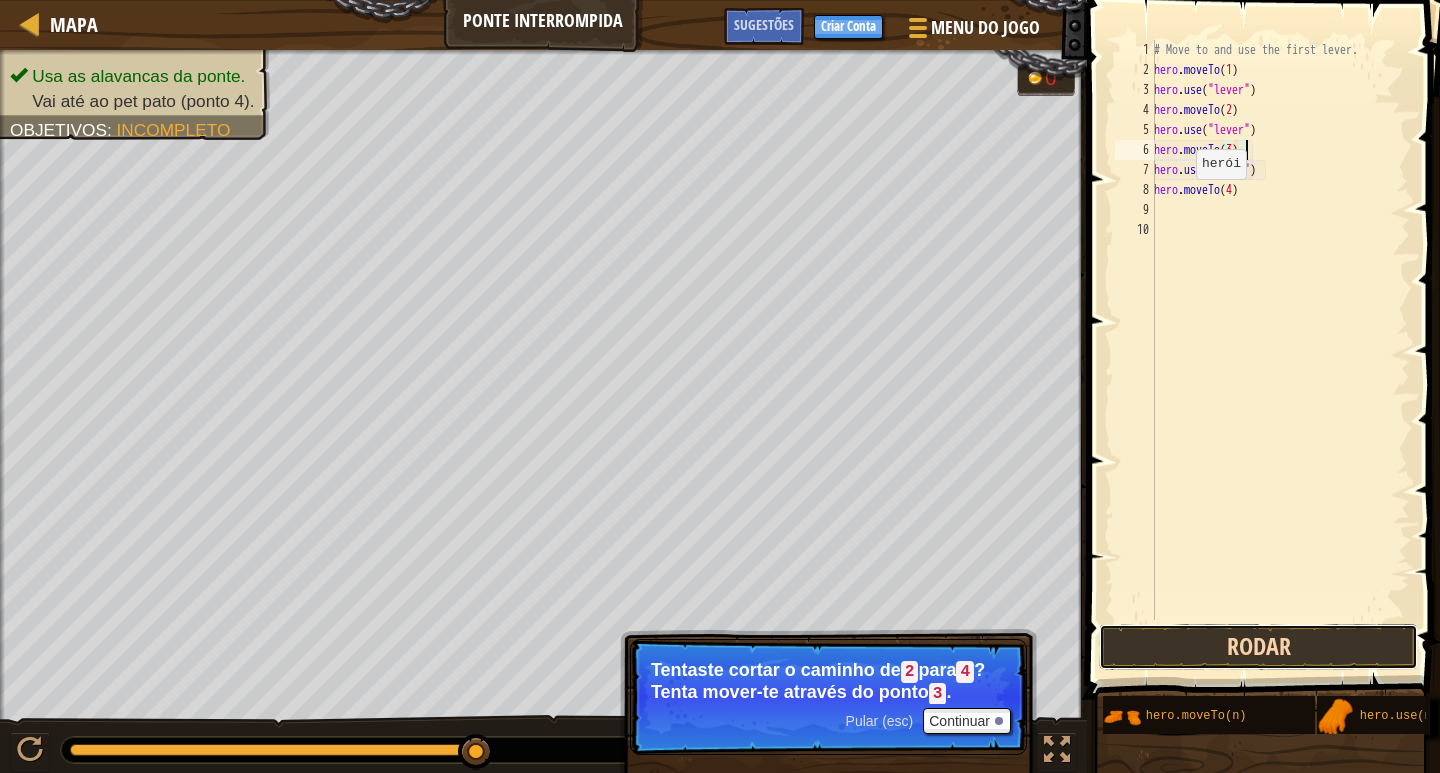 click on "Rodar" at bounding box center (1258, 647) 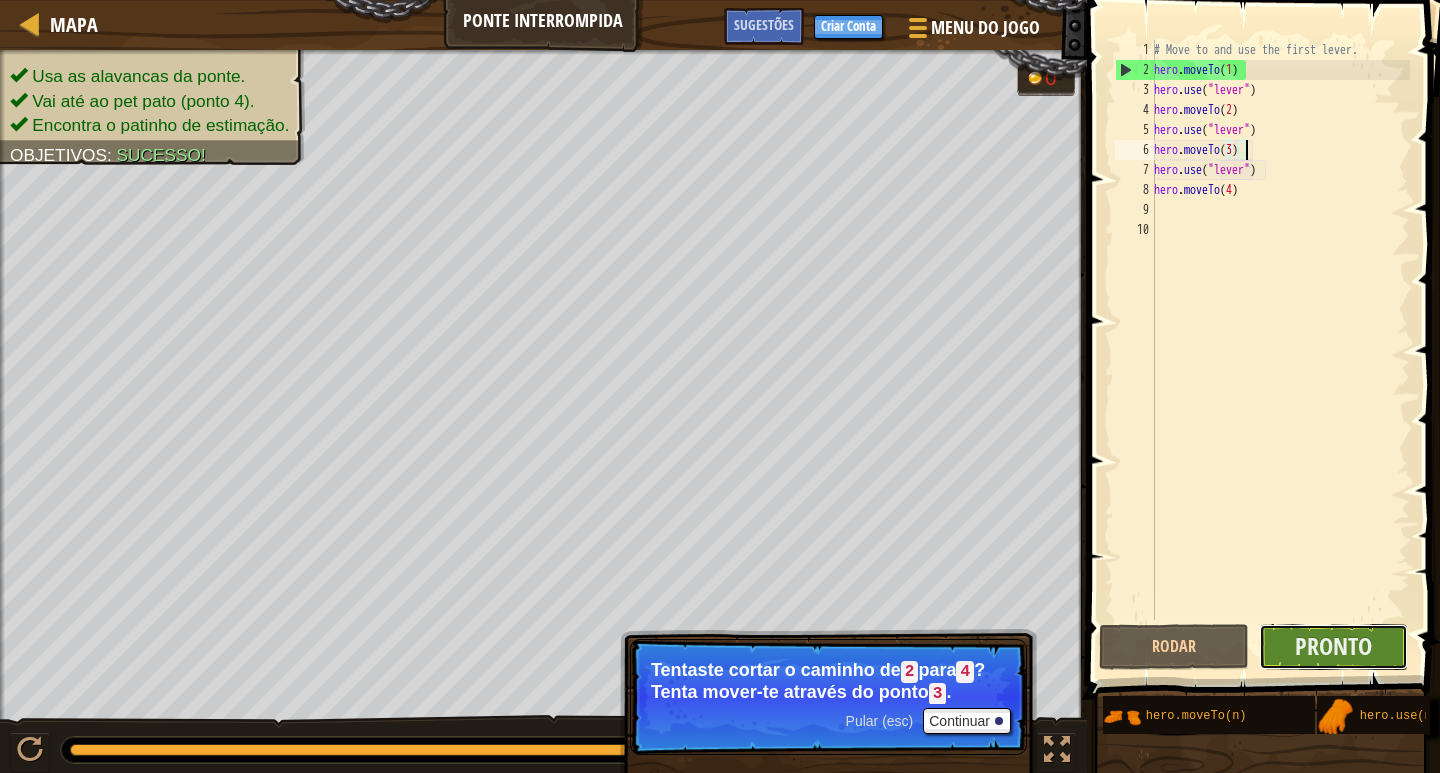 click on "Pronto" at bounding box center [1334, 647] 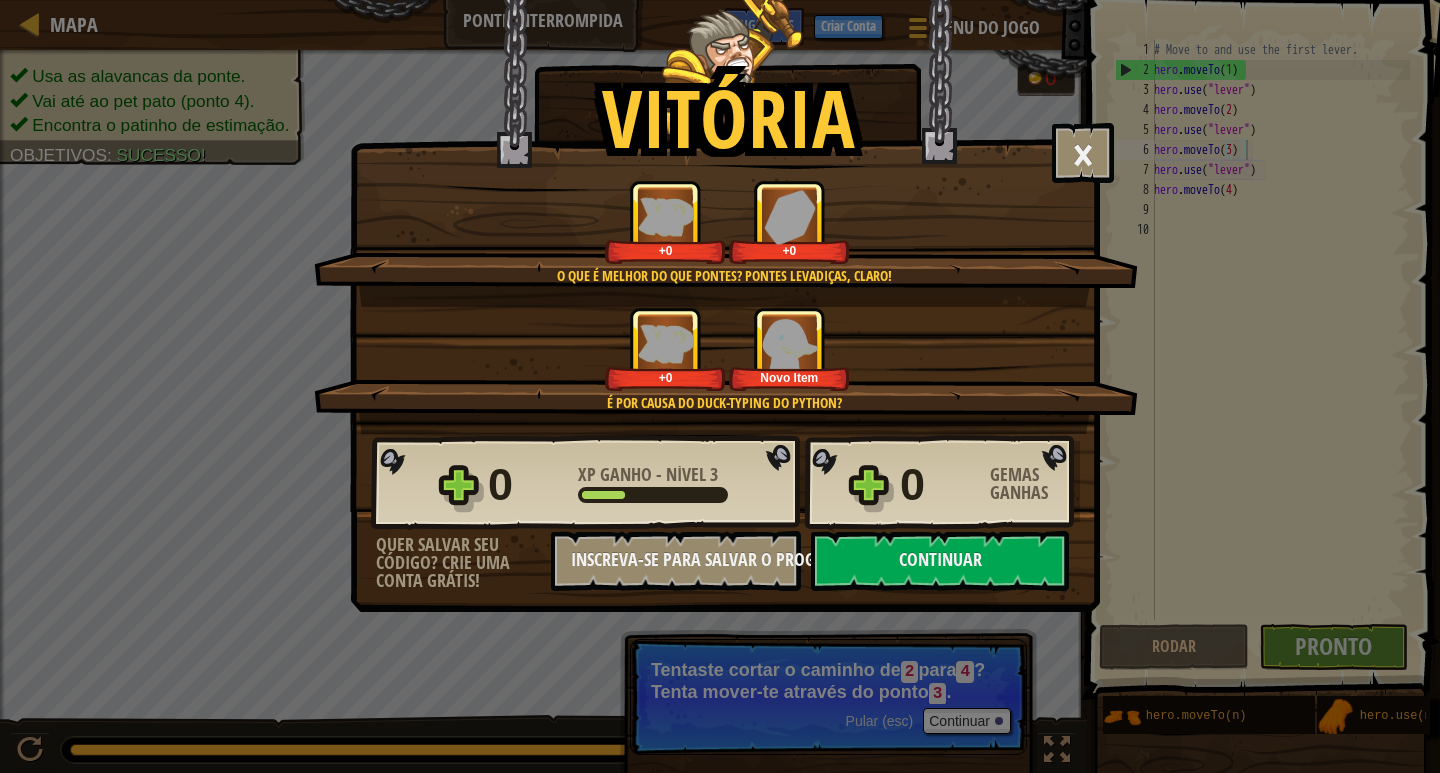 click on "0 XP Ganho - Nível 3 0 Gemas Ganhas" at bounding box center [725, 483] 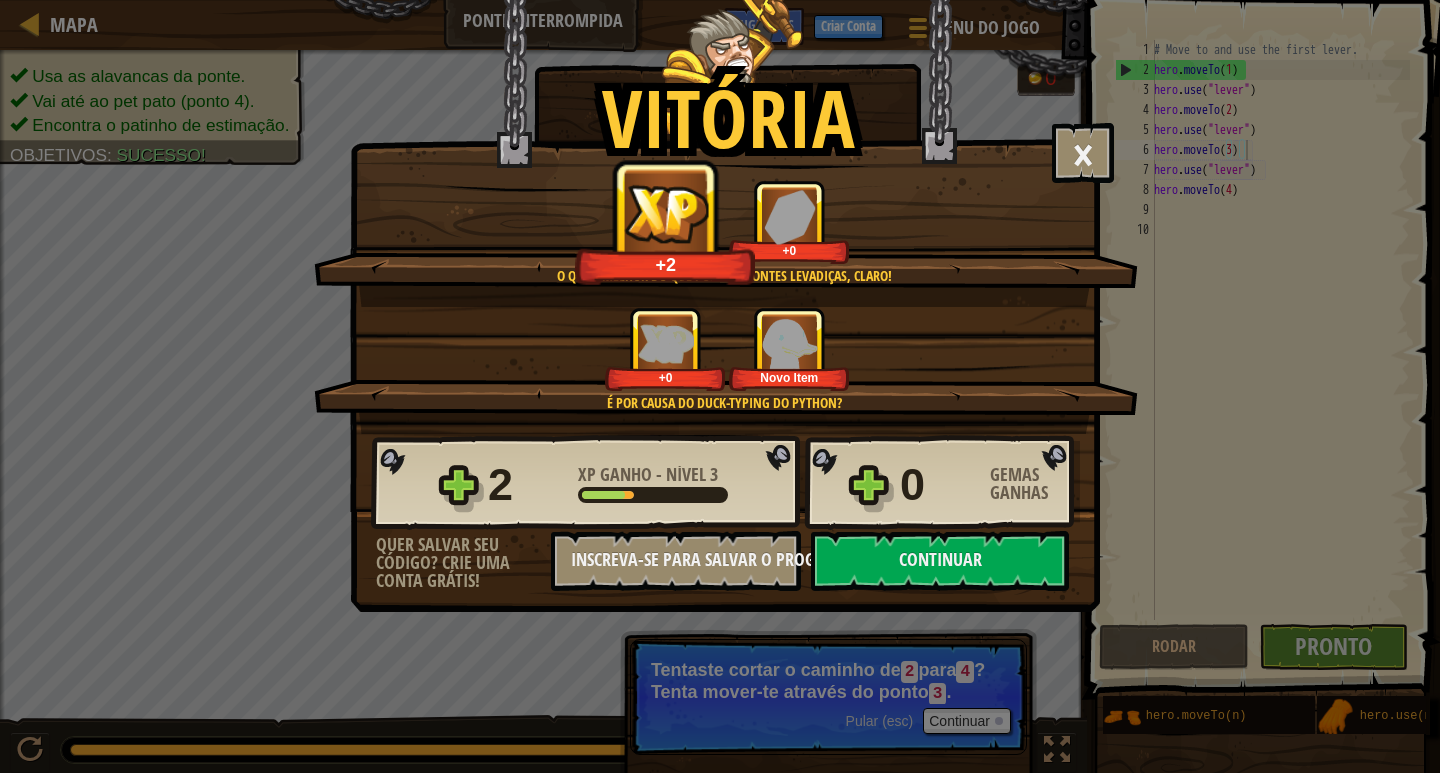 click on "0" at bounding box center (939, 485) 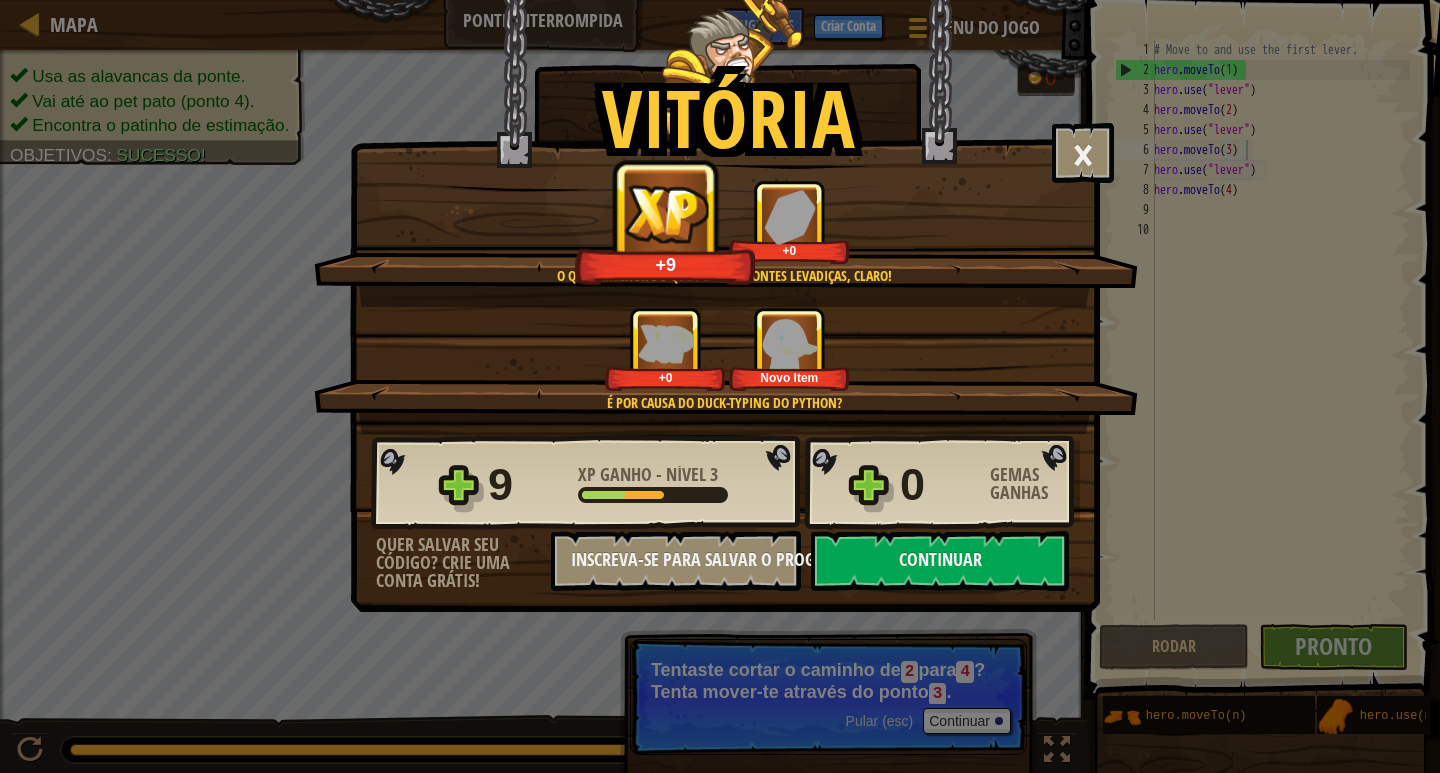 click on "Vitória × És meu amigo agora. Este nível foi divertido? O que é melhor do que pontes? Pontes levadiças, claro! +9 +0 É por causa do duck-typing do Python? +0 Novo Item Reticulating Splines... 9 XP Ganho - Nível 3 0 Gemas Ganhas Quer salvar seu código? Crie uma conta grátis! Inscreva-se para salvar o progresso Salvando Progresso Continuar" at bounding box center (720, 386) 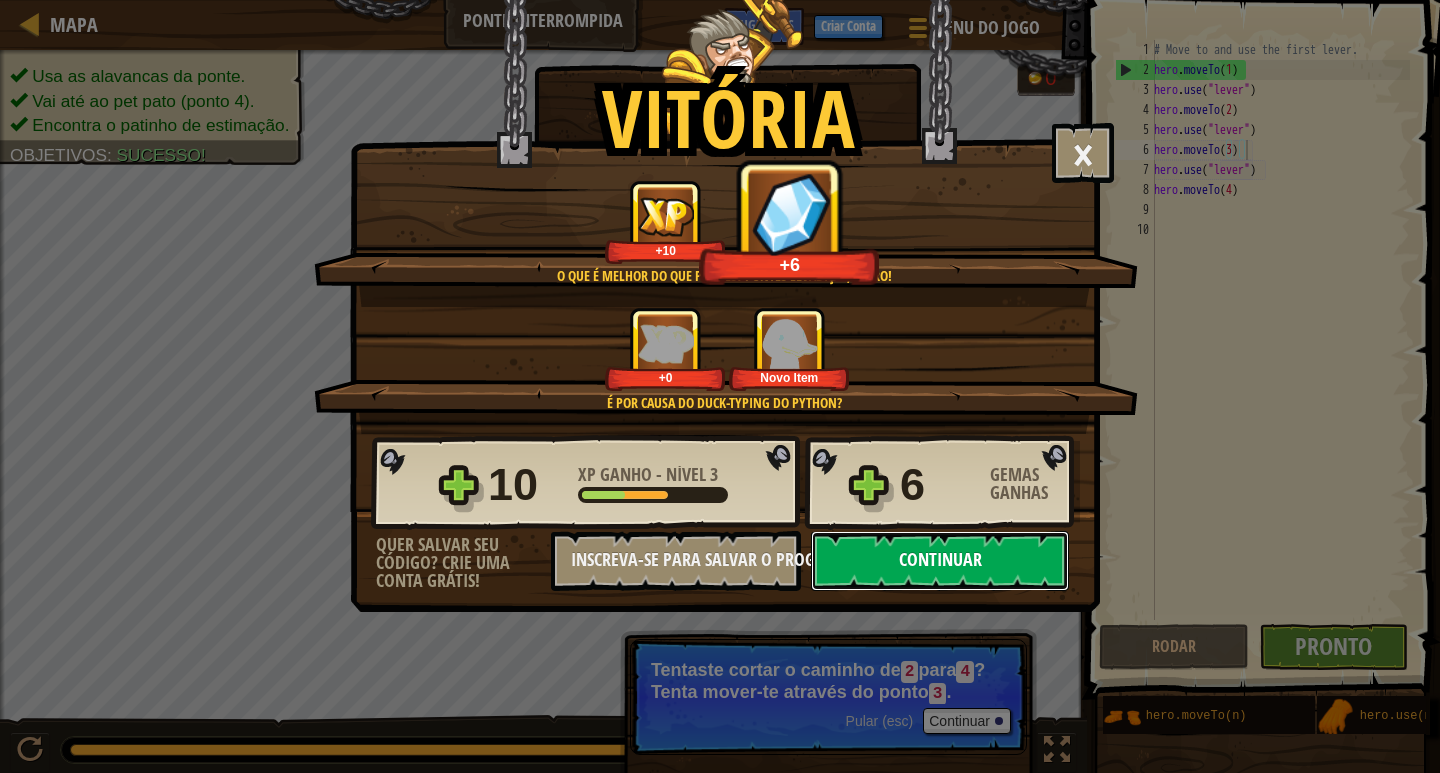 click on "Continuar" at bounding box center [940, 561] 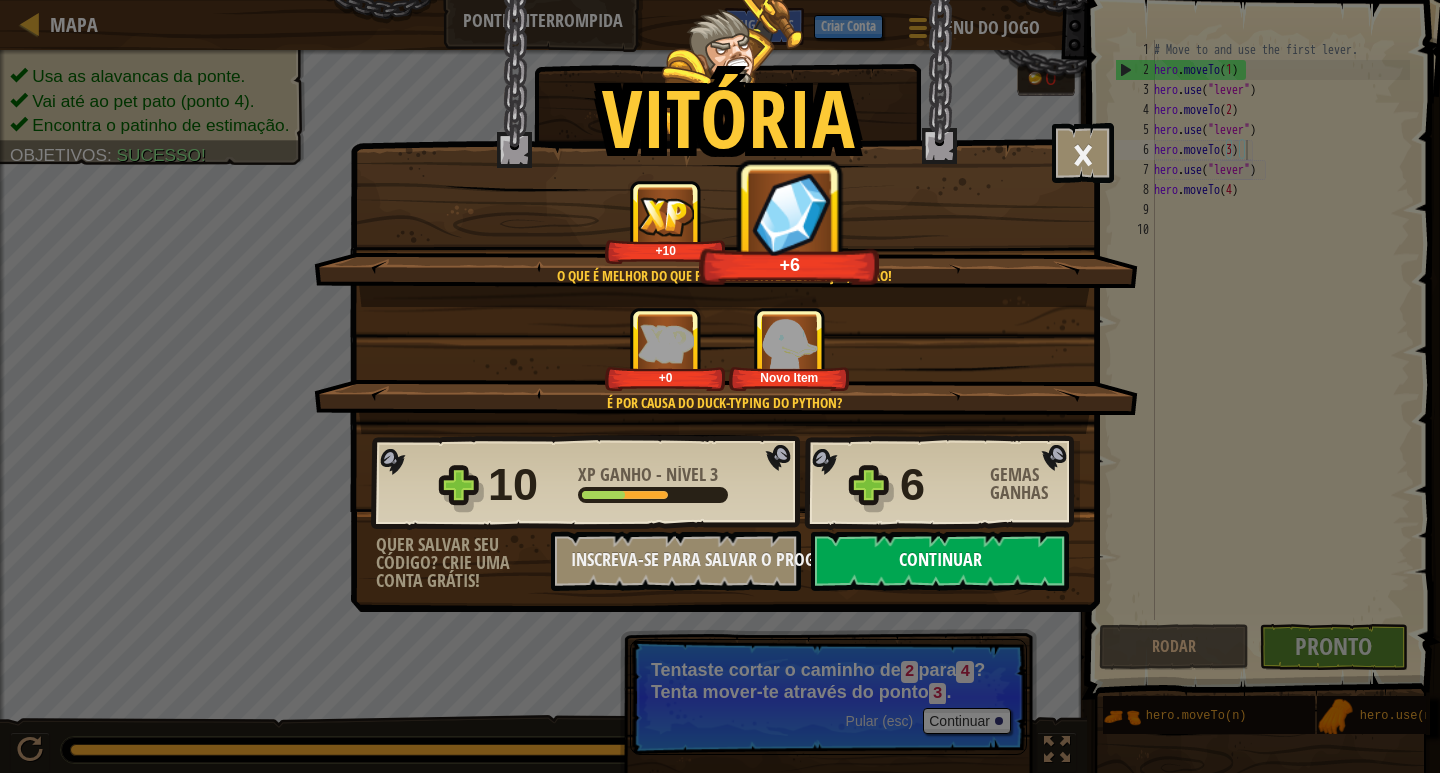 select on "pt-BR" 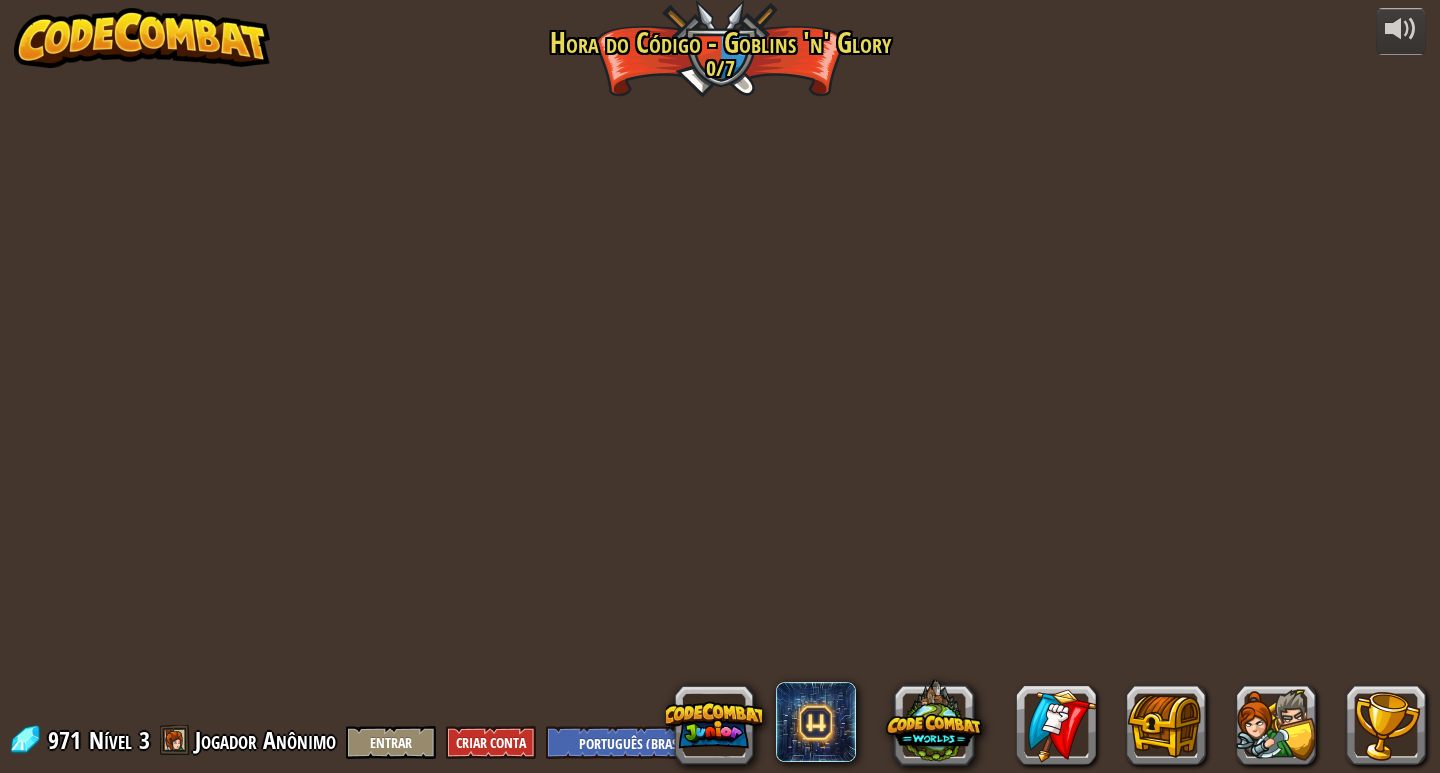 select on "pt-BR" 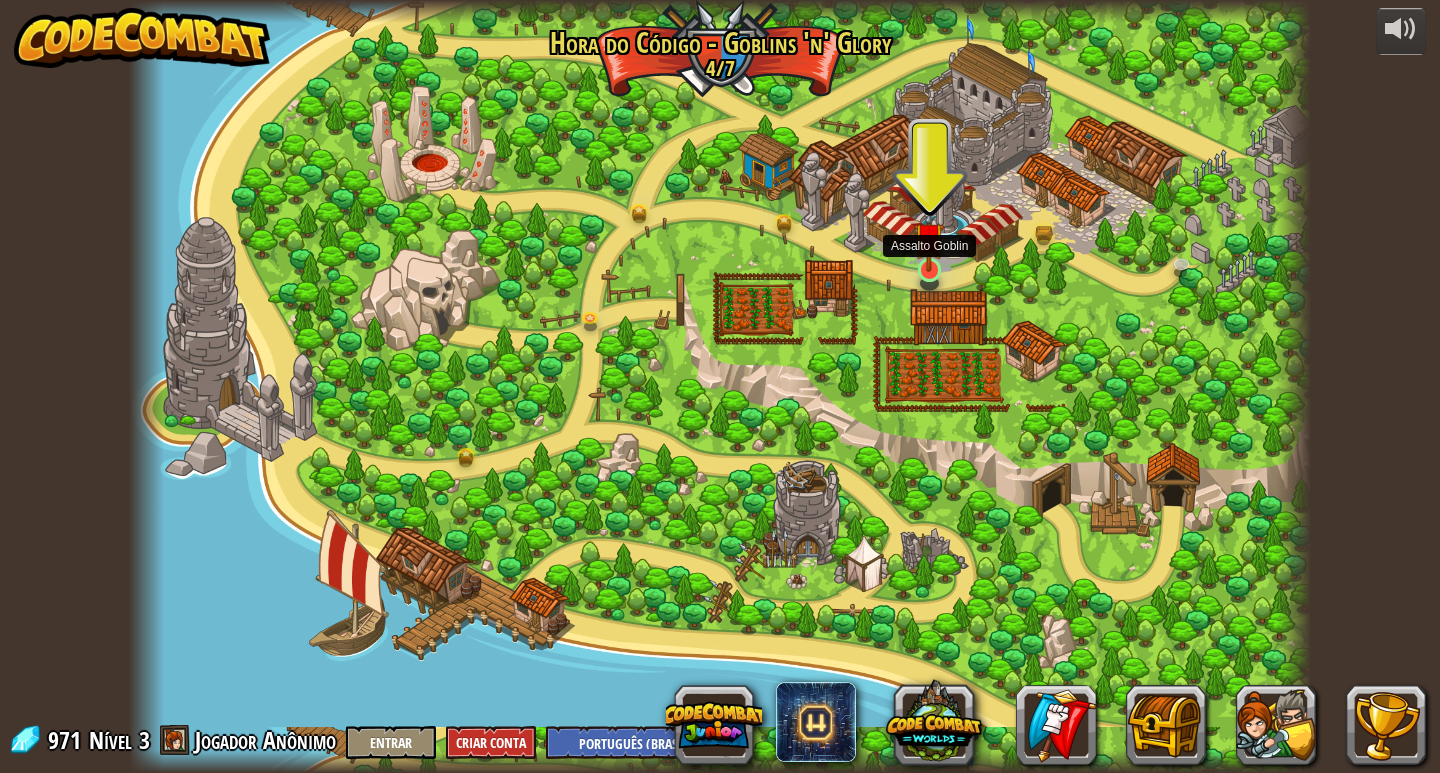 click at bounding box center [929, 237] 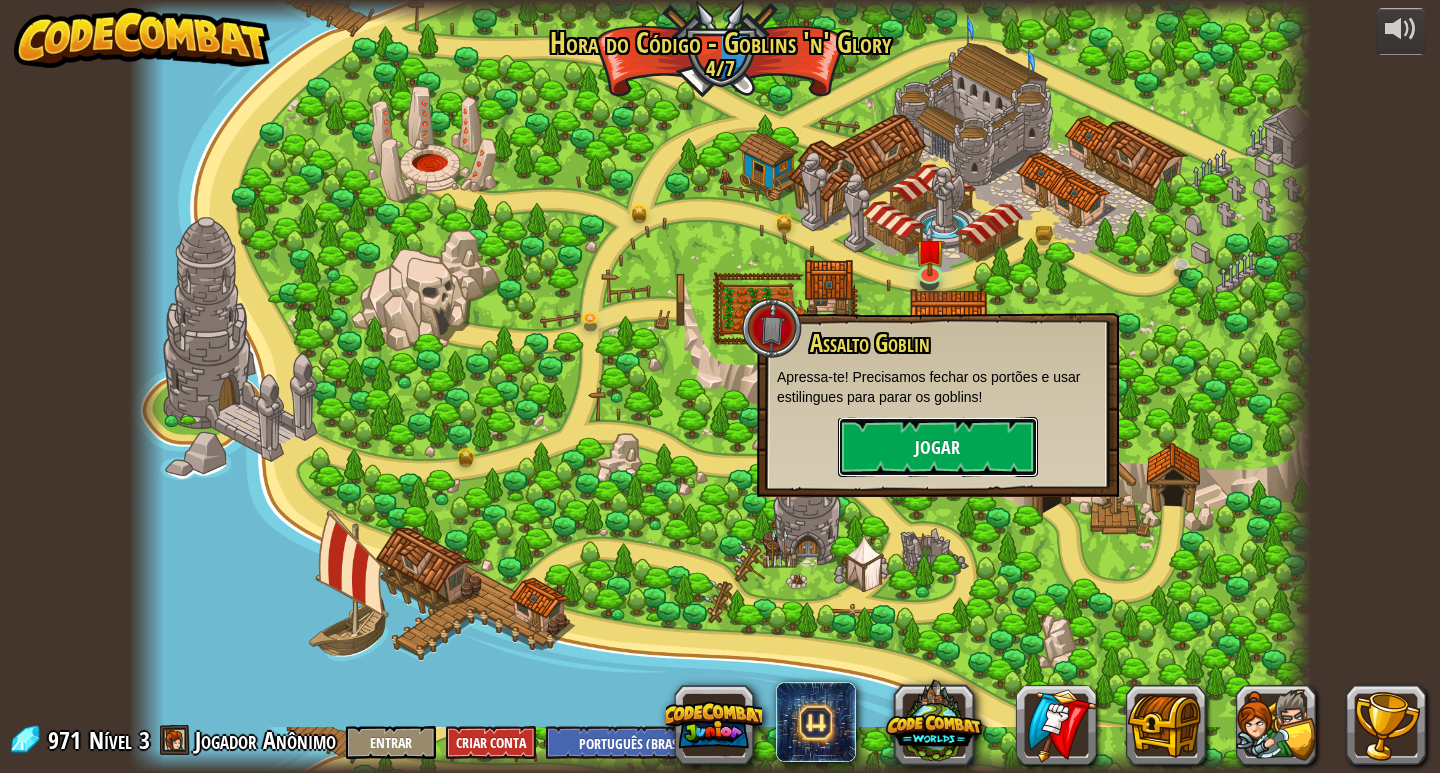 click on "Jogar" at bounding box center [938, 447] 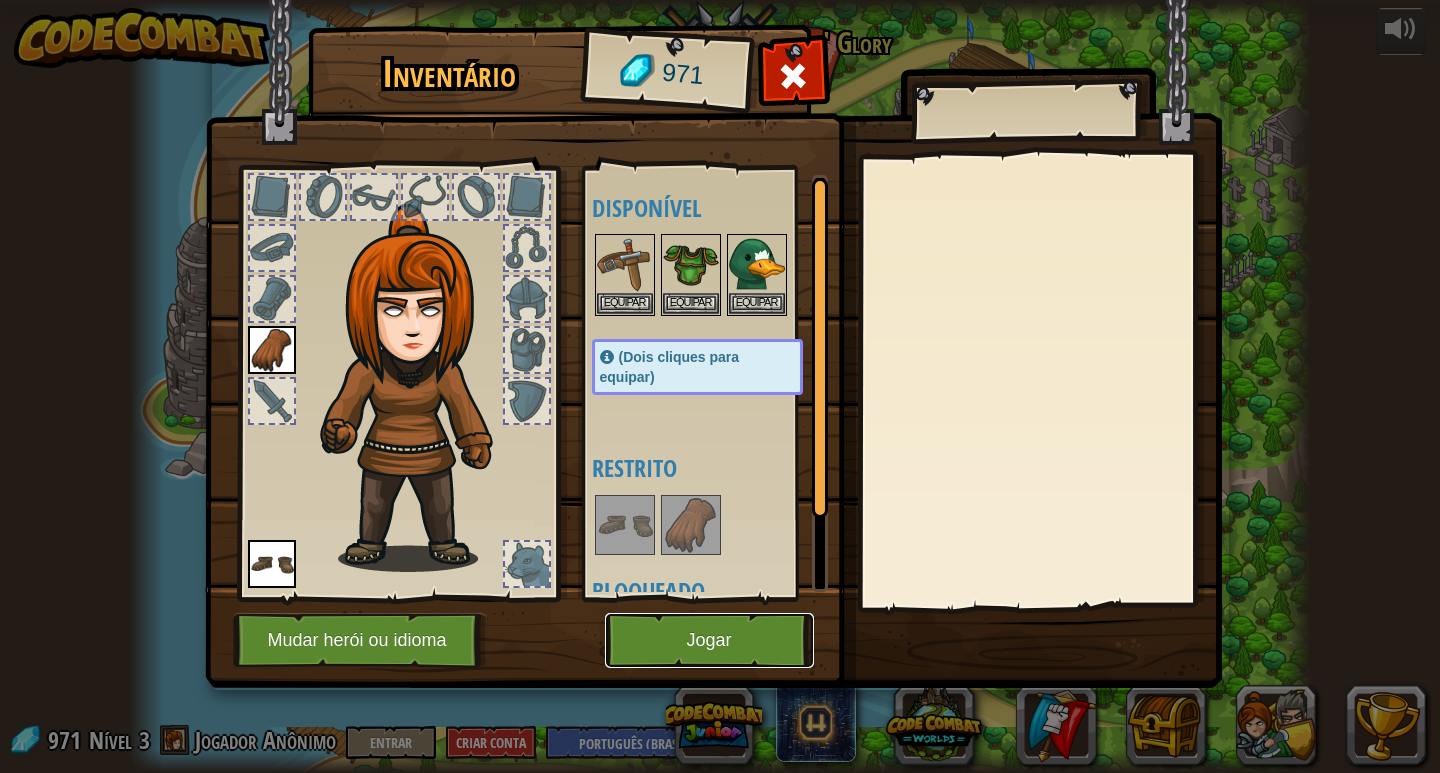click on "Jogar" at bounding box center (709, 640) 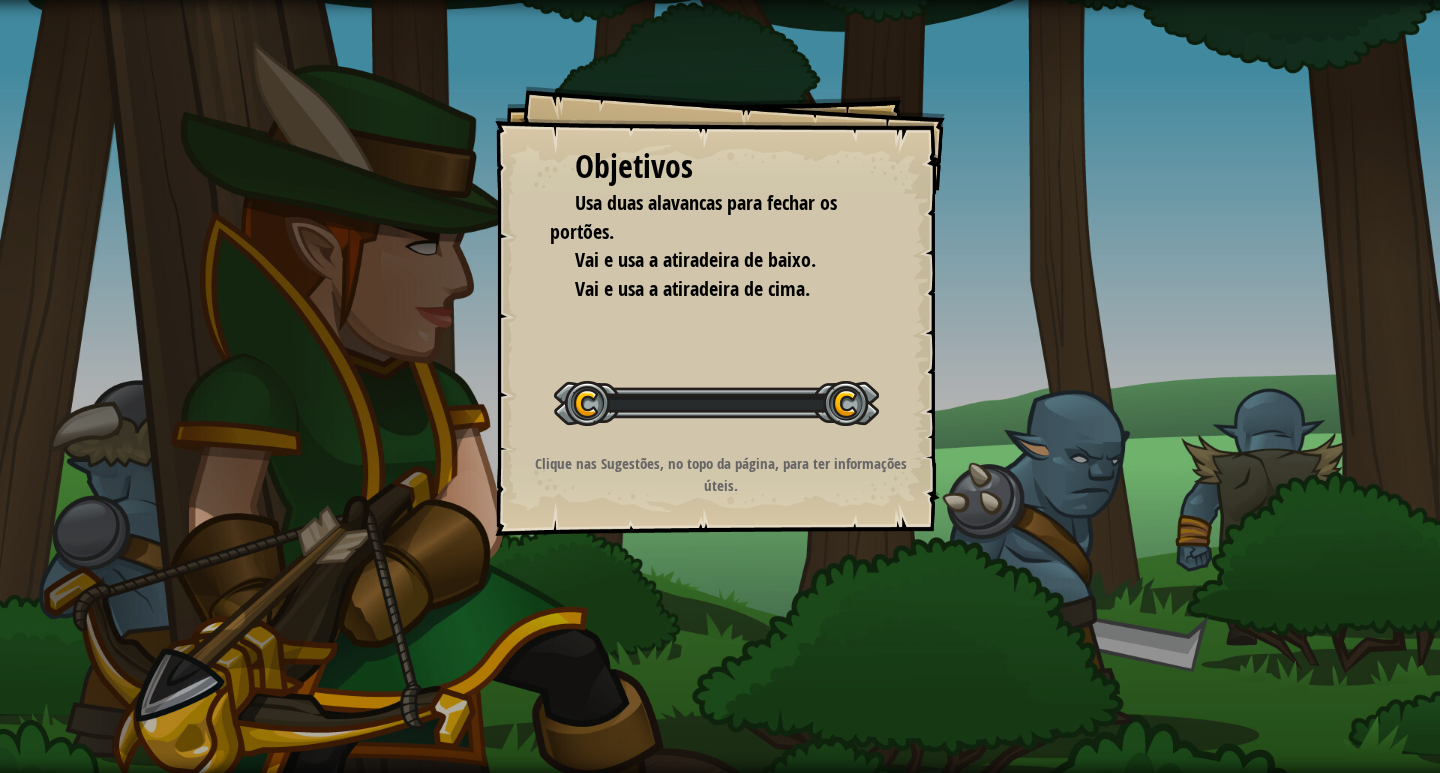 click on "Objetivos Usa duas alavancas para fechar os portões. Vai e usa a atiradeira de baixo. Vai e usa a atiradeira de cima. Iniciar Nível Erro ao carregar do servidor Você precisa de uma assinatura para jogar este nível. Assinar Você precisará participar de um curso para jogar este nível. Voltar aos meus cursos Peça ao seu professor para atribuir uma licença a você para que você possa continuar a jogar CodeCombat! Voltar aos meus cursos This level is locked. Voltar aos meus cursos Clique nas Sugestões, no topo da página, para ter informações úteis." at bounding box center (720, 386) 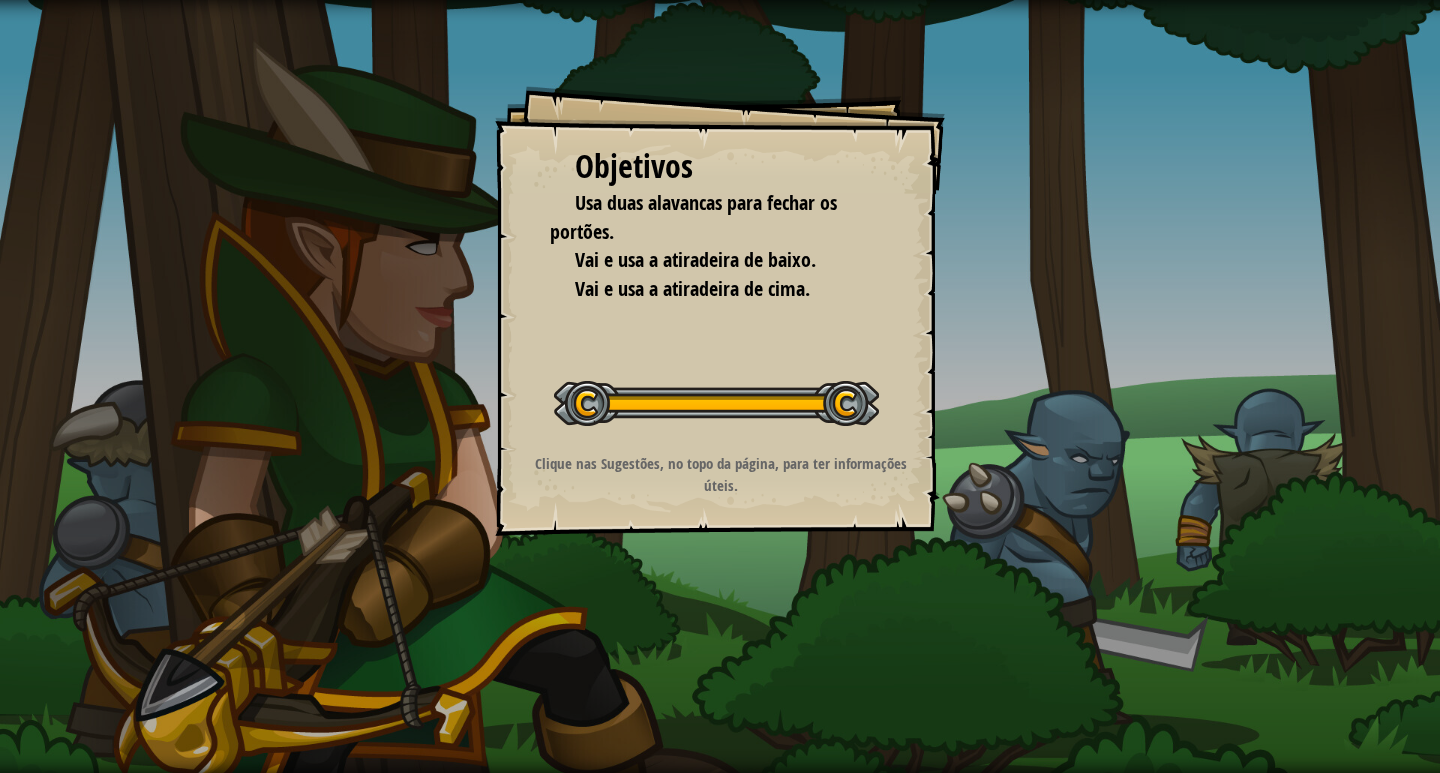 click on "Iniciar Nível" at bounding box center [0, 0] 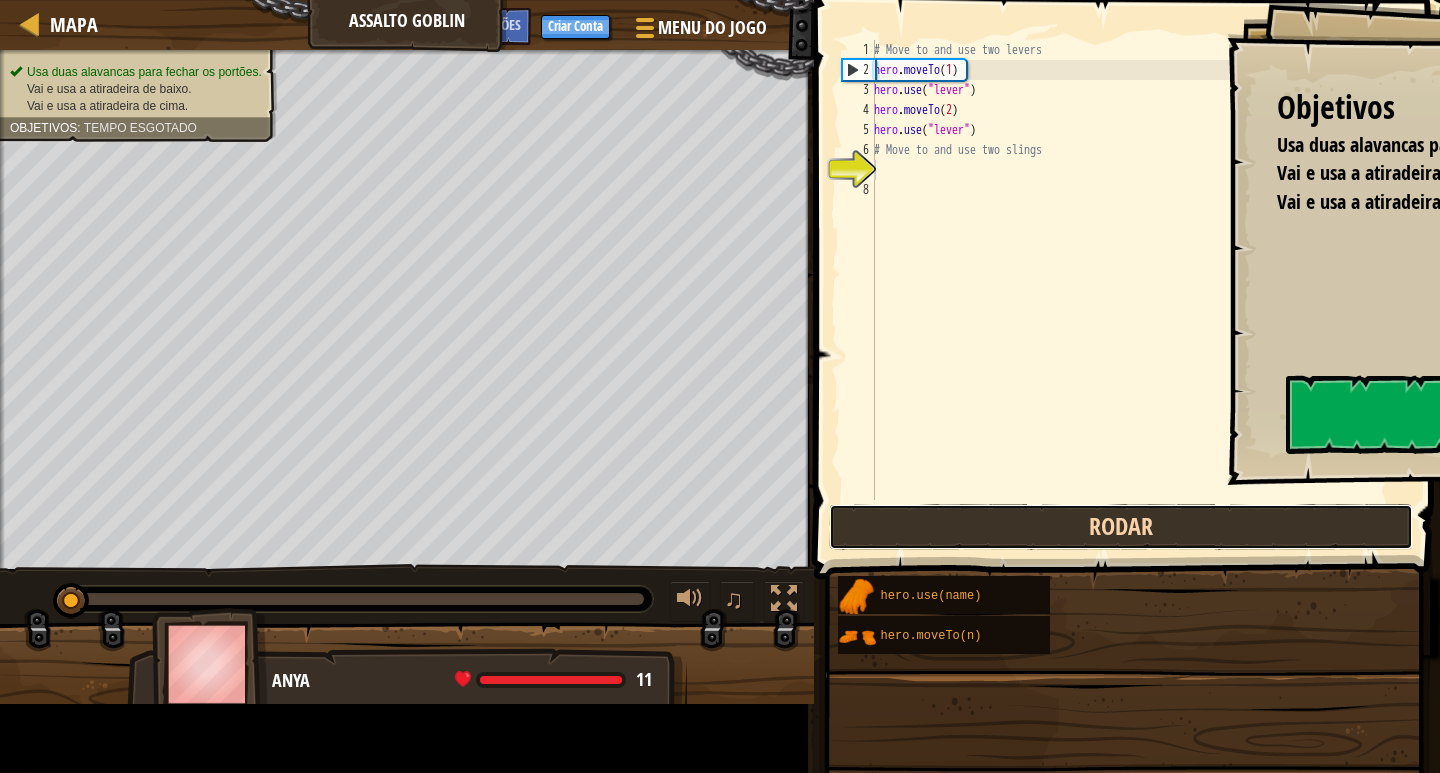 click on "Rodar" at bounding box center (1121, 527) 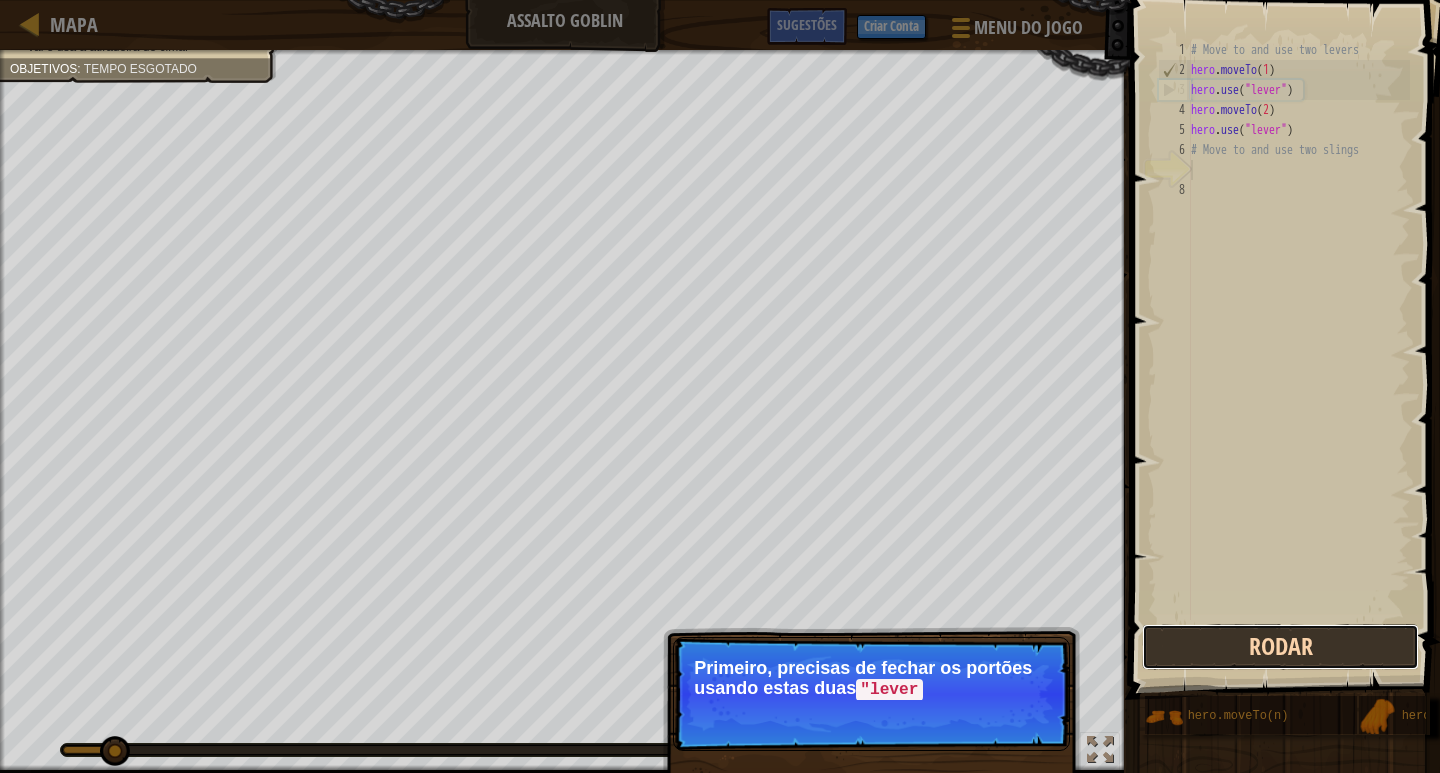 click on "Rodar" at bounding box center [1280, 647] 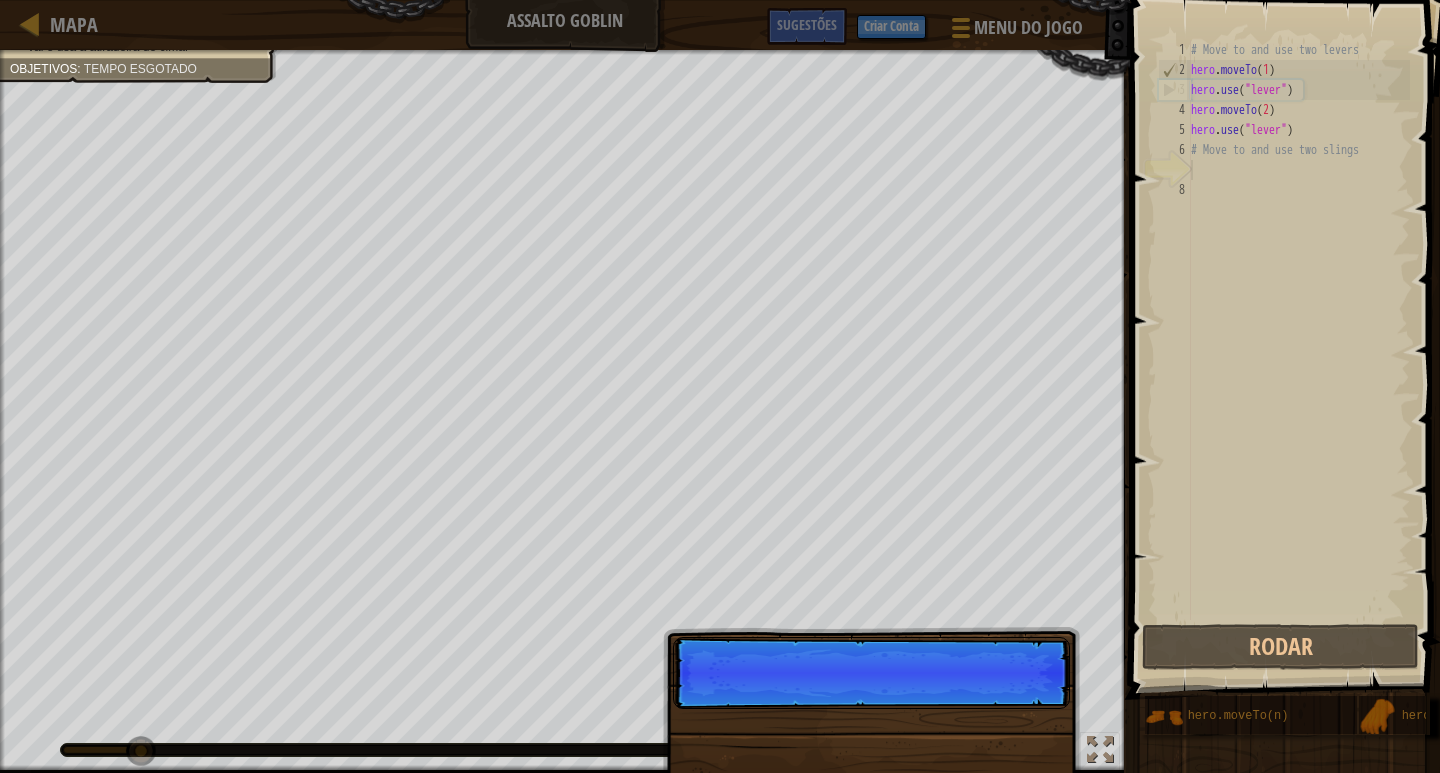 scroll, scrollTop: 9, scrollLeft: 0, axis: vertical 